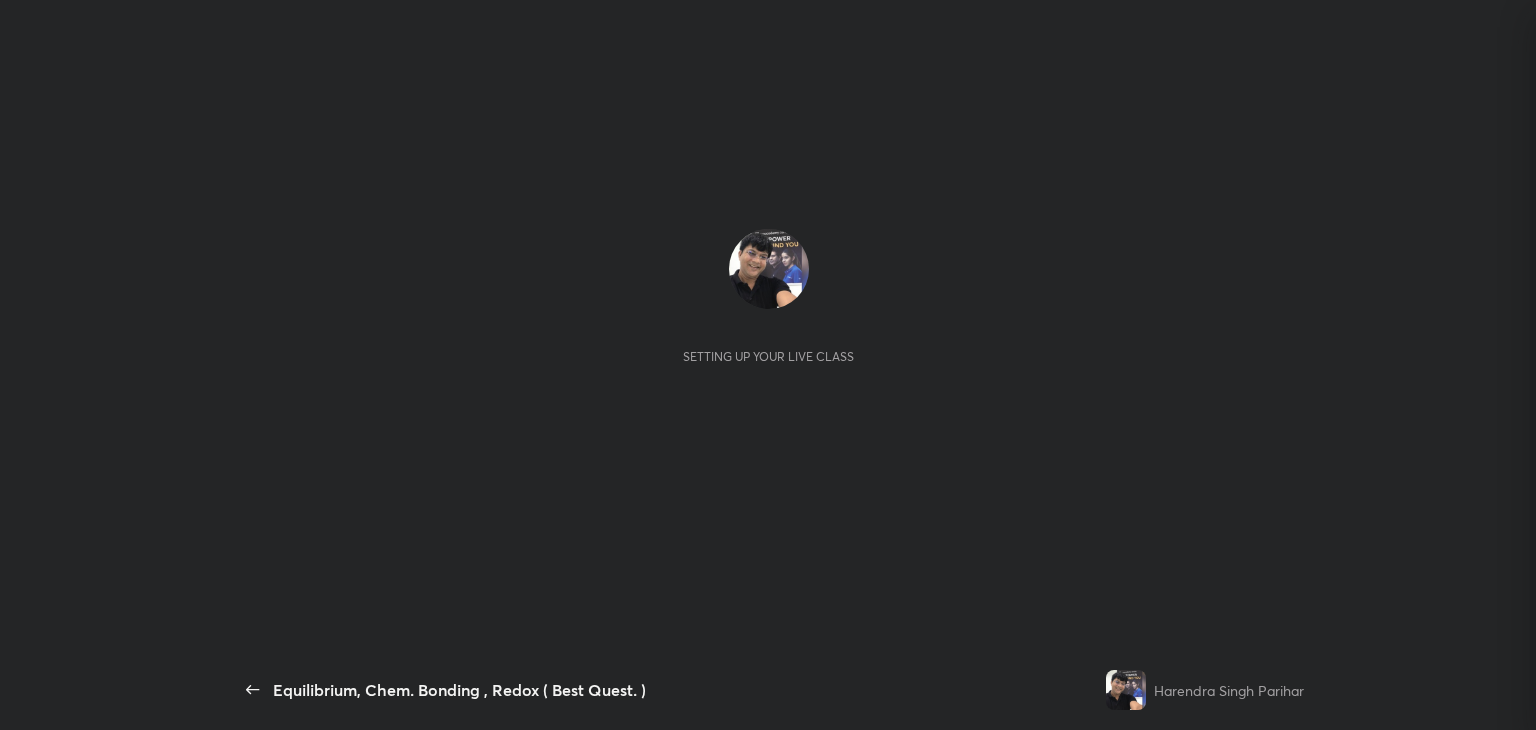 scroll, scrollTop: 0, scrollLeft: 0, axis: both 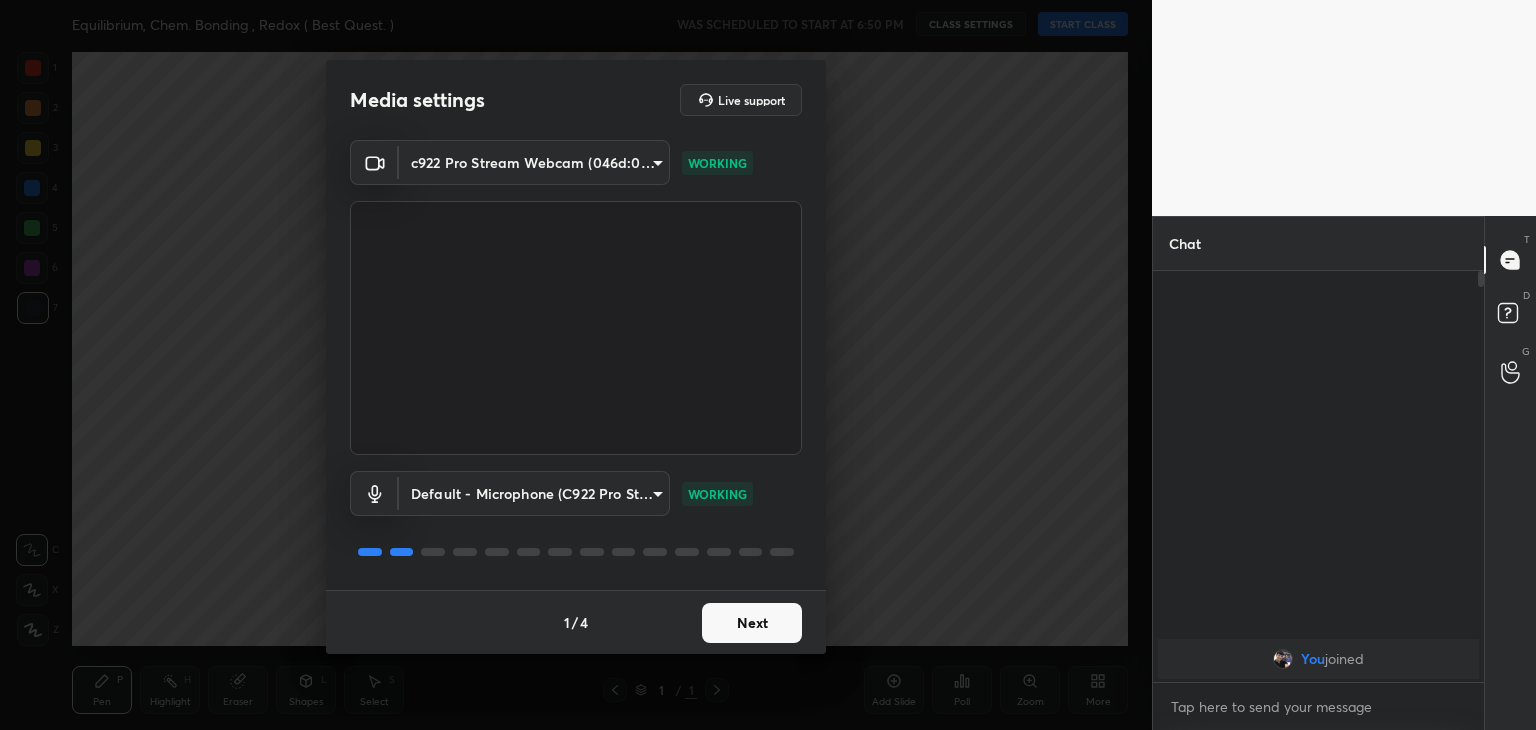 click on "Next" at bounding box center [752, 623] 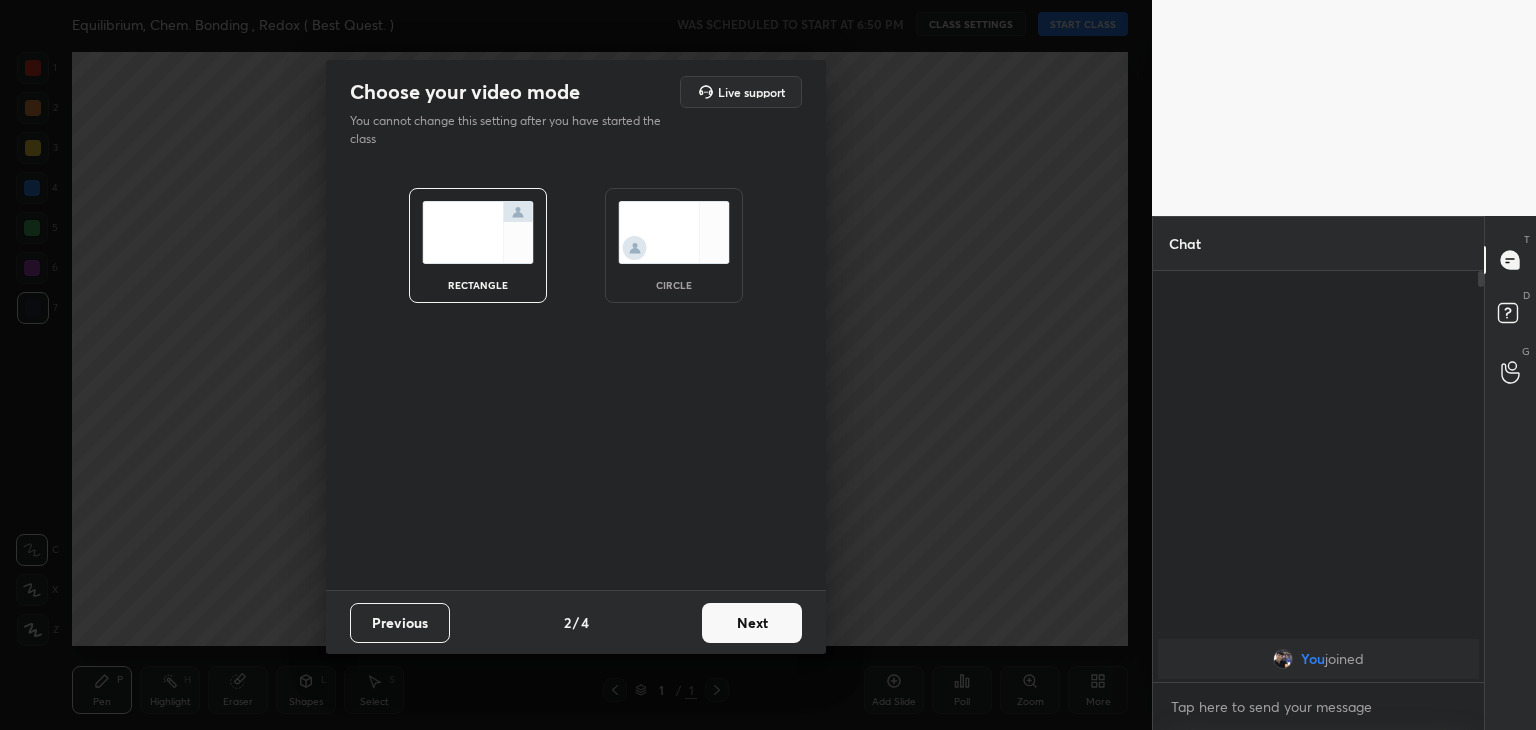 click on "Next" at bounding box center [752, 623] 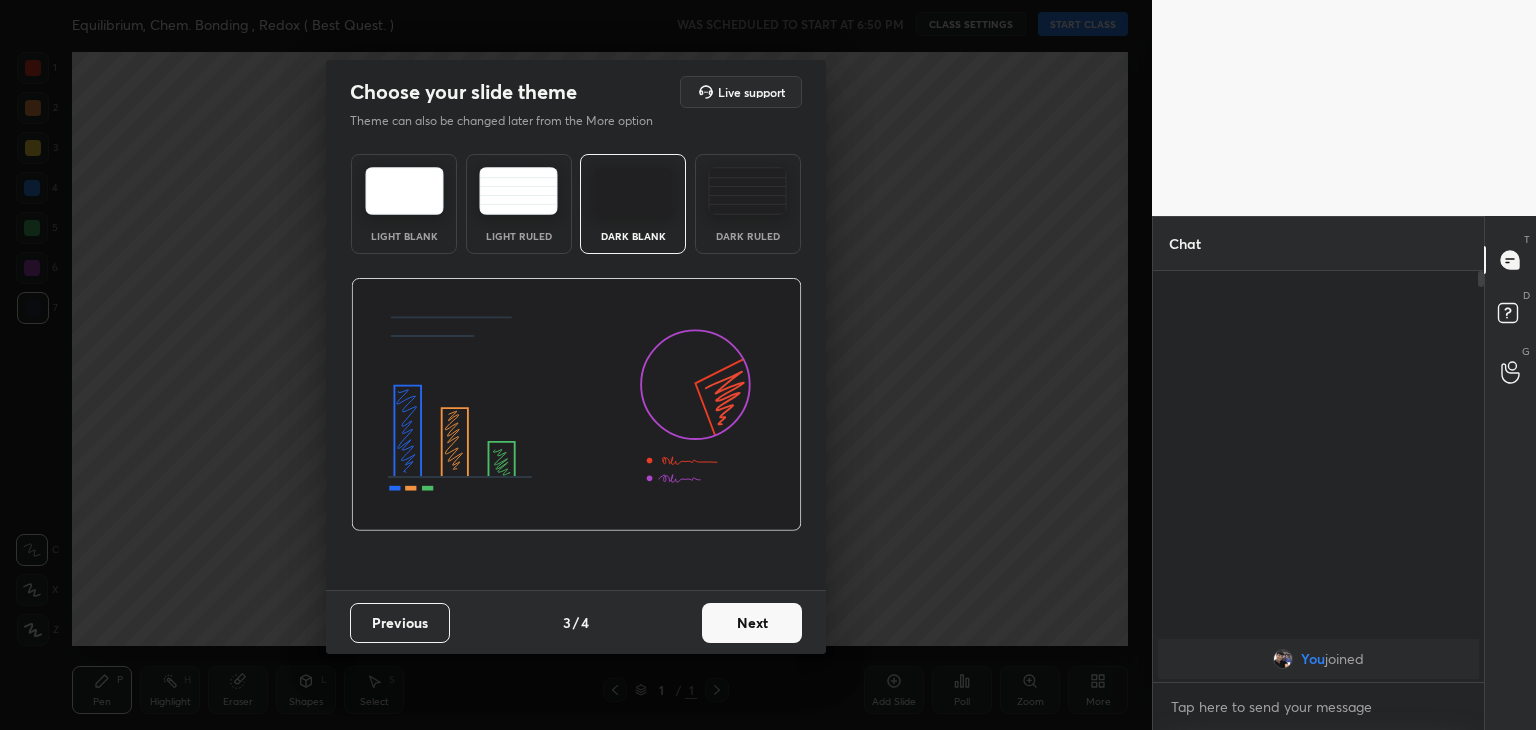 click on "Next" at bounding box center (752, 623) 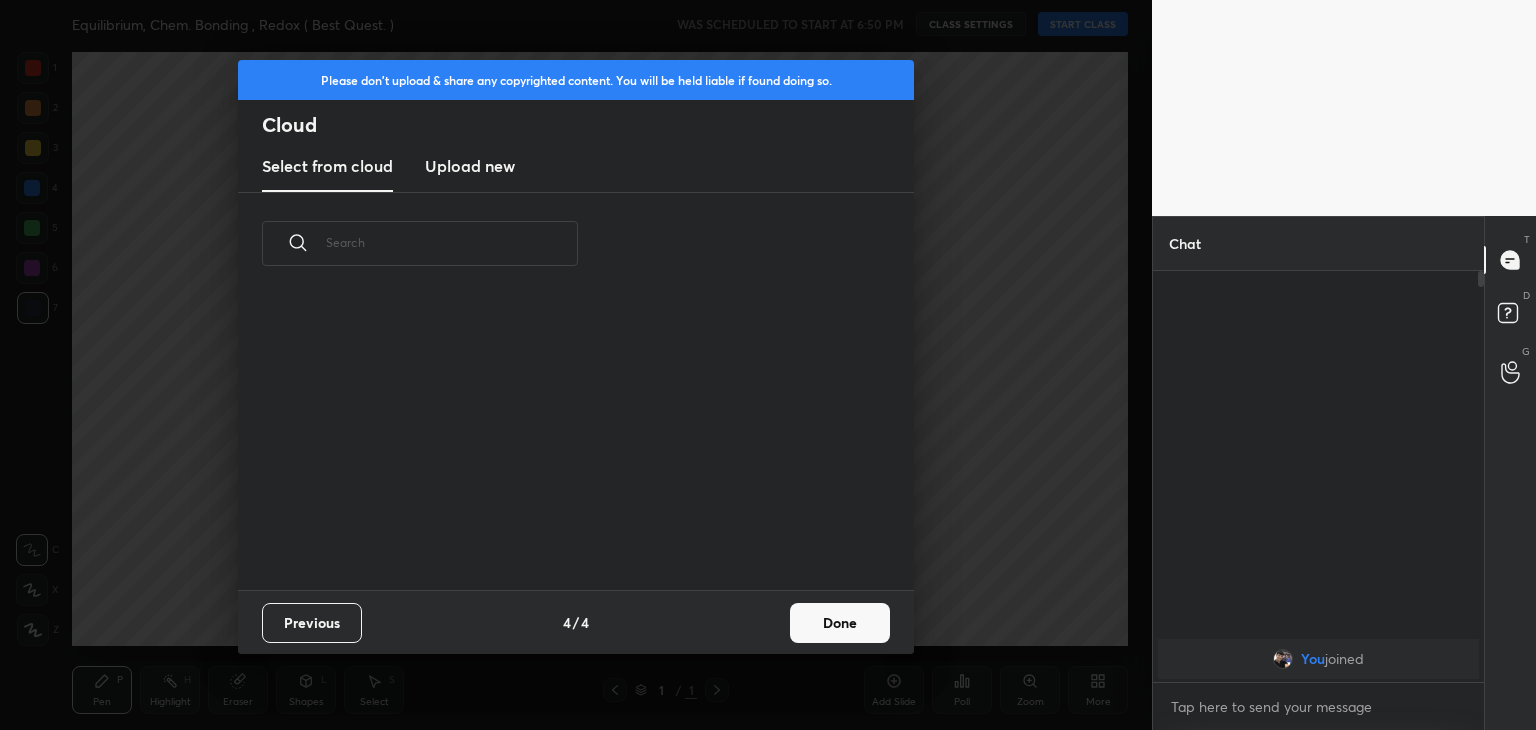 scroll, scrollTop: 6, scrollLeft: 10, axis: both 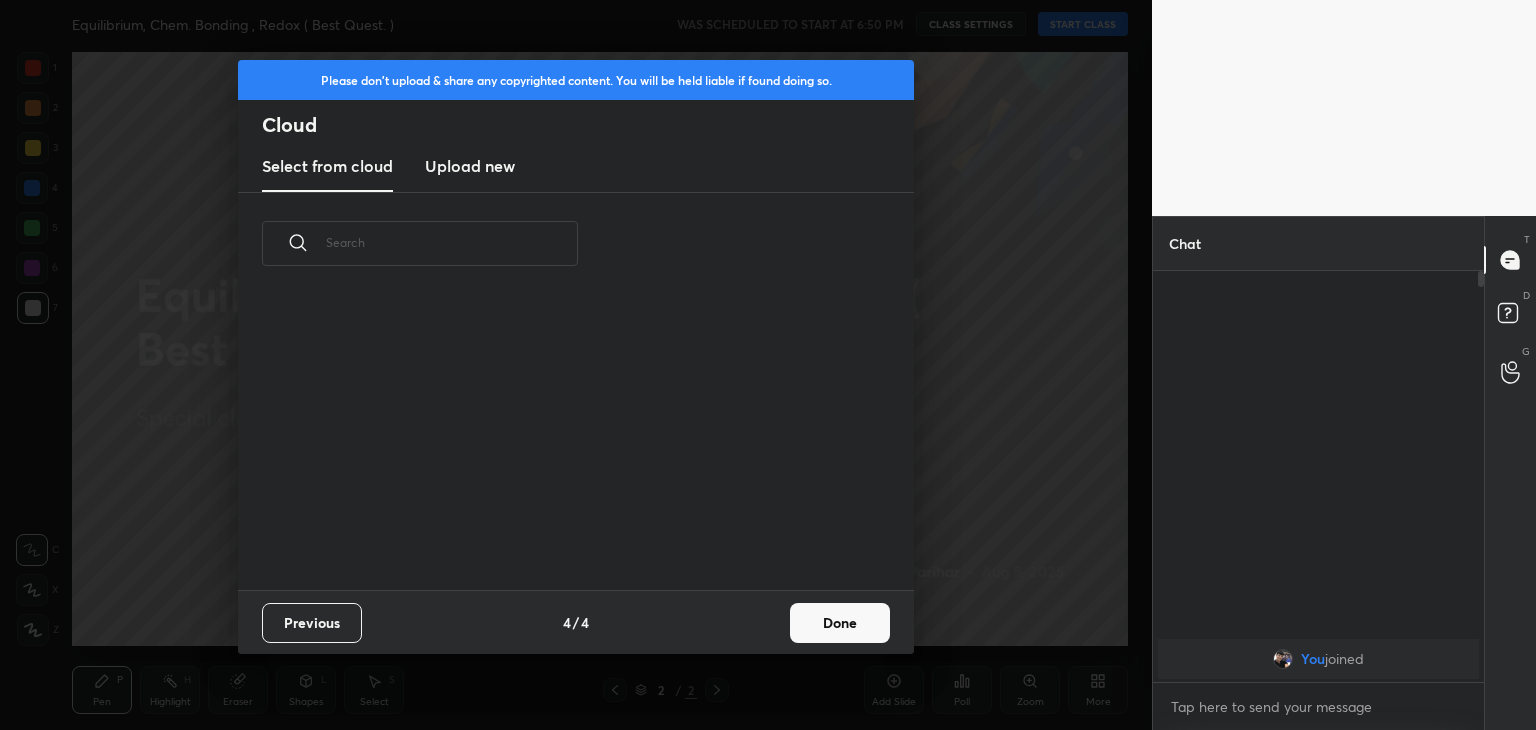 click on "Done" at bounding box center [840, 623] 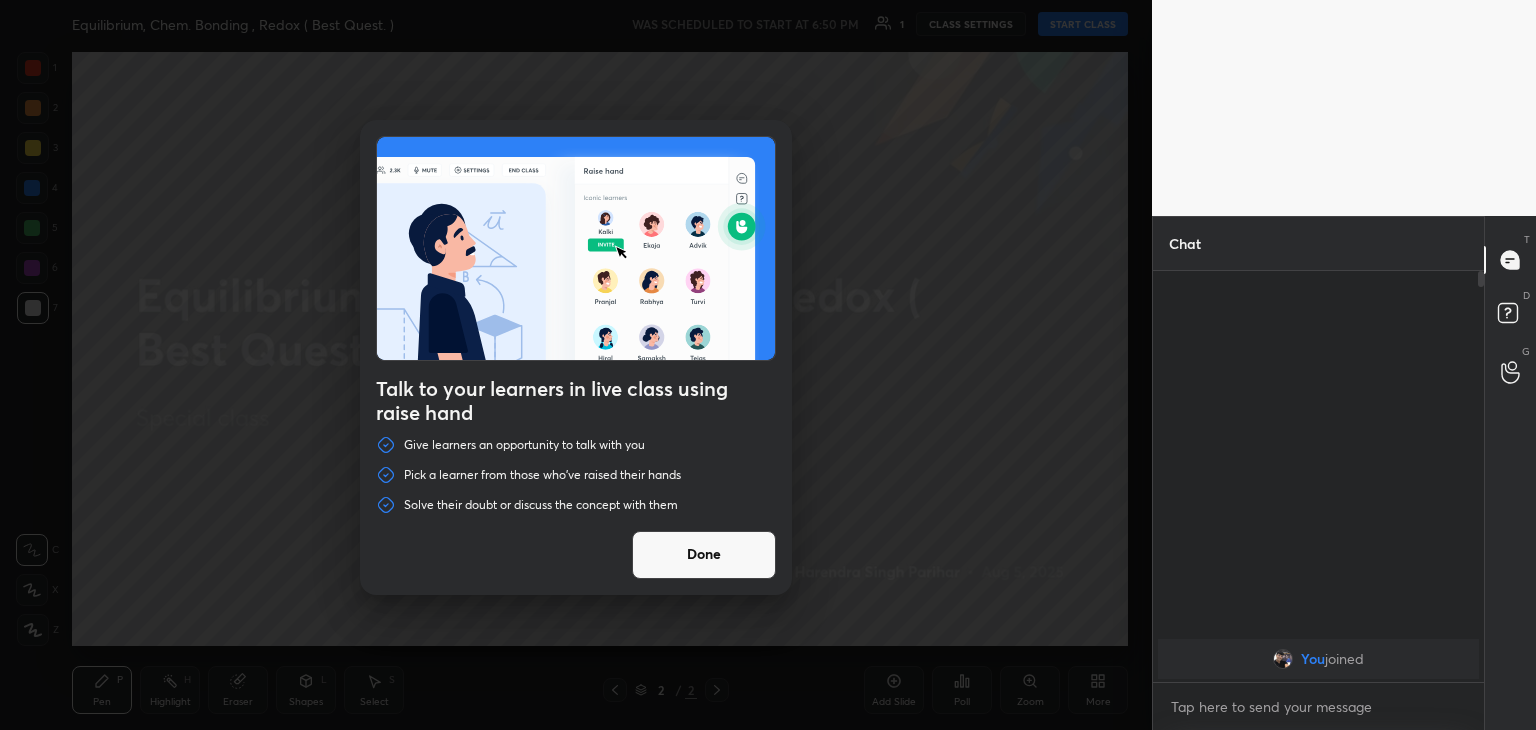 click on "Done" at bounding box center (704, 555) 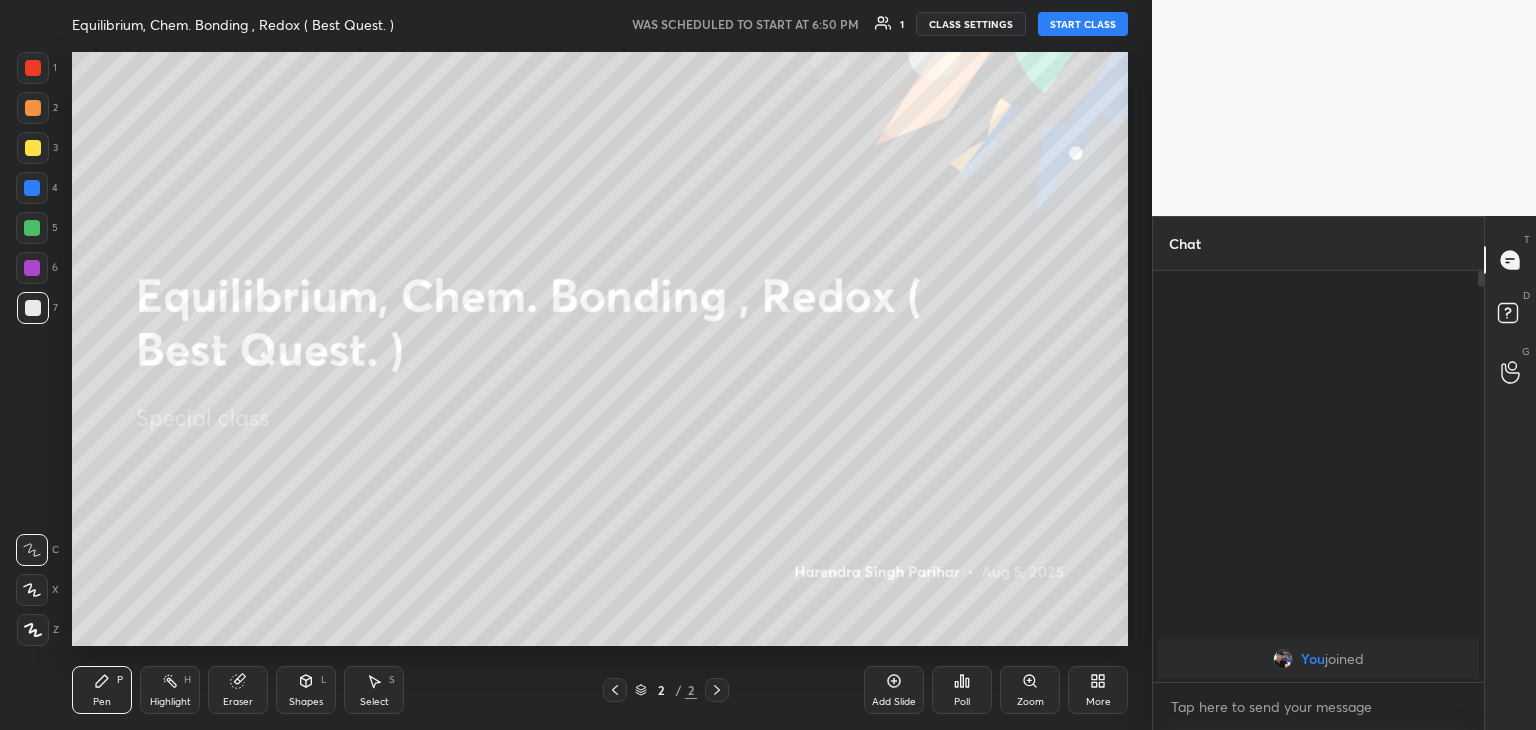 click on "START CLASS" at bounding box center (1083, 24) 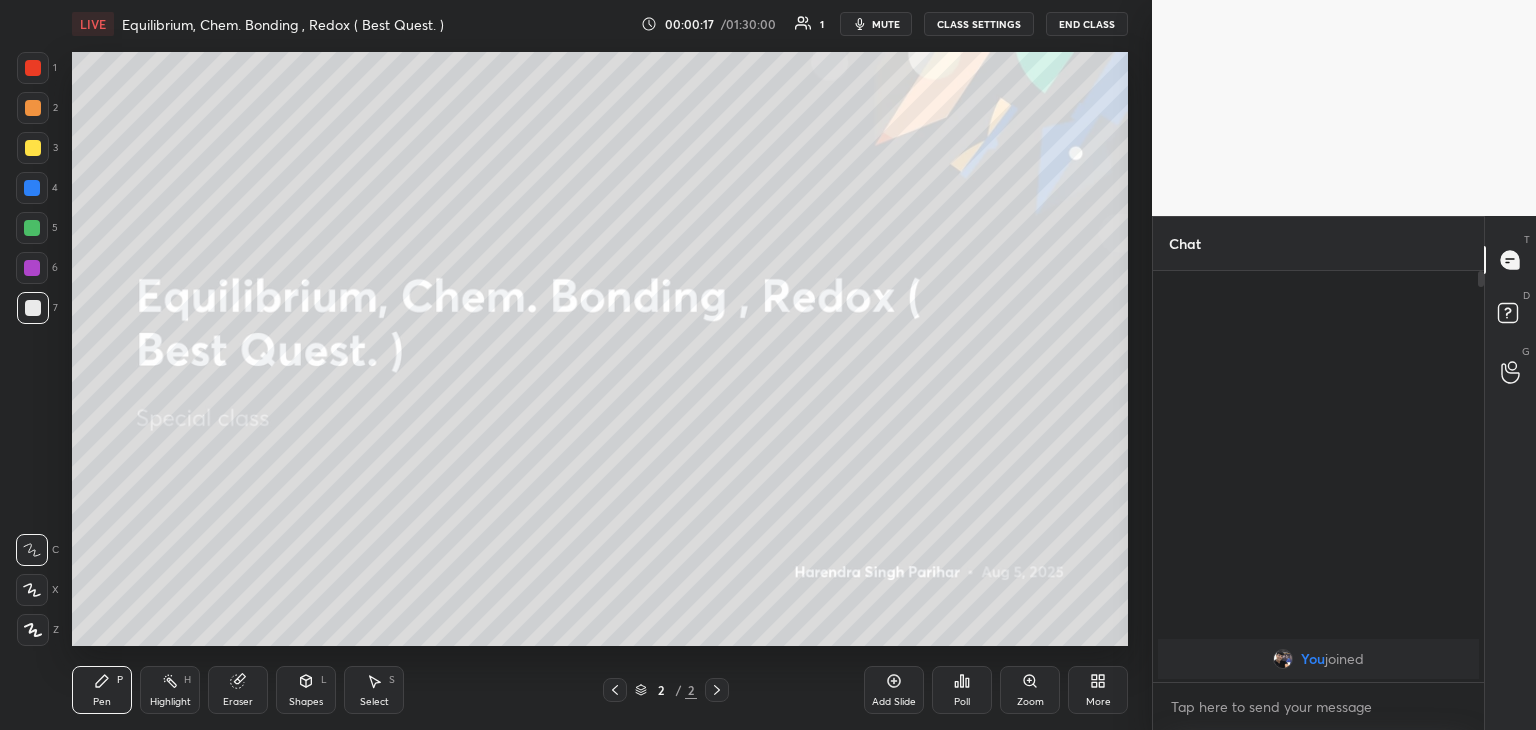 click on "mute" at bounding box center [886, 24] 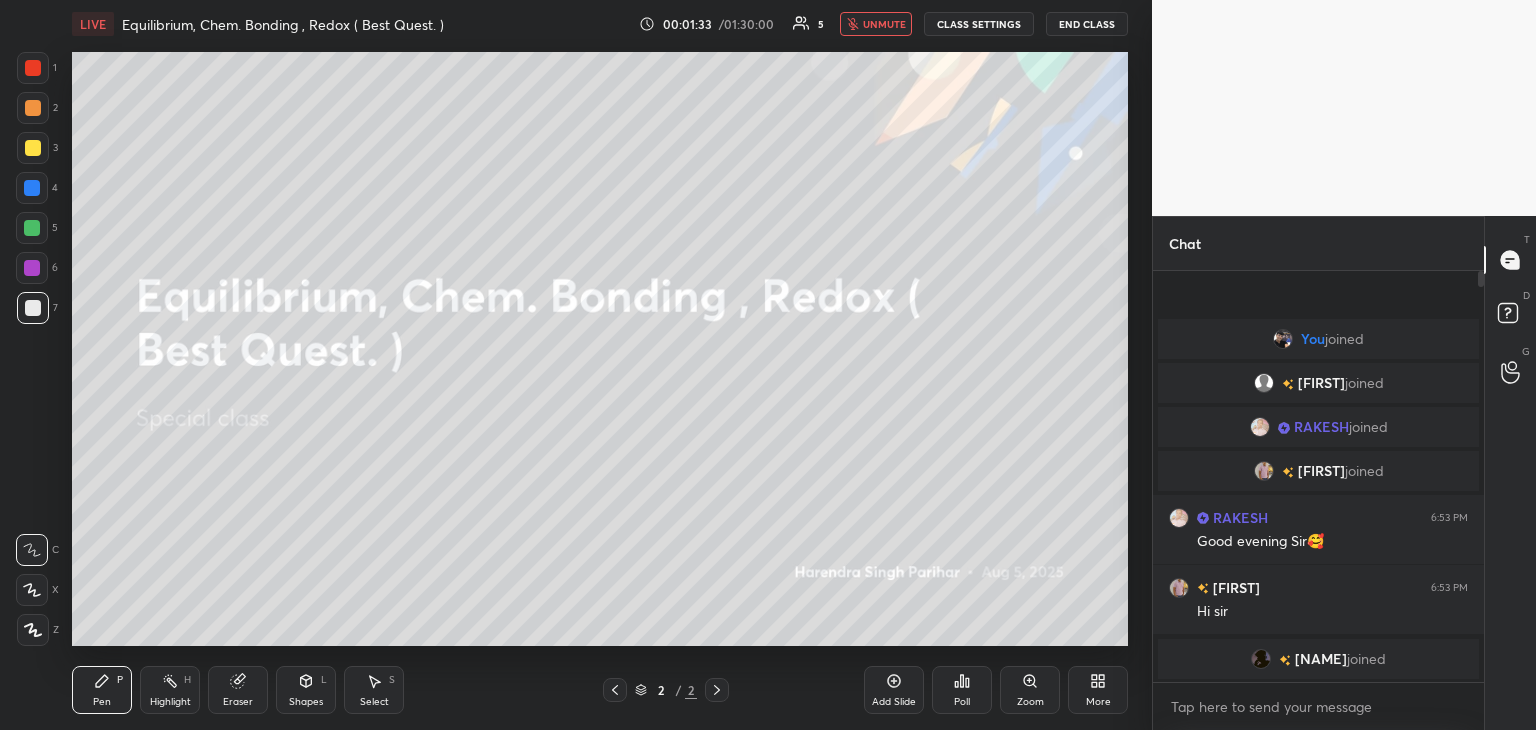click on "unmute" at bounding box center [884, 24] 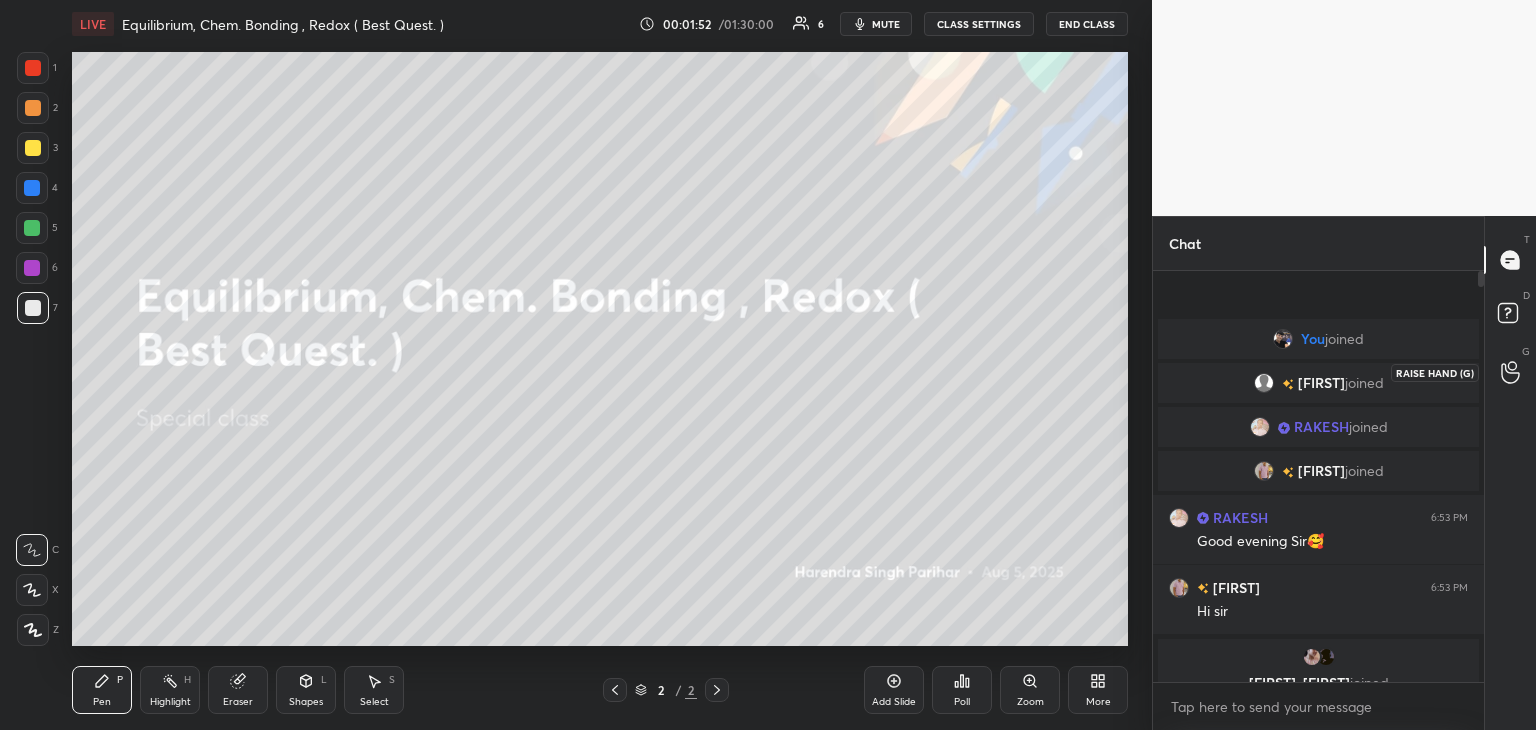 click 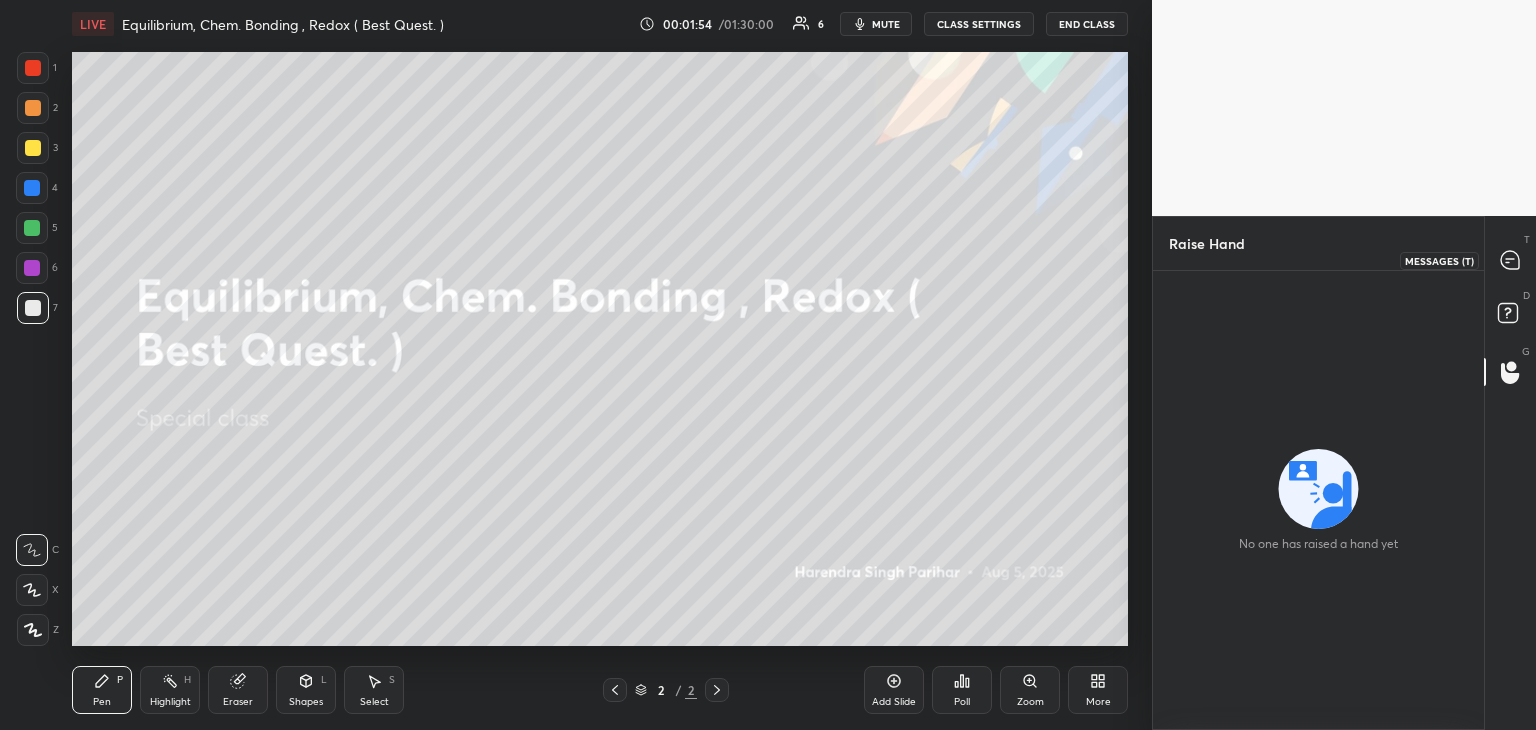click 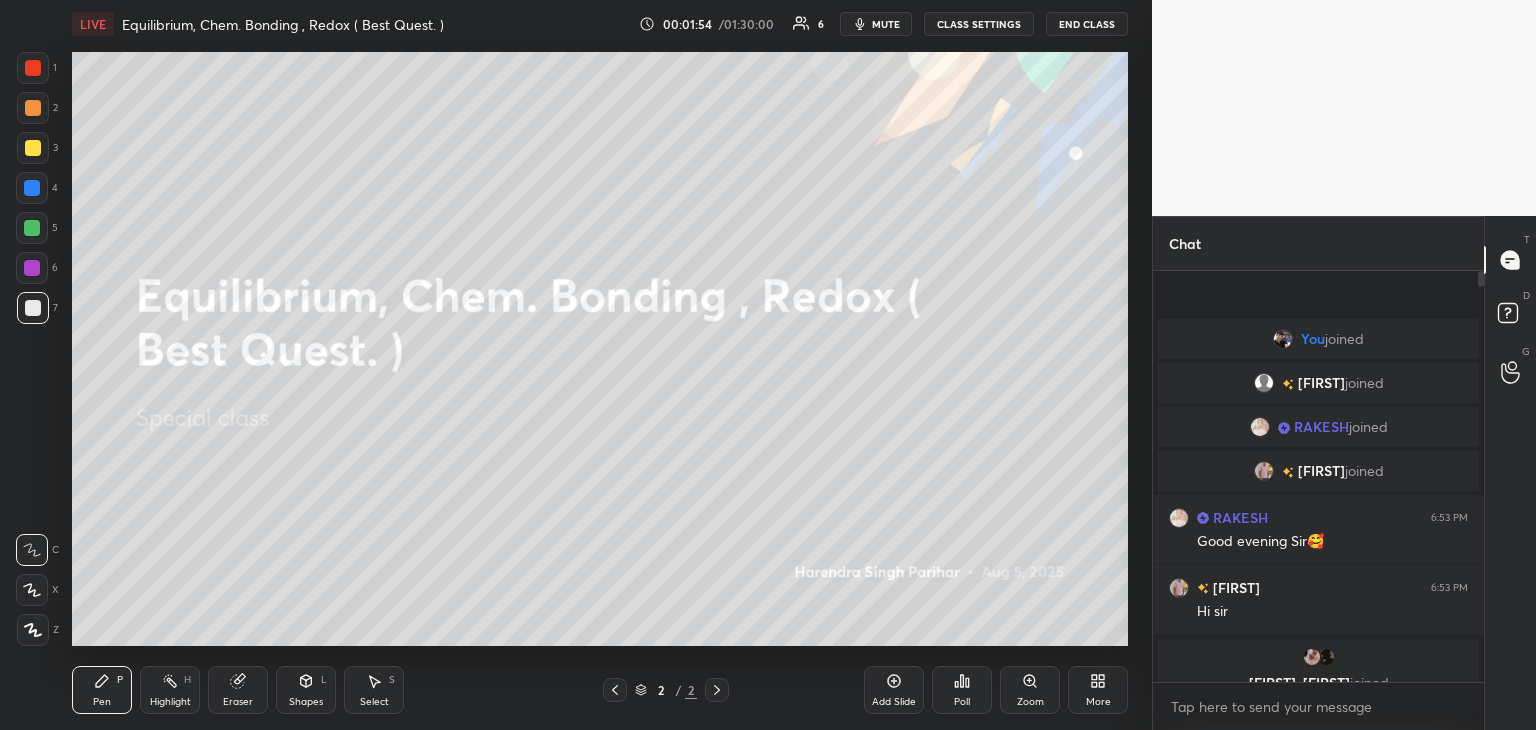scroll, scrollTop: 6, scrollLeft: 6, axis: both 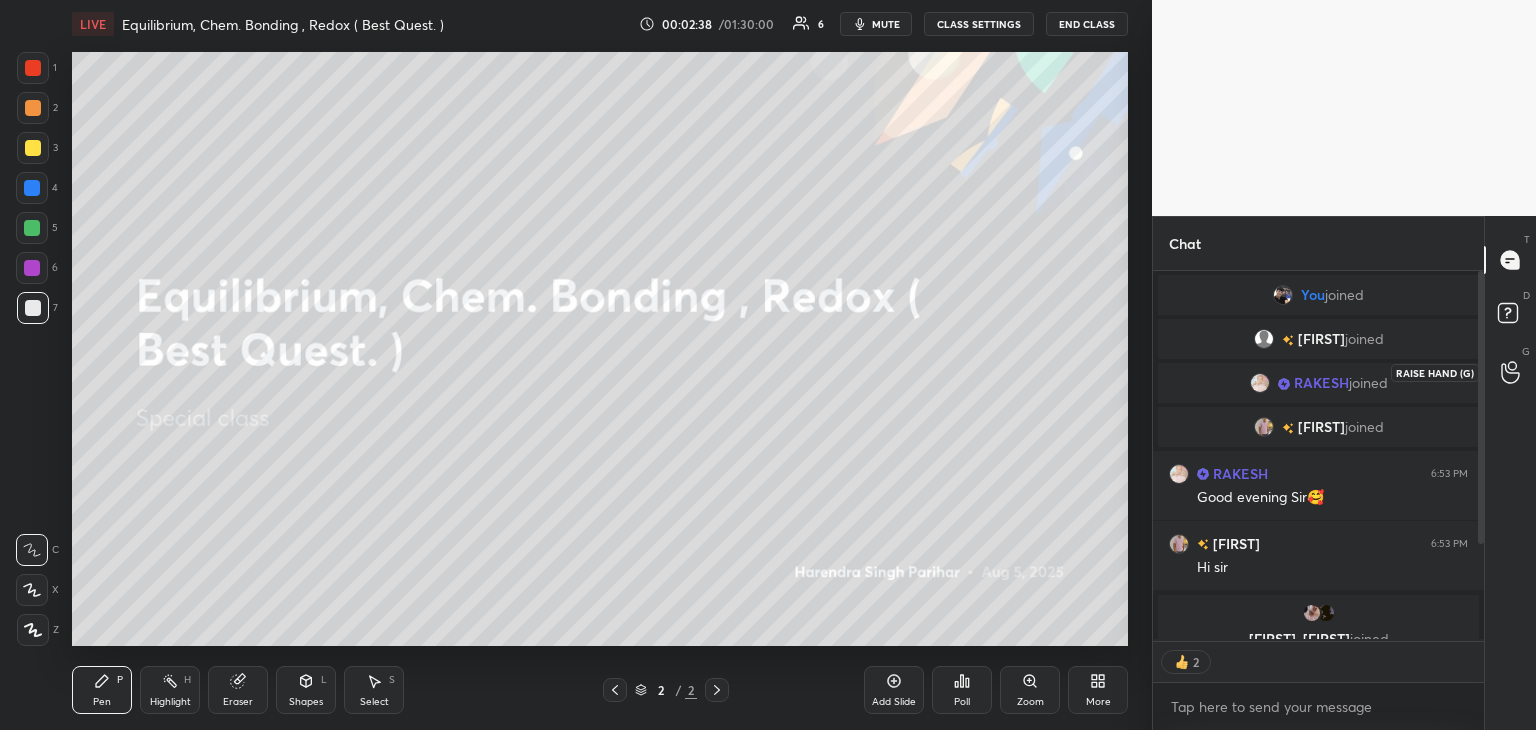 click 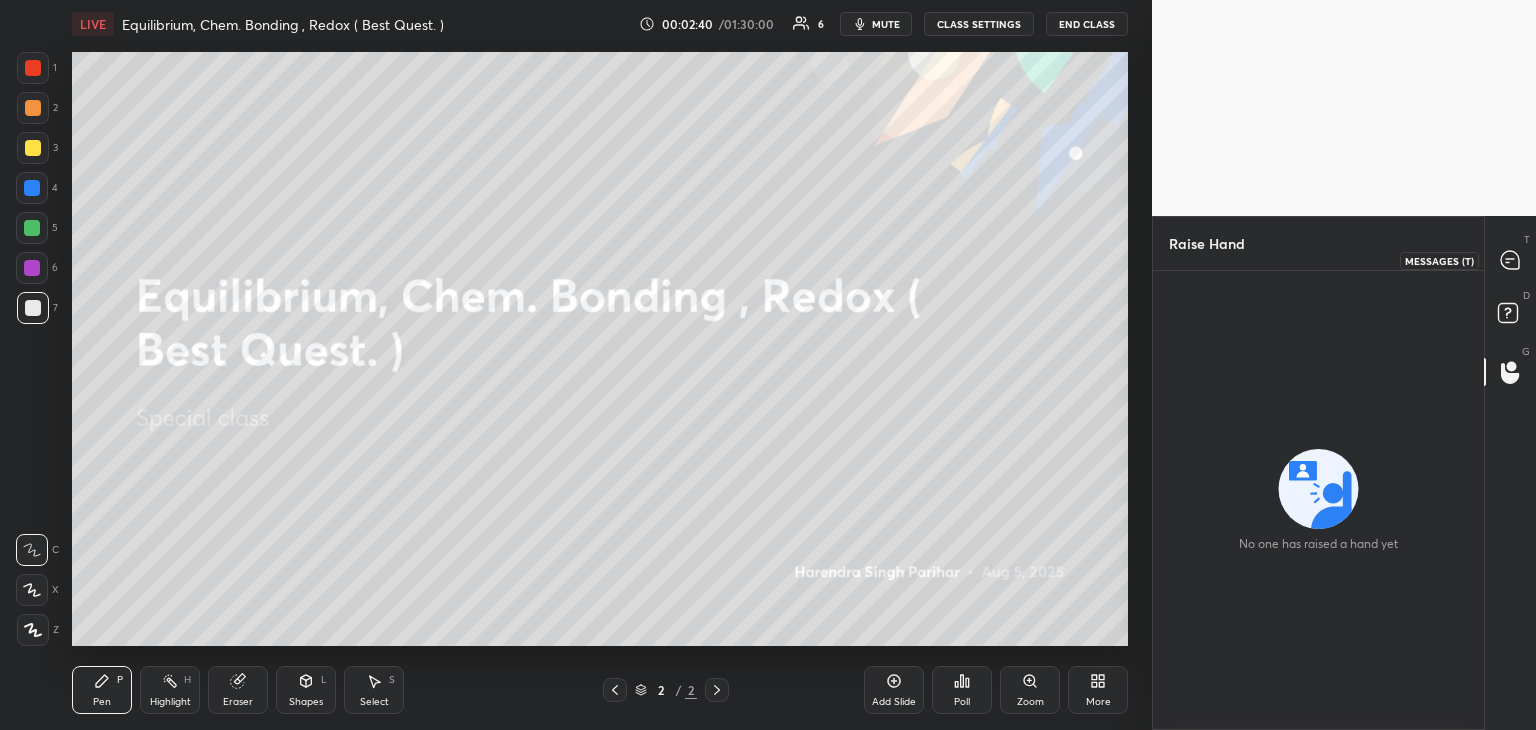 click 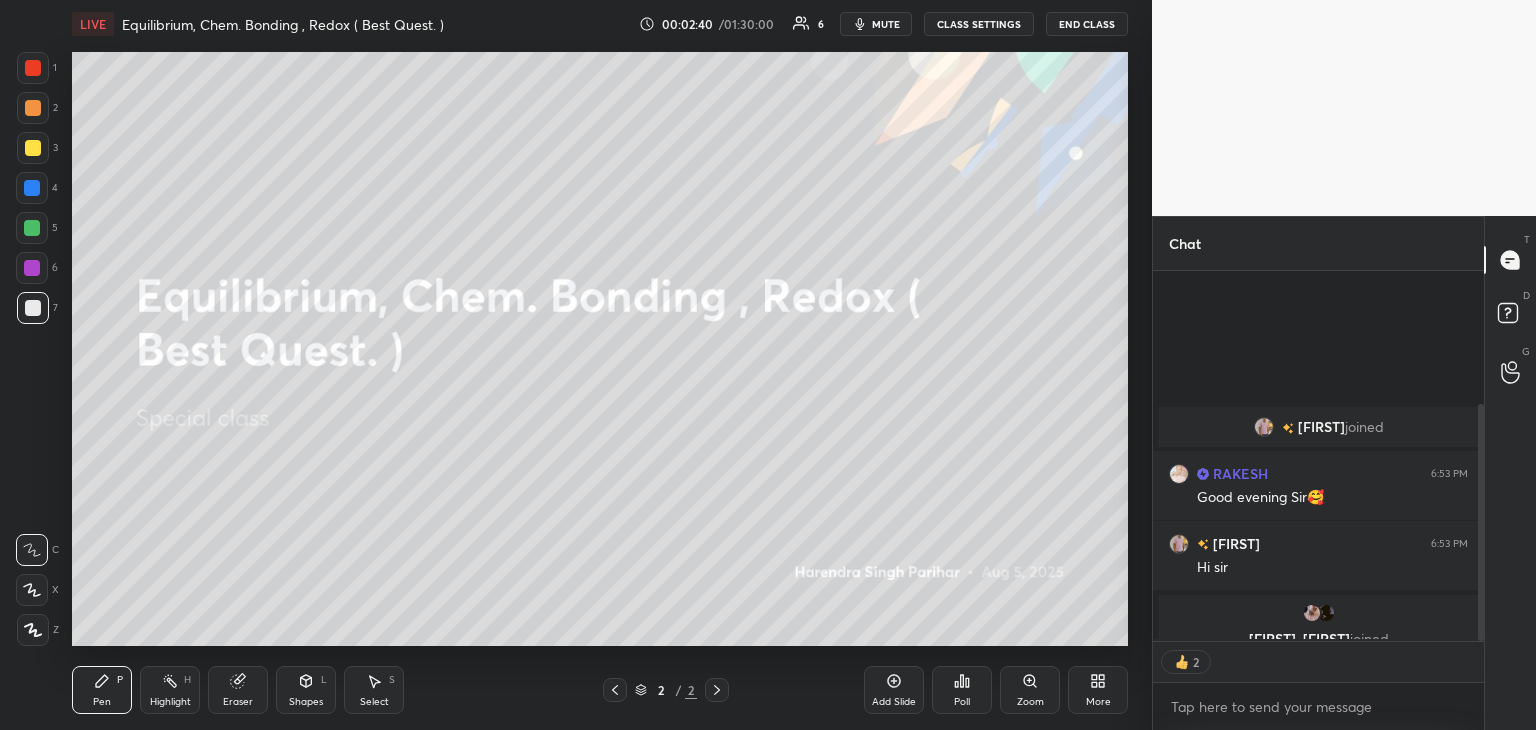 scroll, scrollTop: 207, scrollLeft: 0, axis: vertical 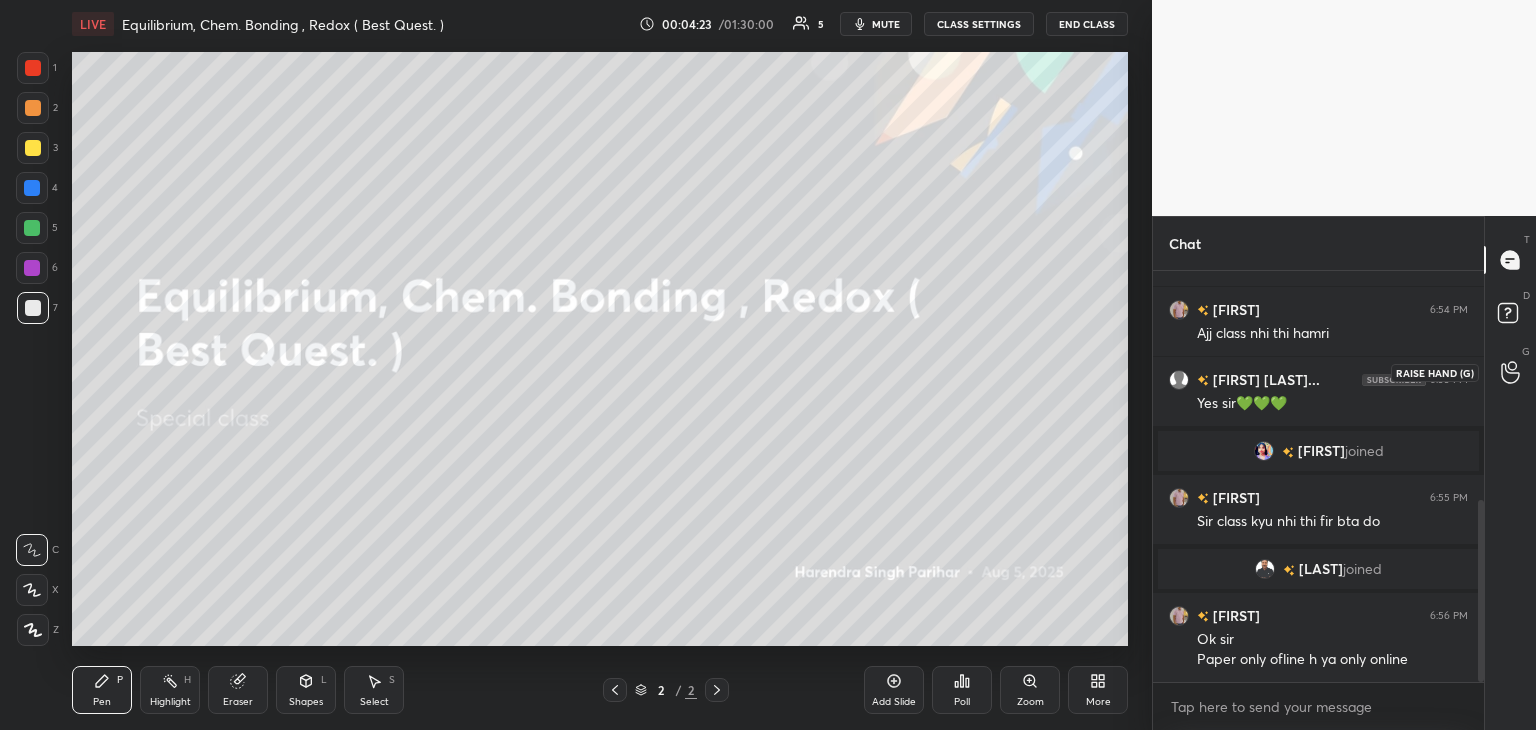 click 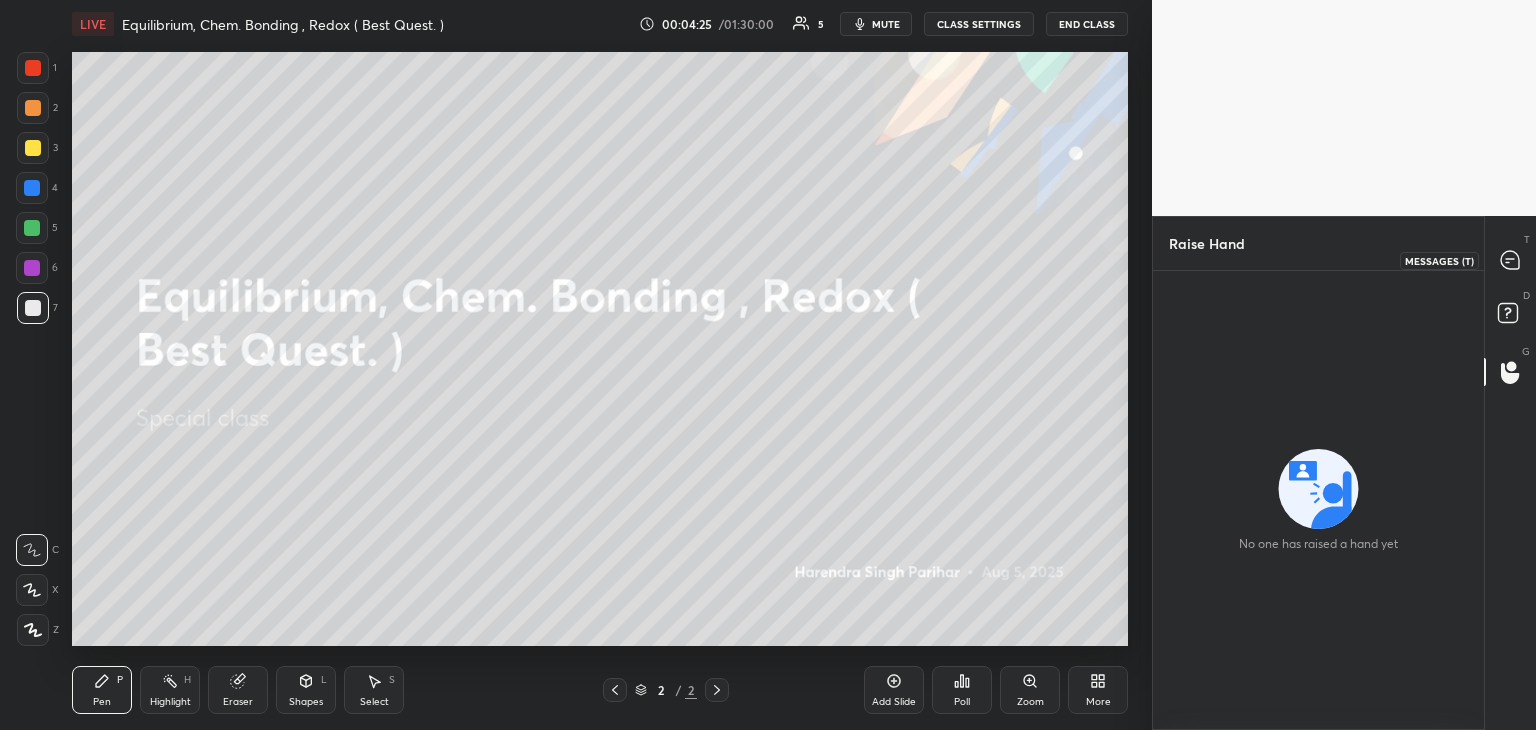 click 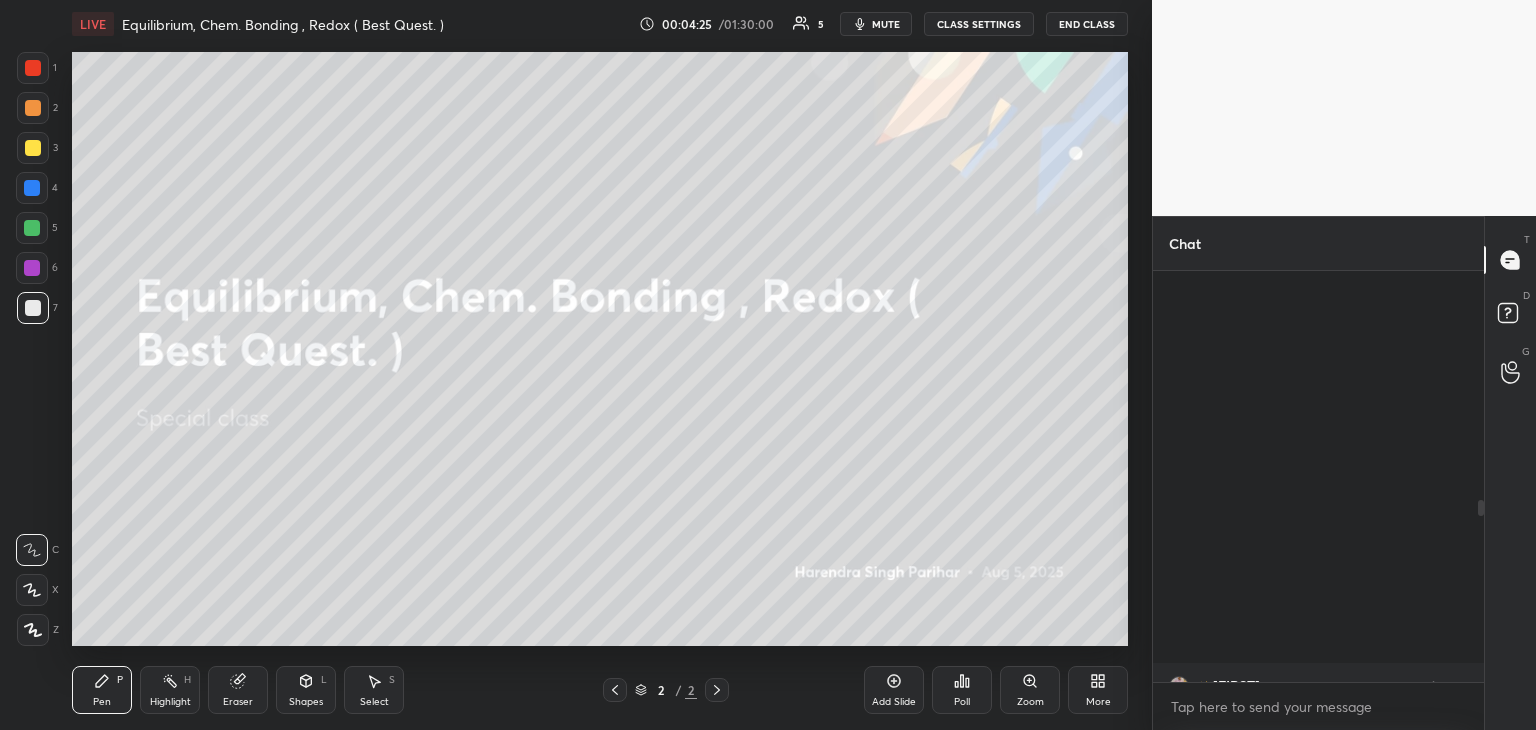 scroll, scrollTop: 516, scrollLeft: 0, axis: vertical 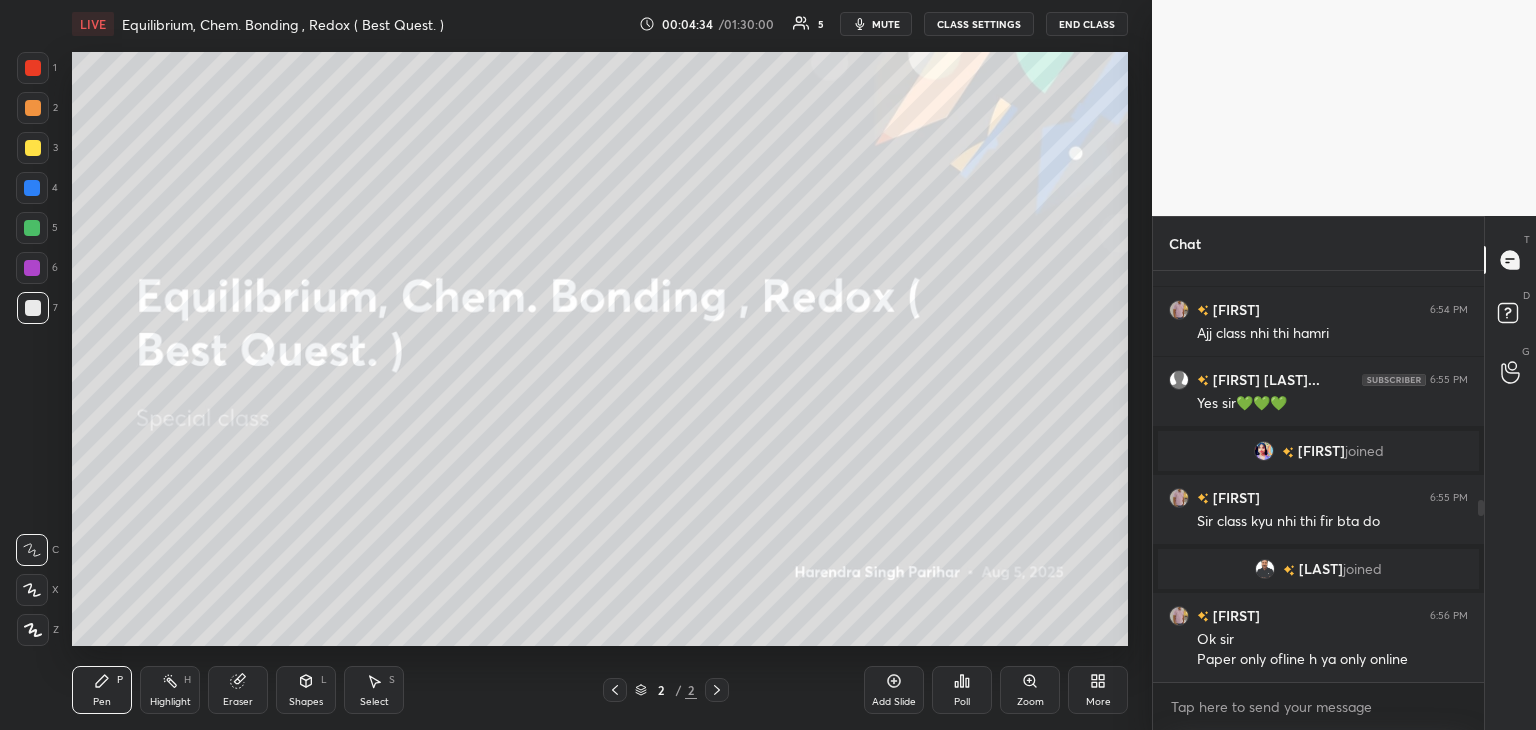 click on "More" at bounding box center (1098, 690) 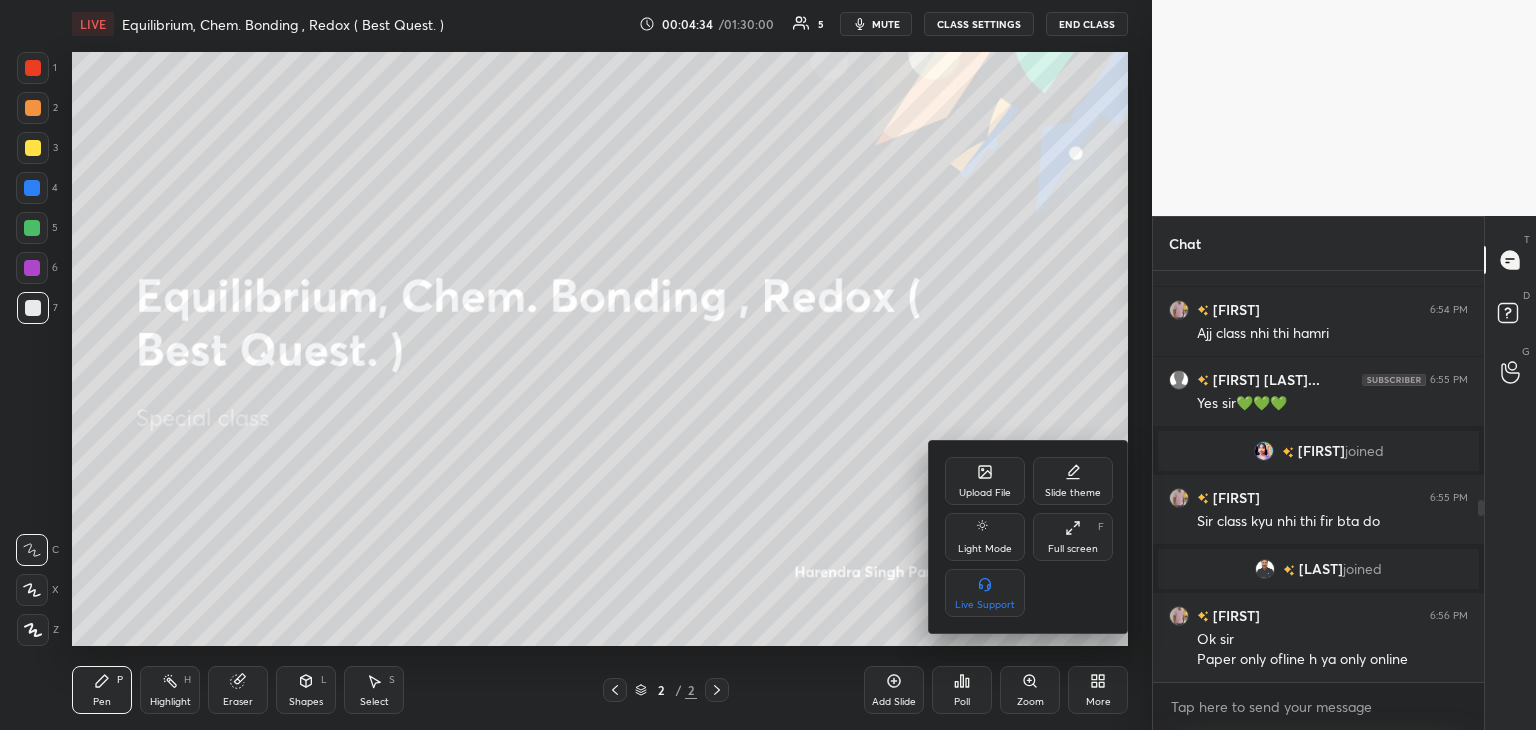 scroll, scrollTop: 564, scrollLeft: 0, axis: vertical 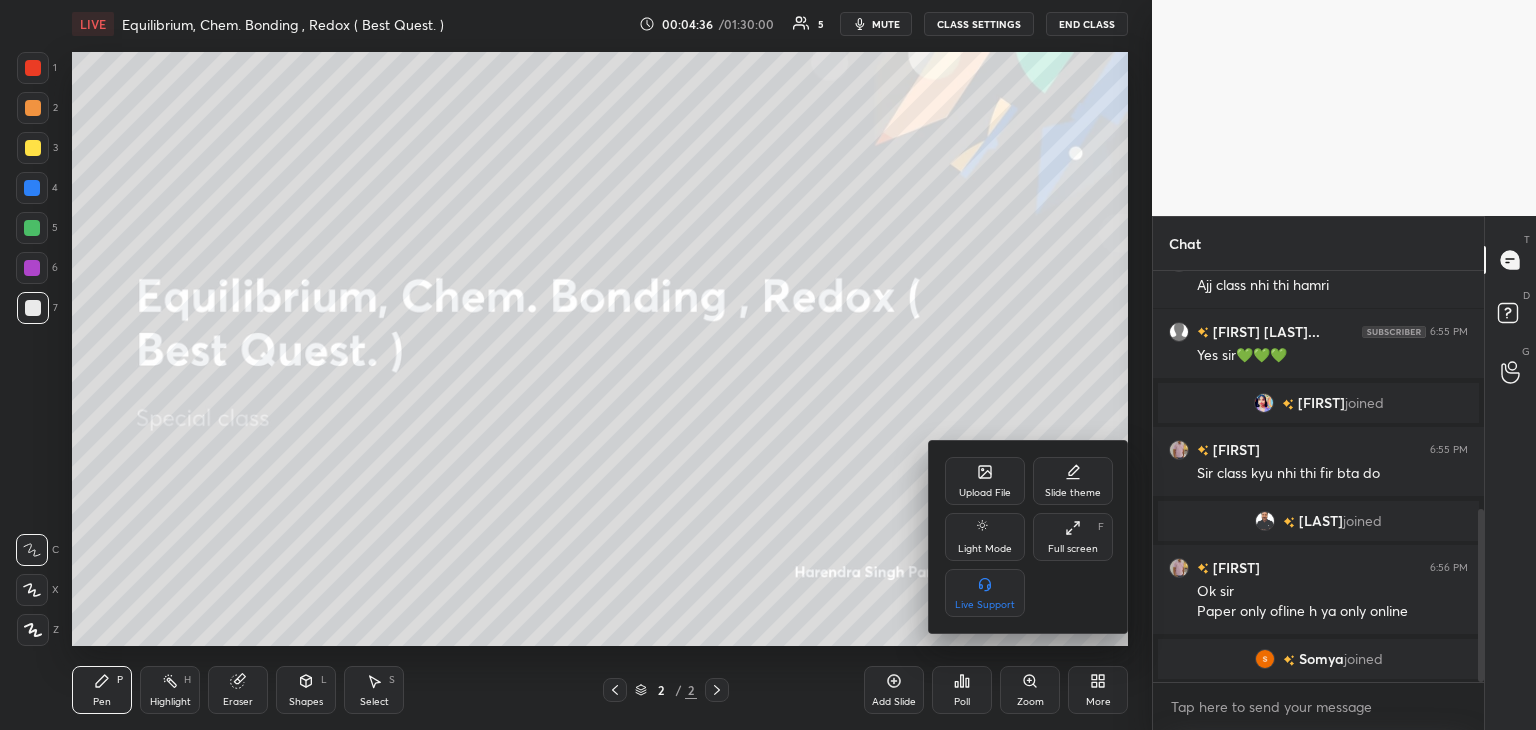 click on "Upload File" at bounding box center [985, 481] 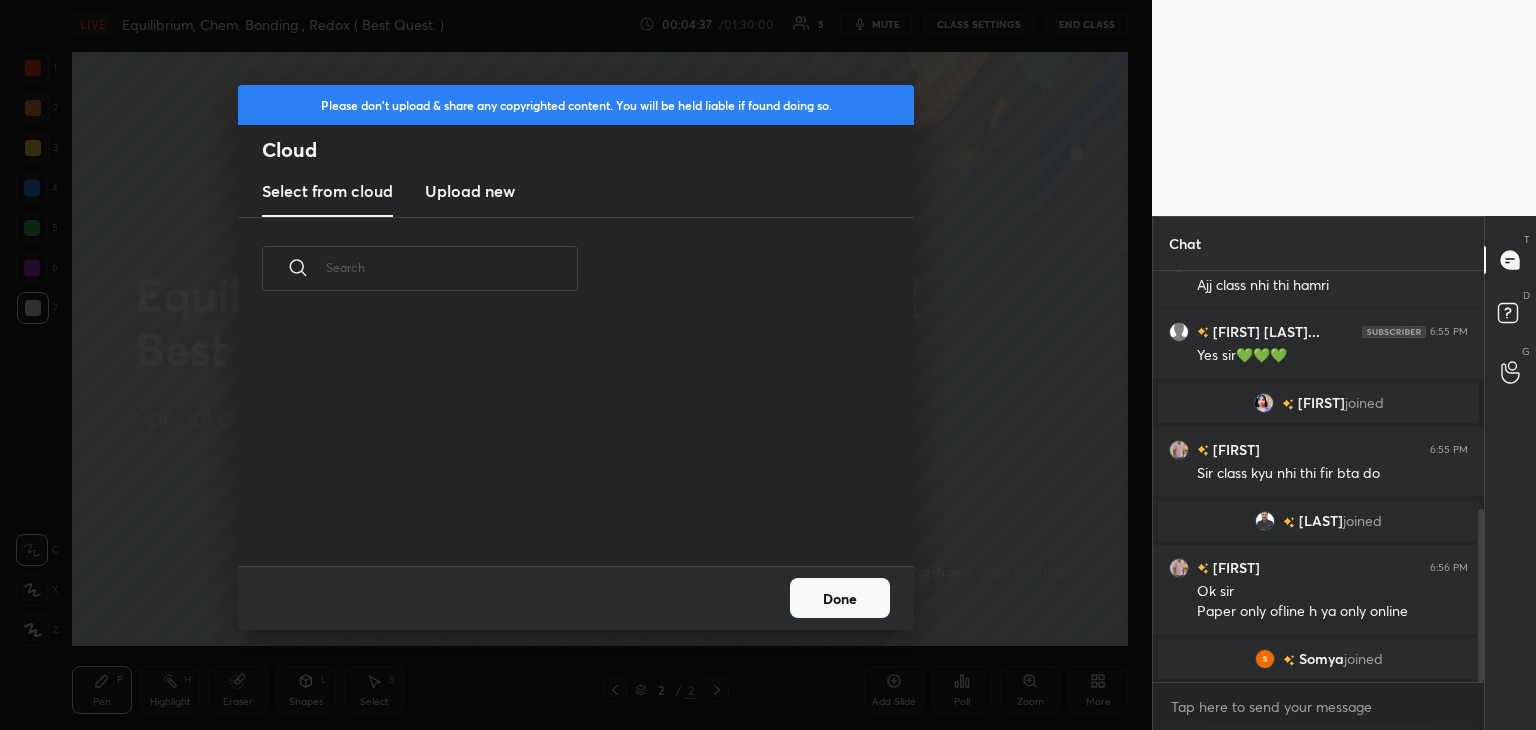 scroll, scrollTop: 5, scrollLeft: 10, axis: both 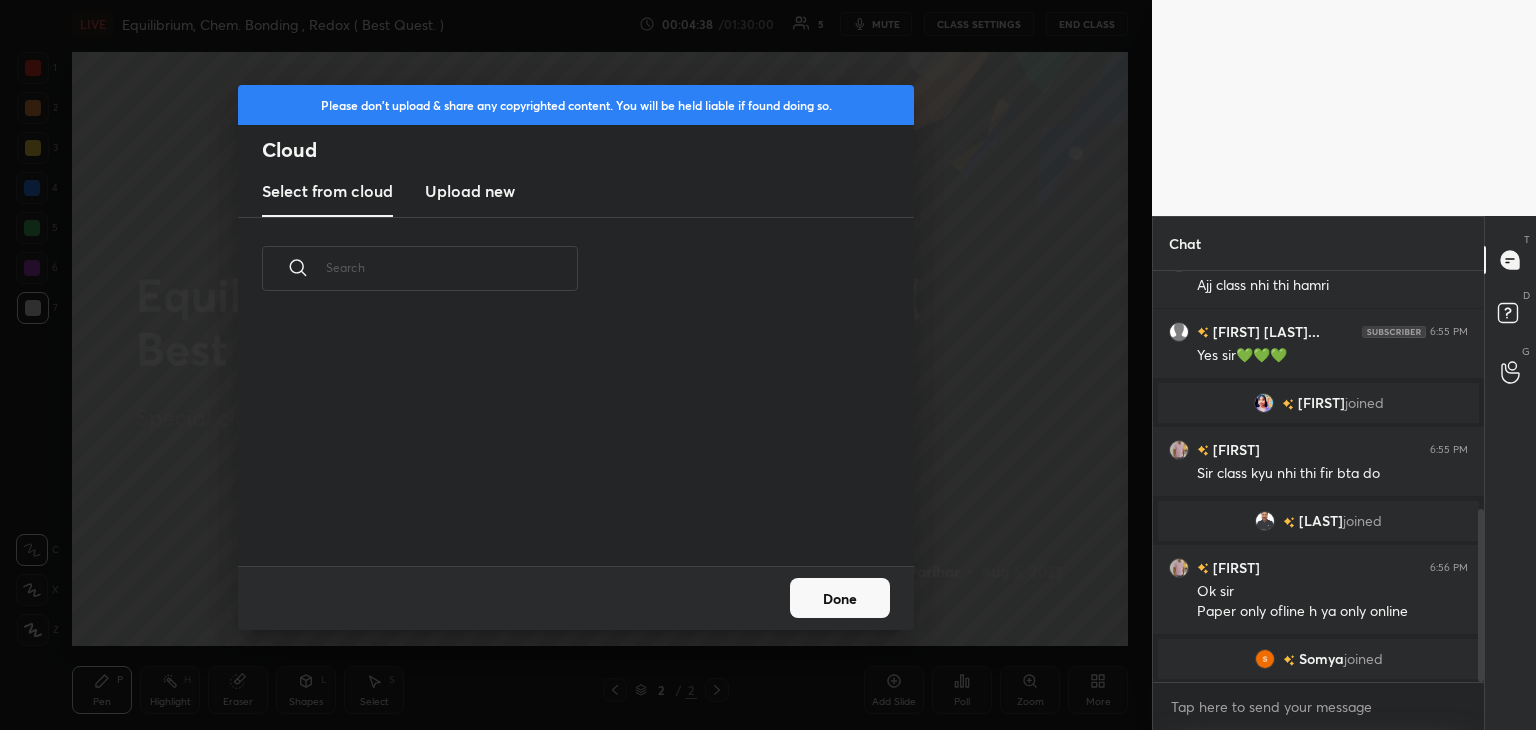click on "Upload new" at bounding box center [470, 191] 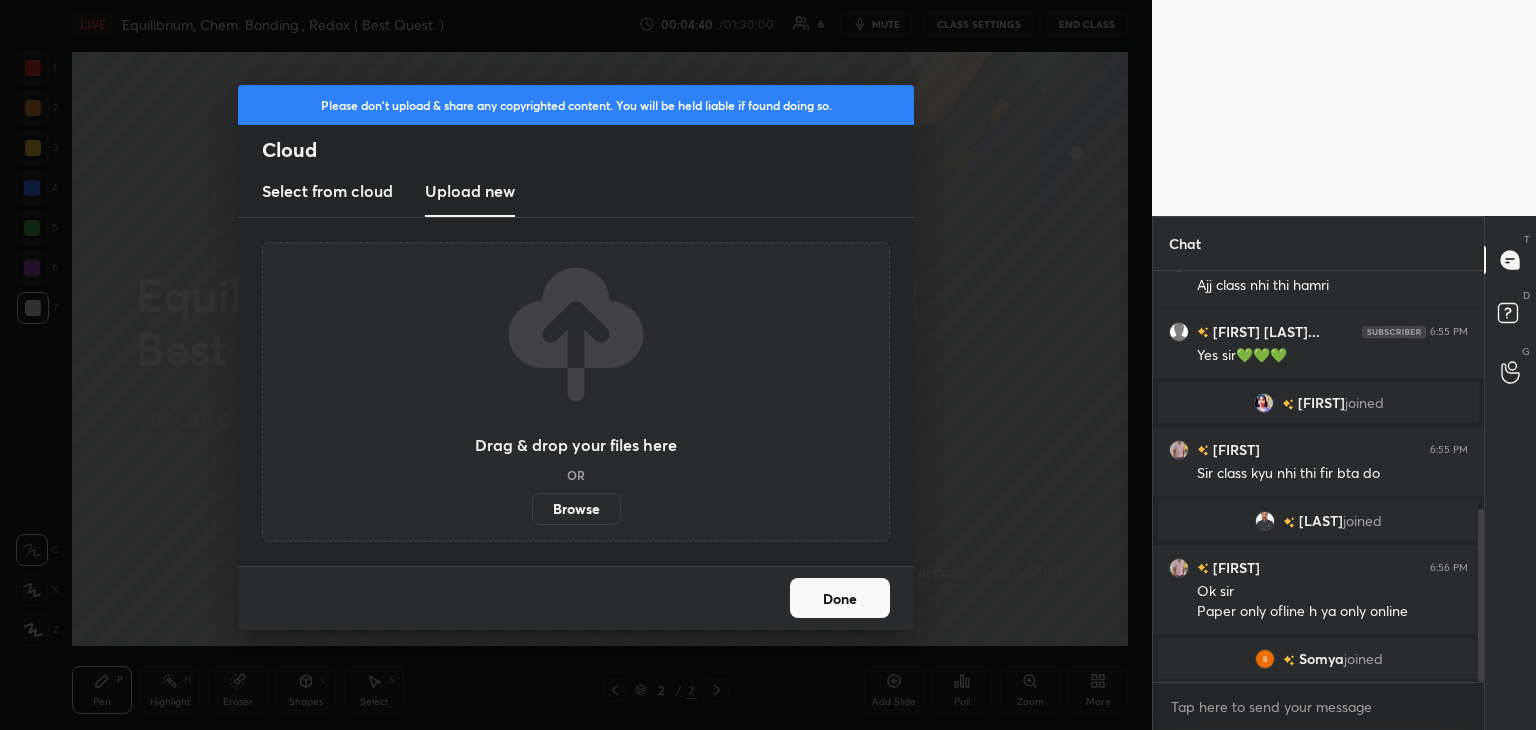 click on "Browse" at bounding box center [576, 509] 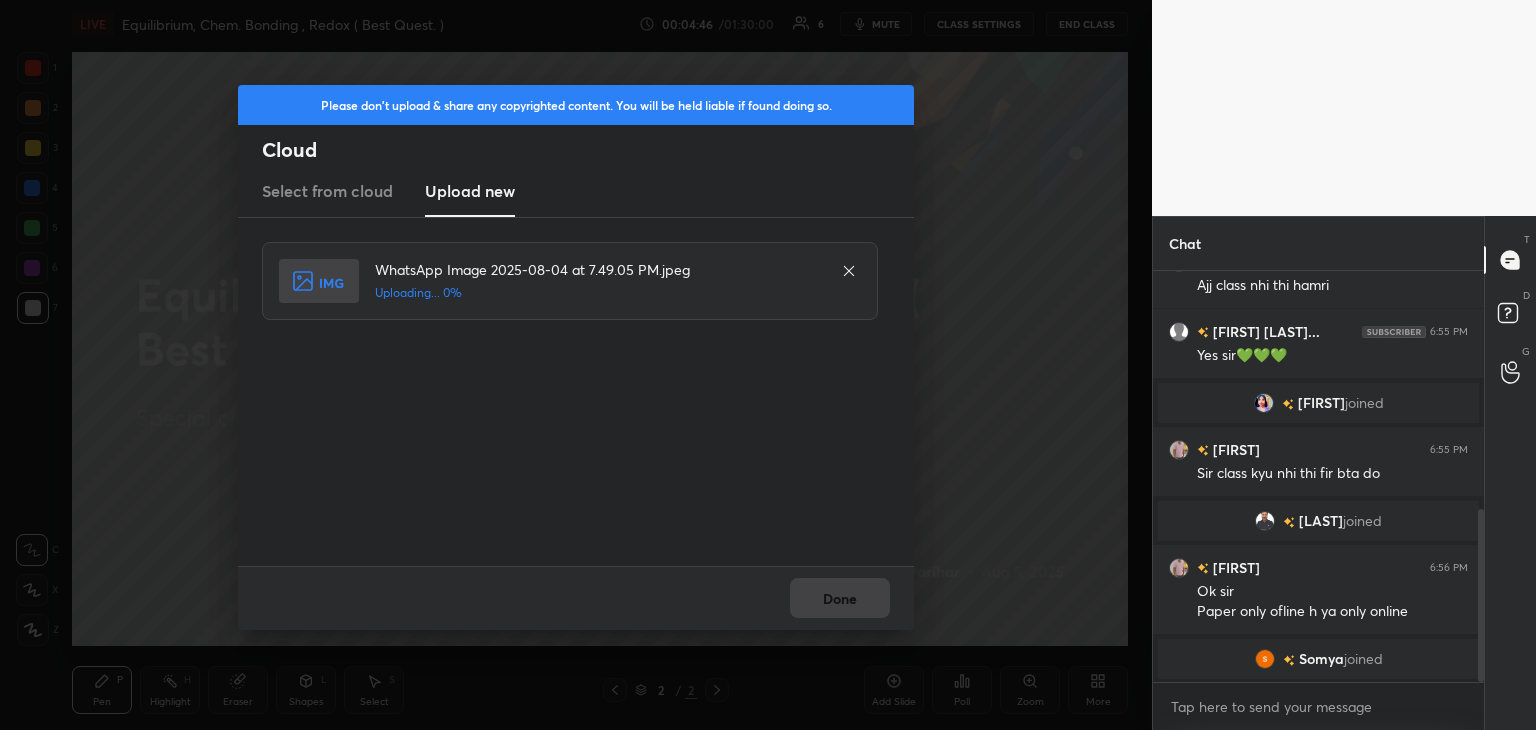 click on "Please don't upload & share any copyrighted content. You will be held liable if found doing so. Cloud Select from cloud Upload new WhatsApp Image [DATE] at [TIME].jpeg Uploading... 0% Done" at bounding box center [576, 365] 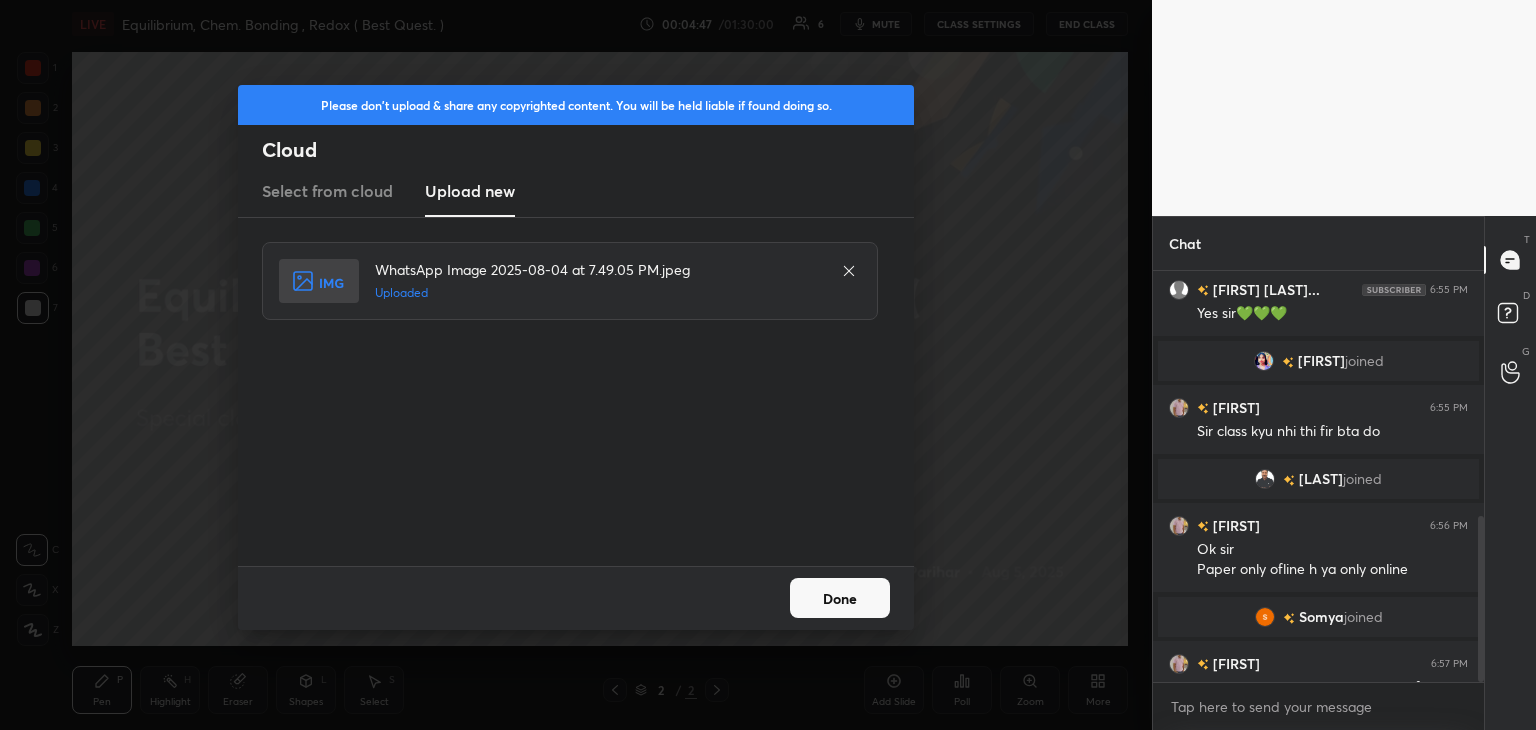 scroll, scrollTop: 610, scrollLeft: 0, axis: vertical 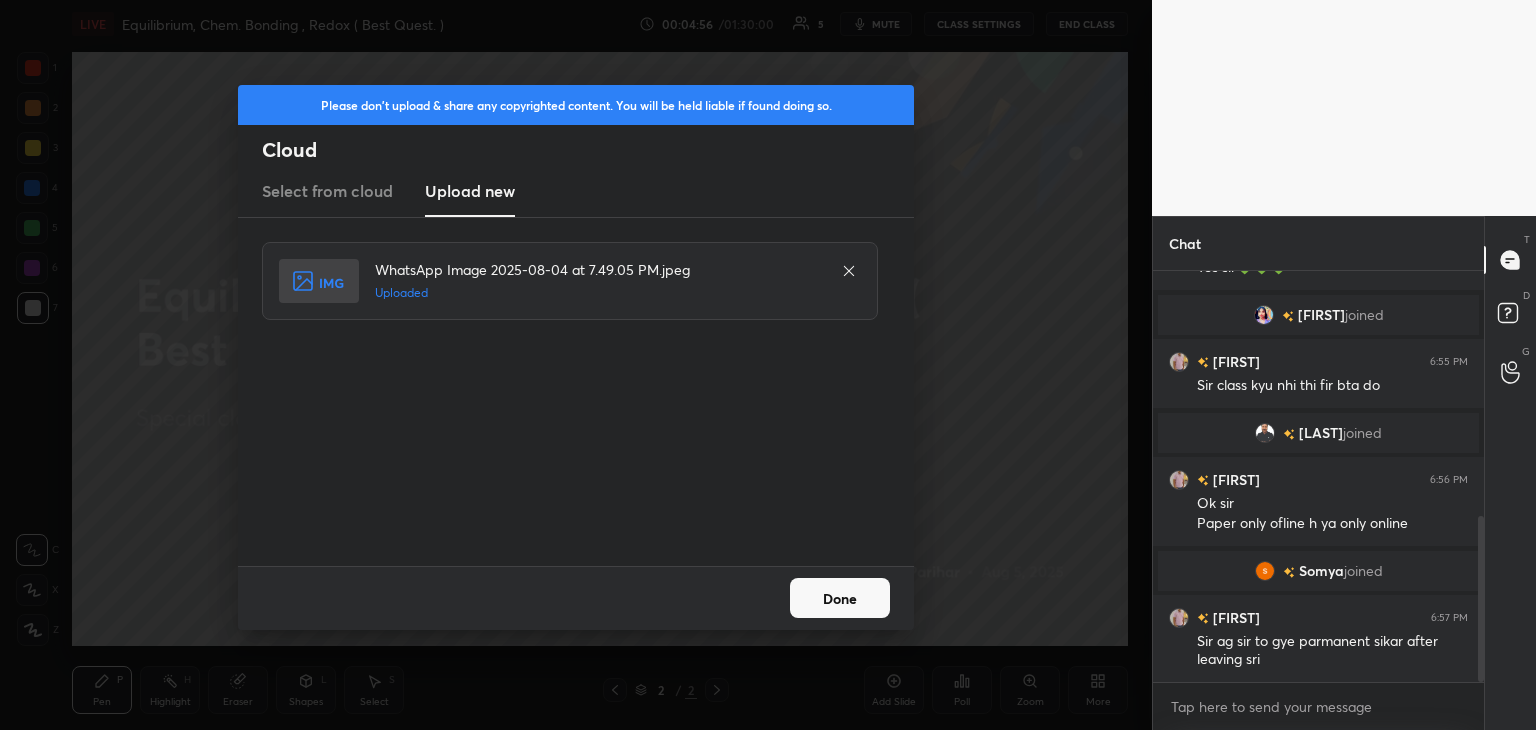 click on "Done" at bounding box center [840, 598] 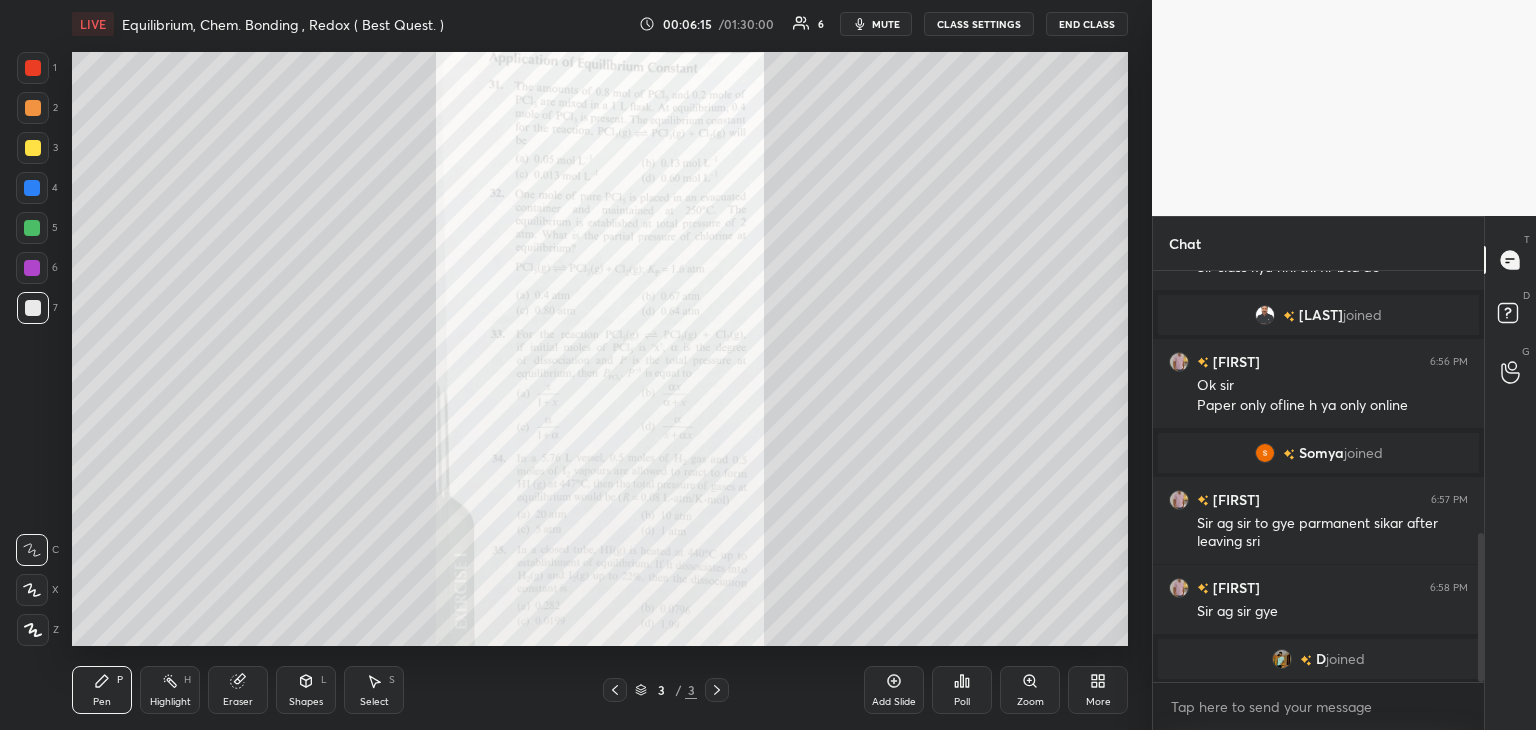 scroll, scrollTop: 842, scrollLeft: 0, axis: vertical 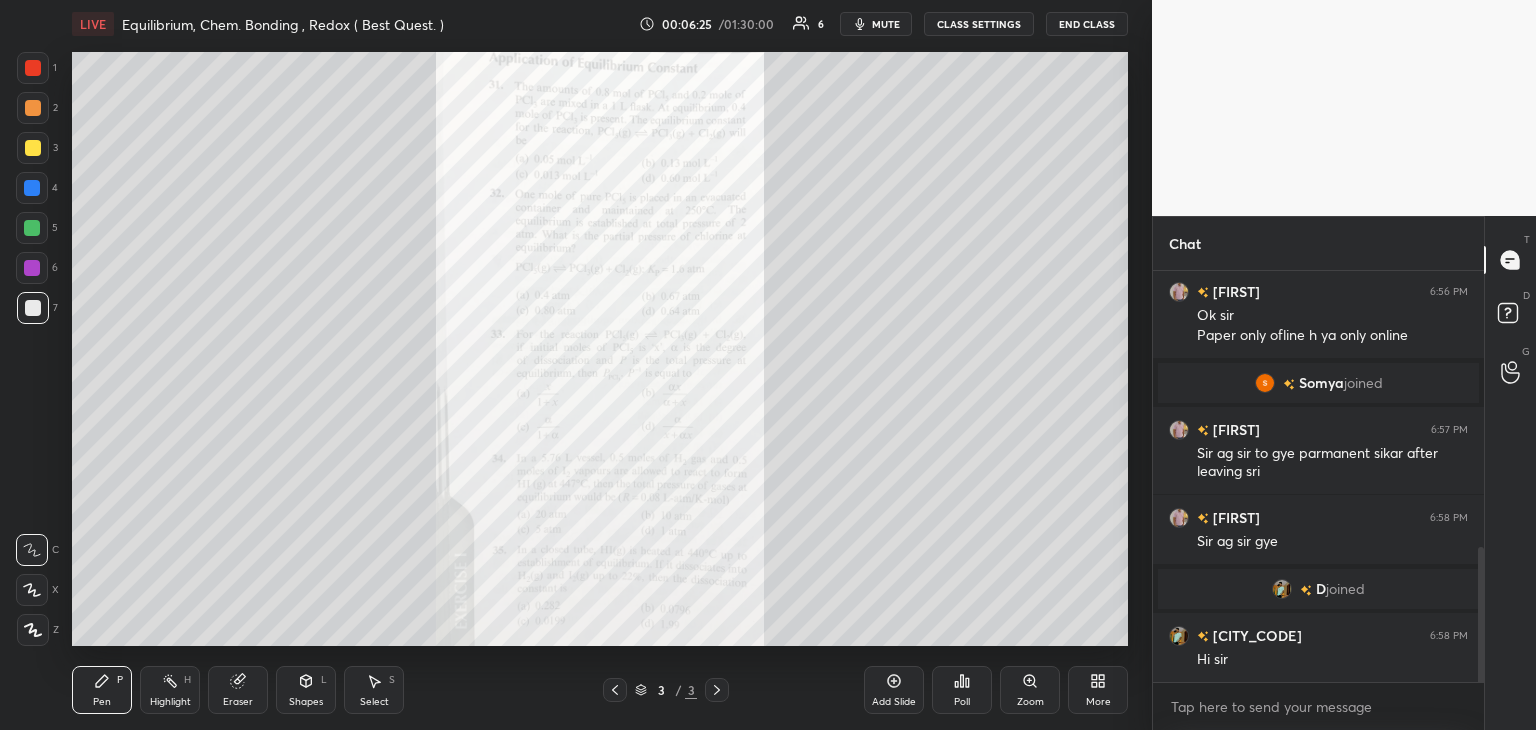 click 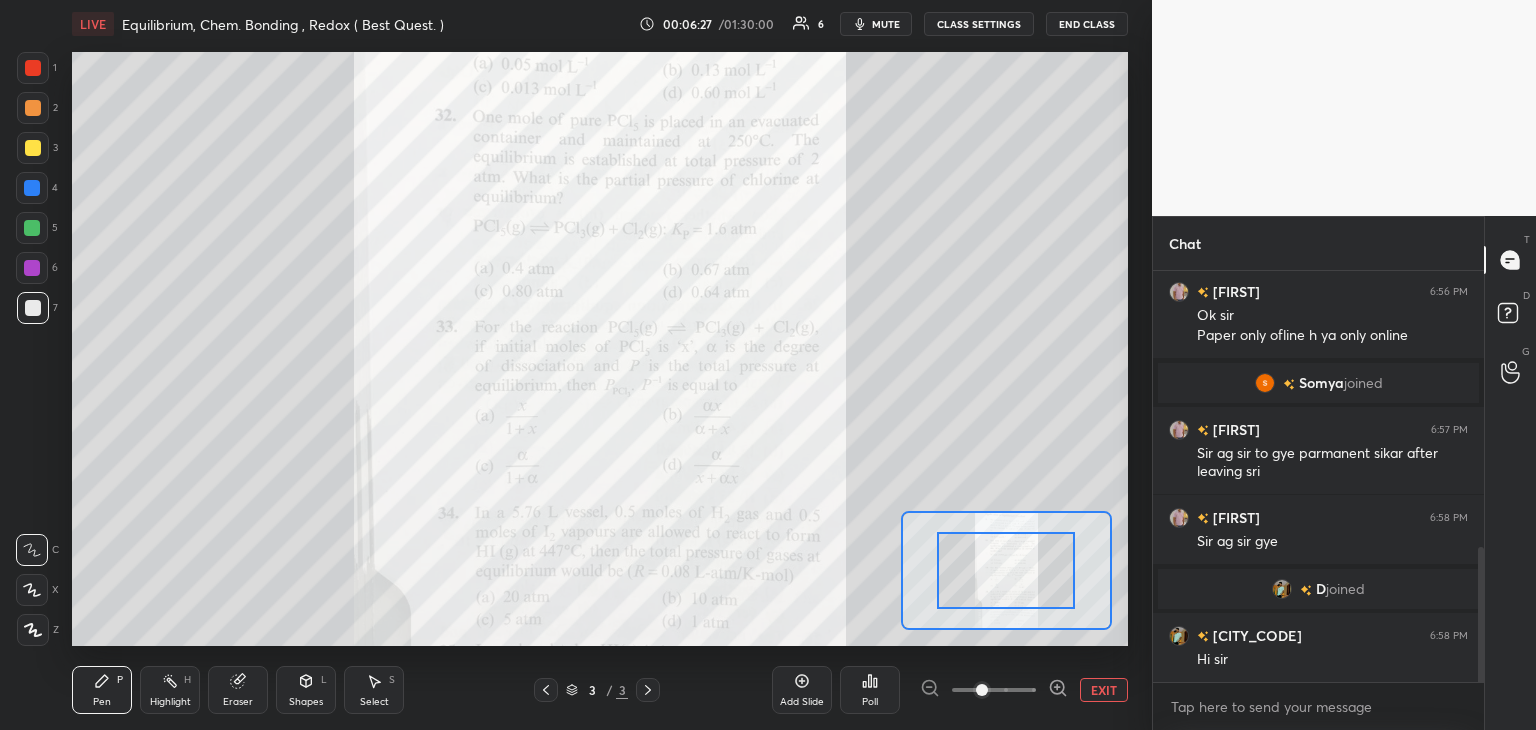 click 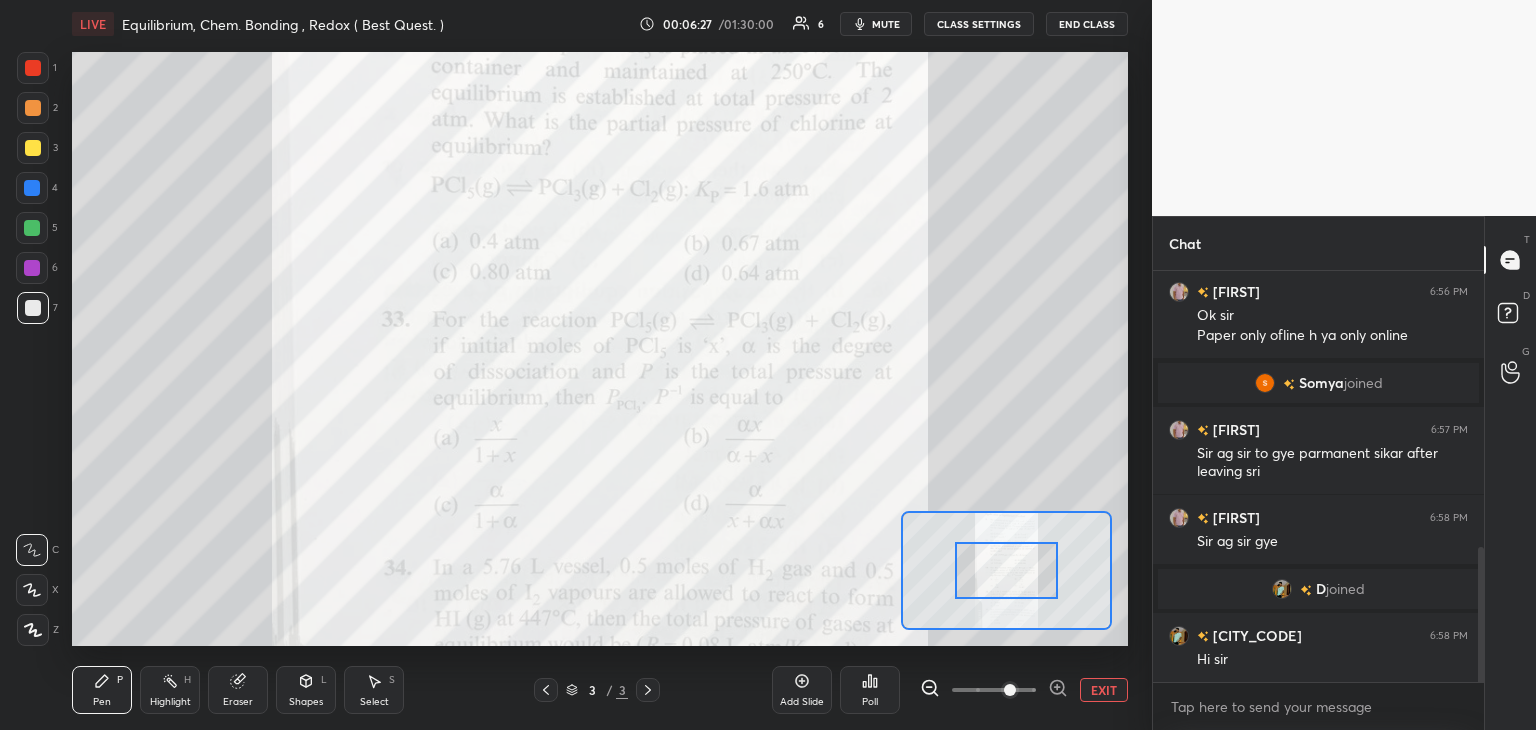 click 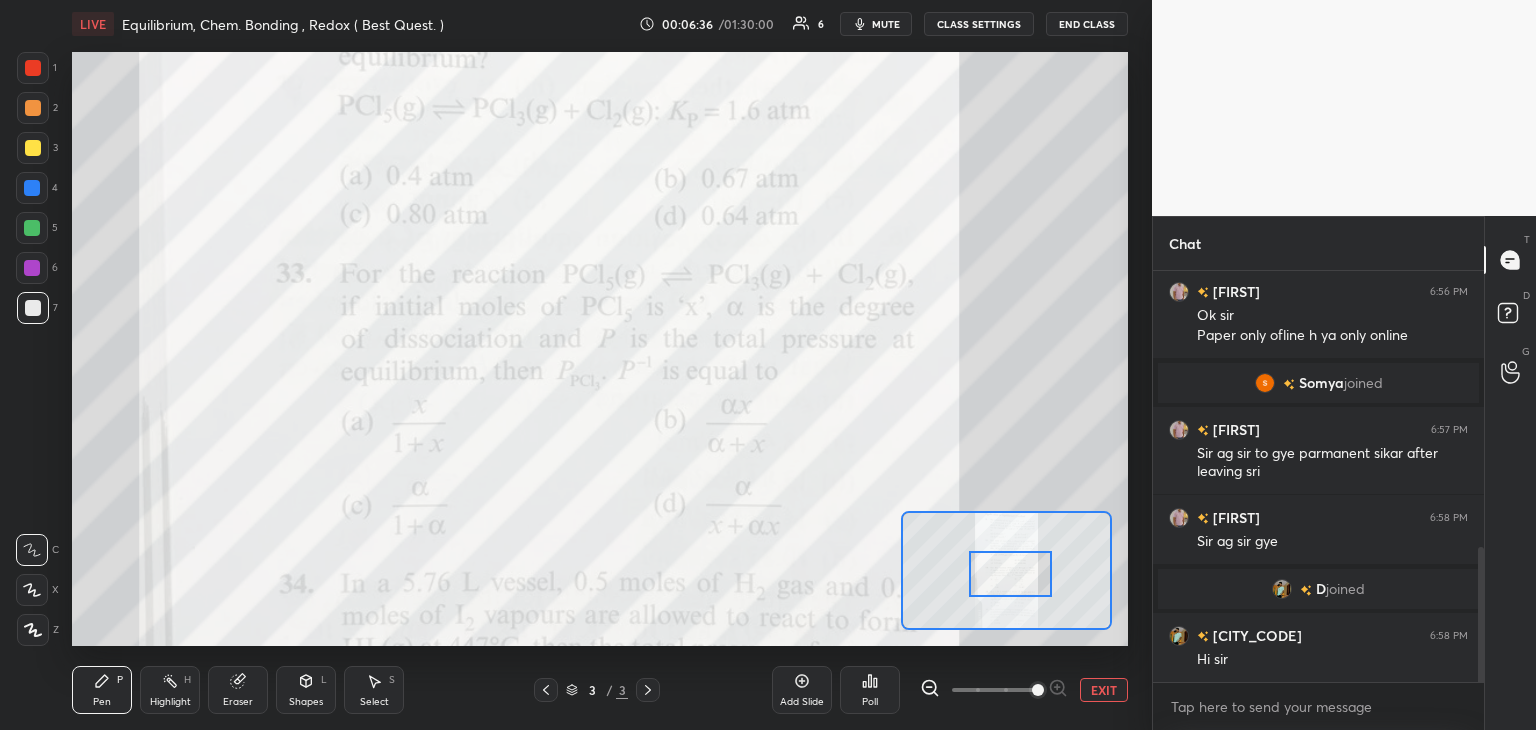 click at bounding box center (1010, 574) 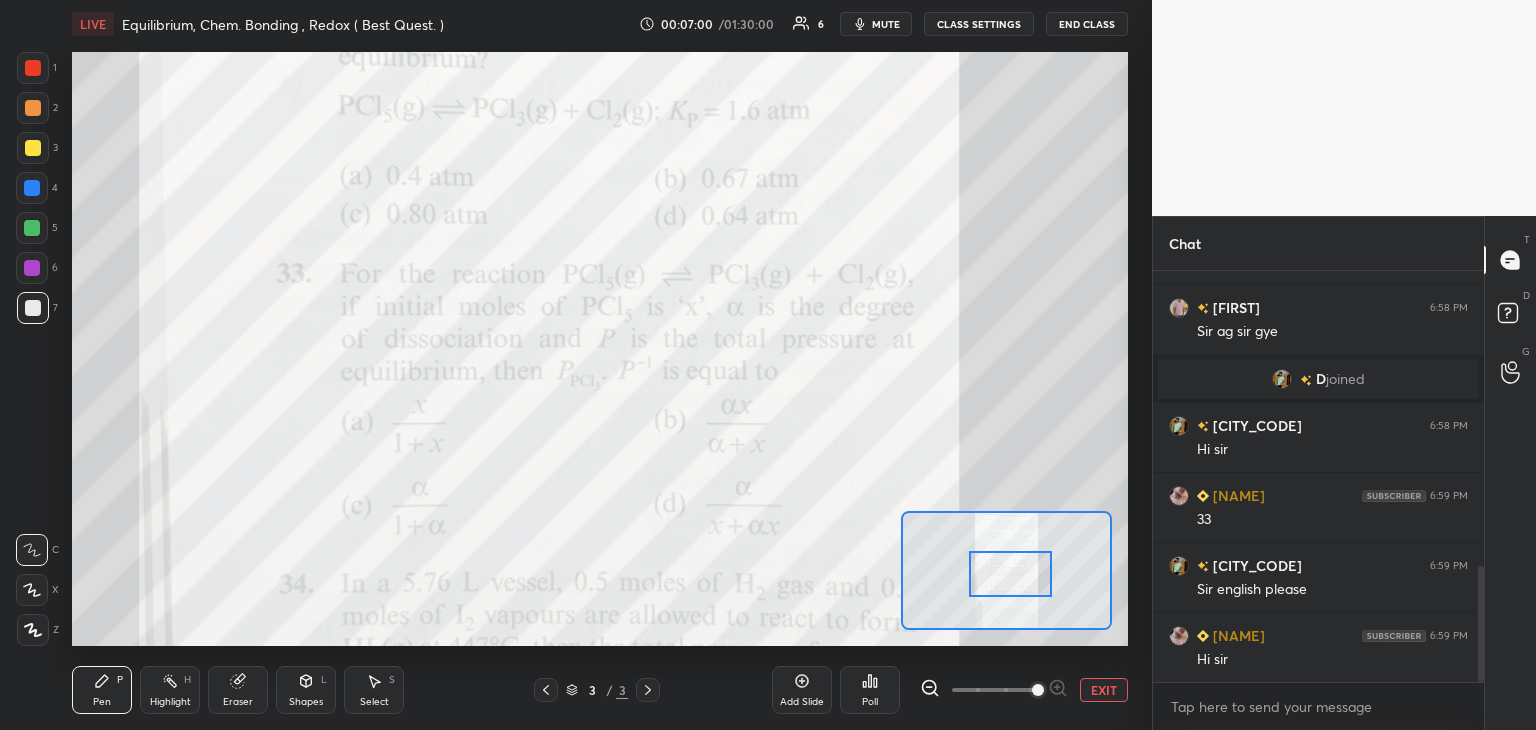 scroll, scrollTop: 1072, scrollLeft: 0, axis: vertical 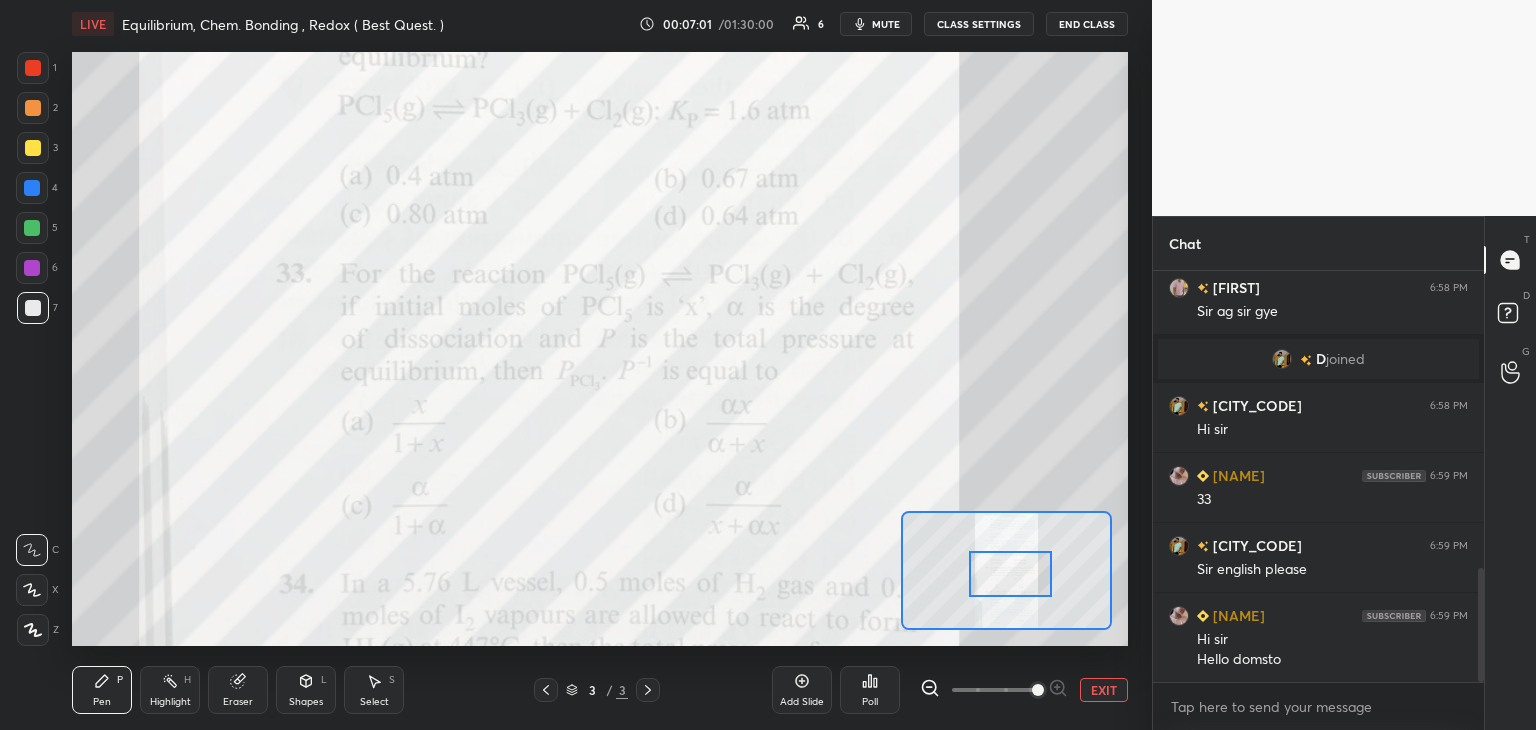click at bounding box center [33, 108] 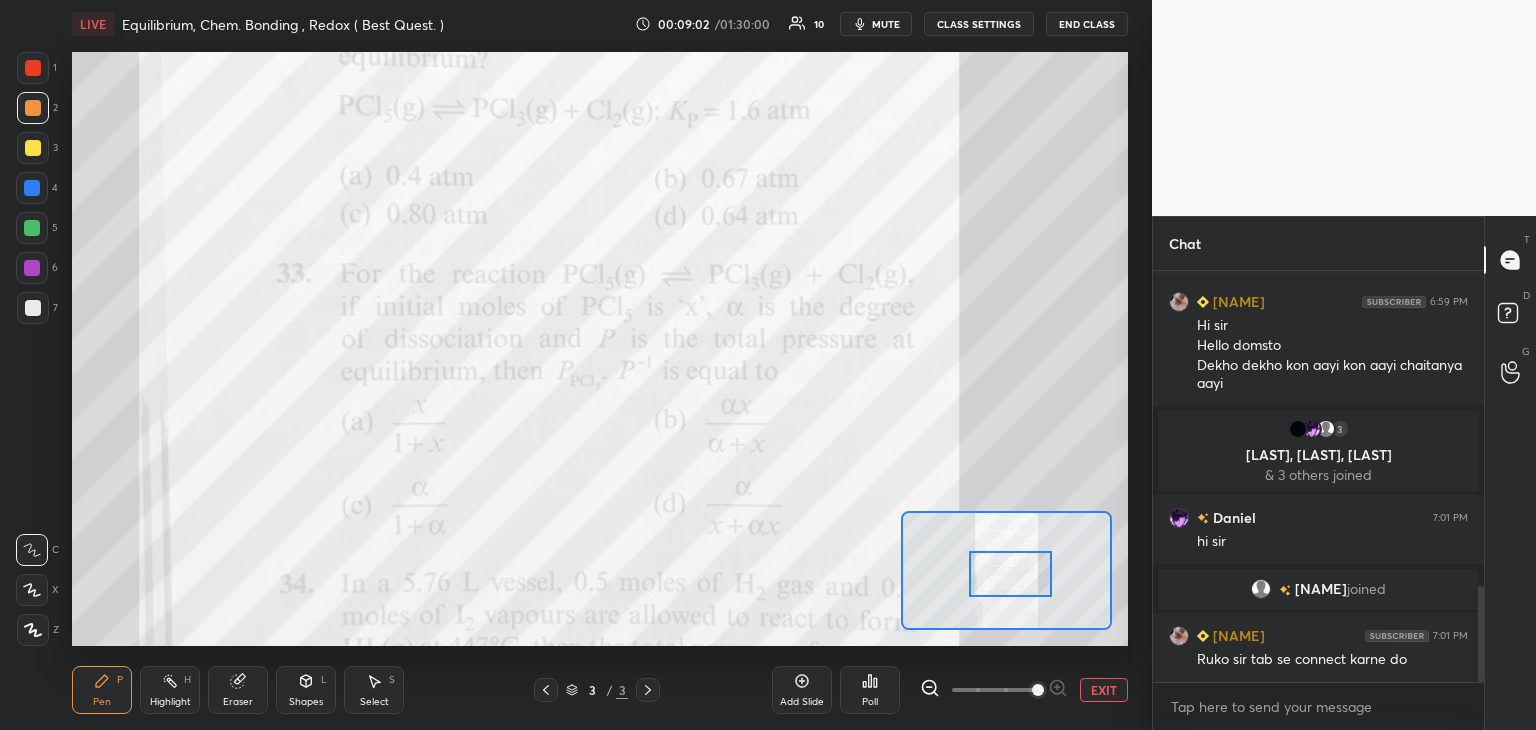 scroll, scrollTop: 1352, scrollLeft: 0, axis: vertical 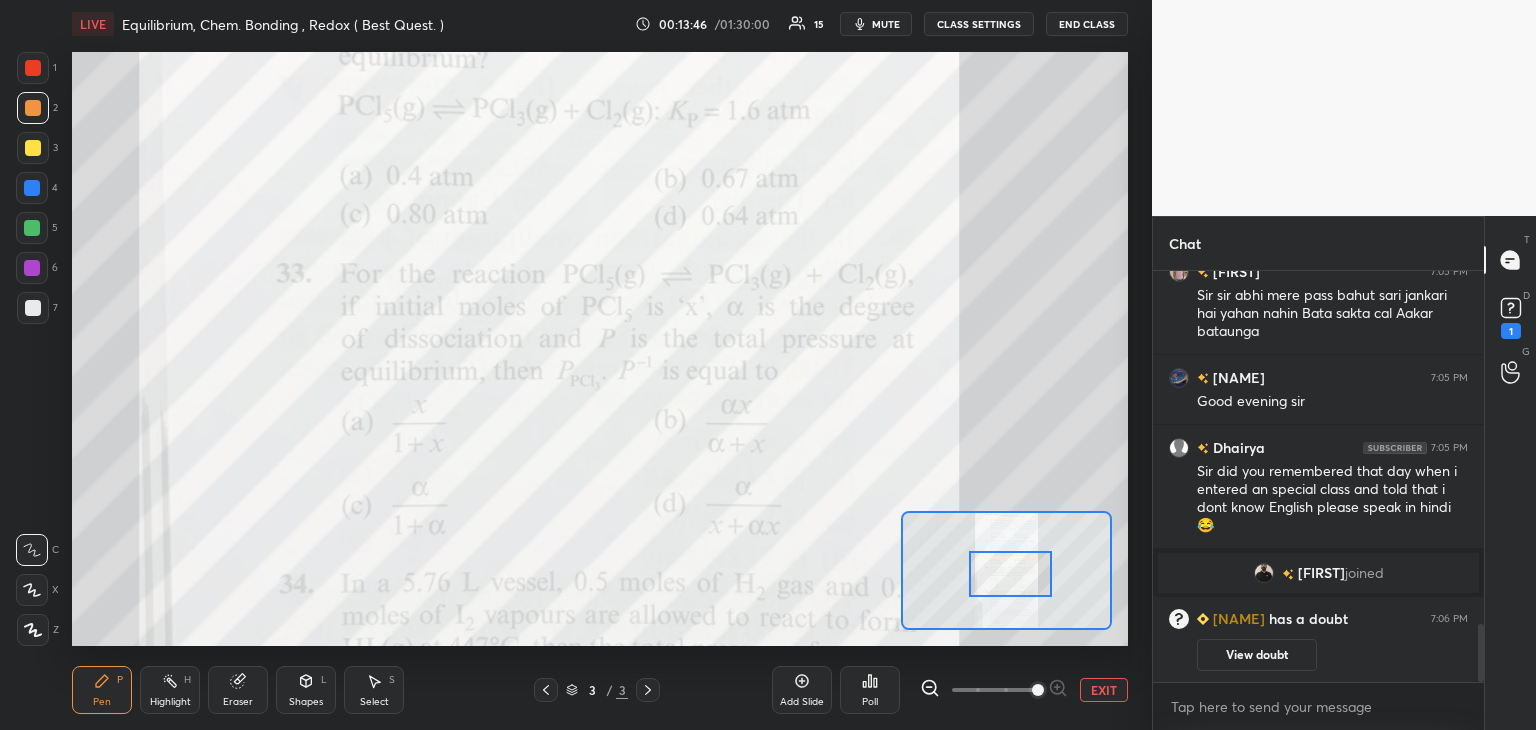 click on "mute" at bounding box center (886, 24) 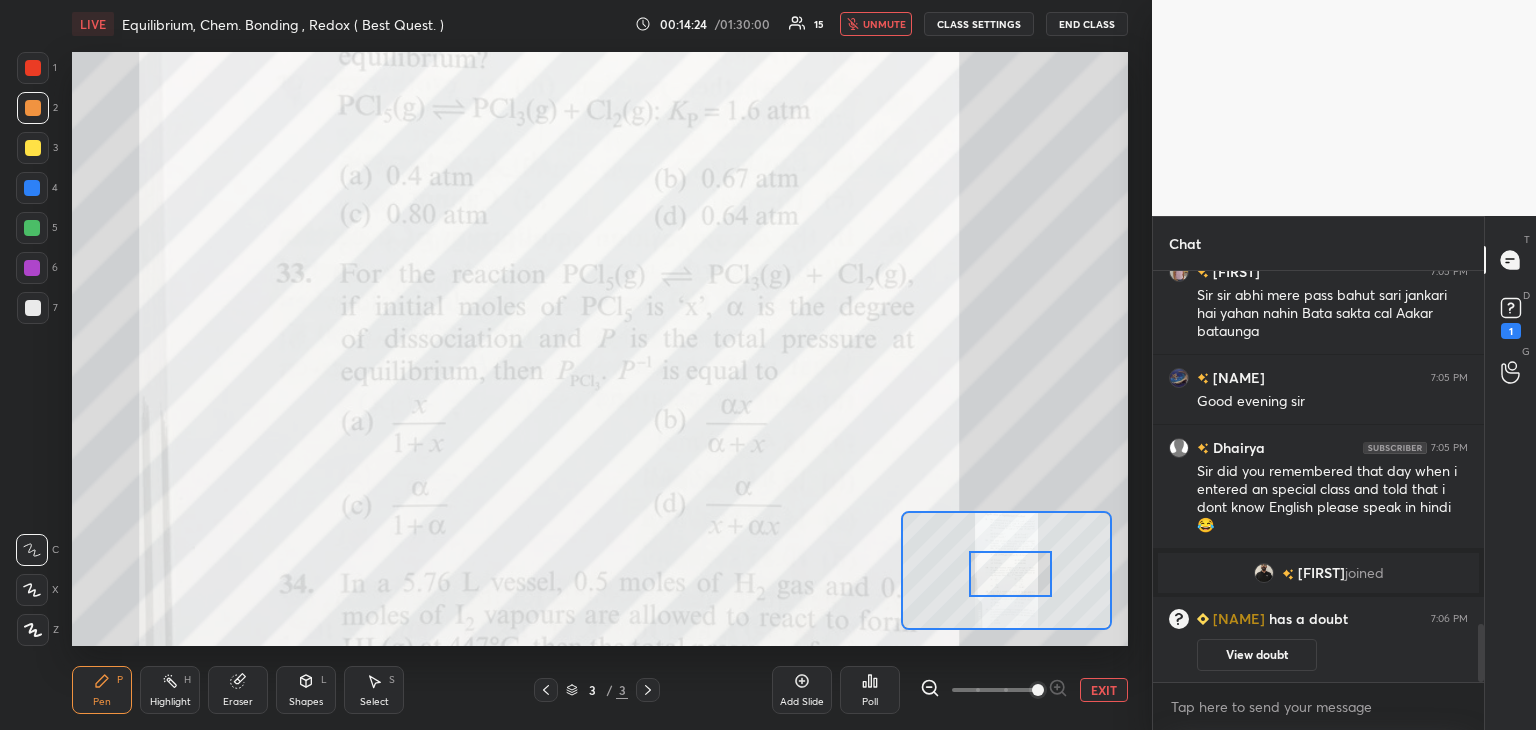 click on "Poll" at bounding box center [870, 690] 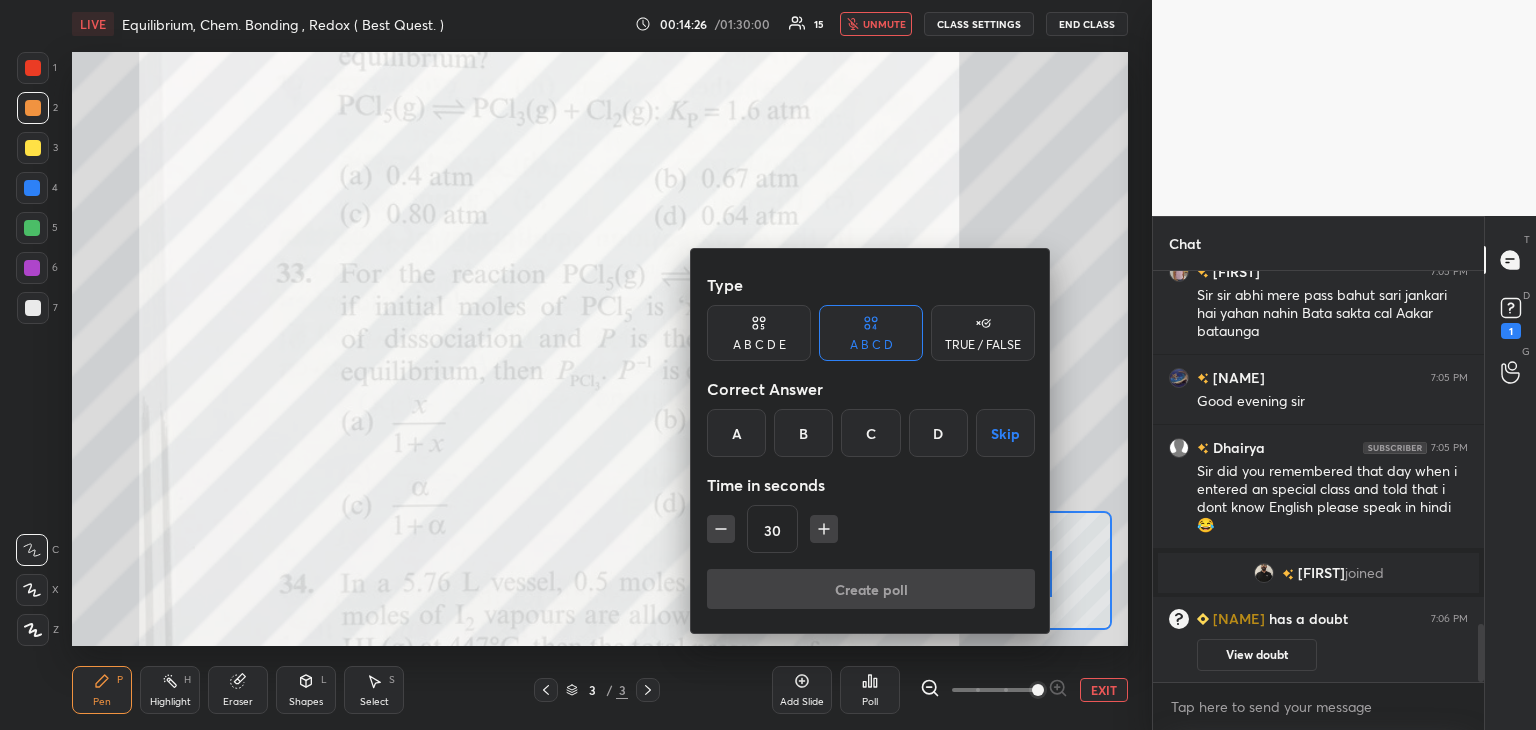 scroll, scrollTop: 2572, scrollLeft: 0, axis: vertical 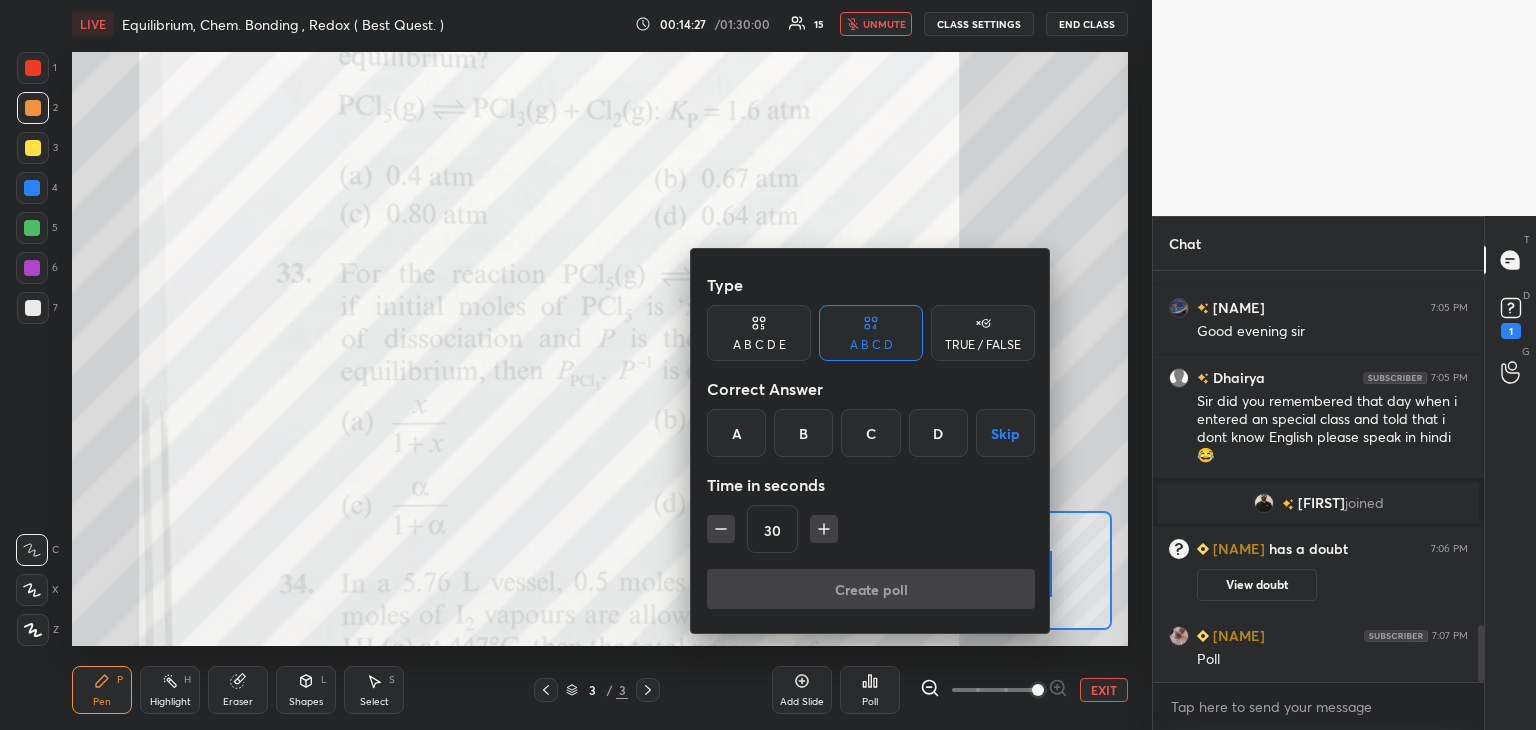 click on "C" at bounding box center [870, 433] 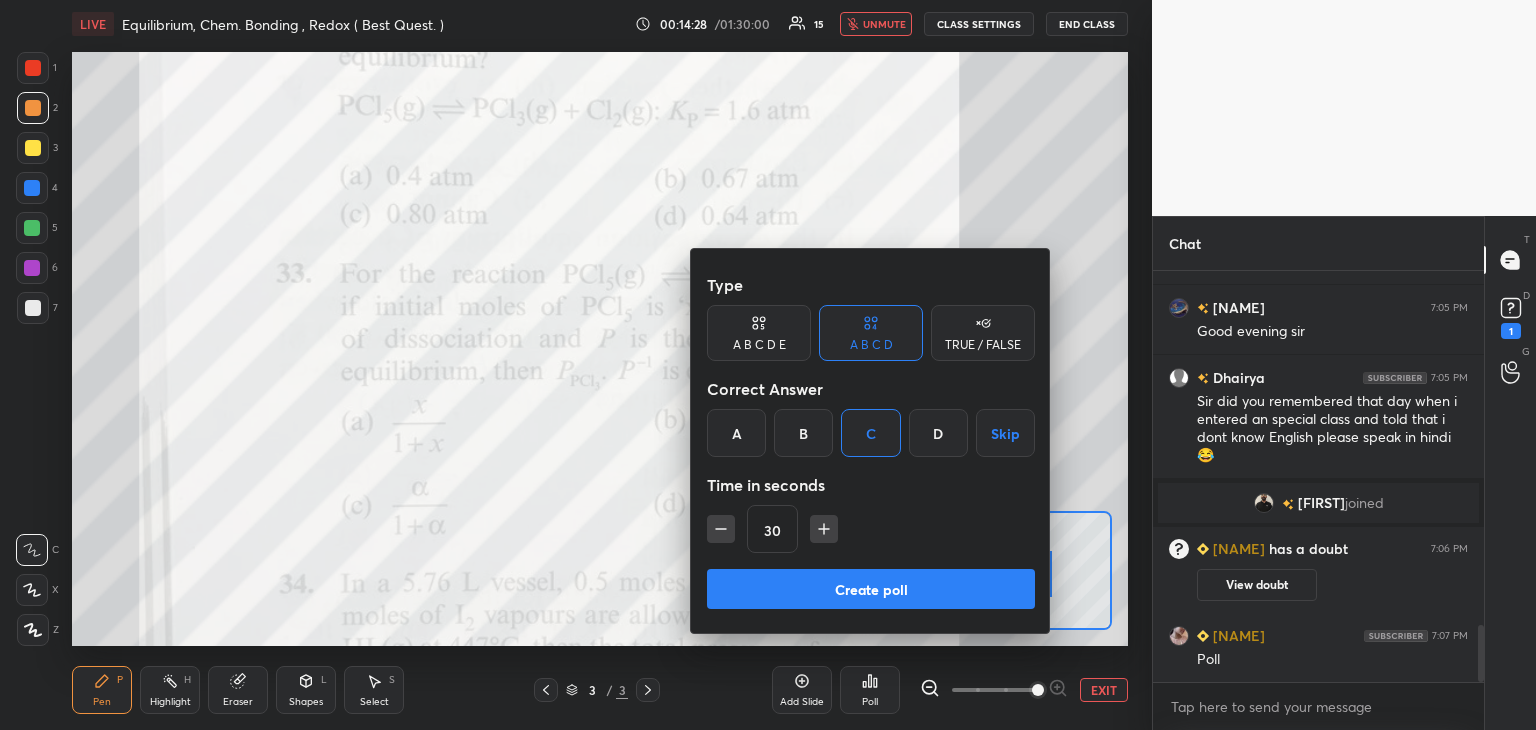 click on "Create poll" at bounding box center (871, 589) 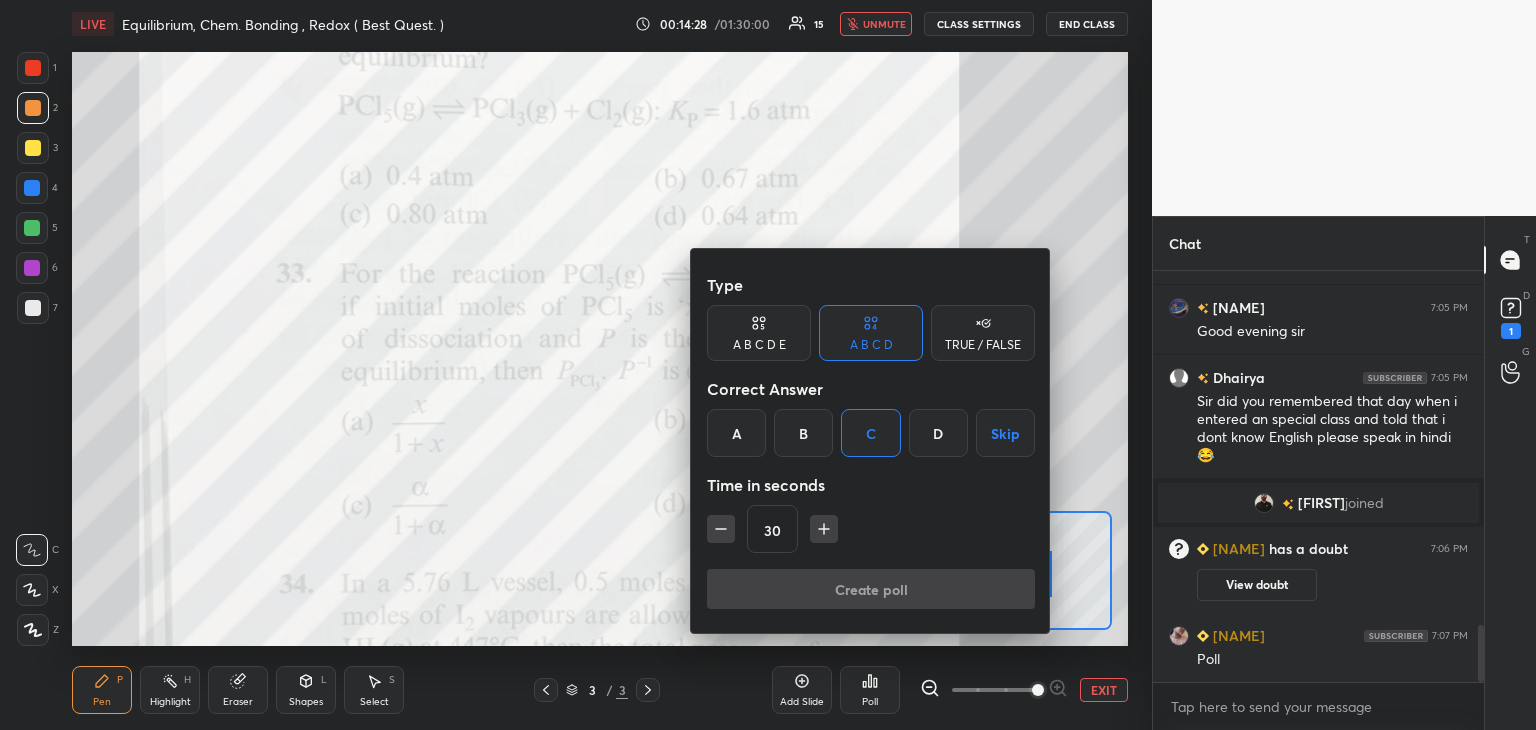 scroll, scrollTop: 364, scrollLeft: 325, axis: both 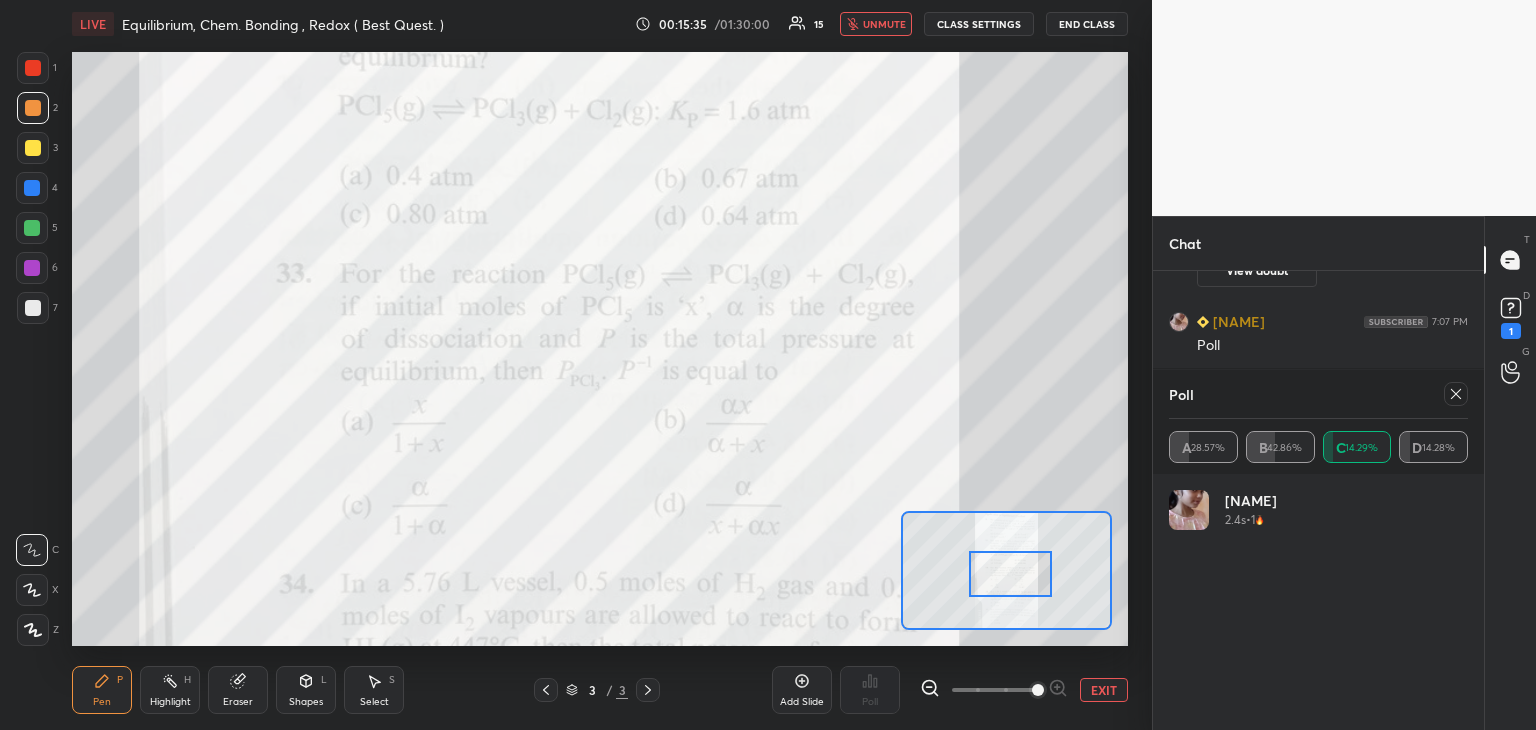click 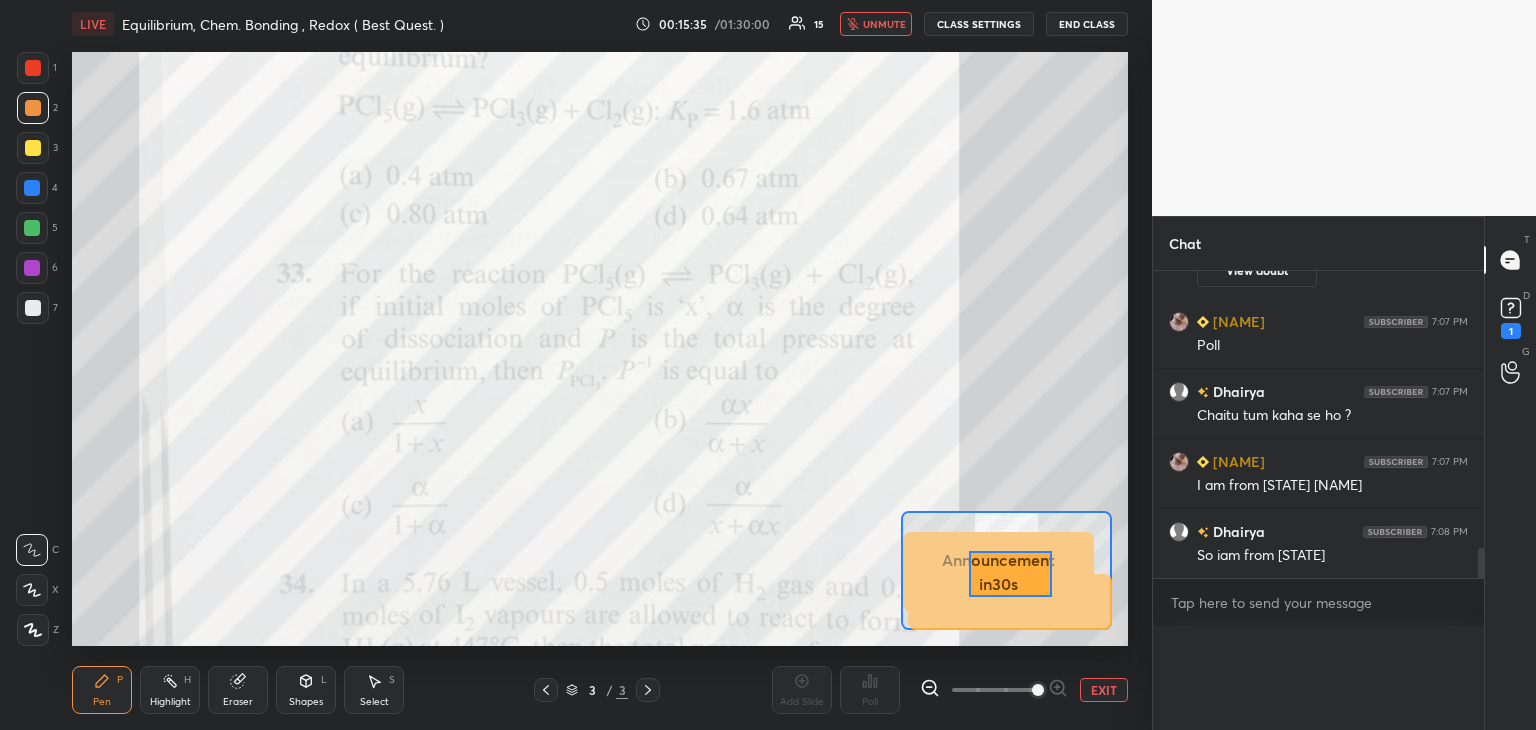 scroll, scrollTop: 0, scrollLeft: 0, axis: both 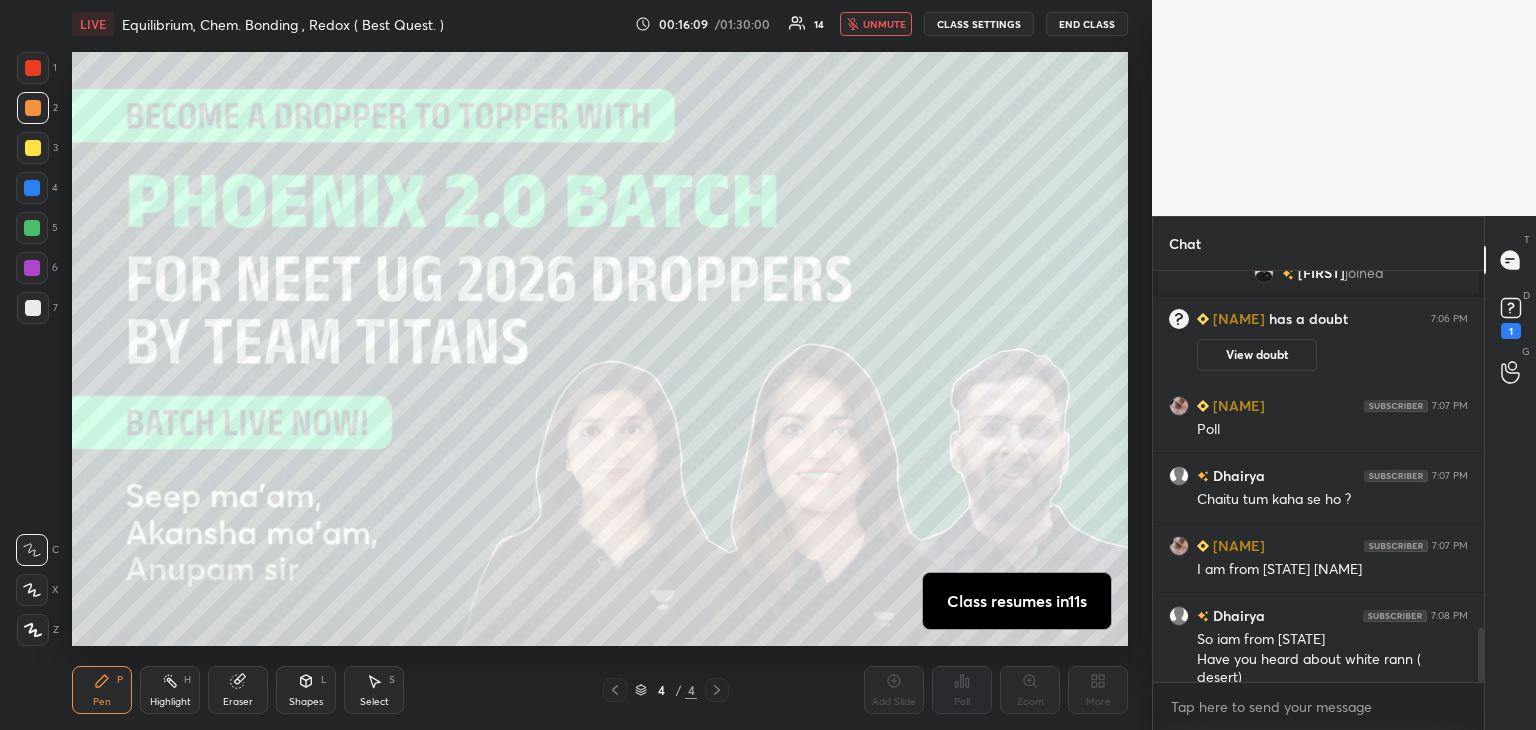 click at bounding box center (33, 148) 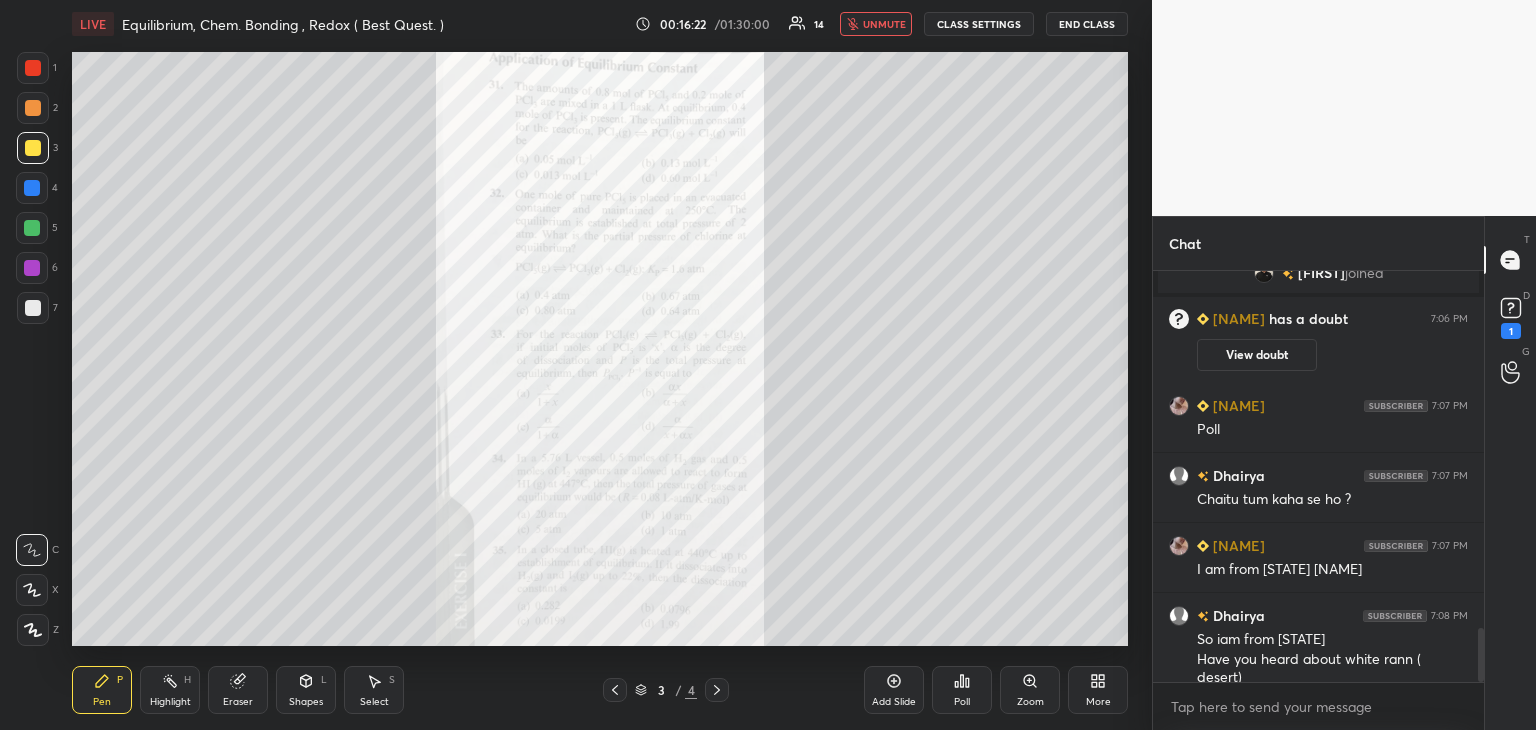 click 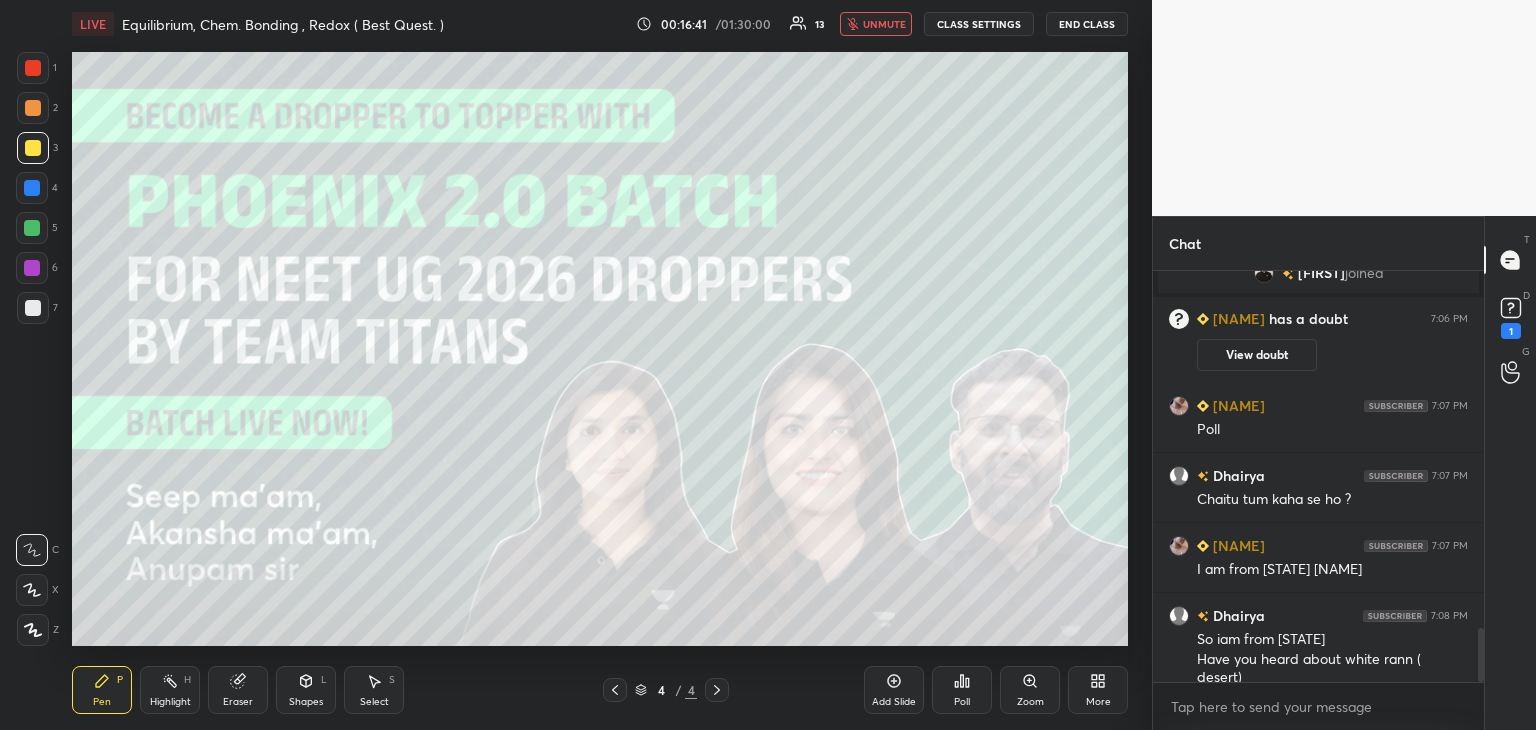 click at bounding box center (33, 108) 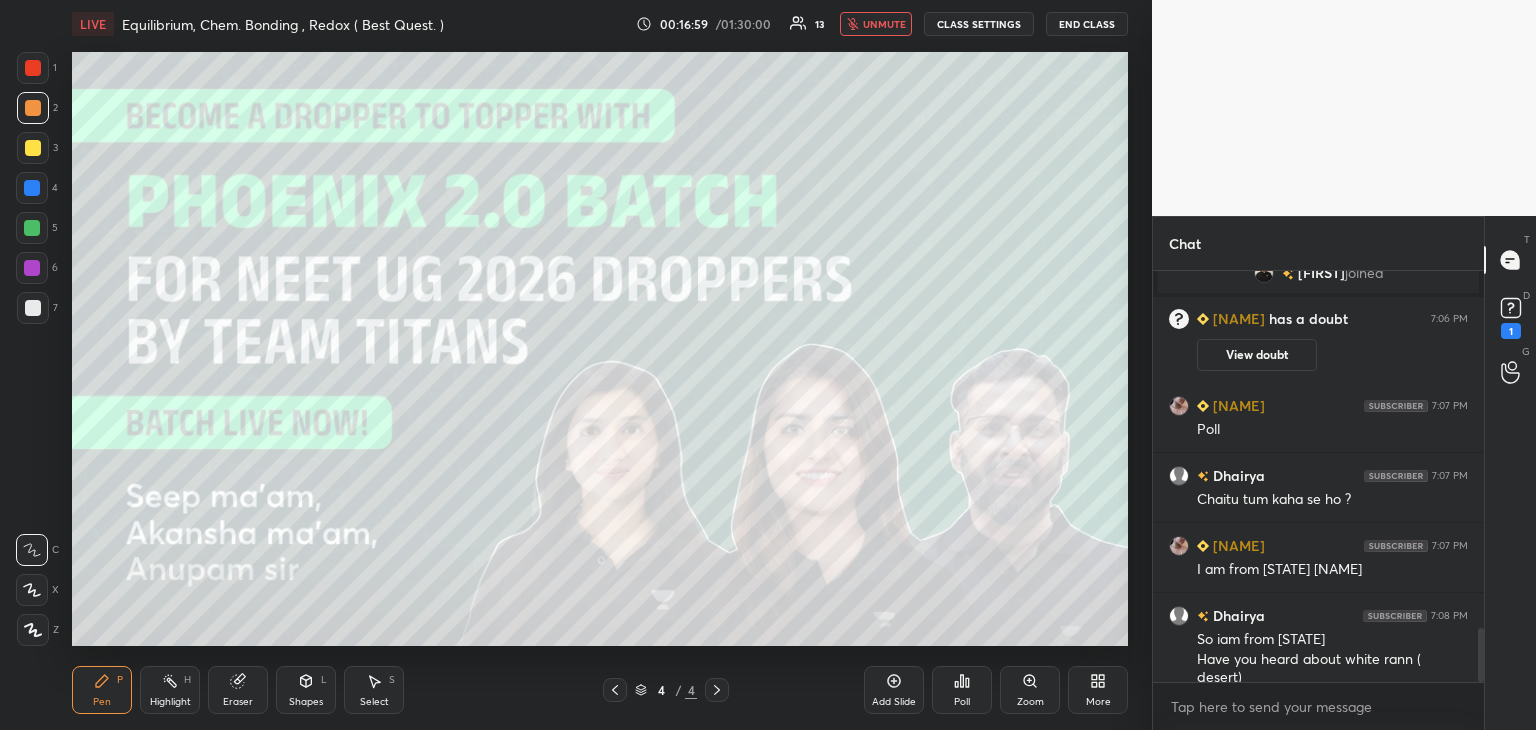 click on "unmute" at bounding box center (884, 24) 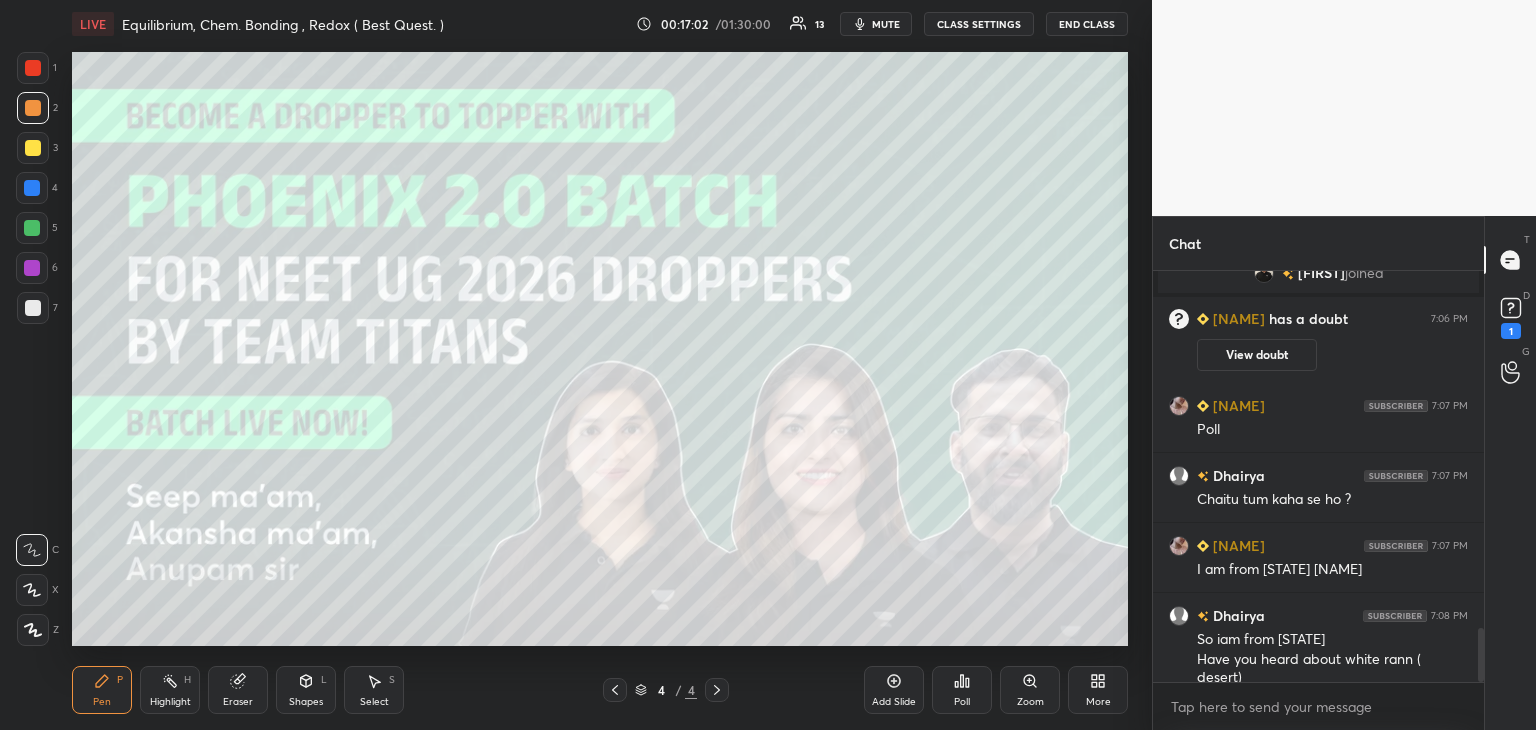 click 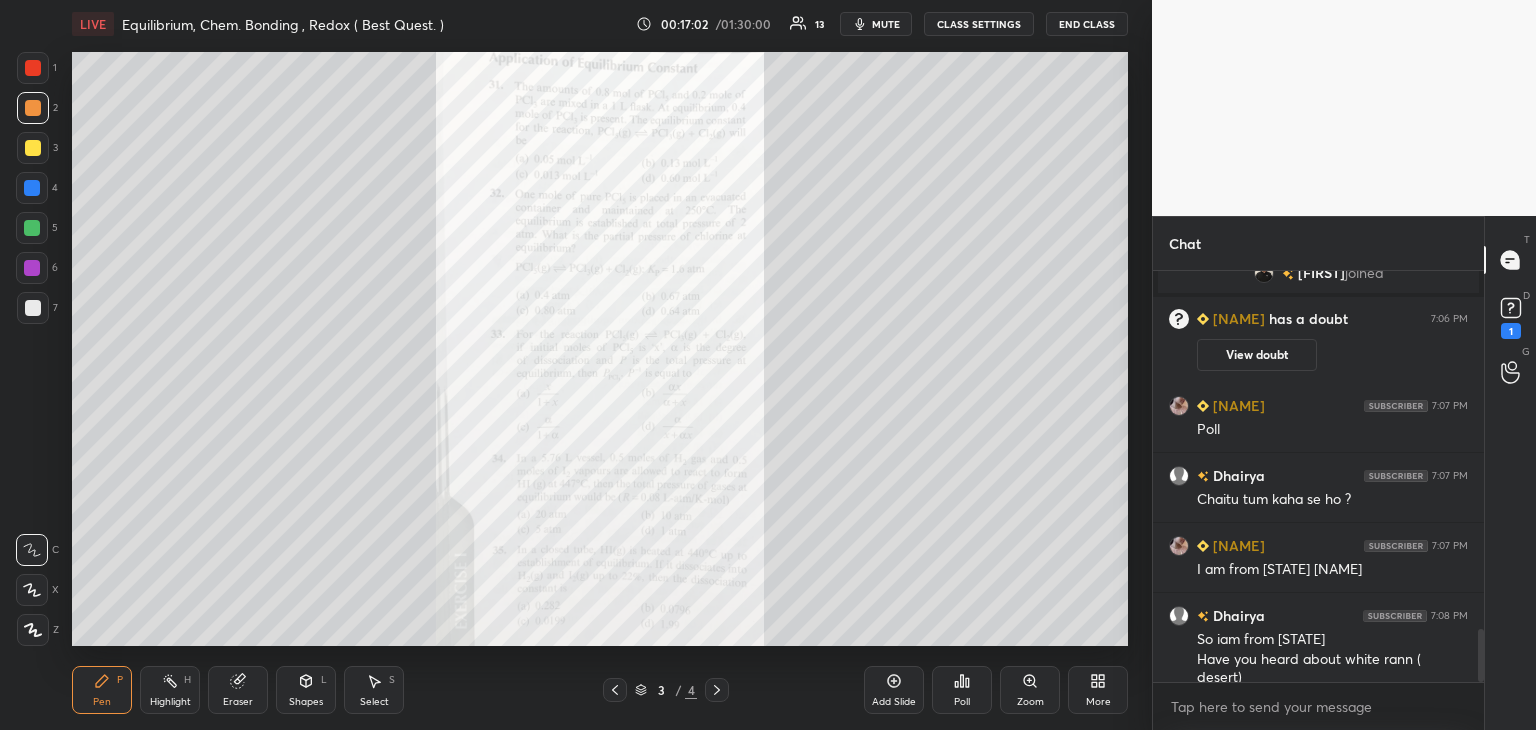 scroll, scrollTop: 2772, scrollLeft: 0, axis: vertical 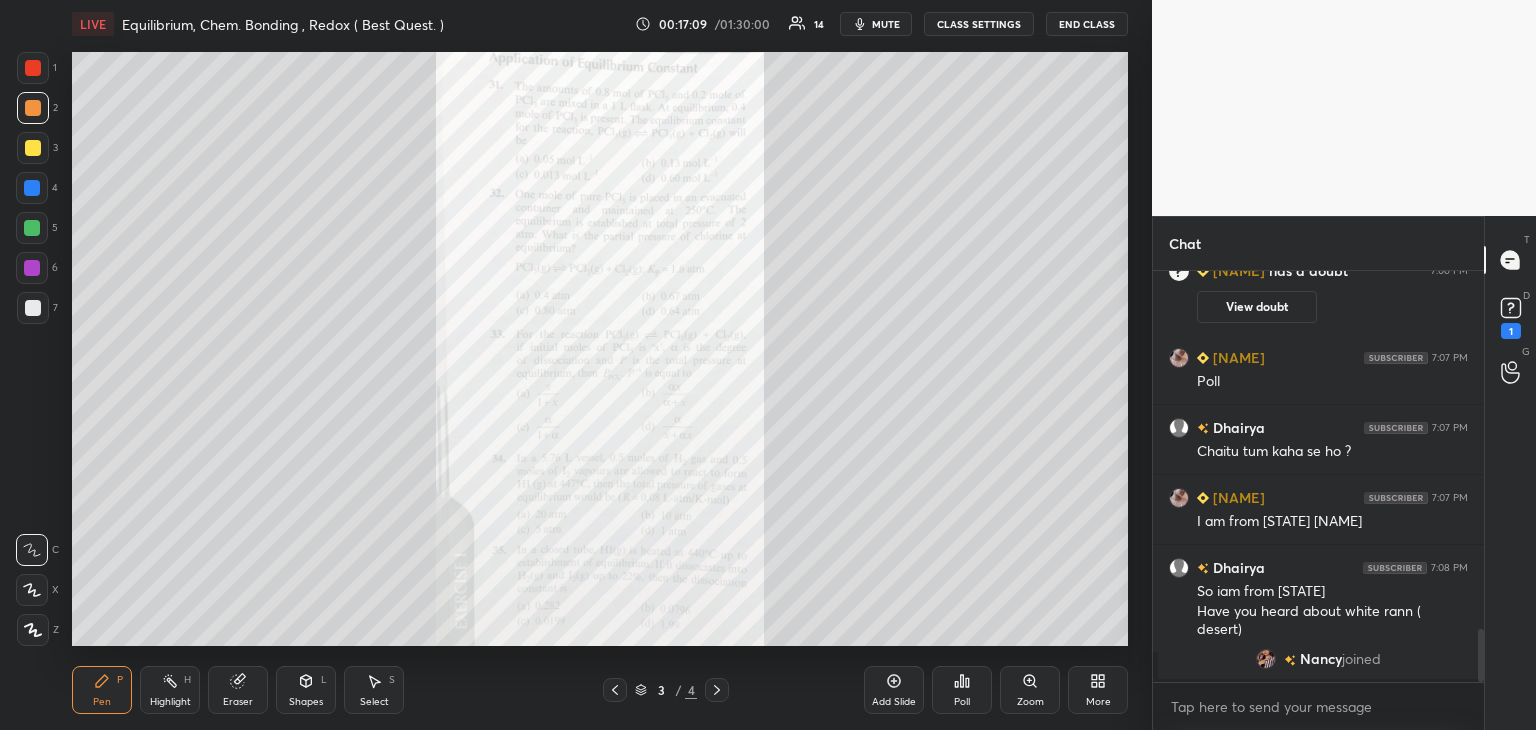 click 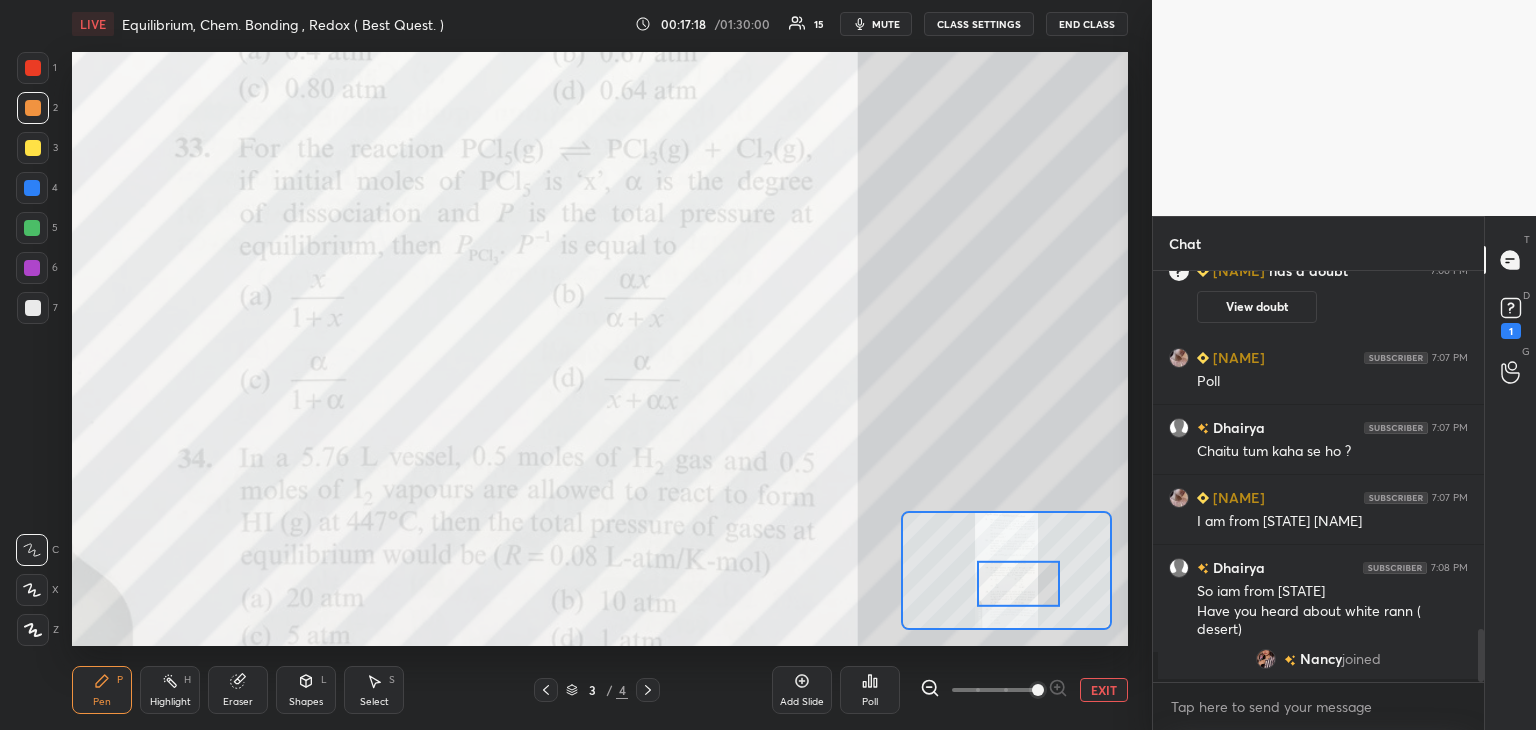 scroll, scrollTop: 2842, scrollLeft: 0, axis: vertical 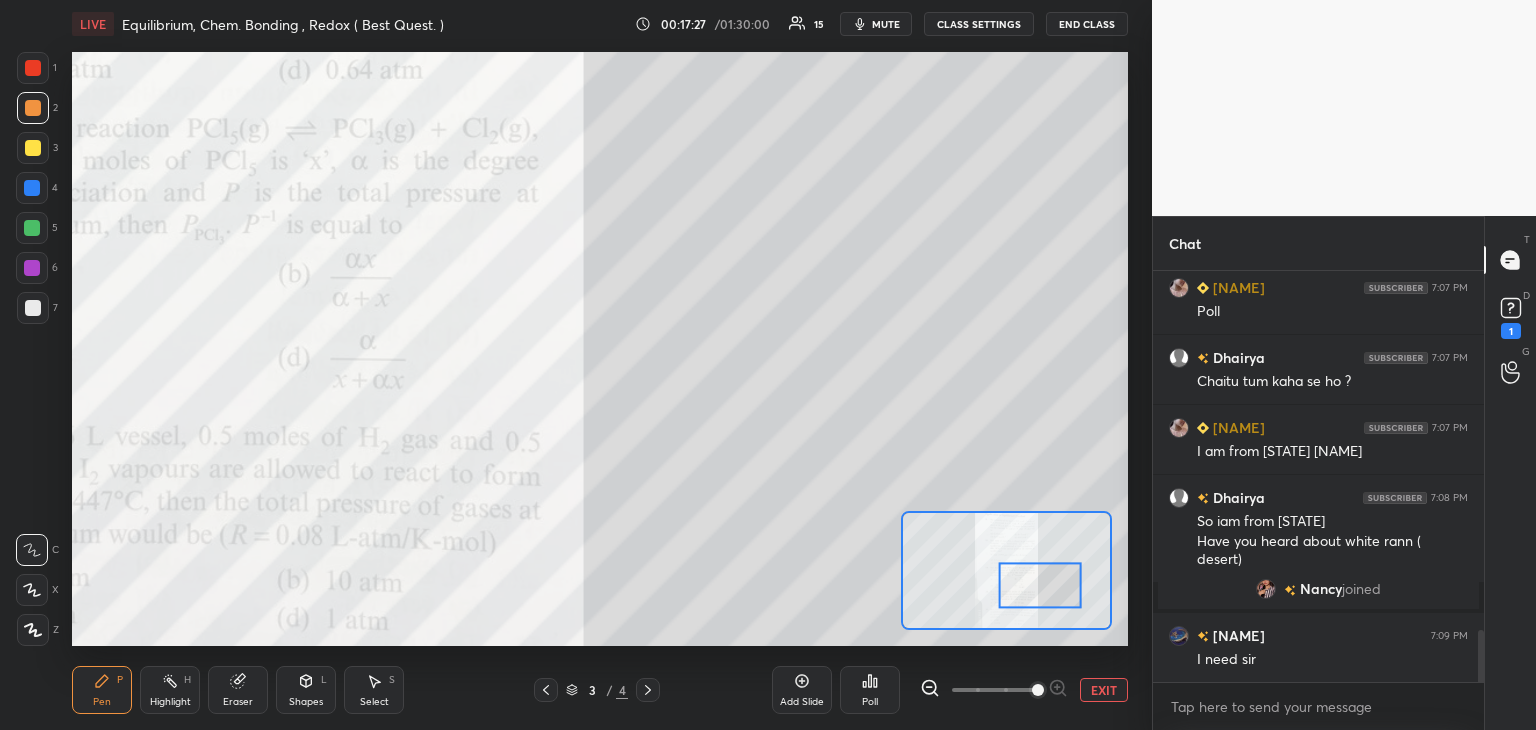 click at bounding box center [33, 148] 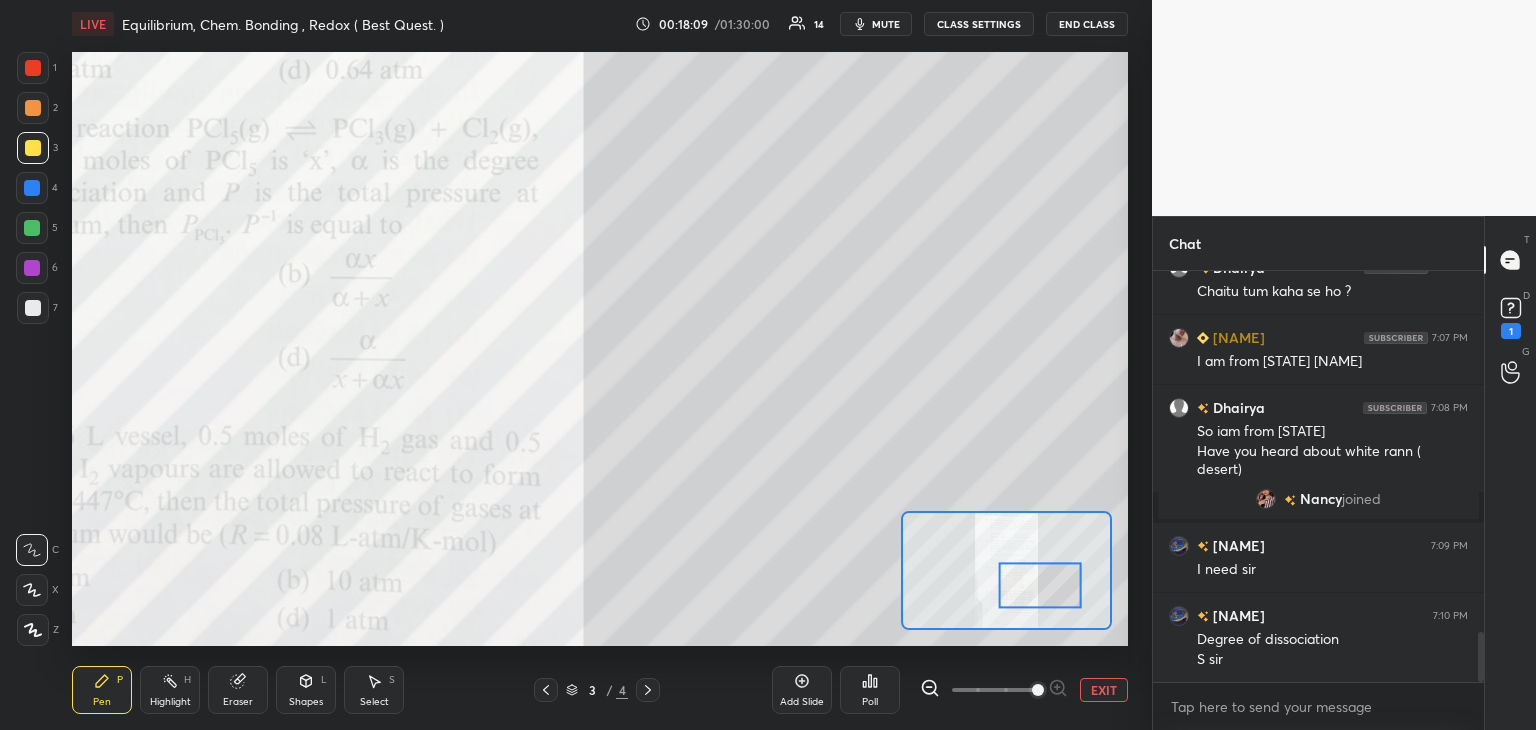 scroll, scrollTop: 2980, scrollLeft: 0, axis: vertical 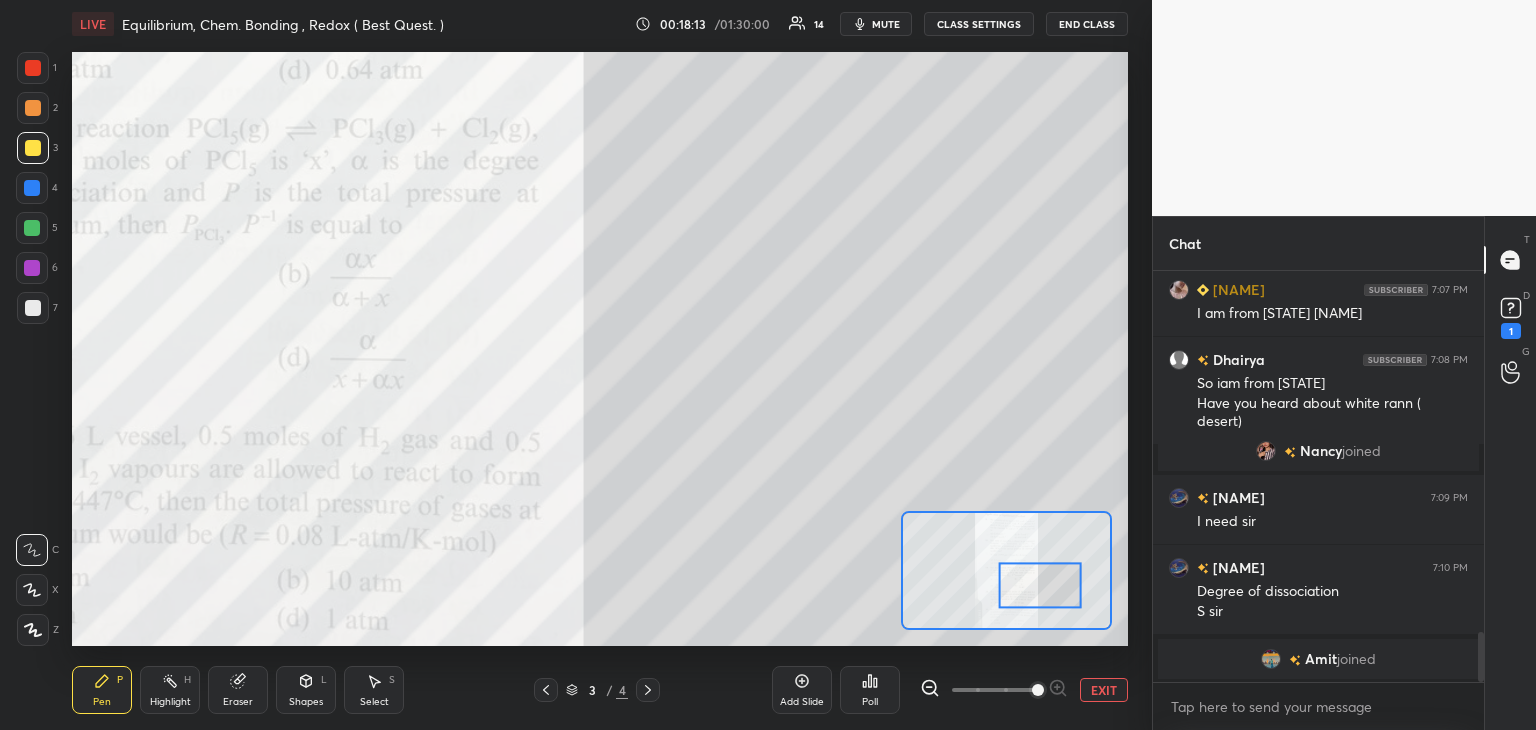 click at bounding box center (33, 308) 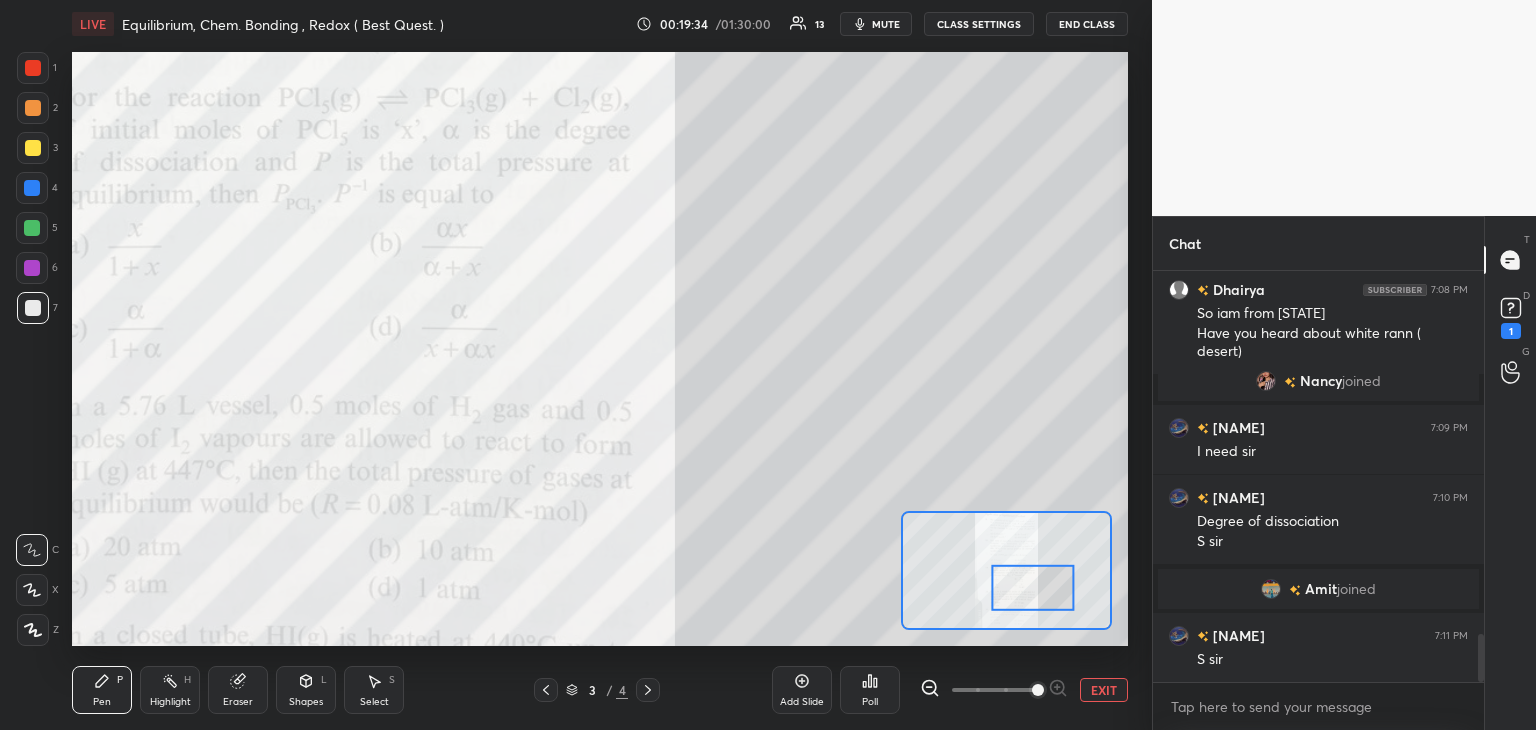 scroll, scrollTop: 3102, scrollLeft: 0, axis: vertical 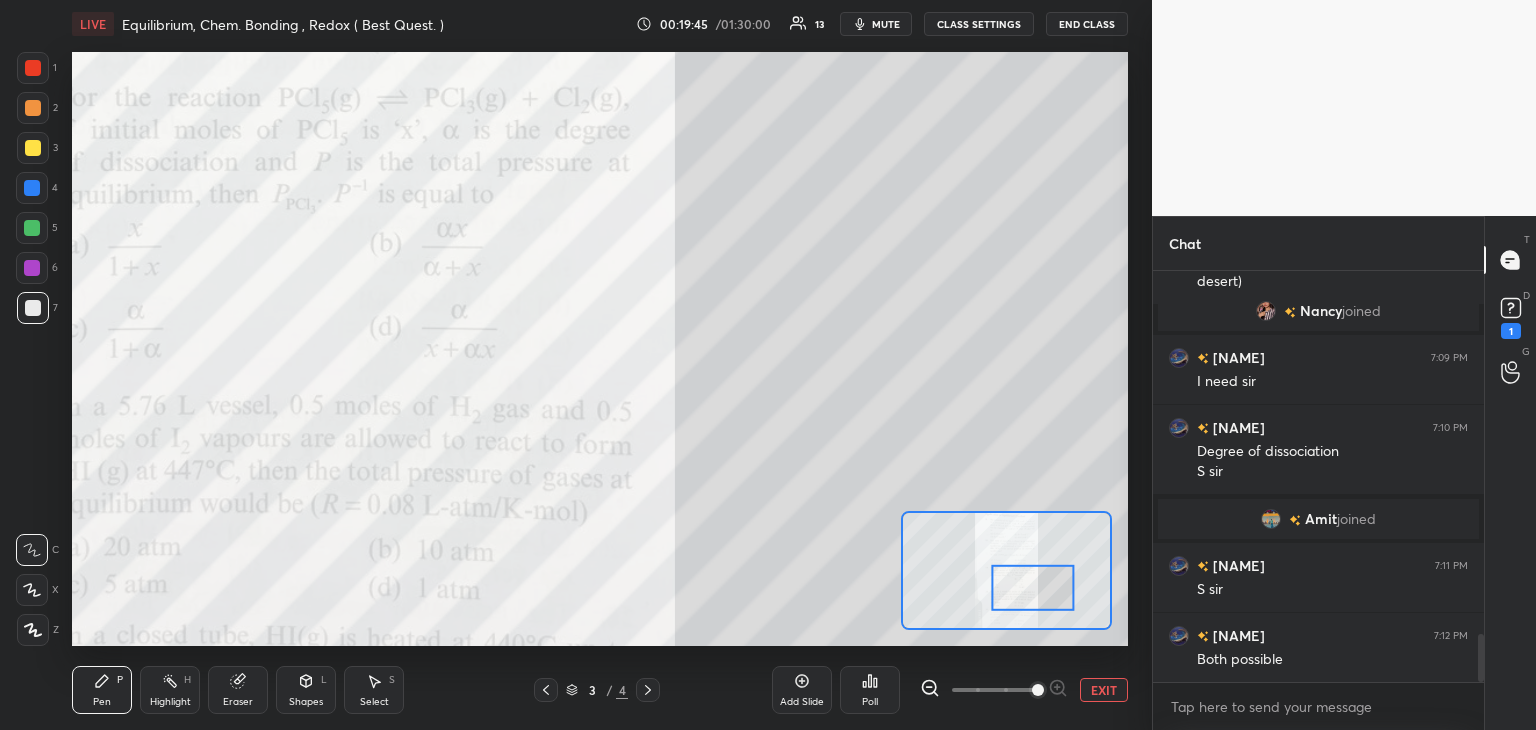 click at bounding box center (33, 148) 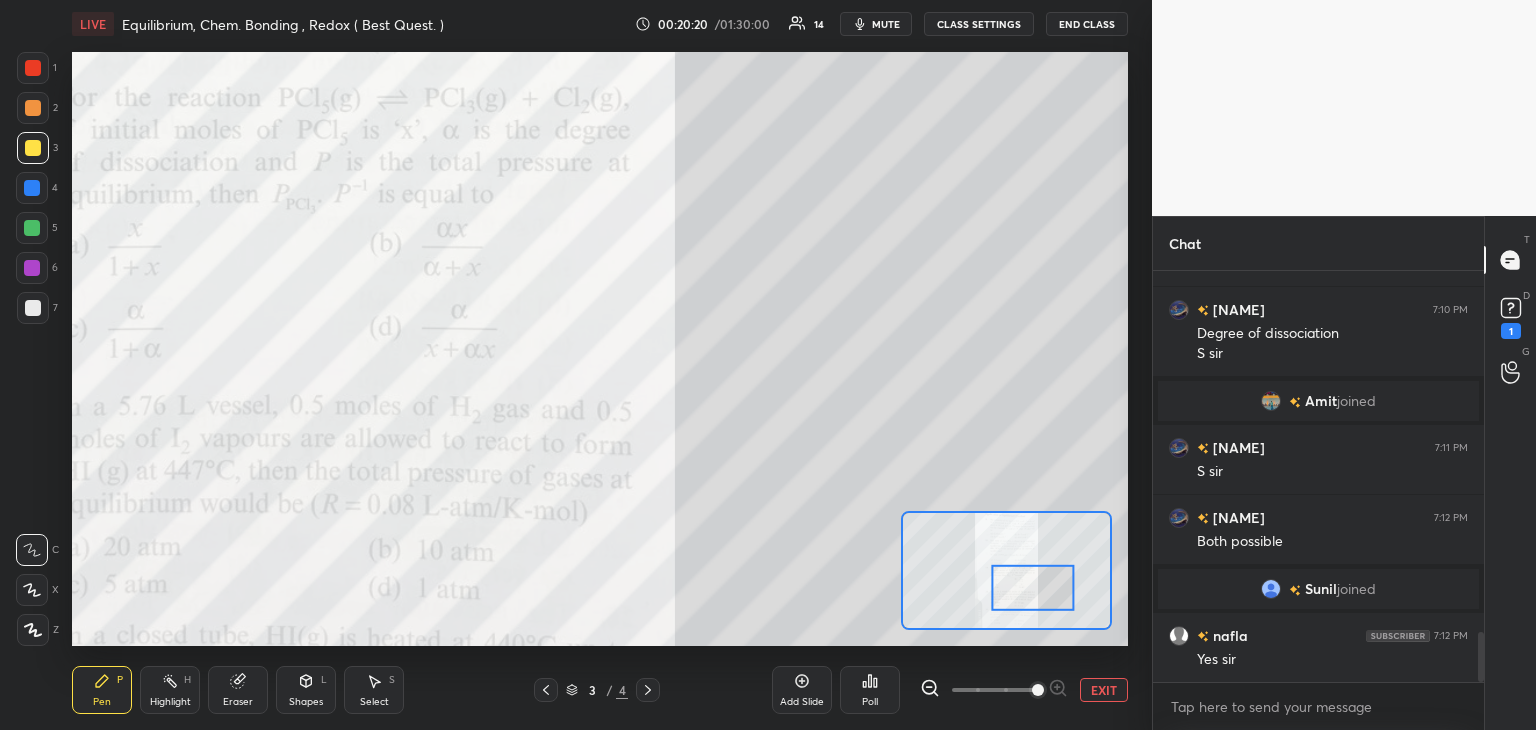 scroll, scrollTop: 2956, scrollLeft: 0, axis: vertical 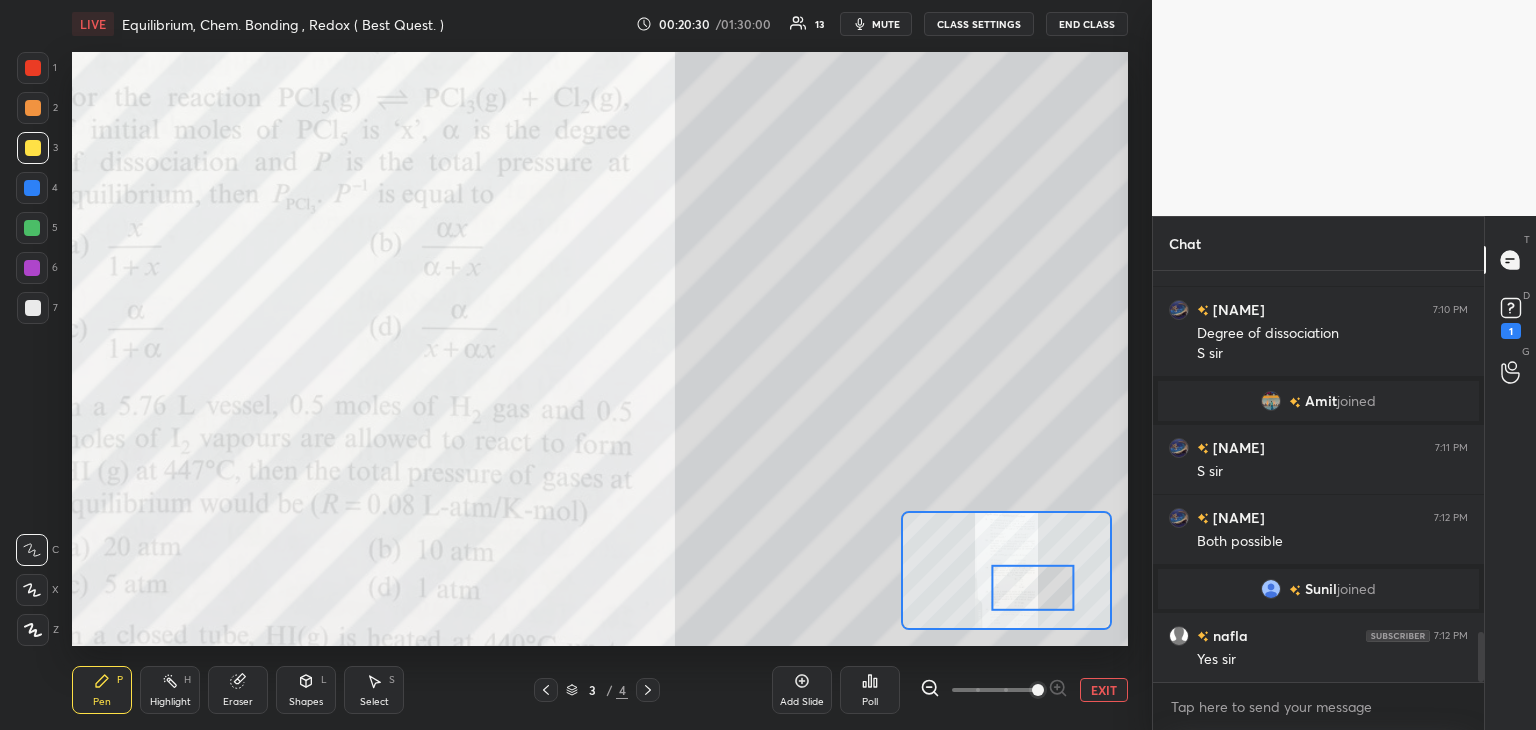 click at bounding box center [33, 108] 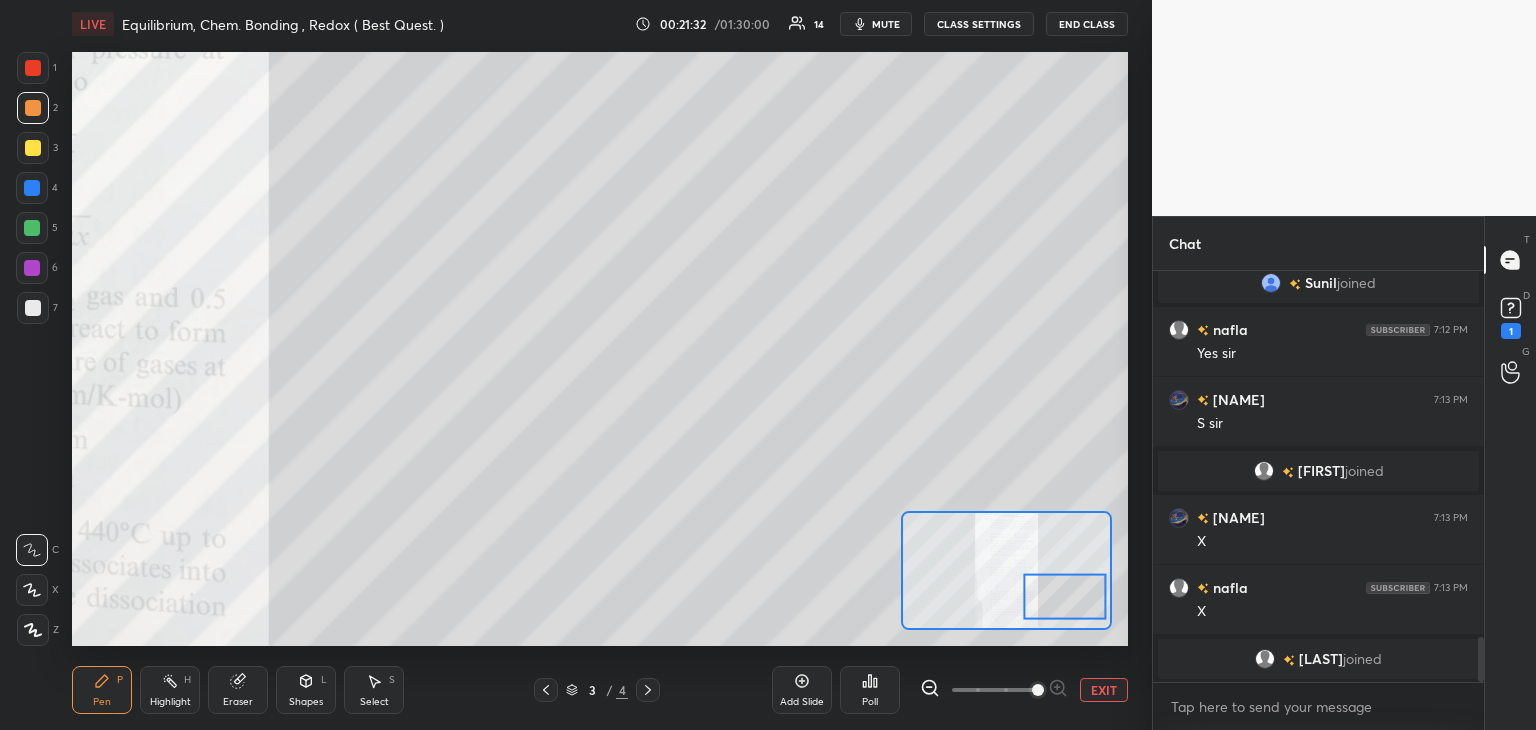 scroll, scrollTop: 3342, scrollLeft: 0, axis: vertical 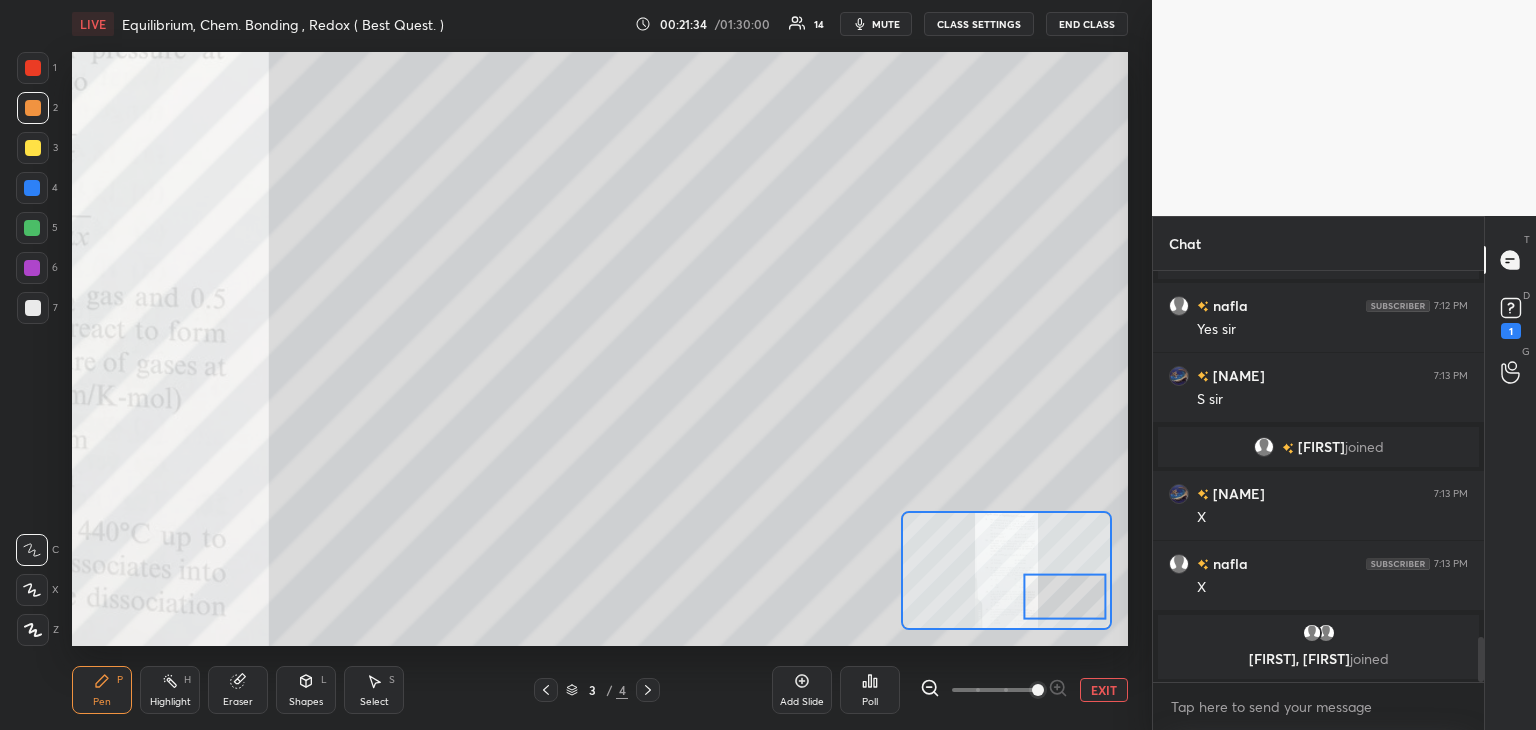 click at bounding box center (33, 148) 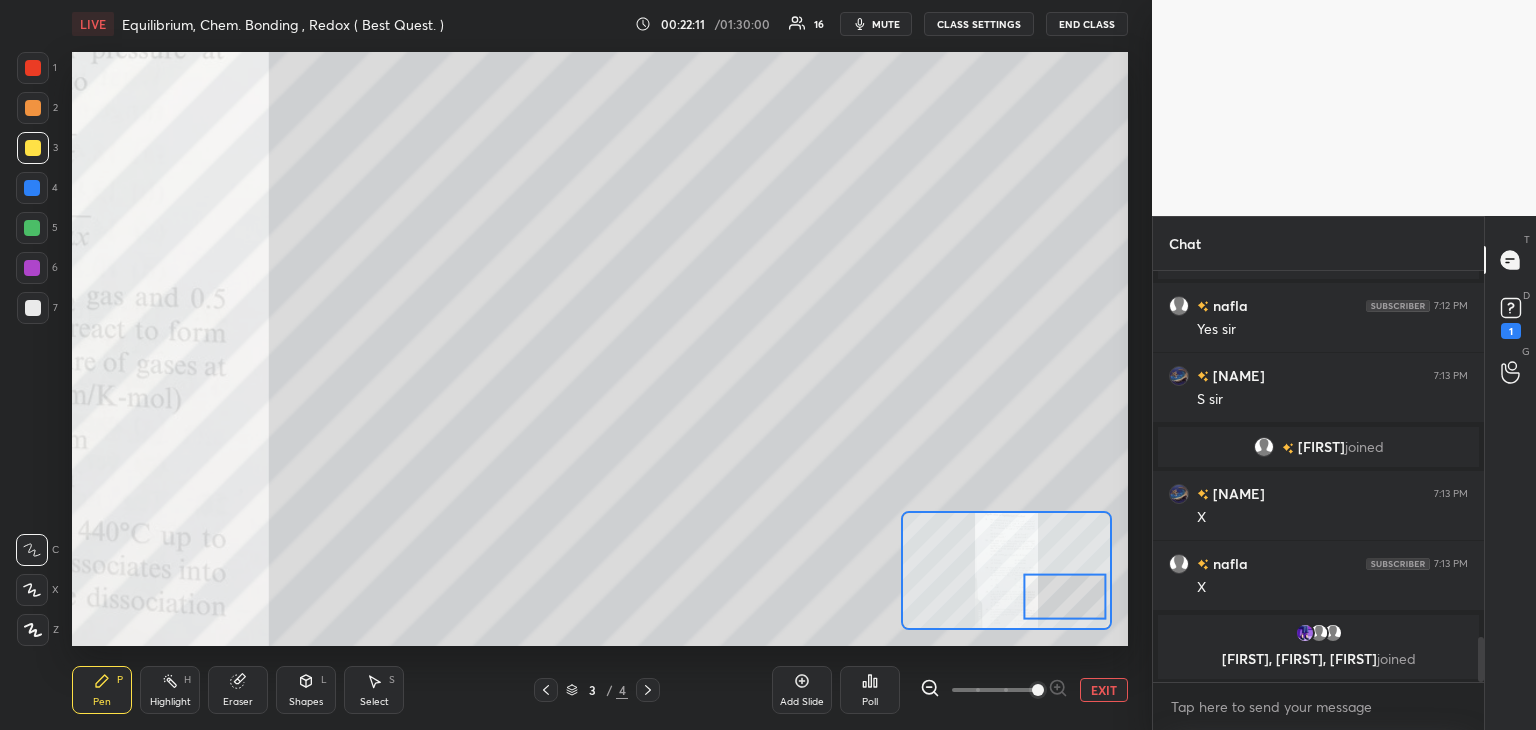 scroll, scrollTop: 3152, scrollLeft: 0, axis: vertical 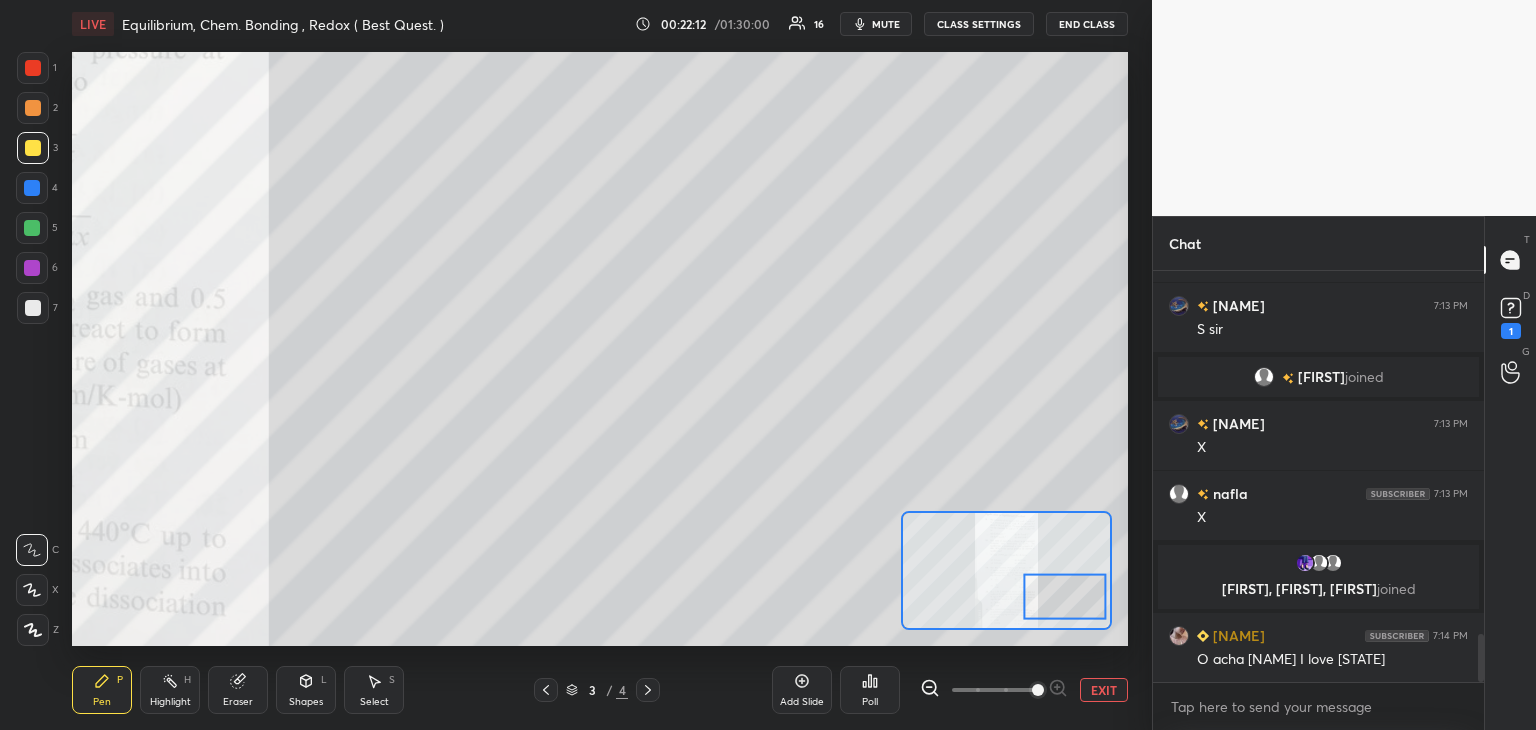 click at bounding box center (32, 188) 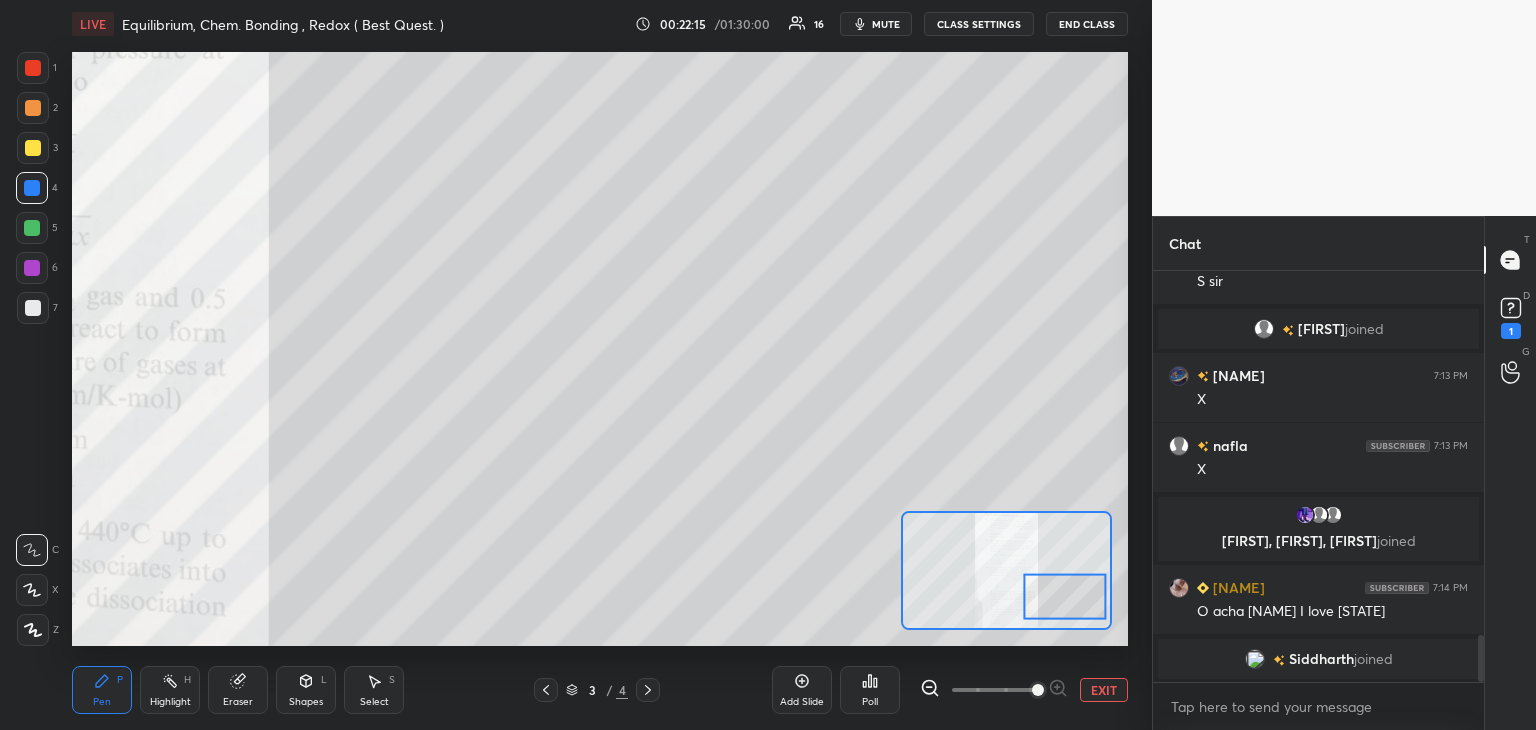 scroll, scrollTop: 3224, scrollLeft: 0, axis: vertical 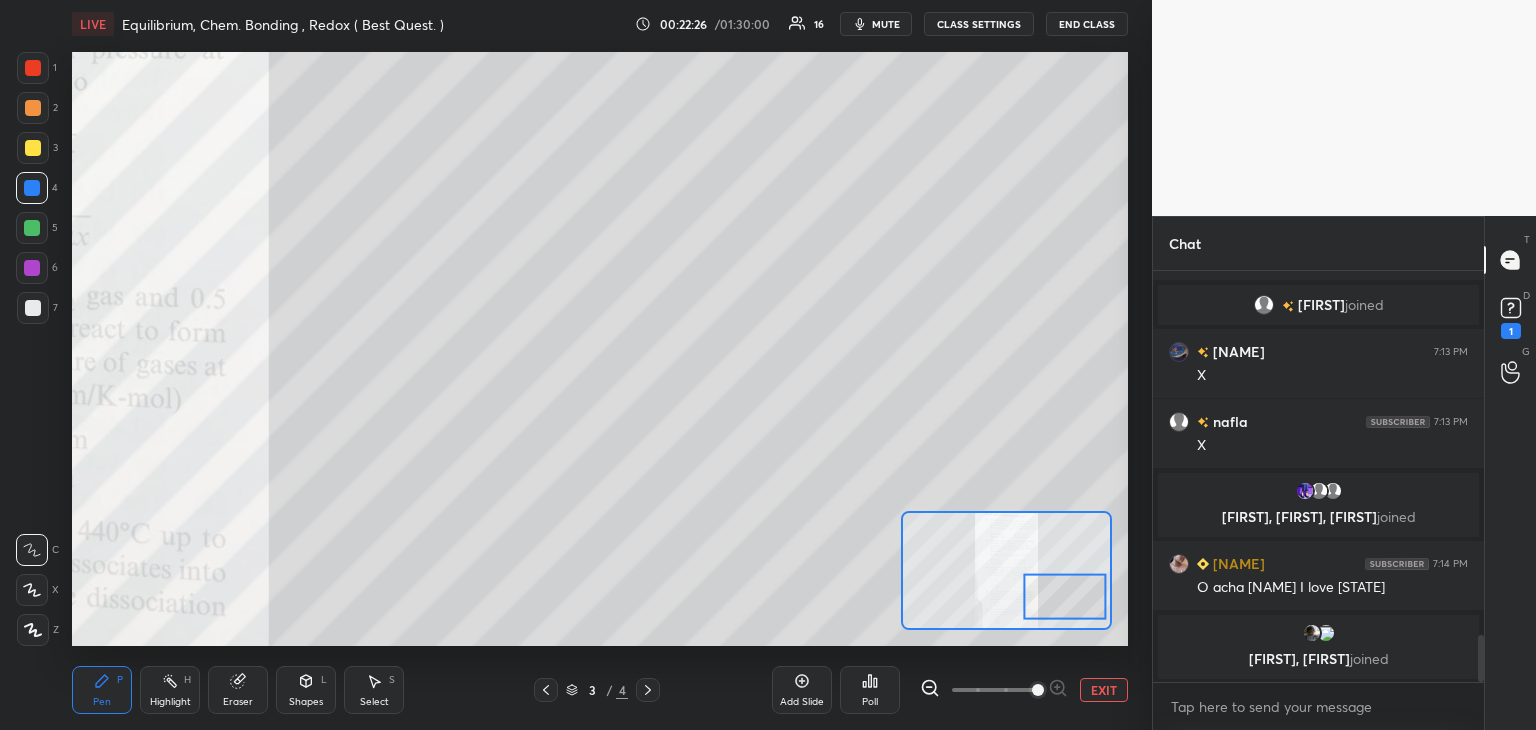 click at bounding box center (33, 108) 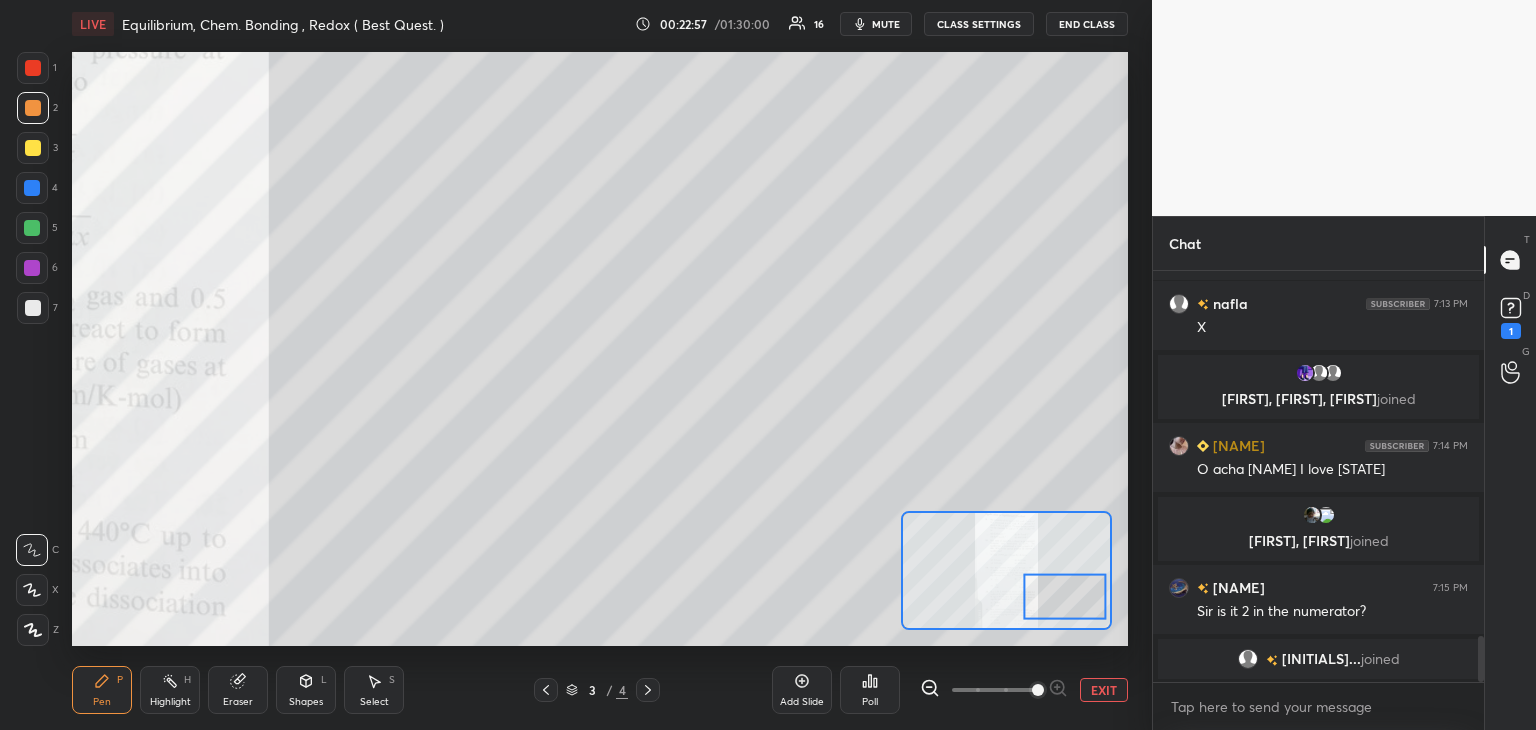 scroll, scrollTop: 3312, scrollLeft: 0, axis: vertical 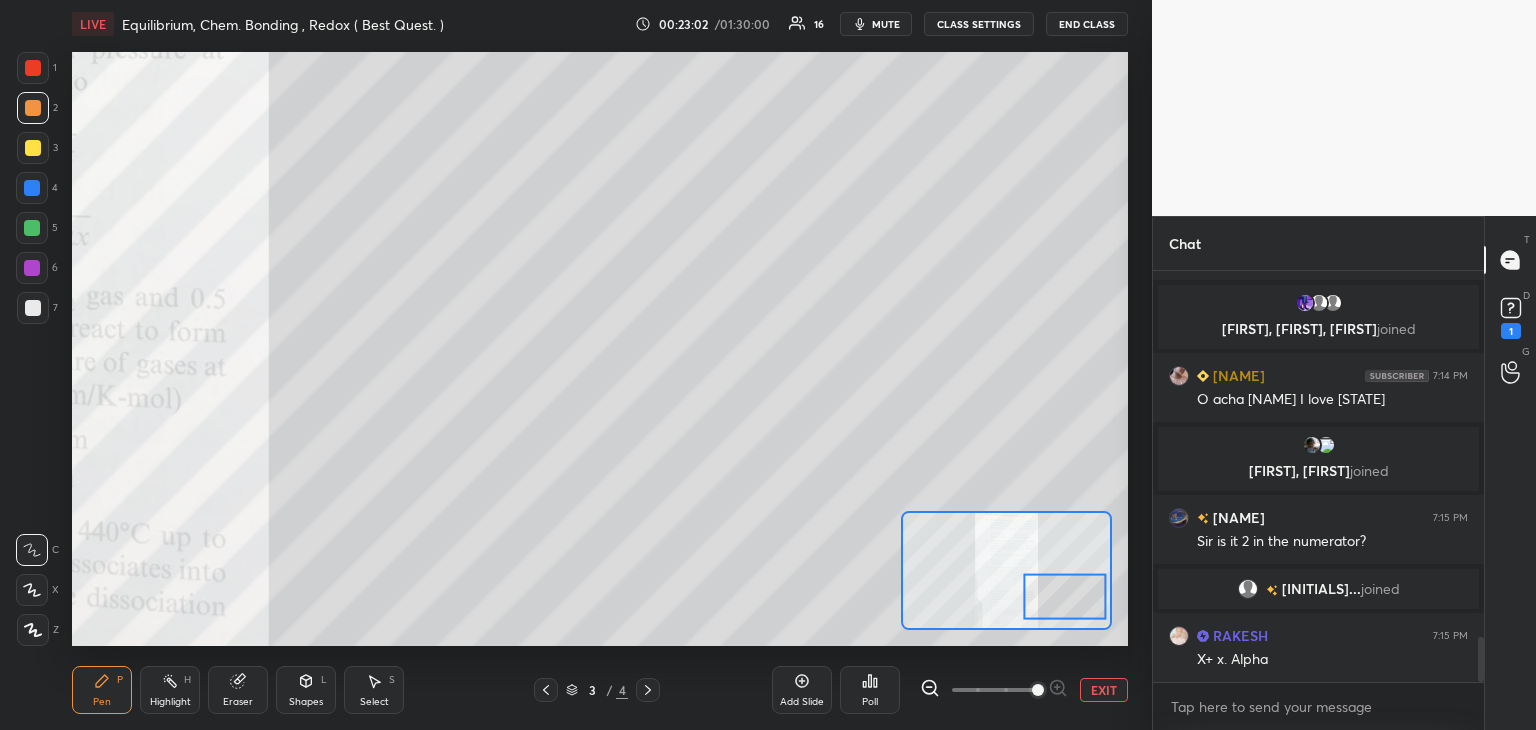 click 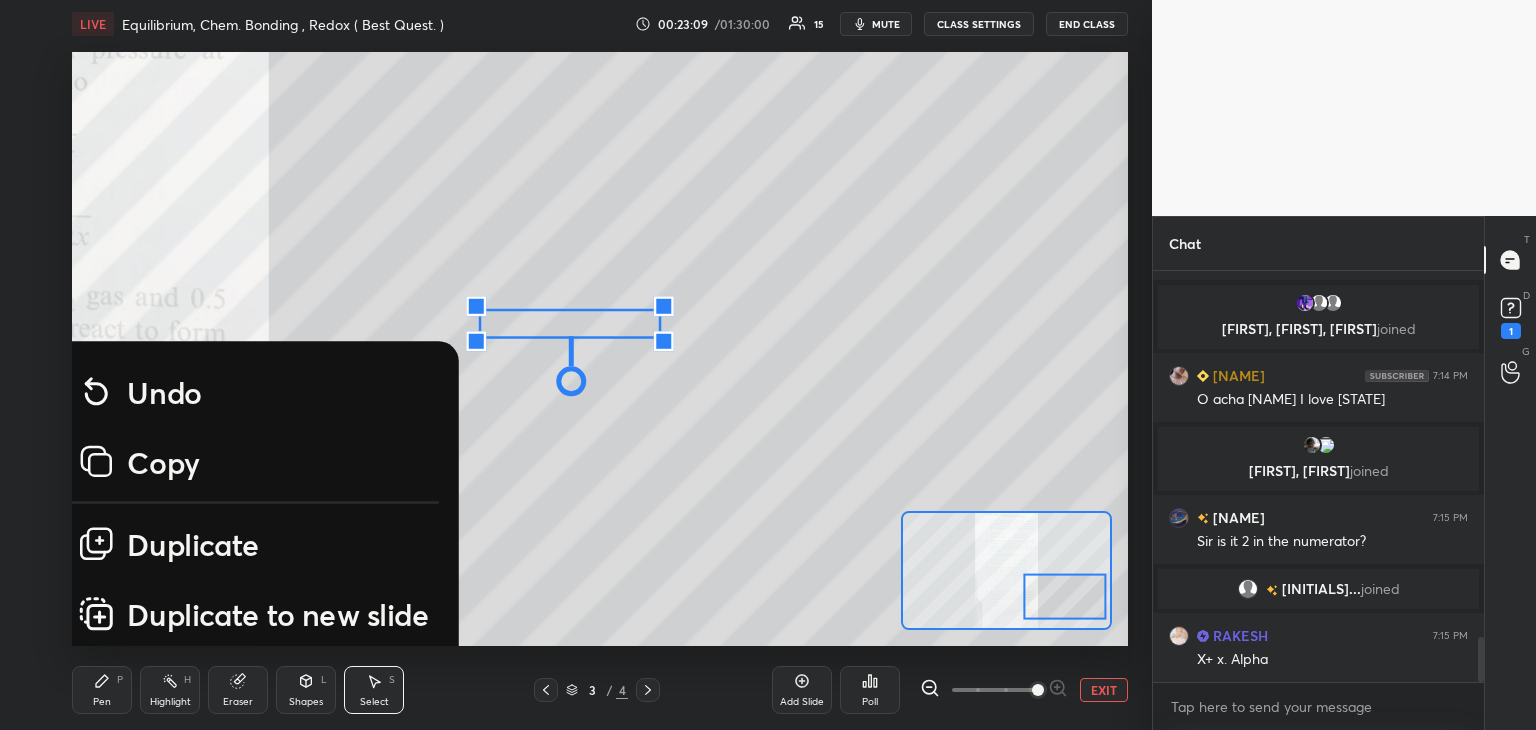 click on "Eraser" at bounding box center (238, 690) 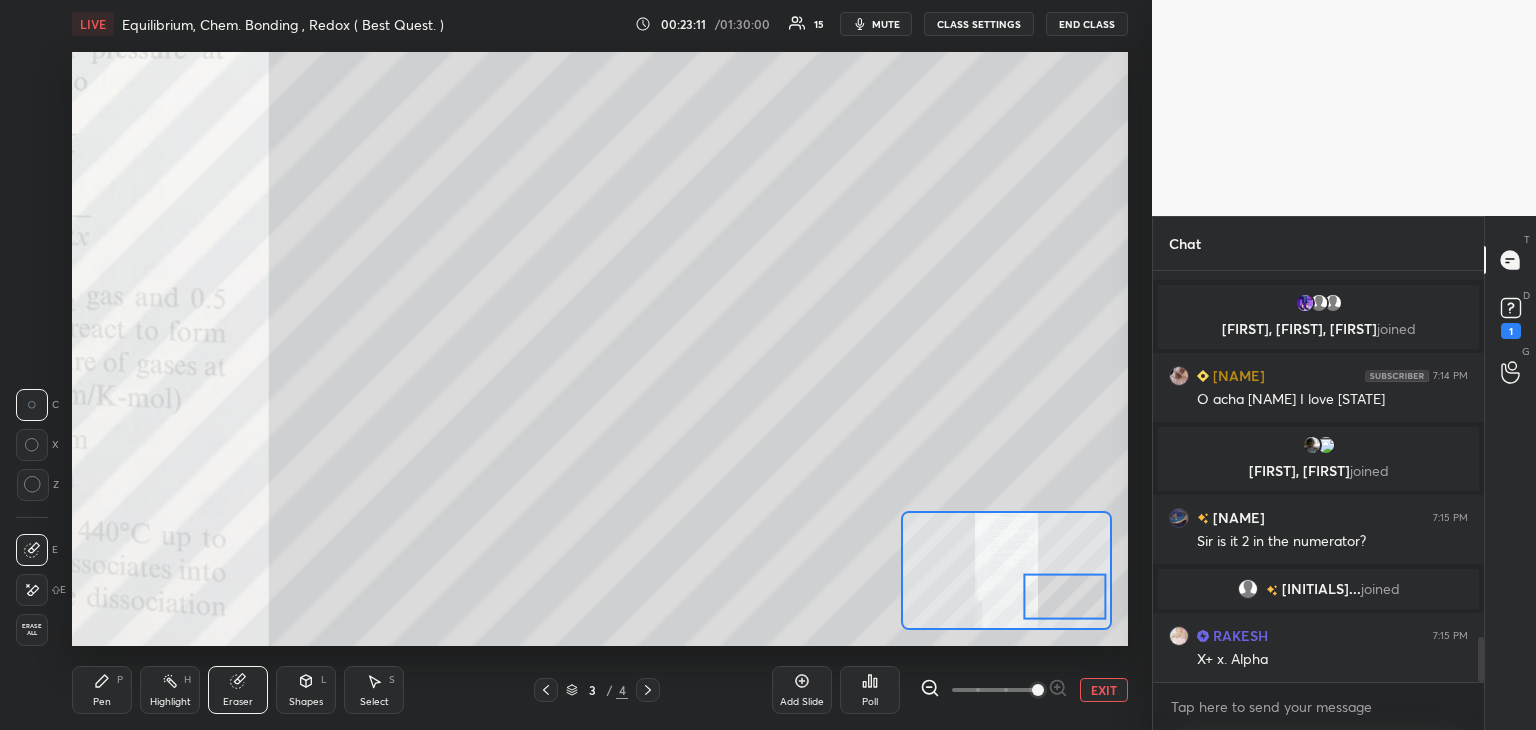 scroll, scrollTop: 3382, scrollLeft: 0, axis: vertical 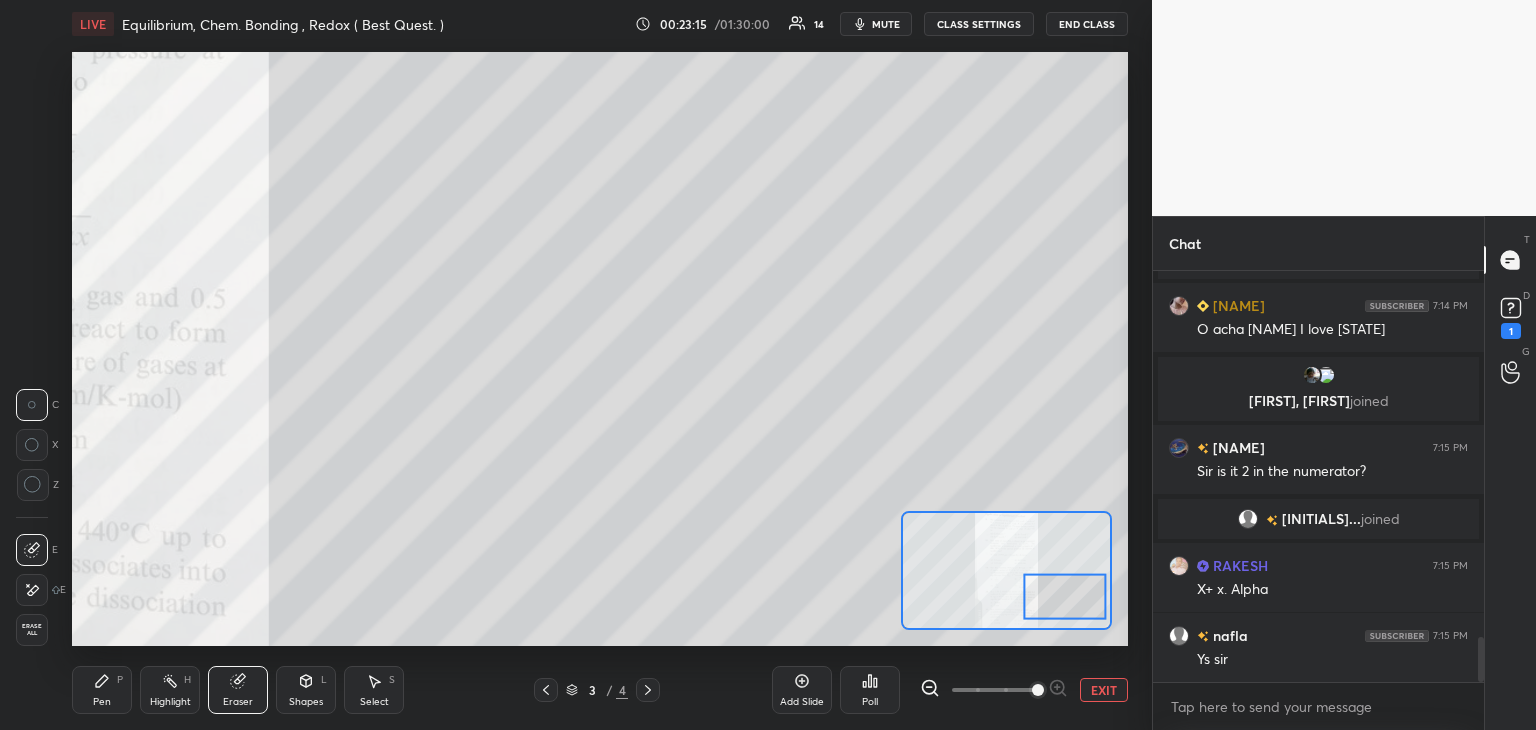 click 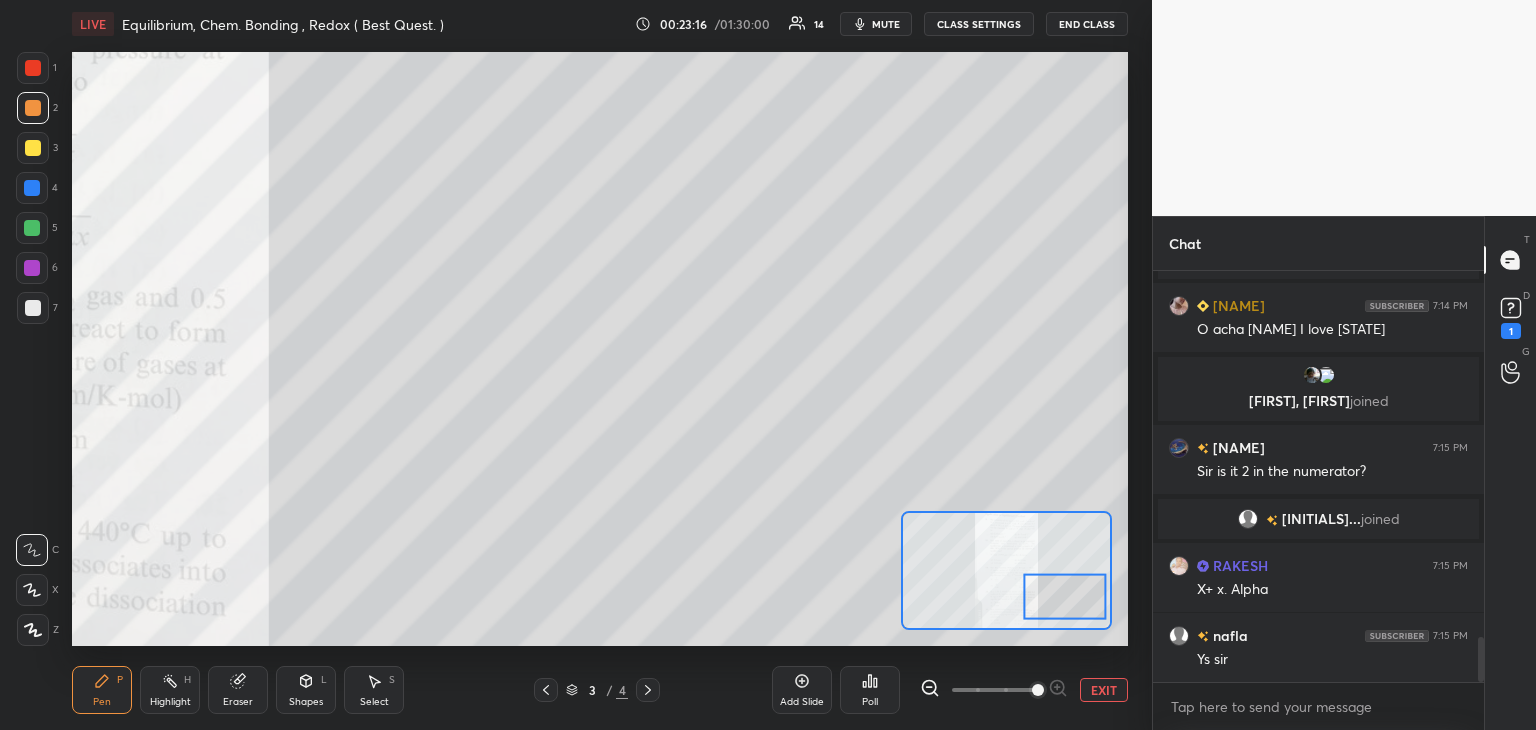 click at bounding box center (33, 308) 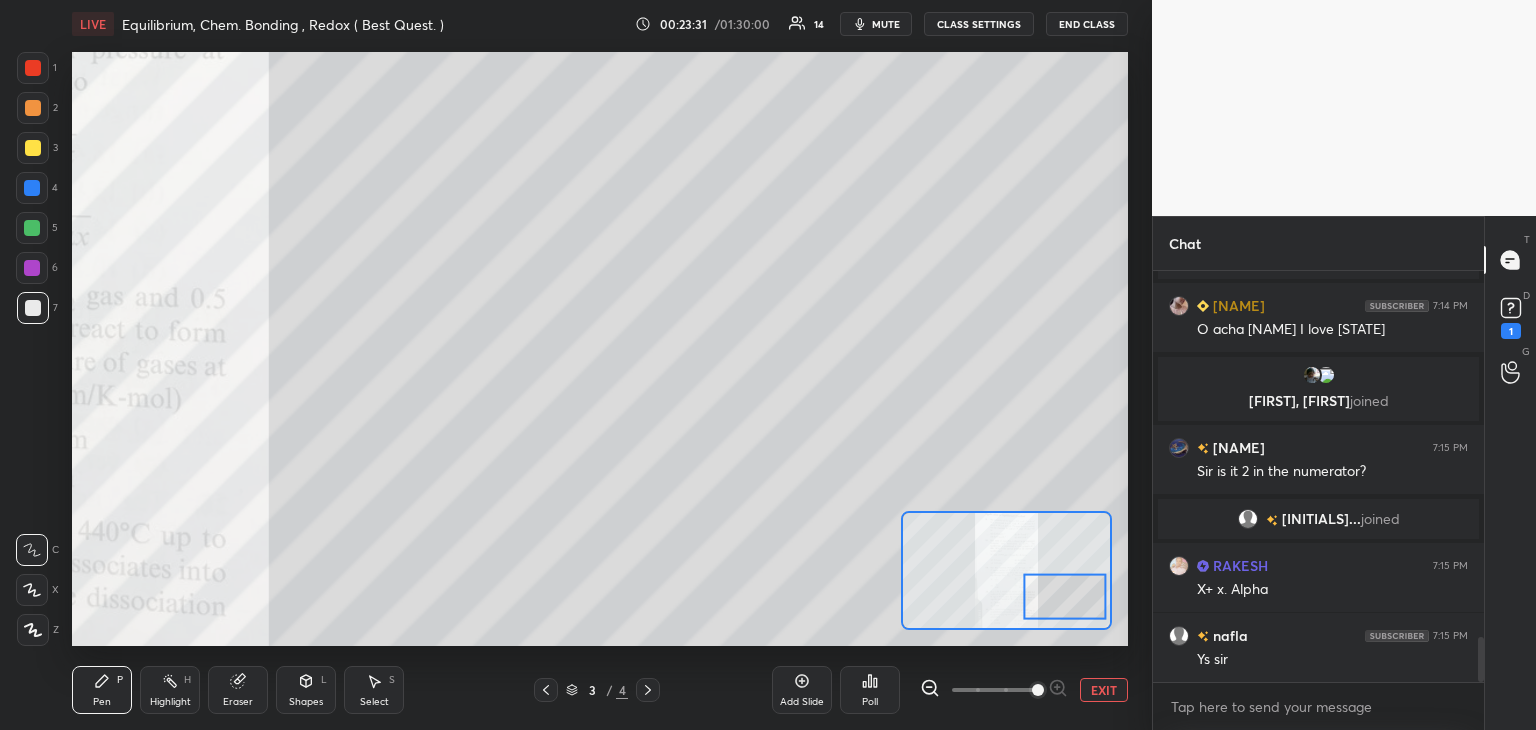 click 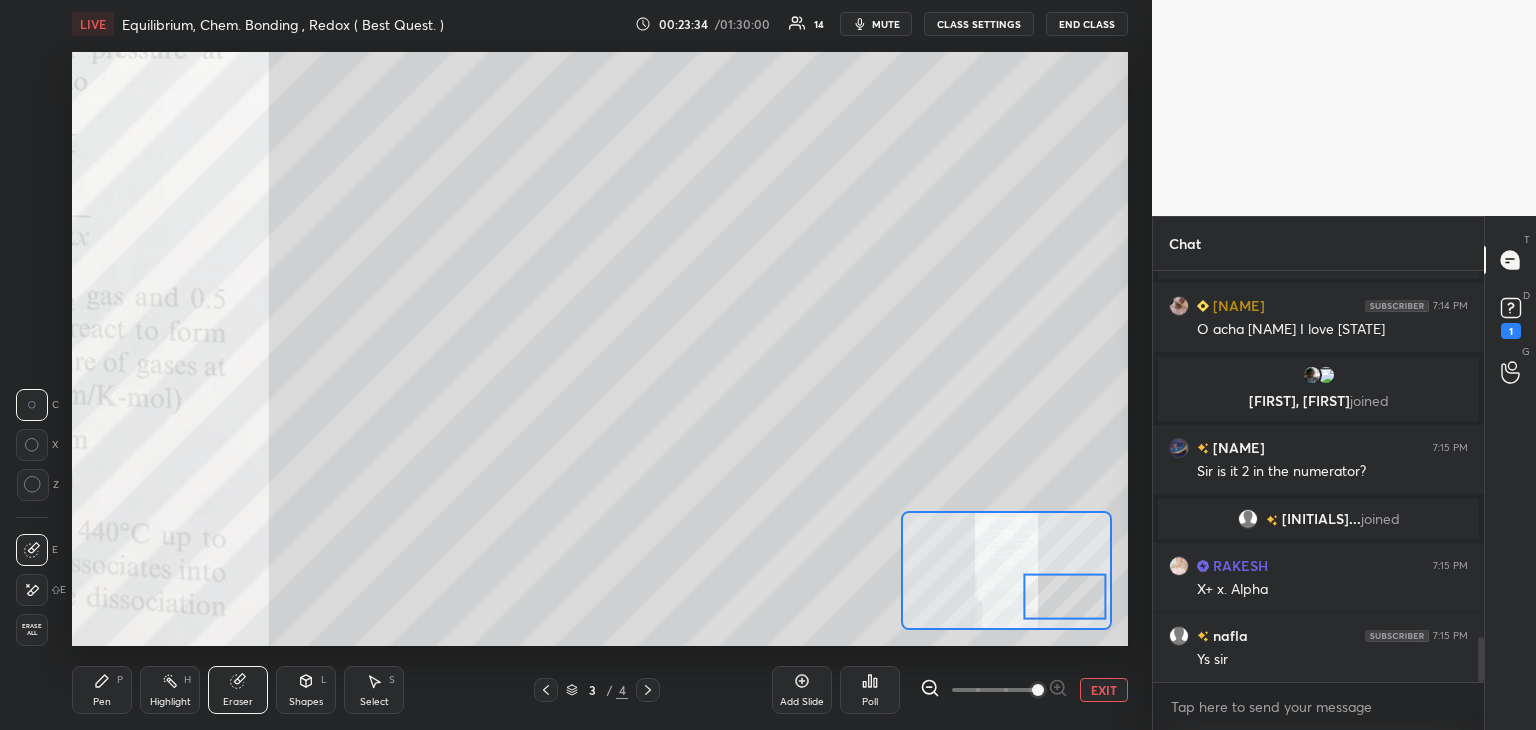 click on "Pen P" at bounding box center [102, 690] 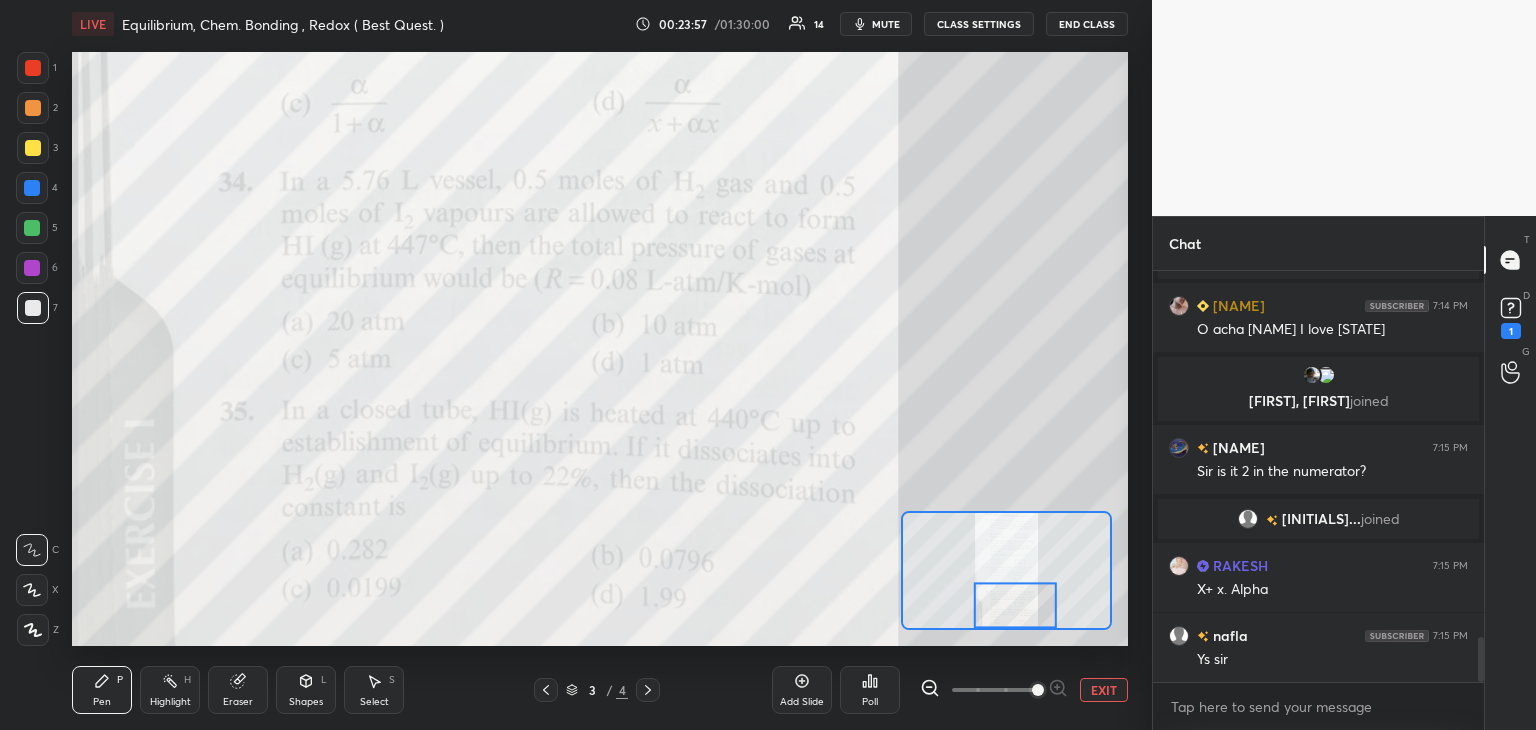 click at bounding box center [33, 108] 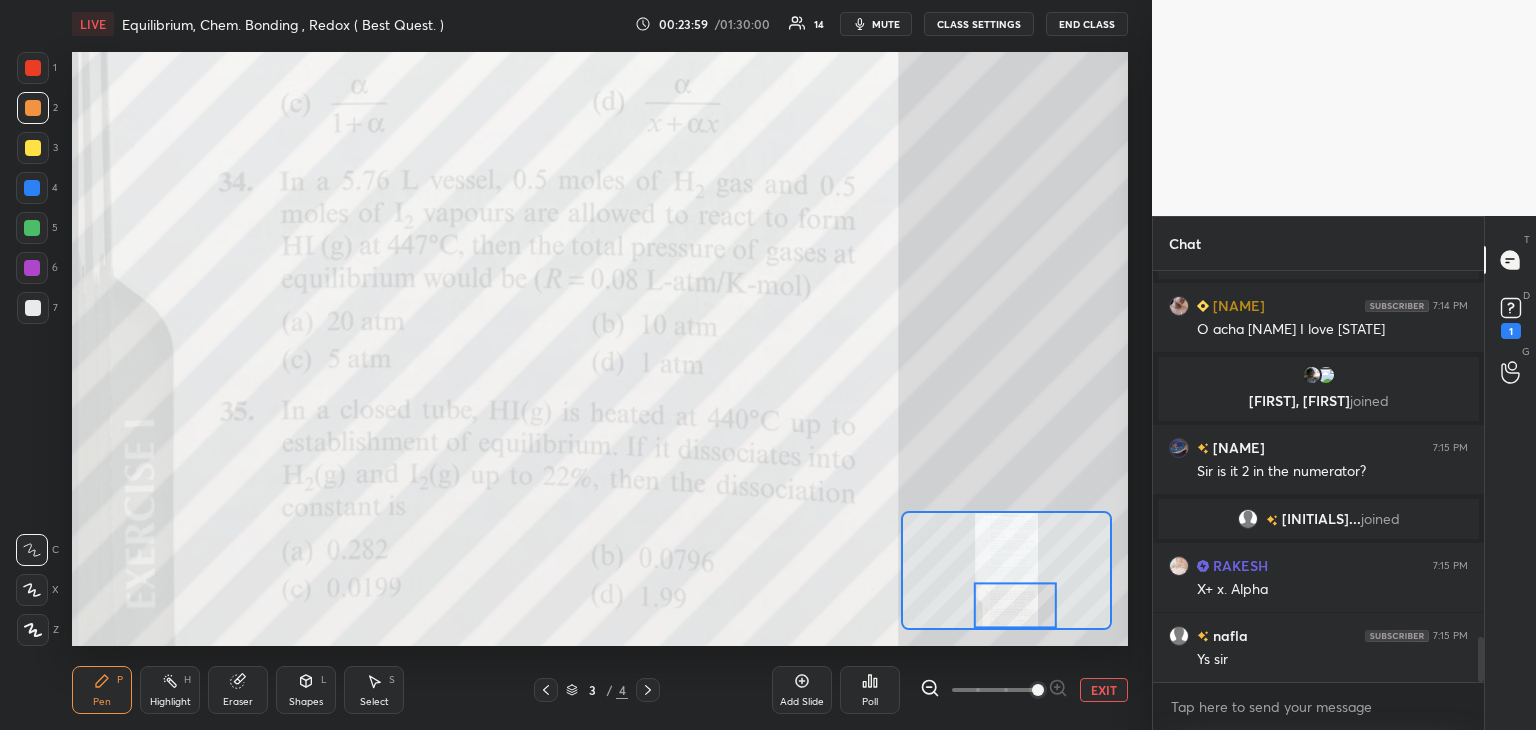 click at bounding box center [32, 228] 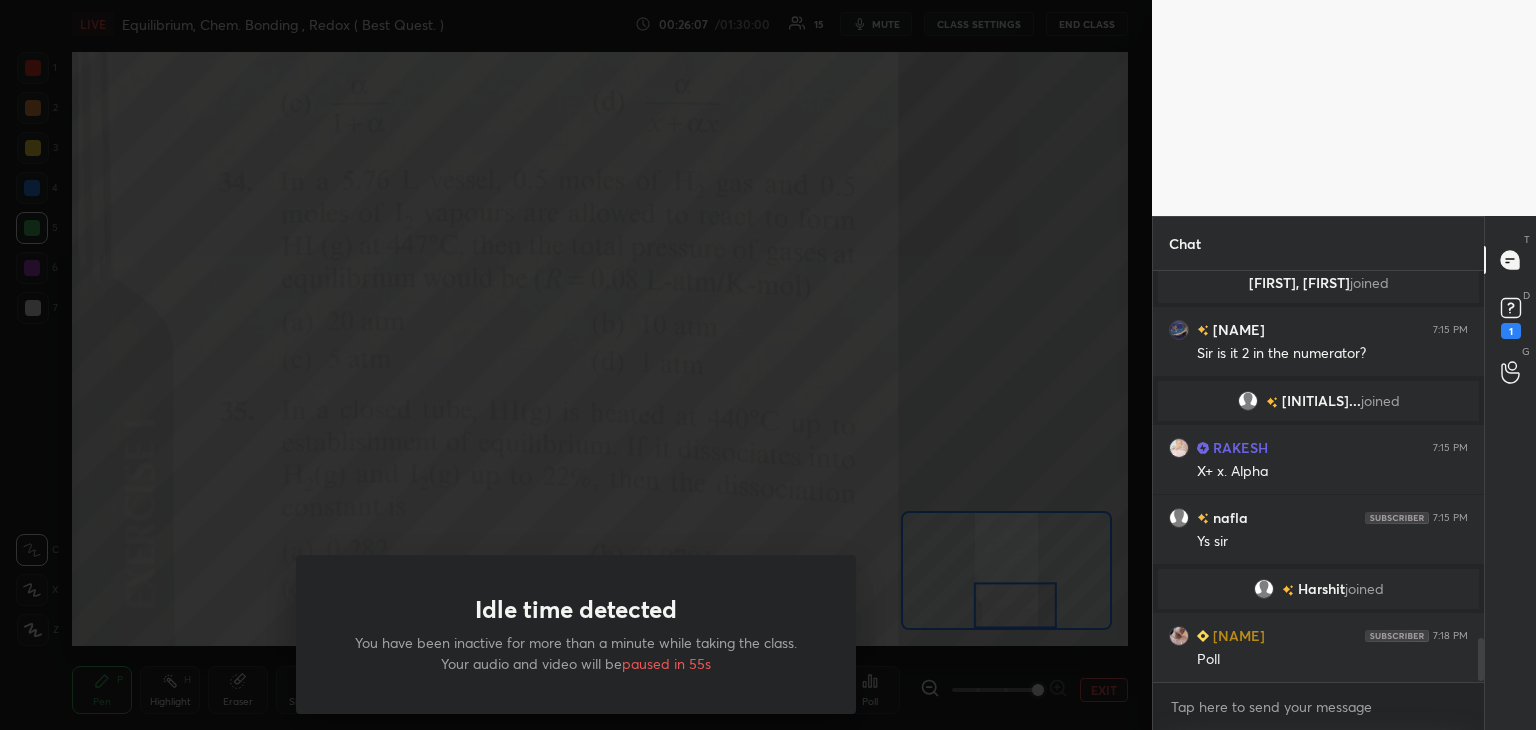 scroll, scrollTop: 3490, scrollLeft: 0, axis: vertical 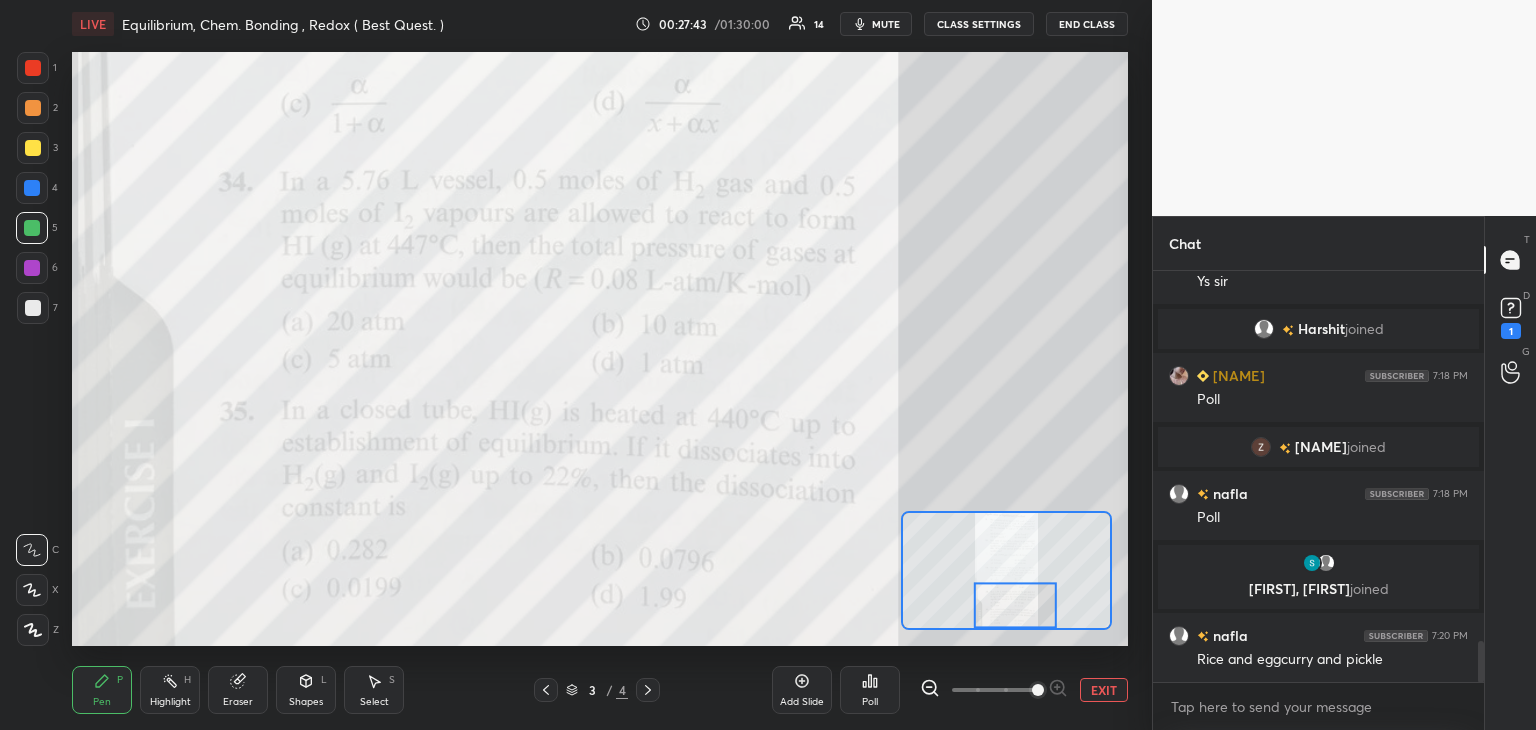 click on "mute" at bounding box center [886, 24] 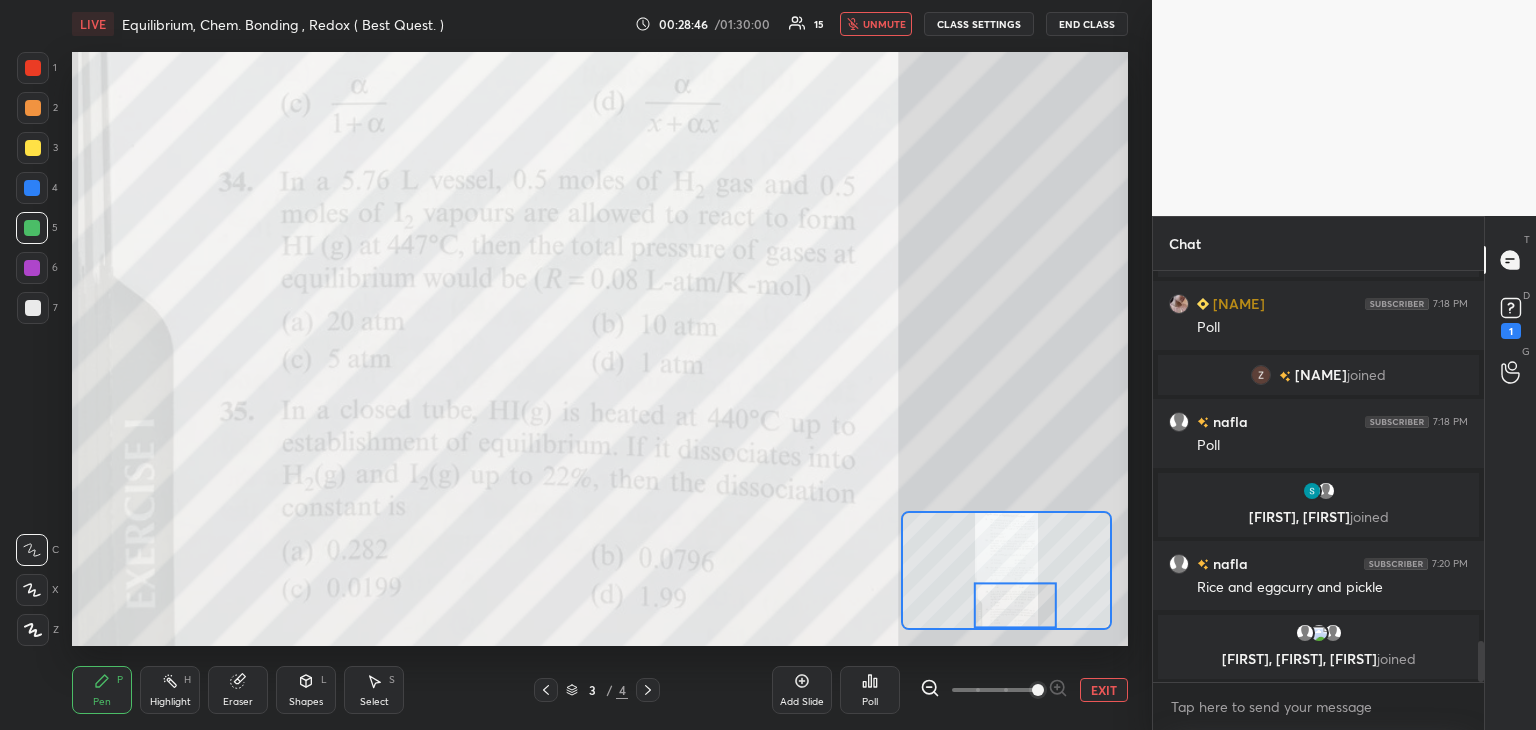 scroll, scrollTop: 3772, scrollLeft: 0, axis: vertical 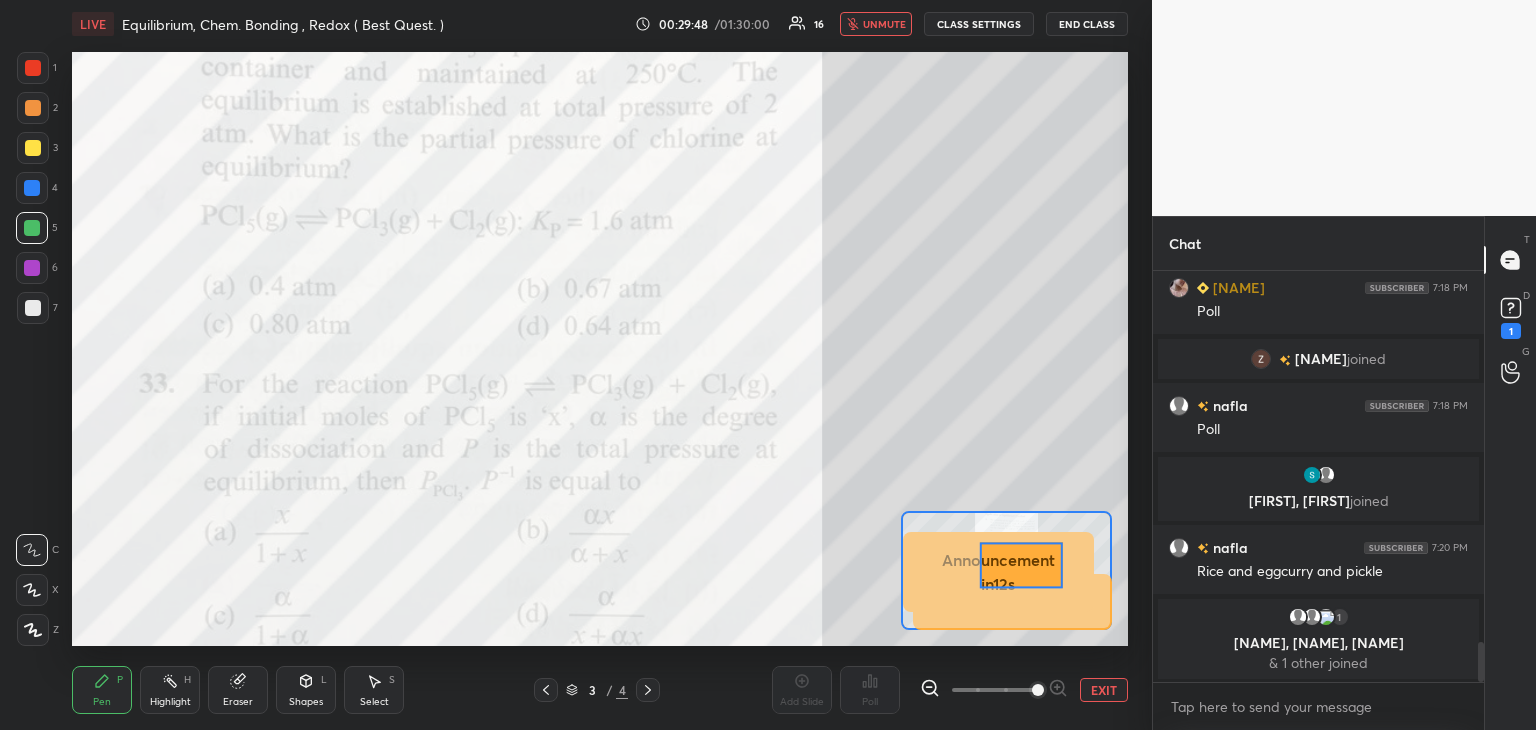 drag, startPoint x: 1026, startPoint y: 605, endPoint x: 1032, endPoint y: 565, distance: 40.4475 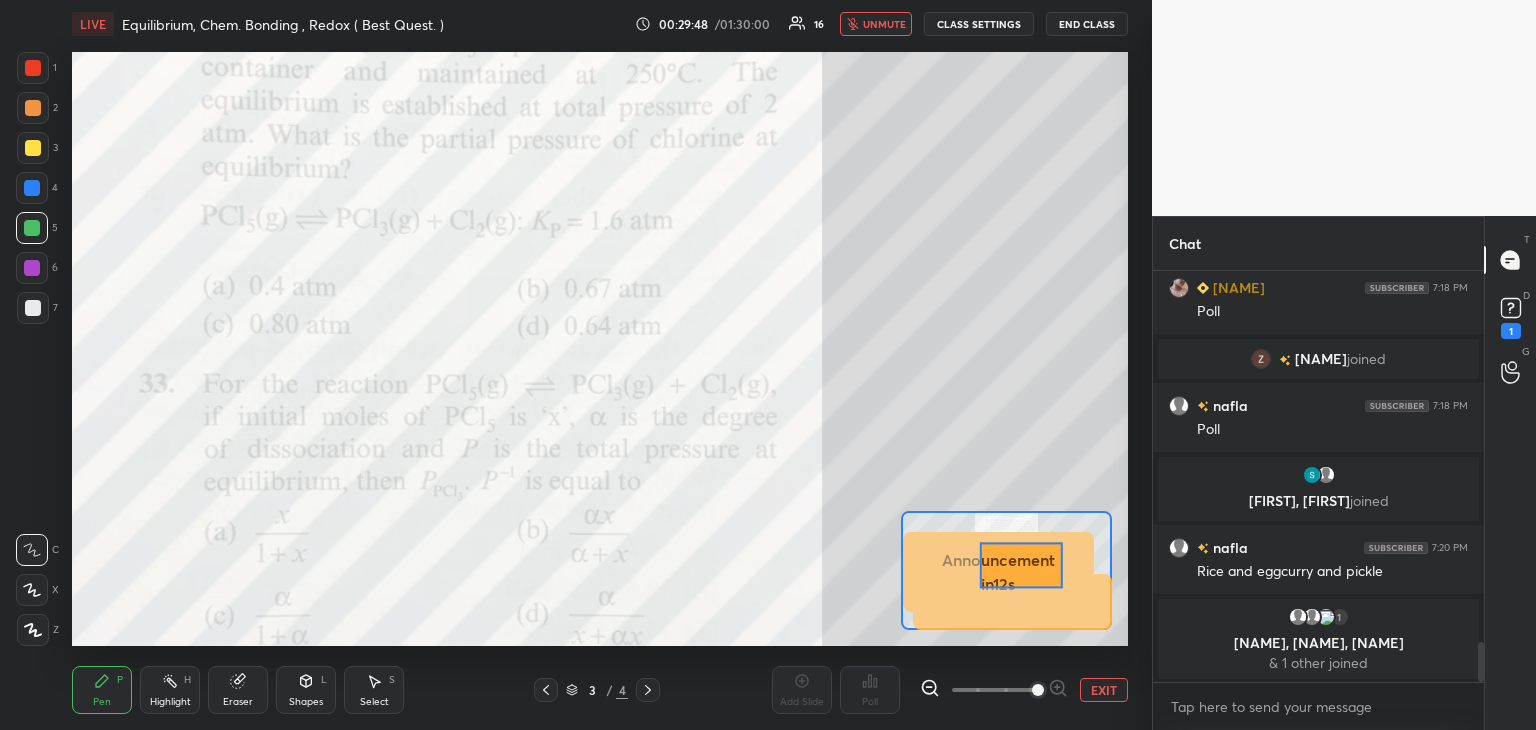 click at bounding box center [1021, 565] 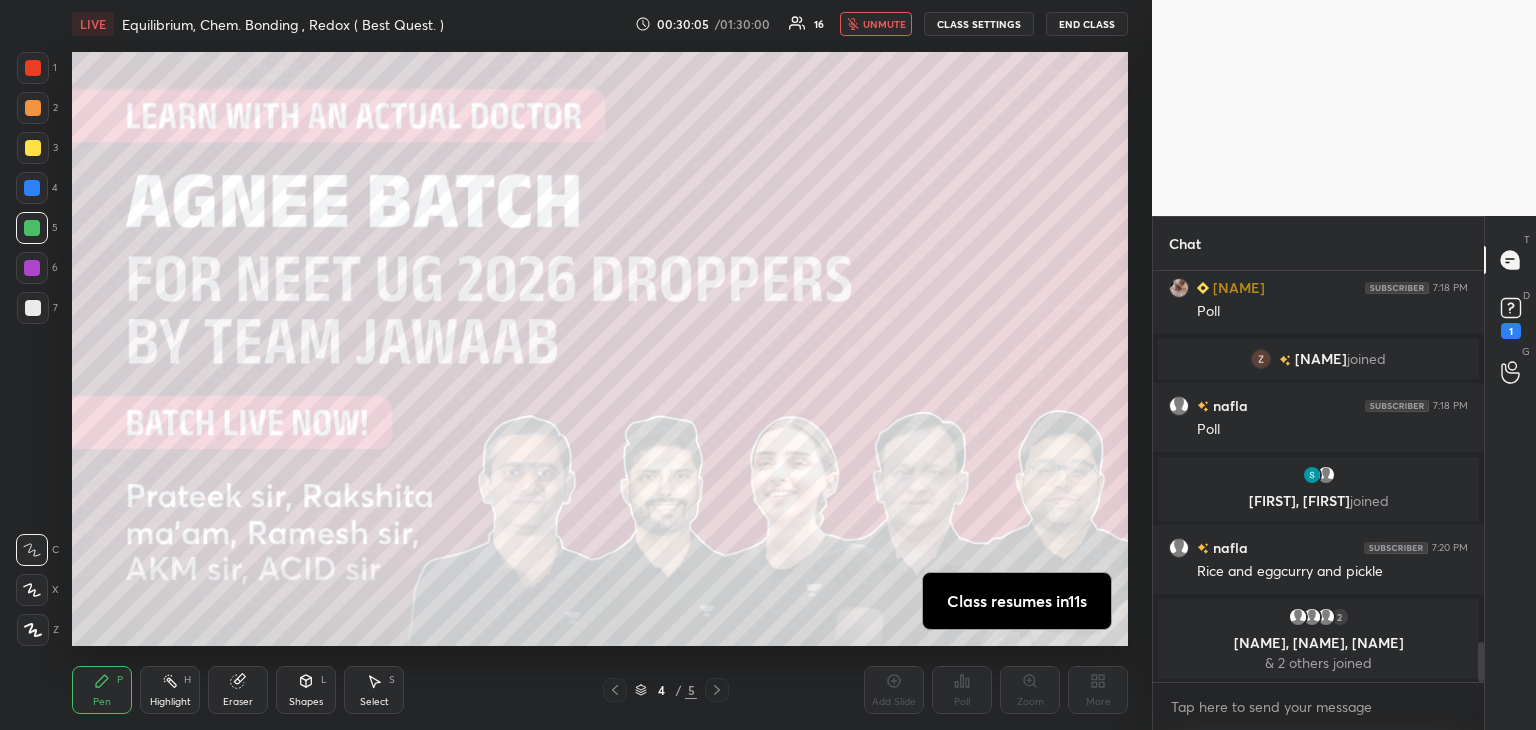 click at bounding box center [33, 148] 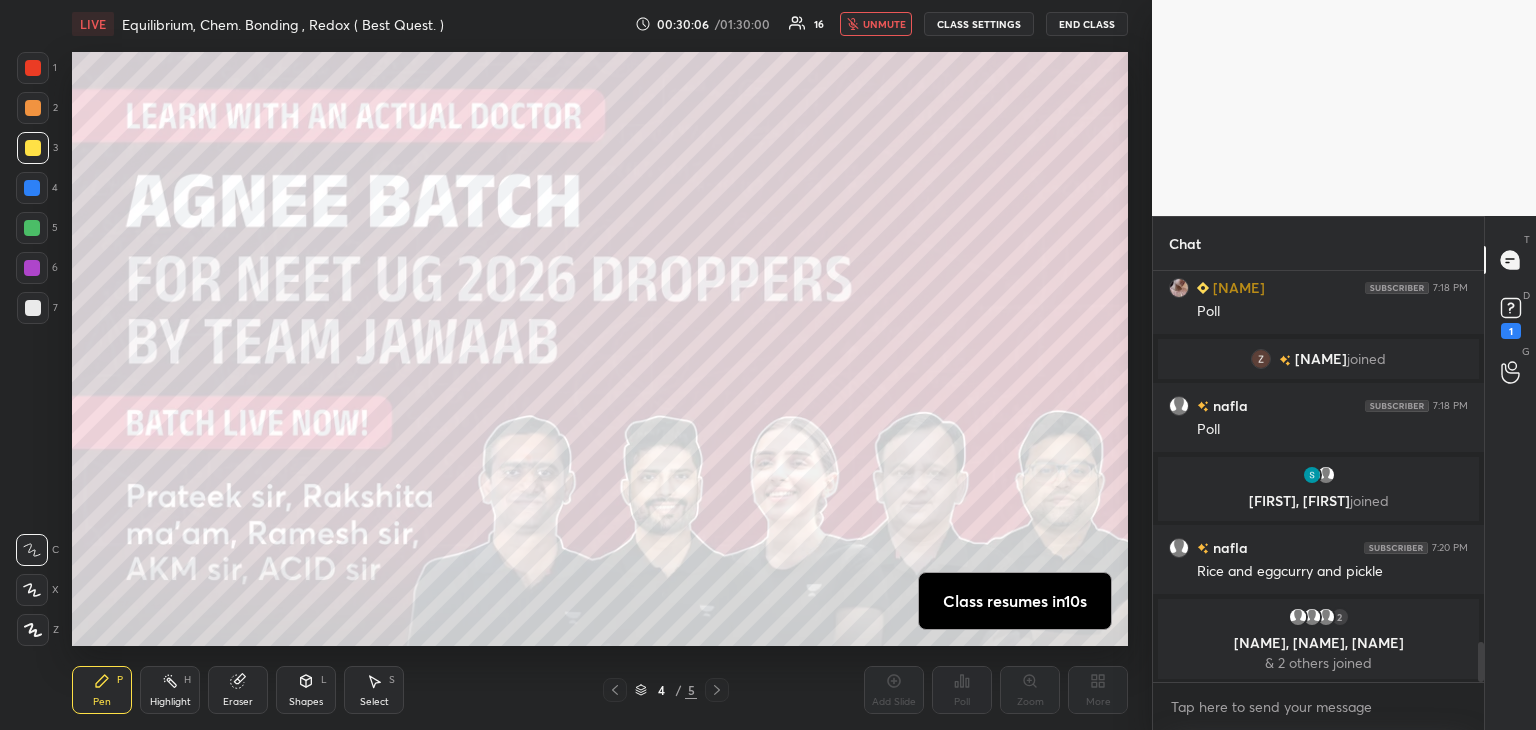 click 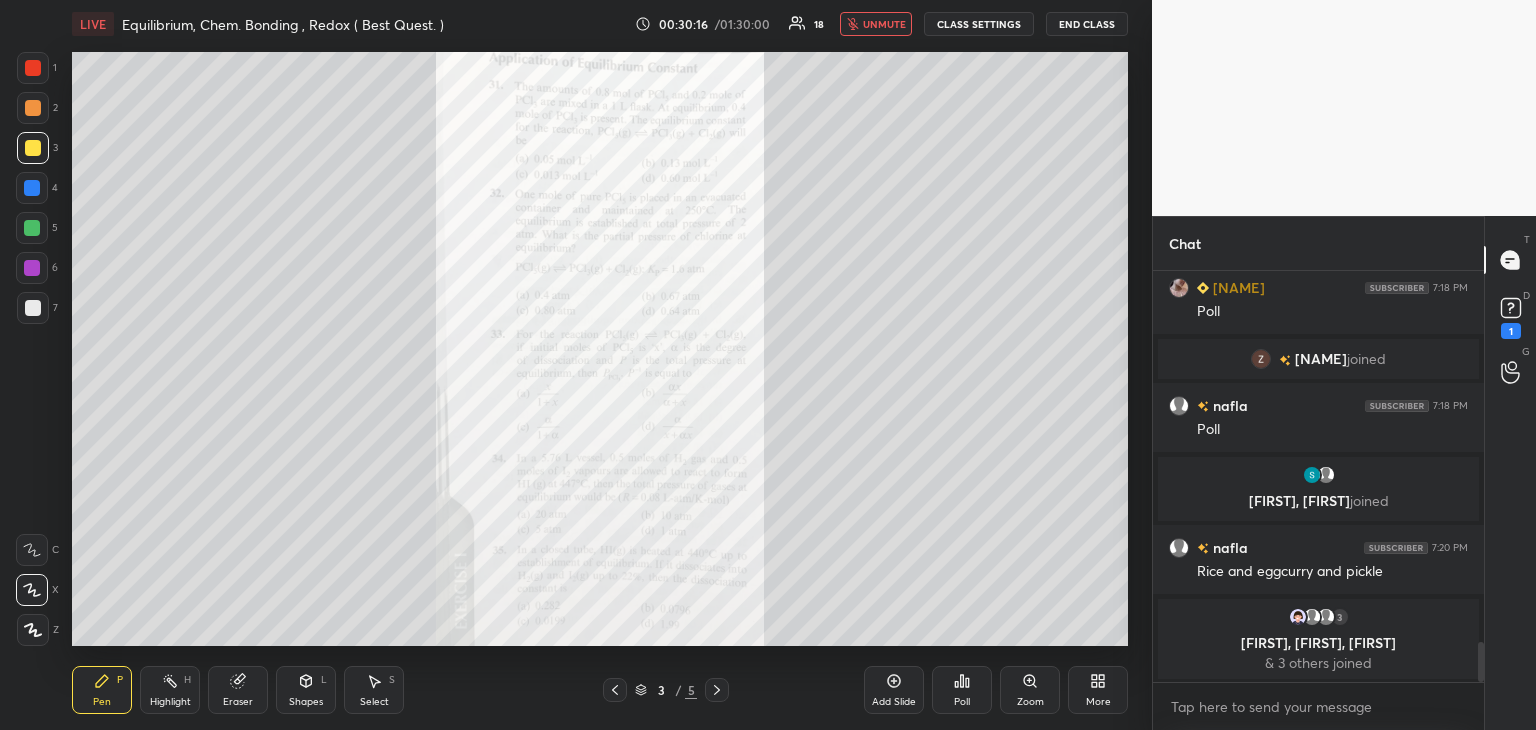 click 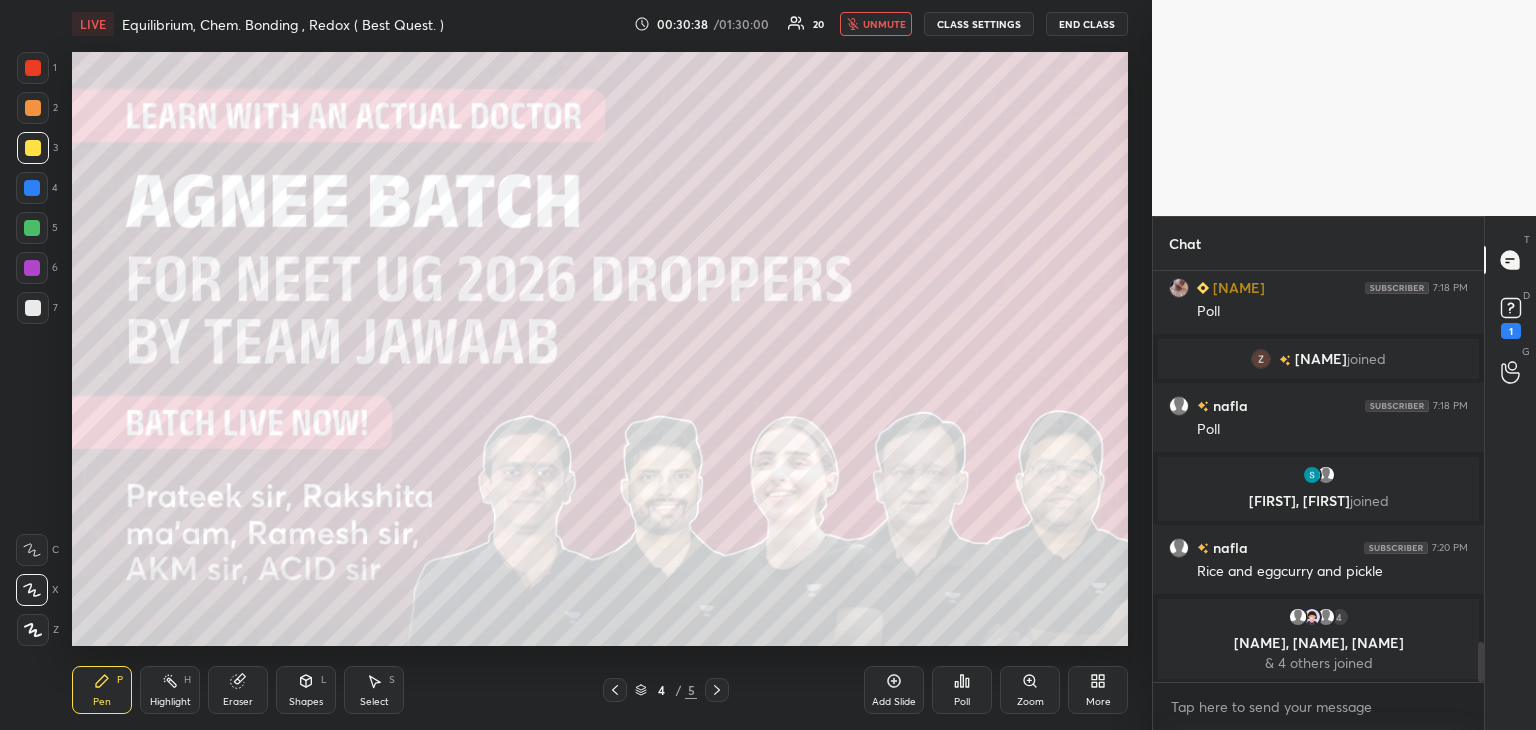 click at bounding box center [32, 188] 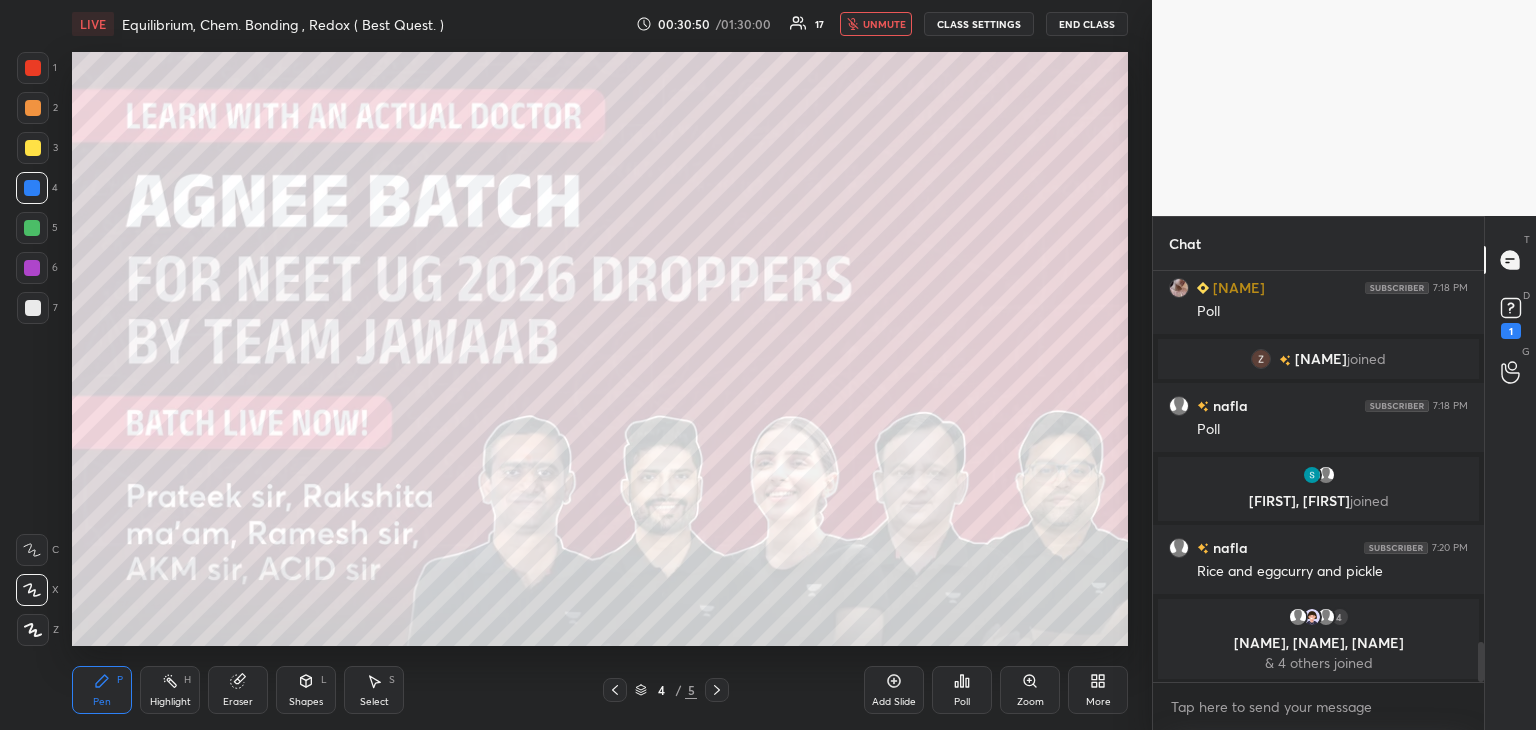 click at bounding box center (32, 268) 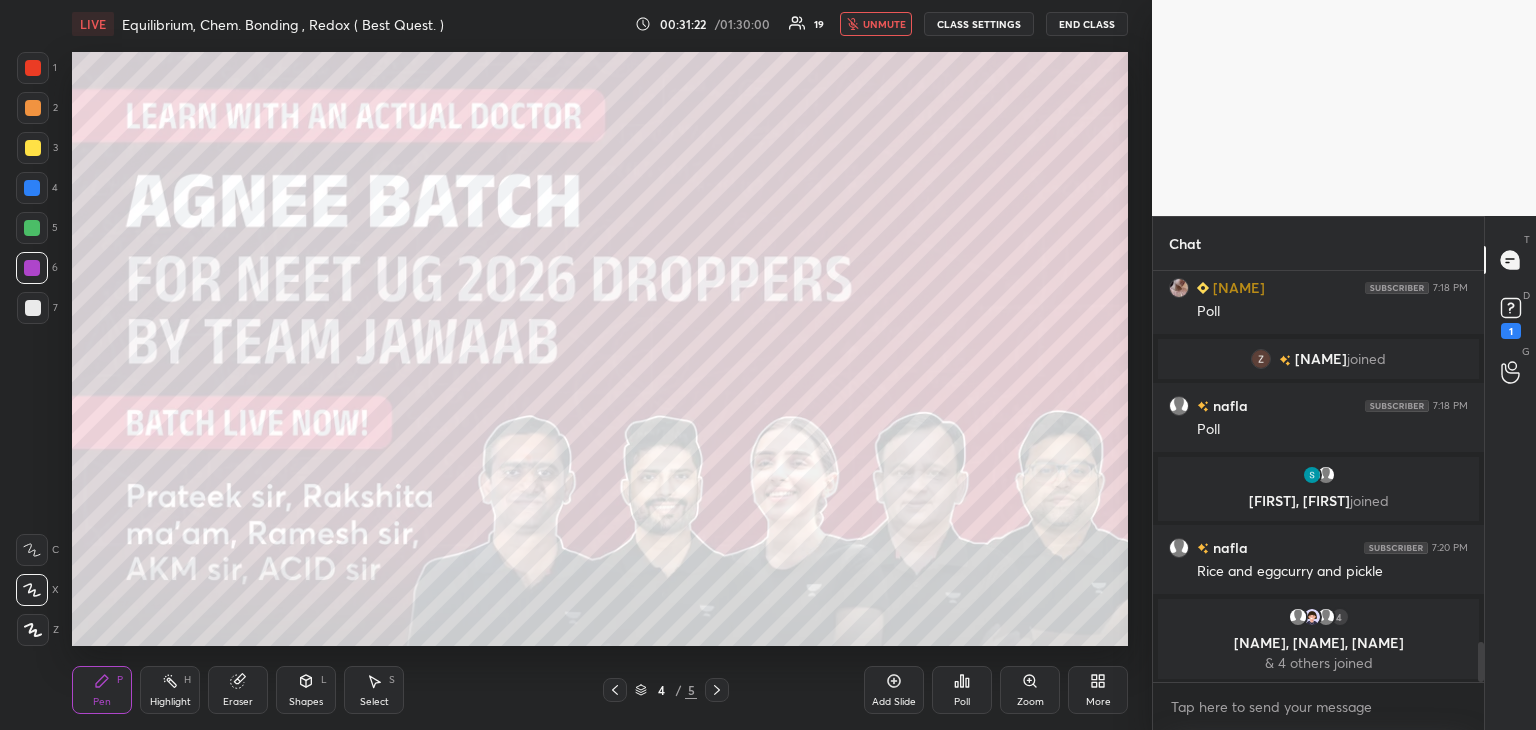 click 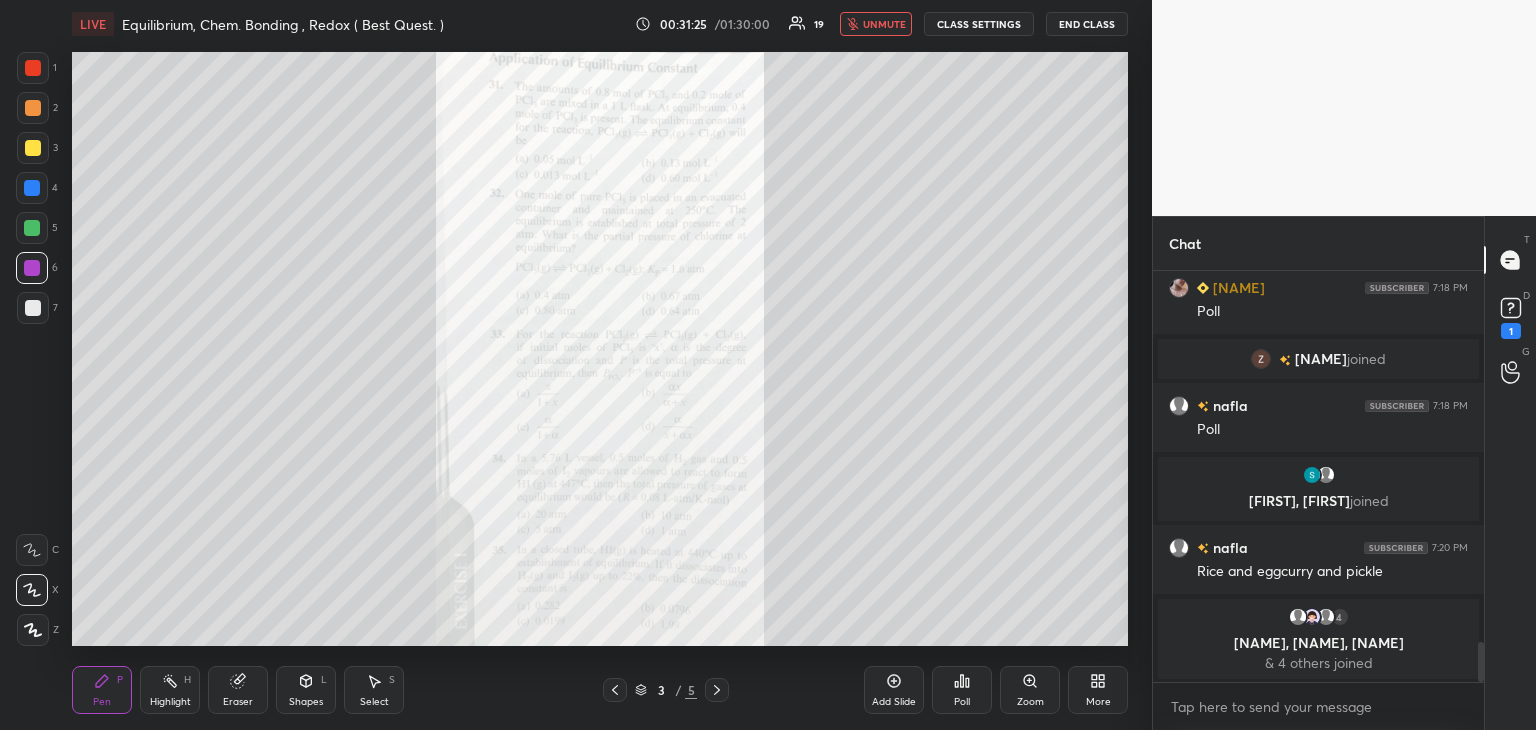 click 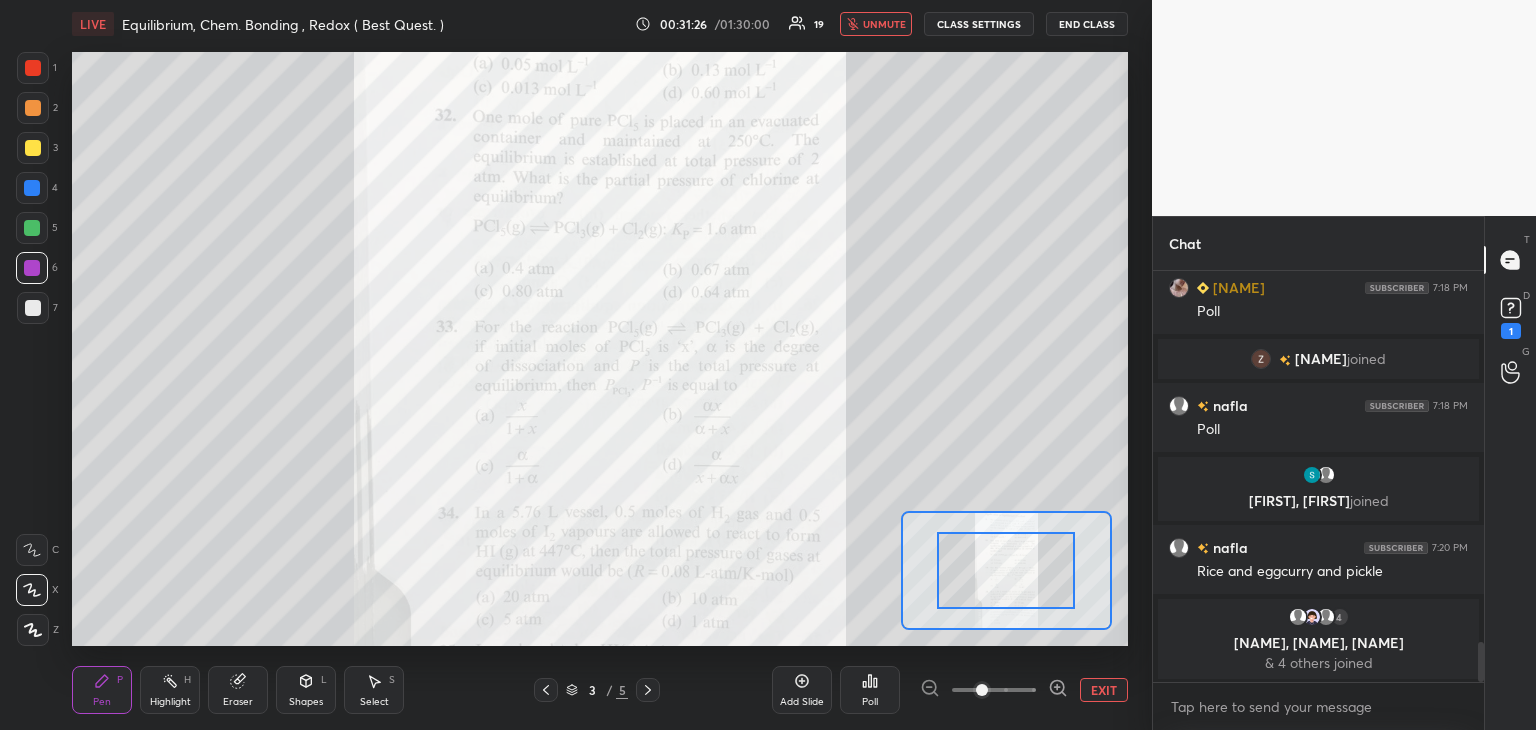 click 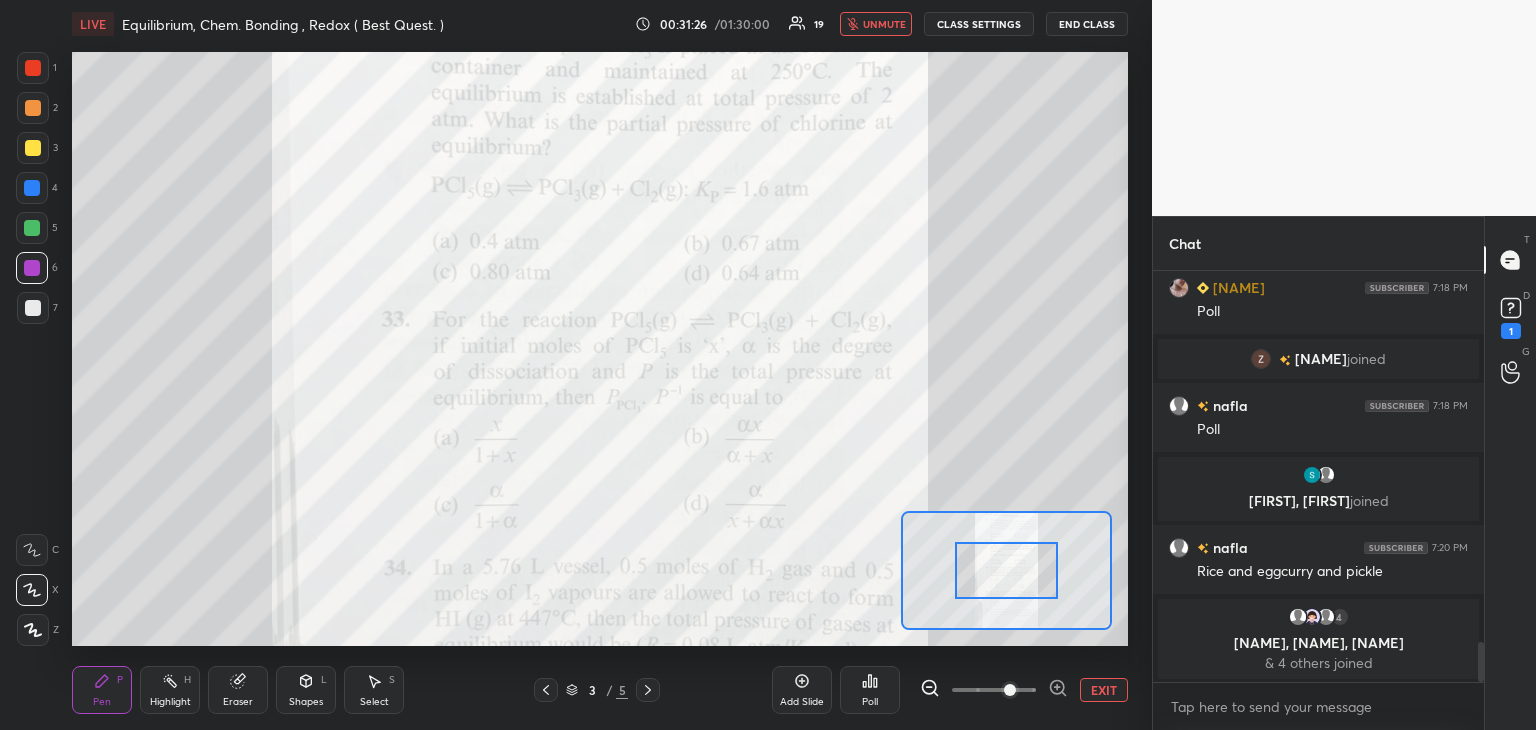 click 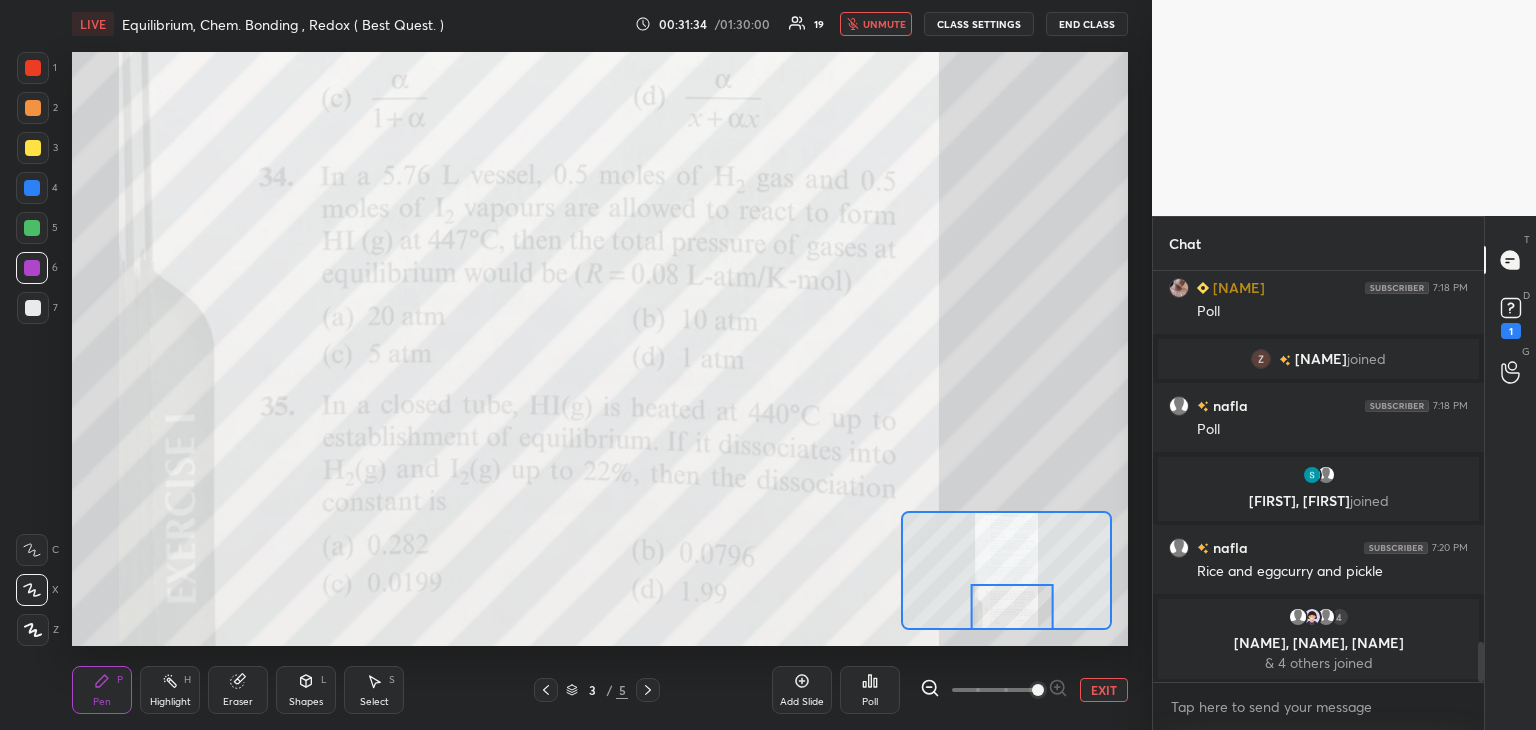 click on "unmute" at bounding box center (876, 24) 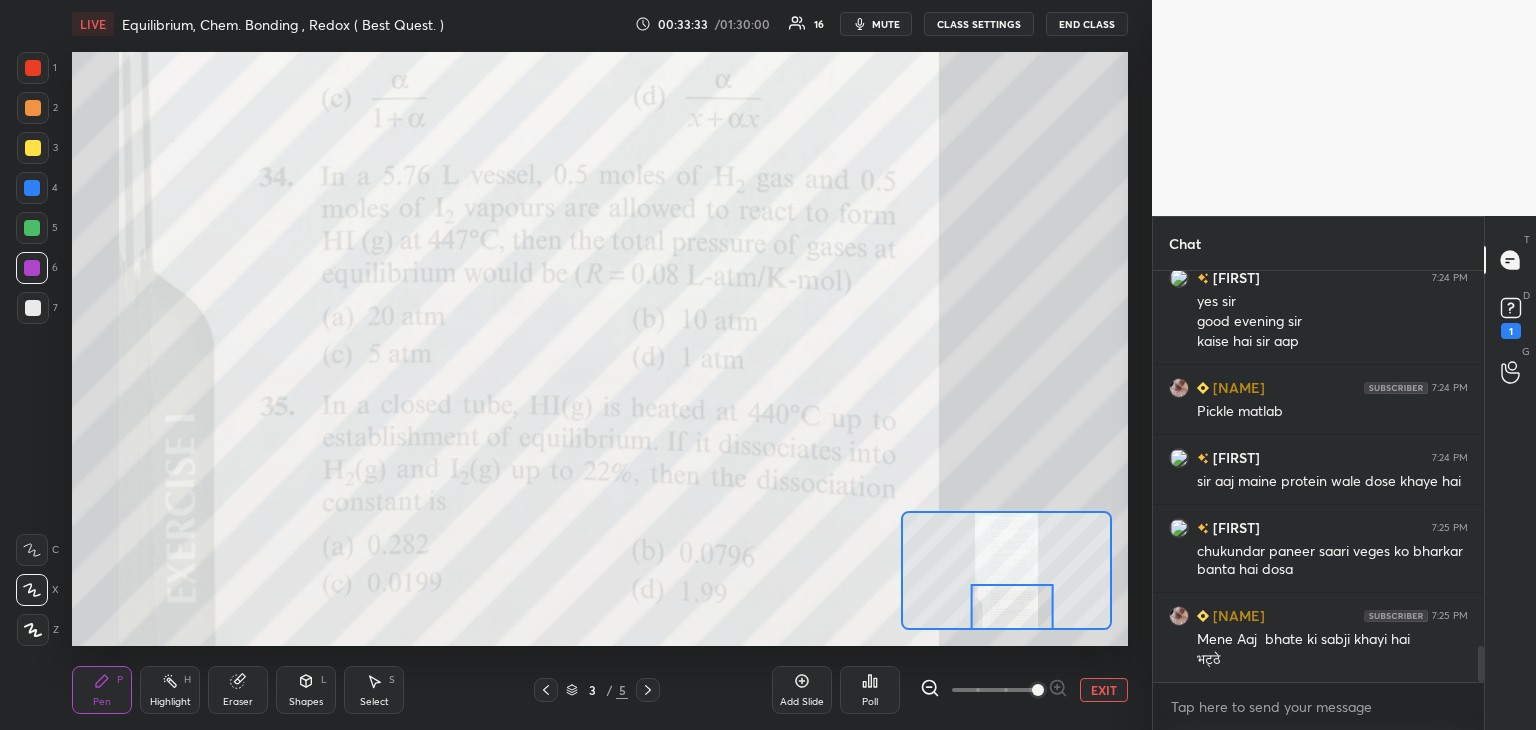 scroll, scrollTop: 4232, scrollLeft: 0, axis: vertical 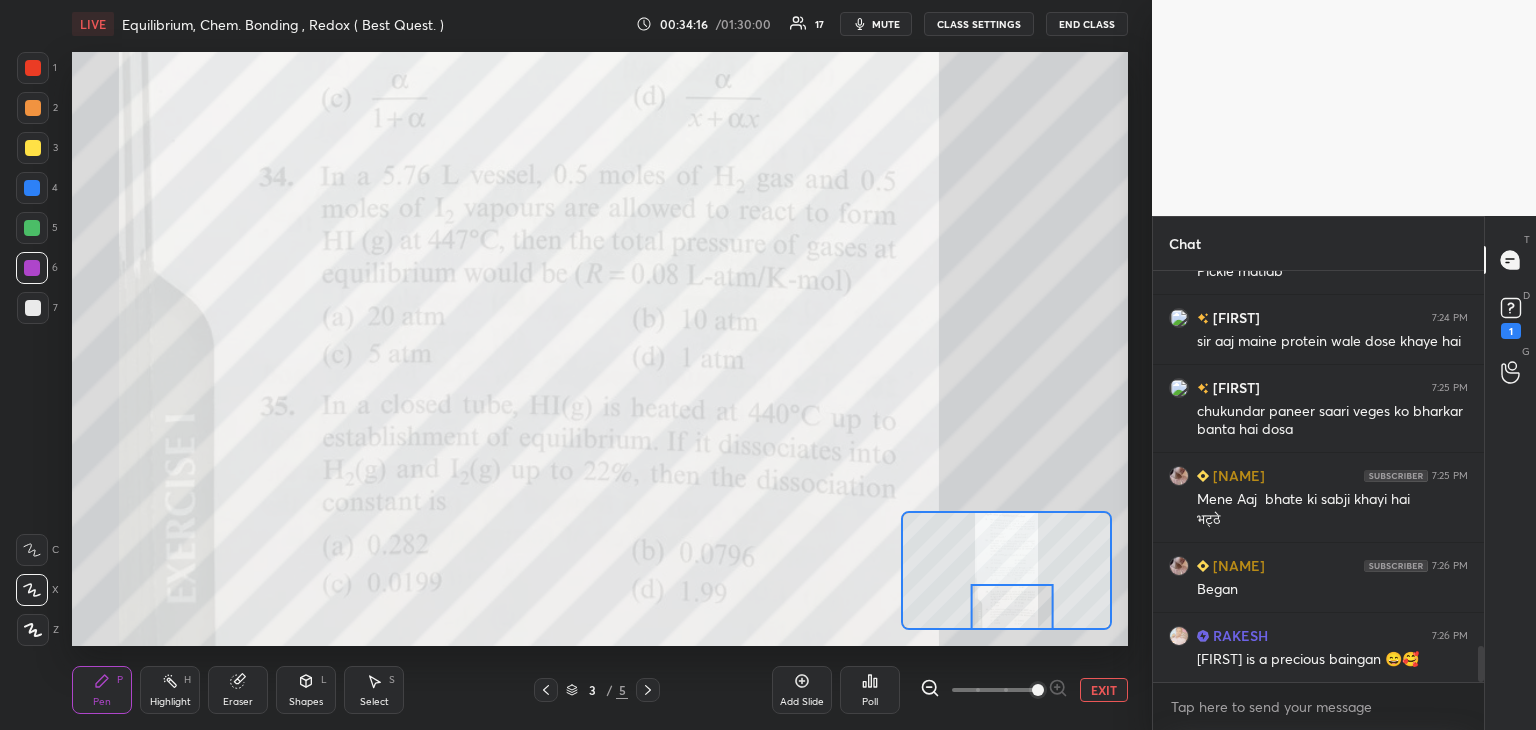 click 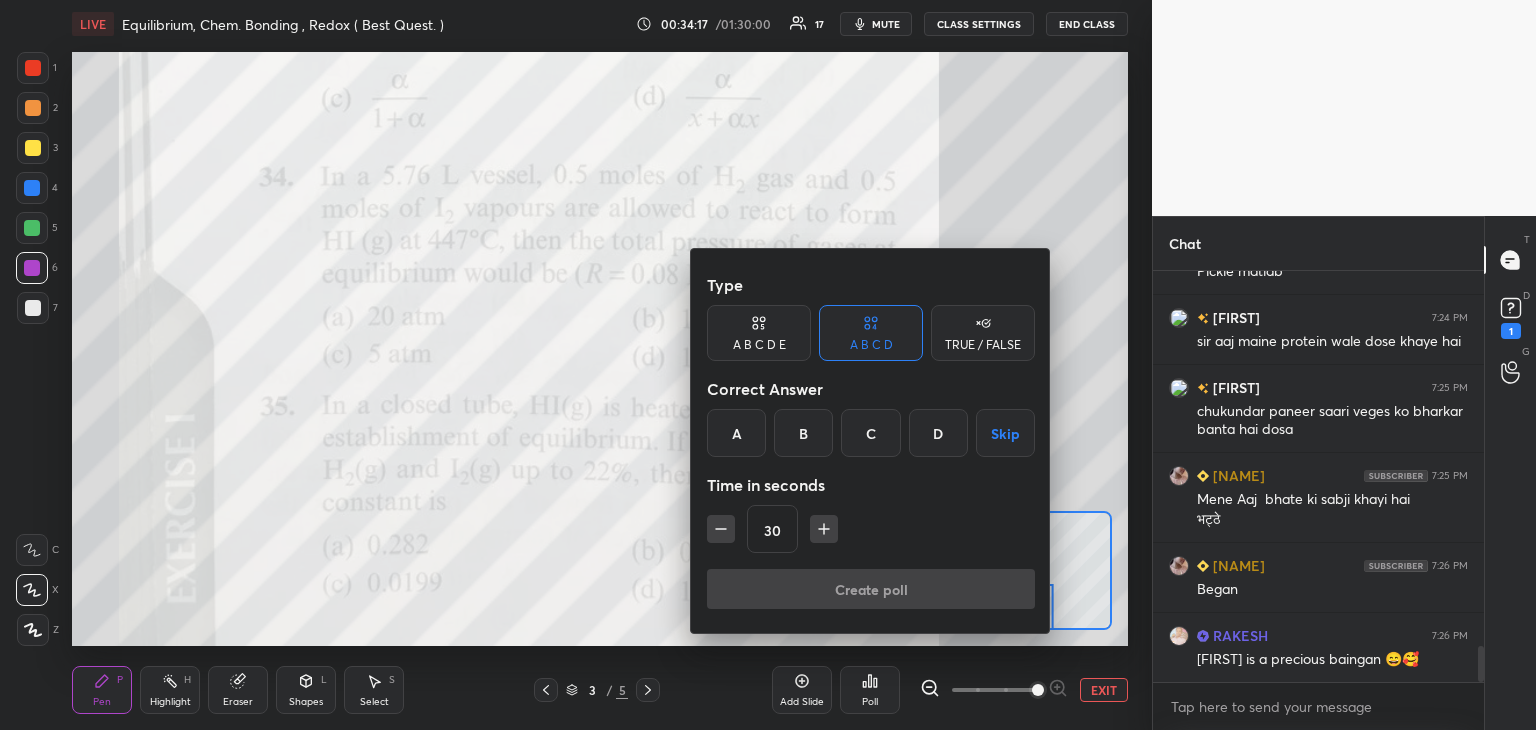 click on "B" at bounding box center (803, 433) 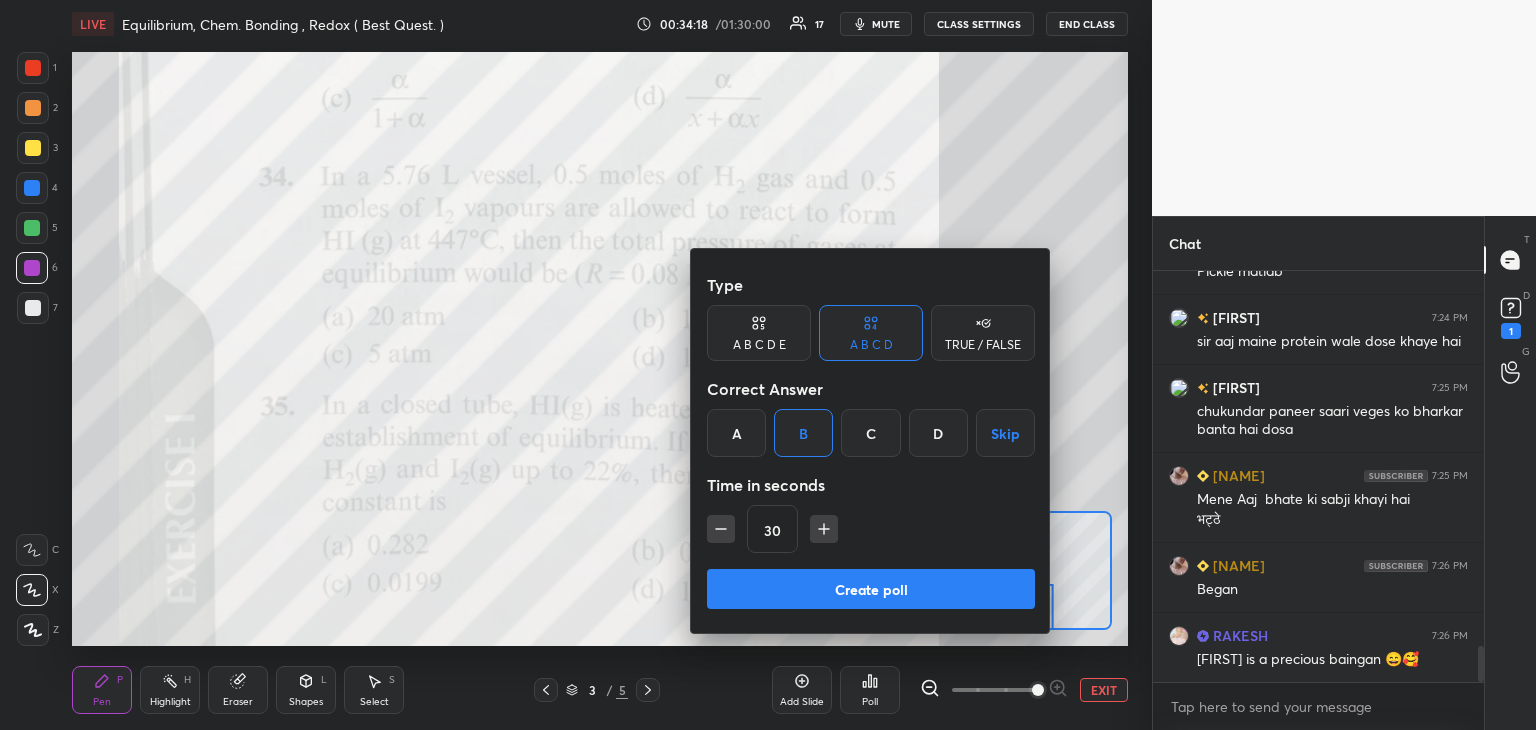click on "Create poll" at bounding box center (871, 589) 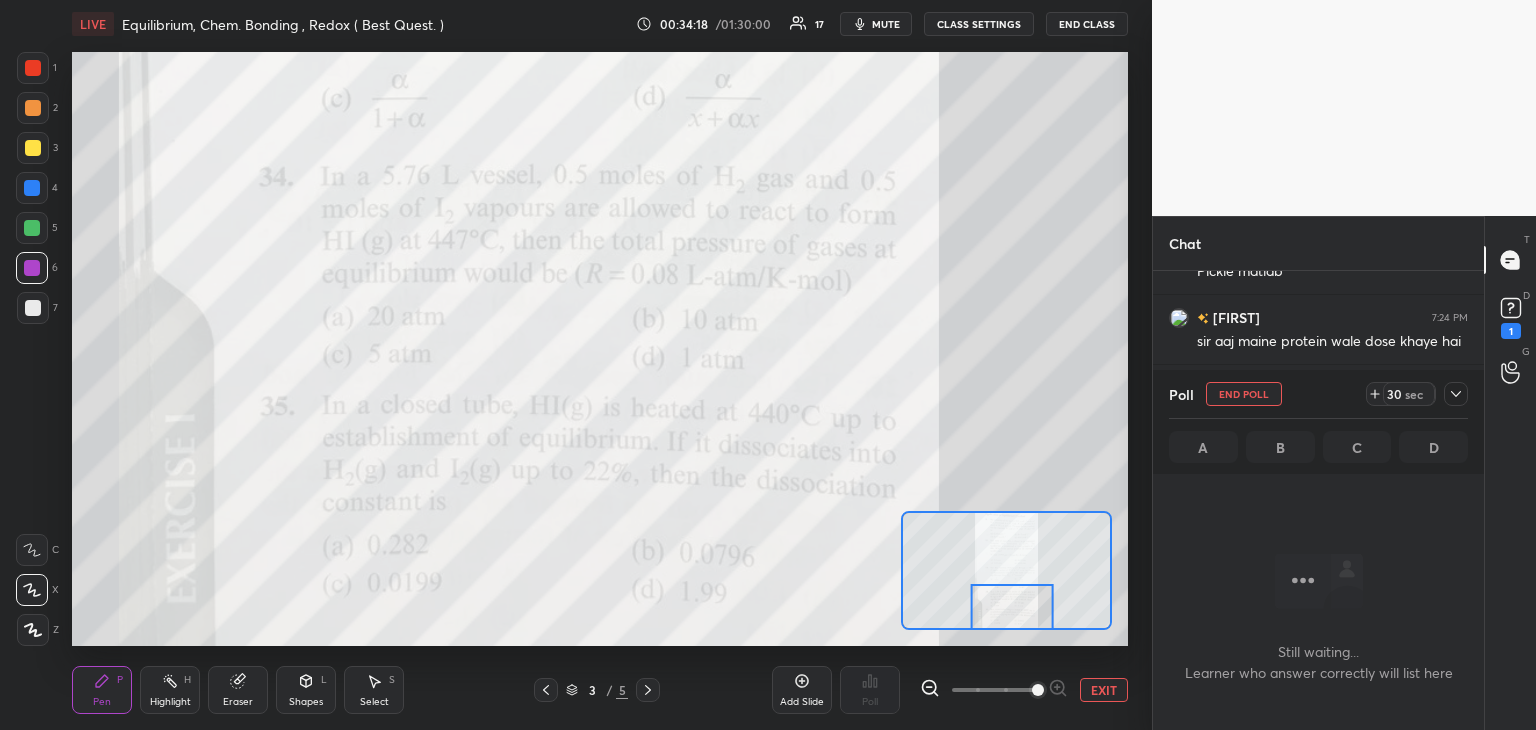 scroll, scrollTop: 308, scrollLeft: 325, axis: both 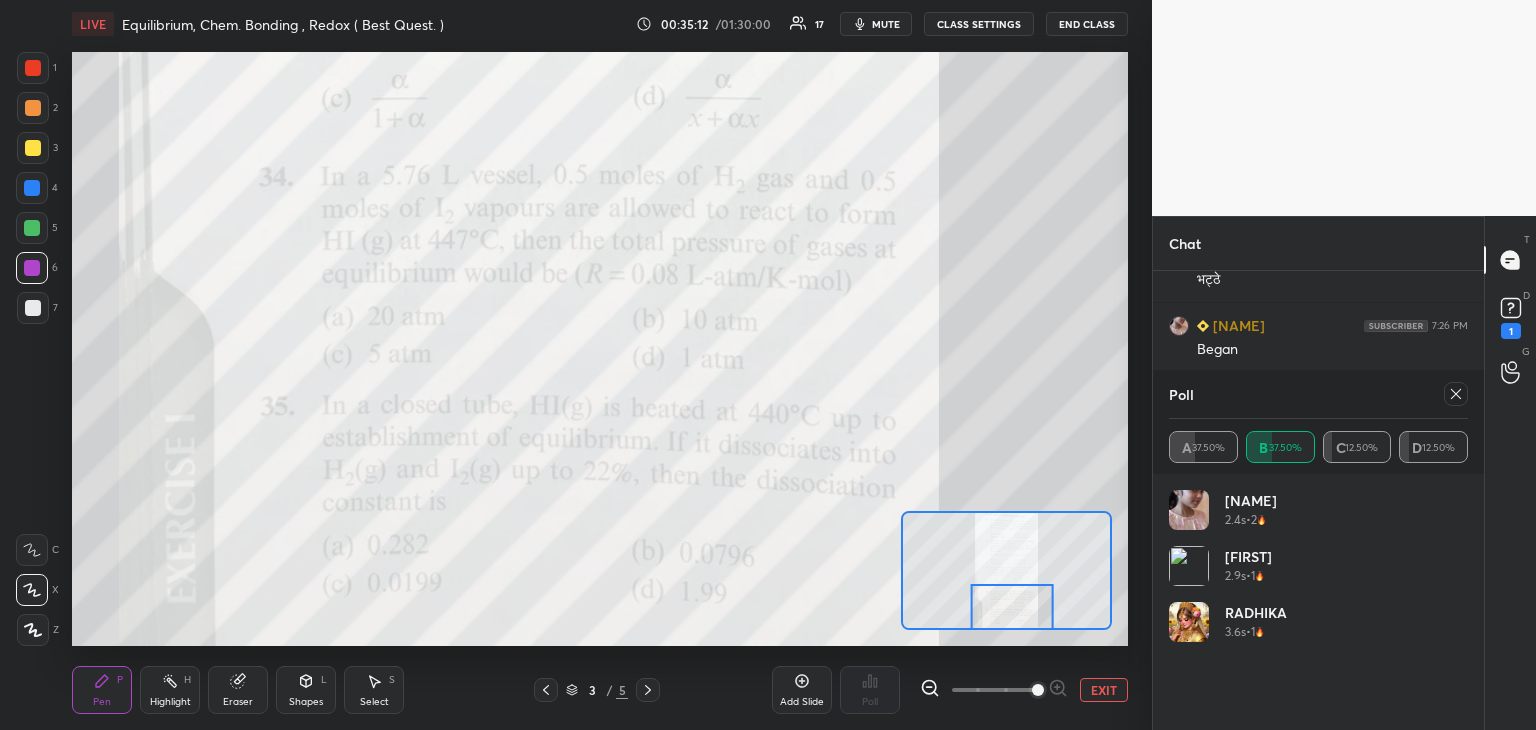 click 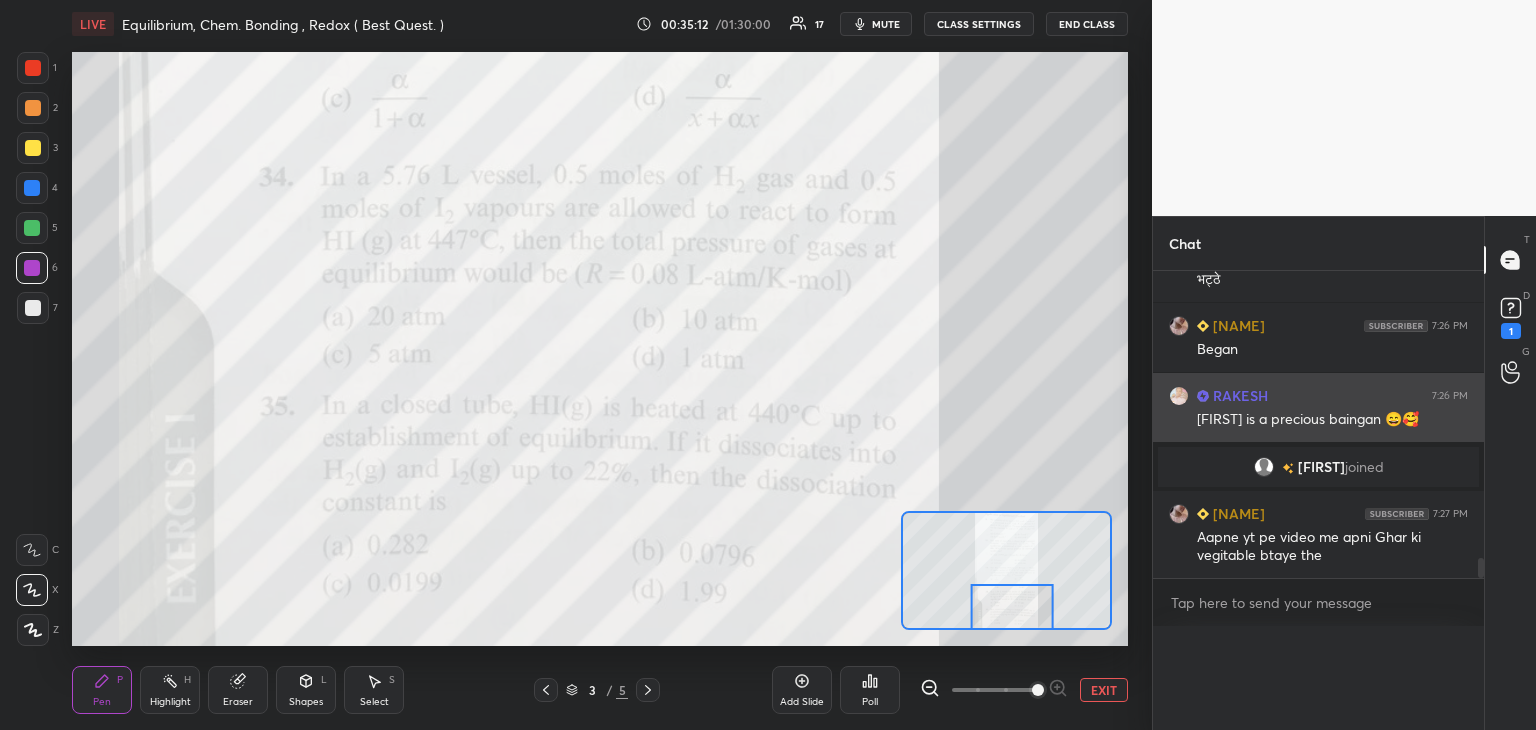 scroll, scrollTop: 0, scrollLeft: 0, axis: both 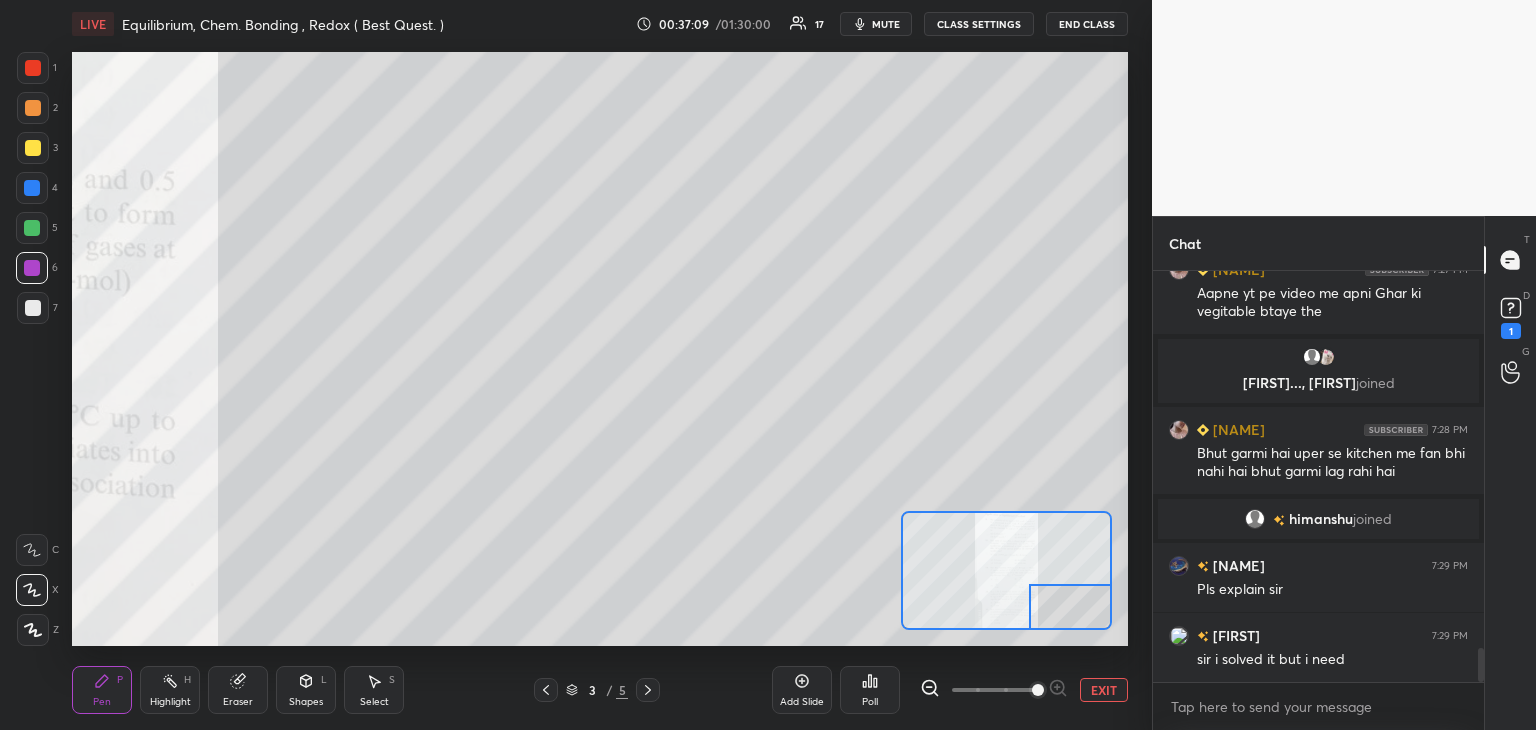 click at bounding box center (33, 108) 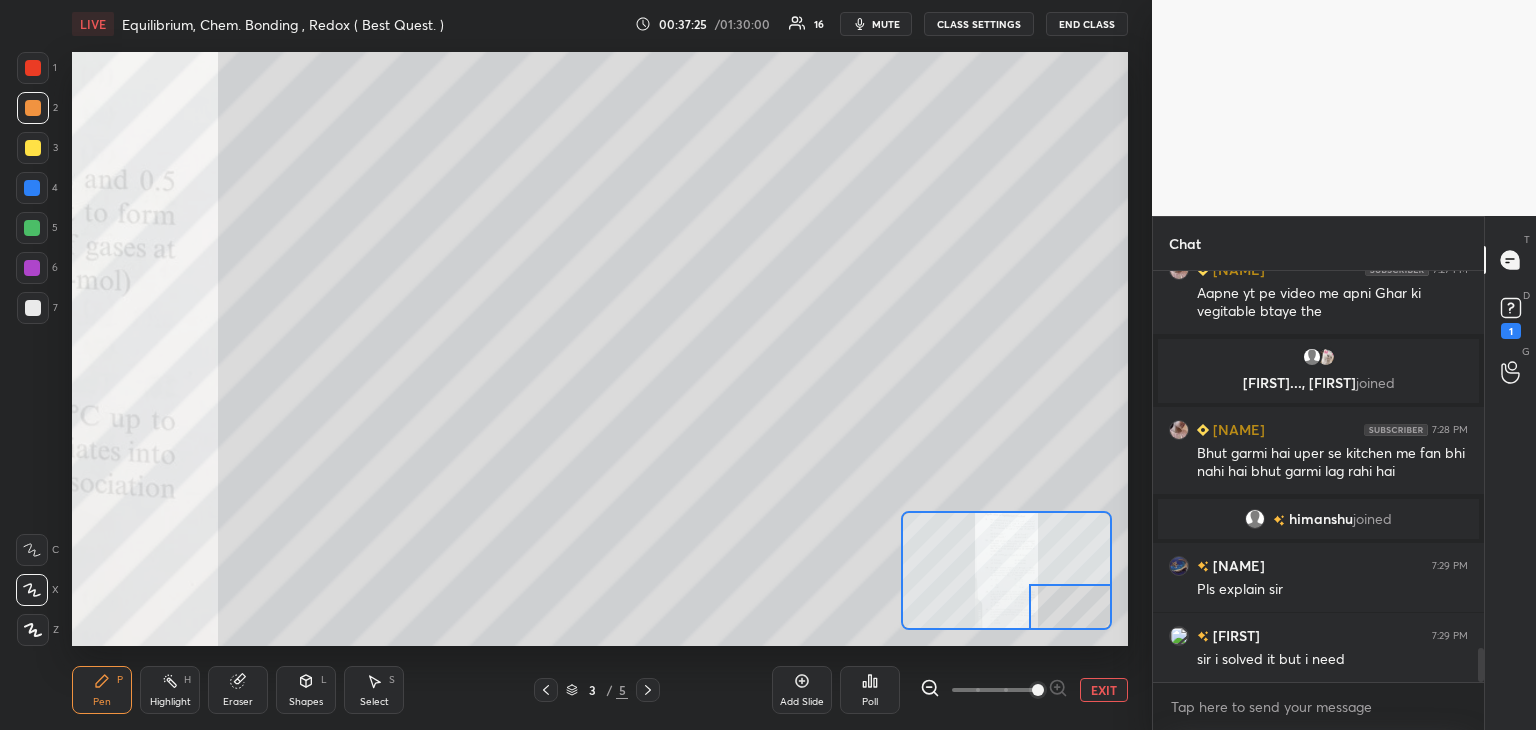 click at bounding box center [32, 188] 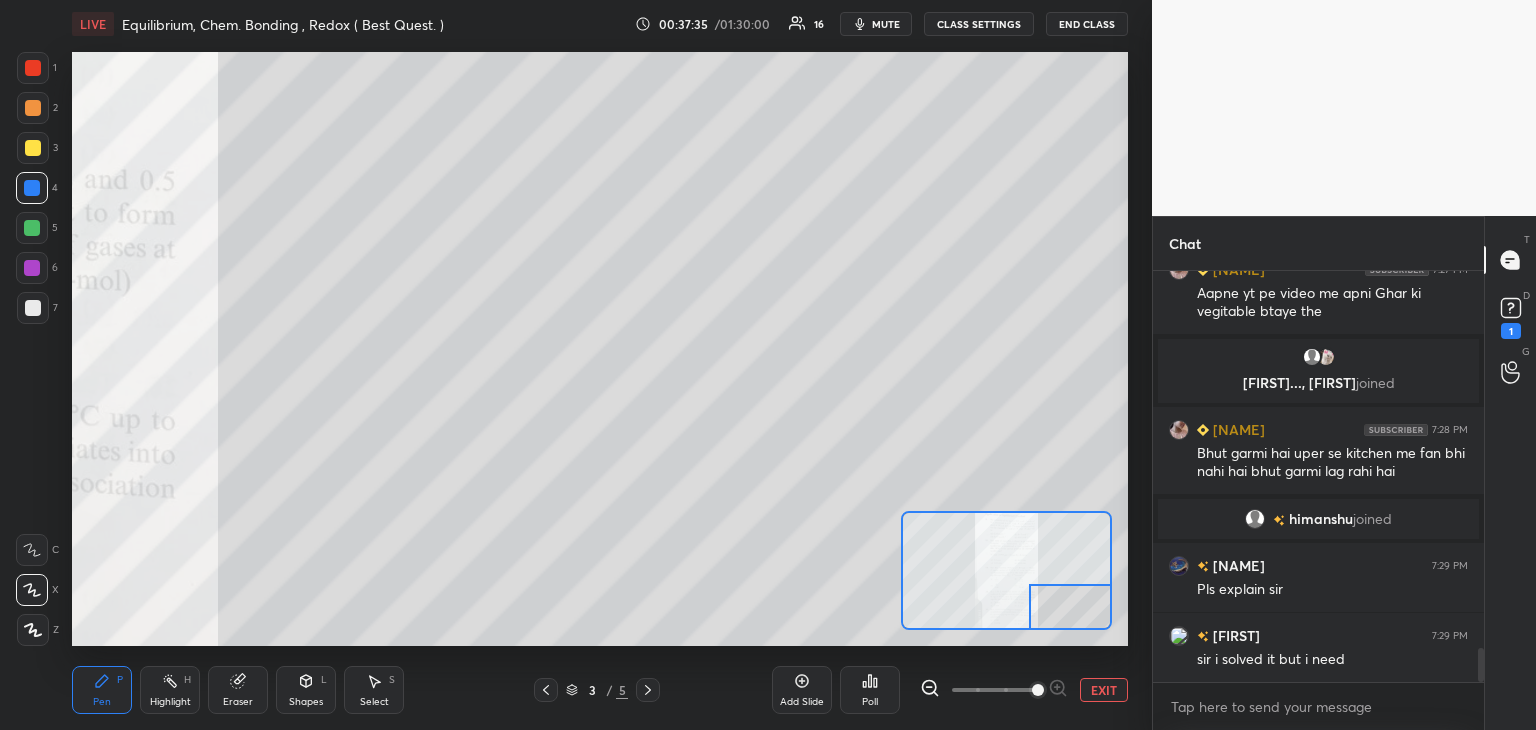 click 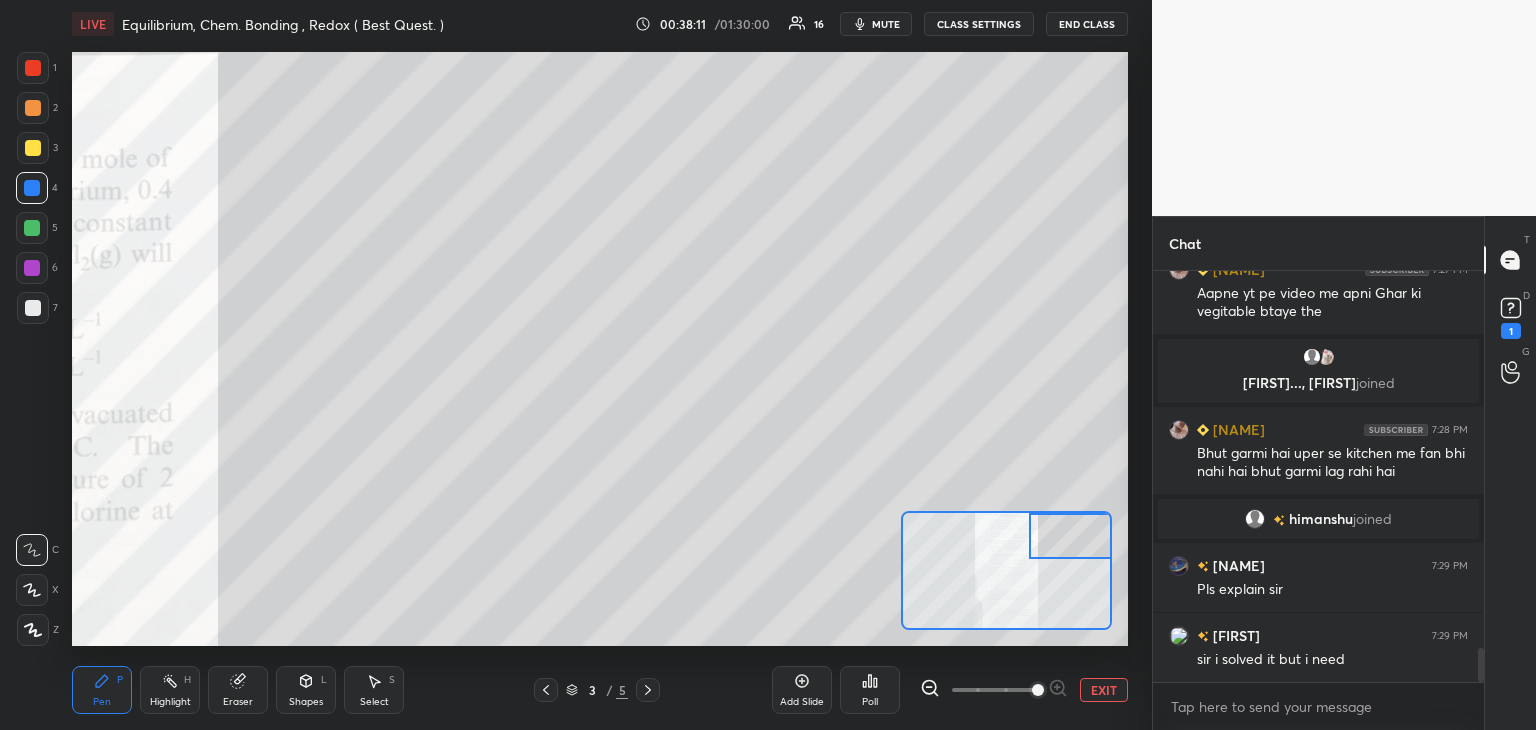 scroll, scrollTop: 4676, scrollLeft: 0, axis: vertical 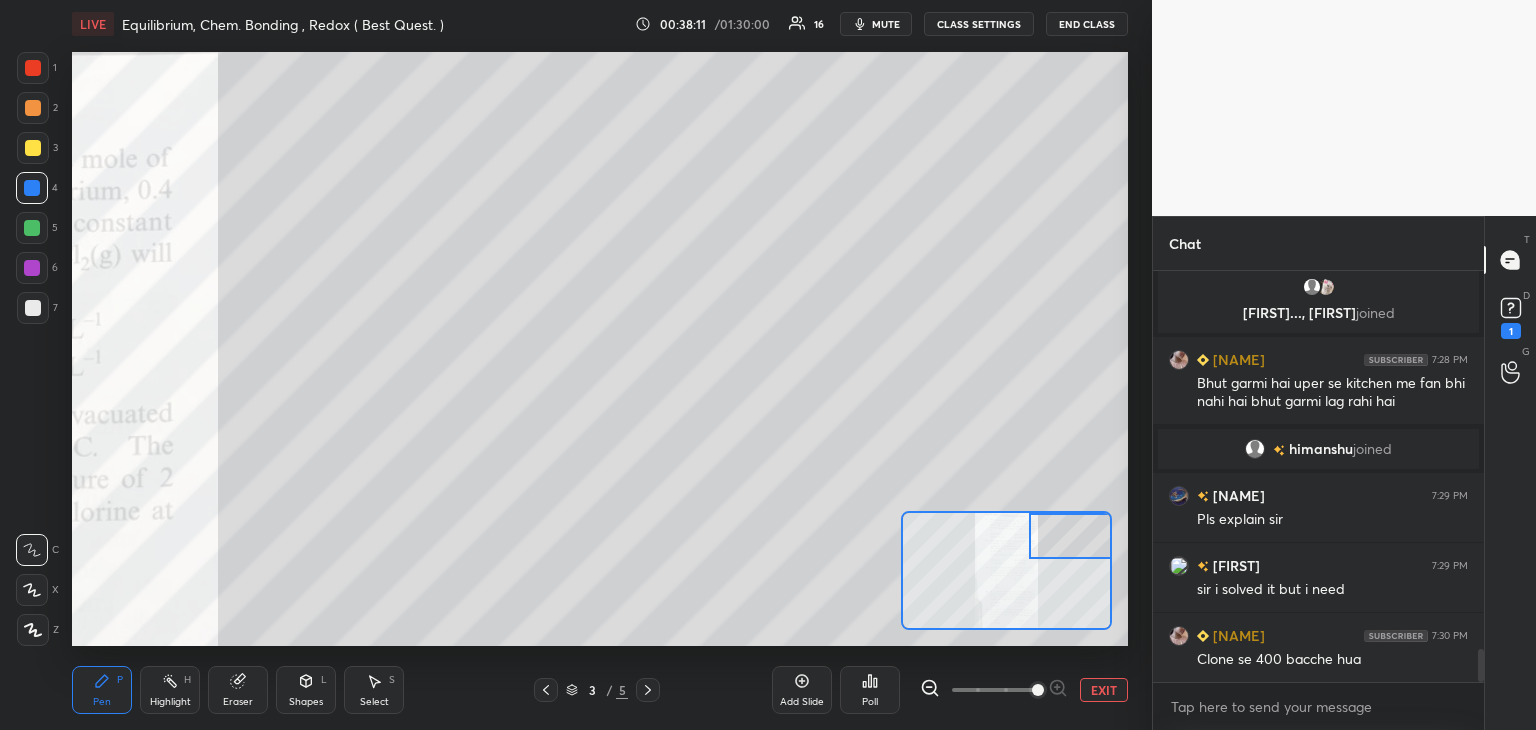 click at bounding box center (33, 108) 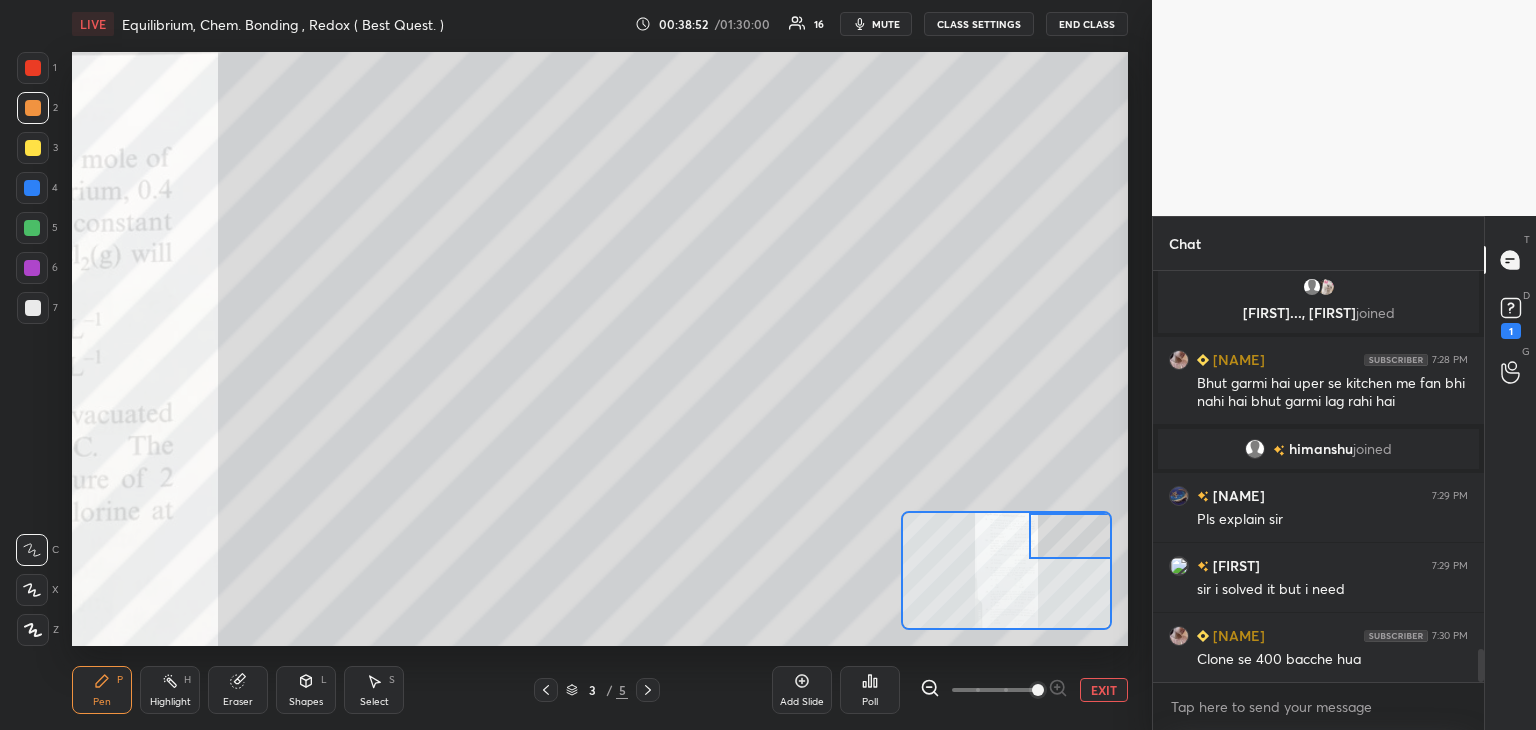 click at bounding box center (32, 188) 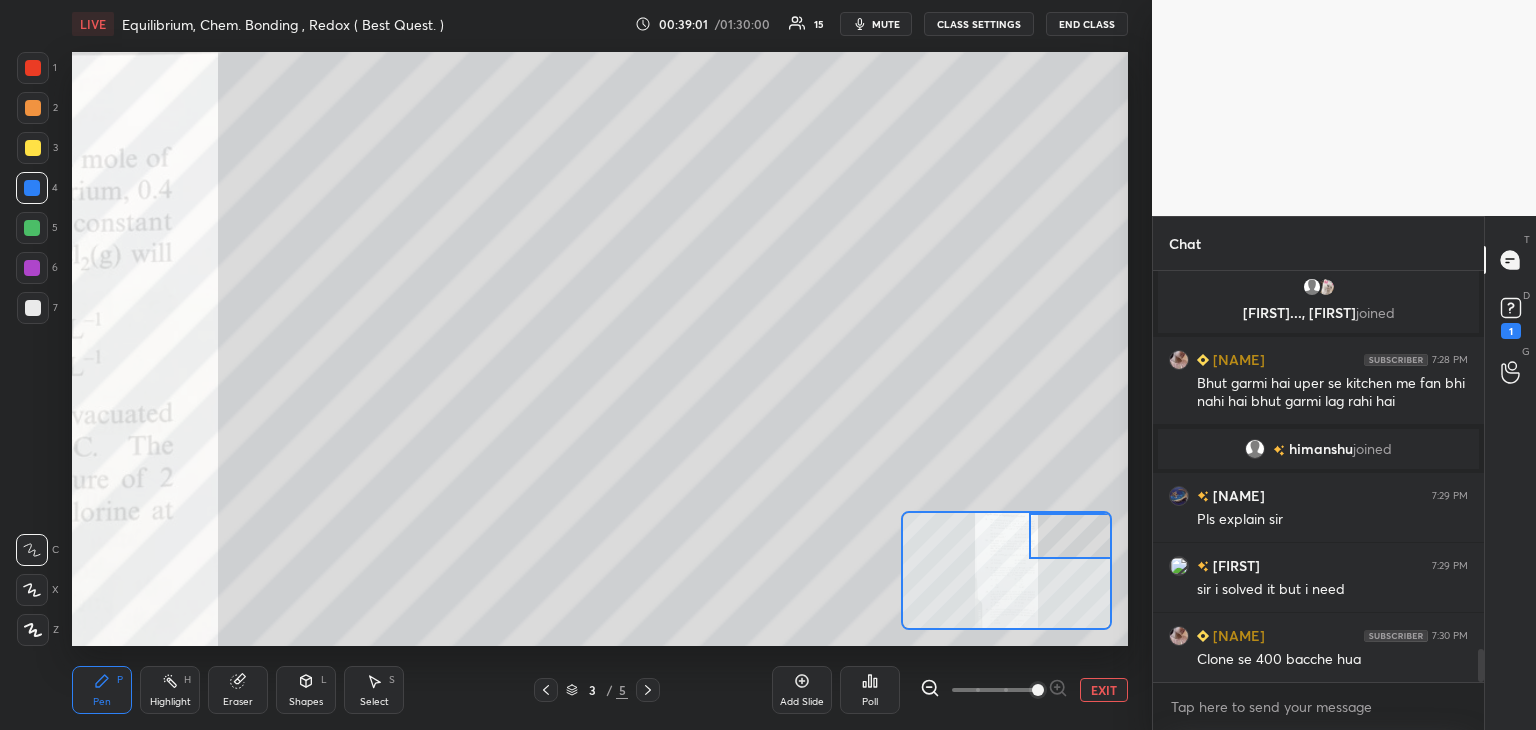 click at bounding box center (33, 108) 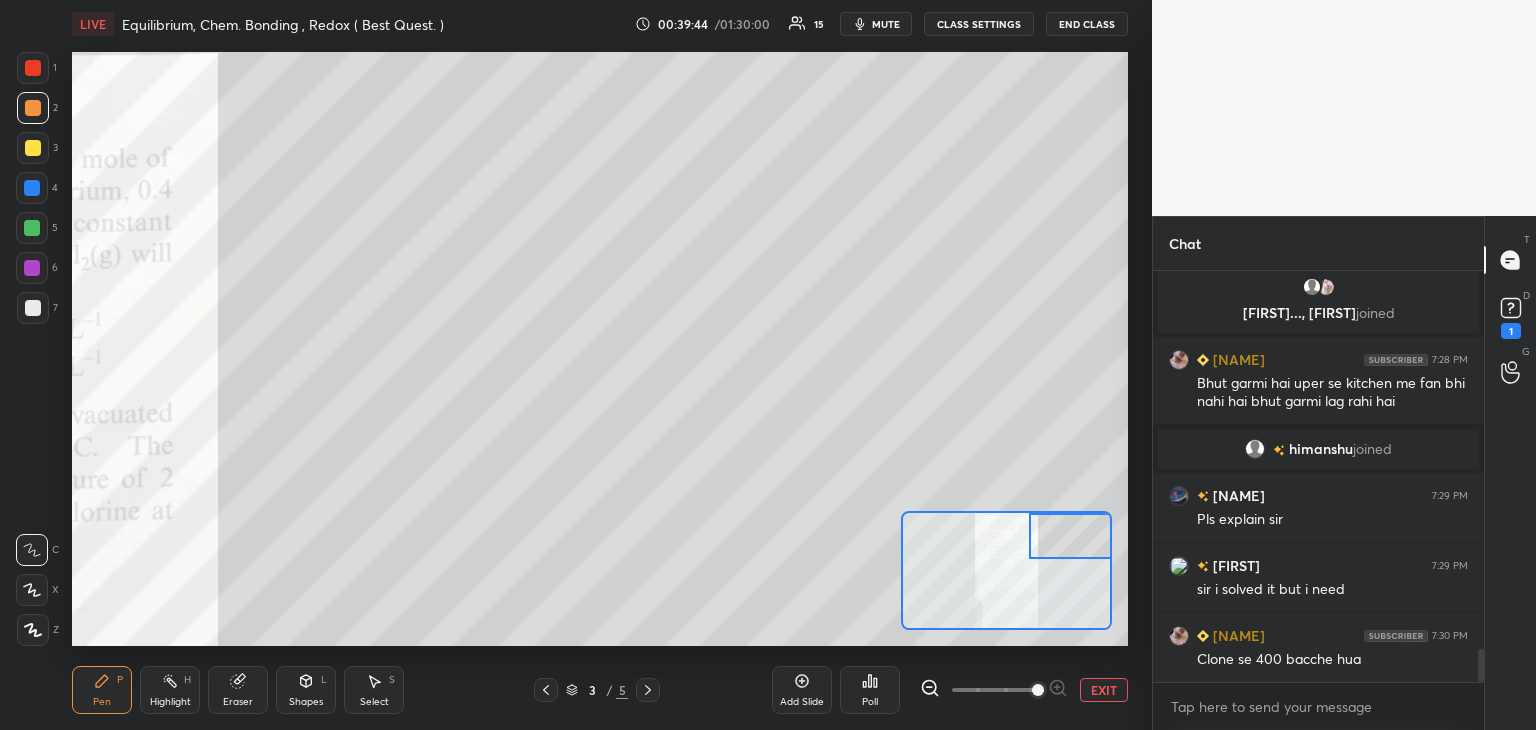 click at bounding box center [32, 228] 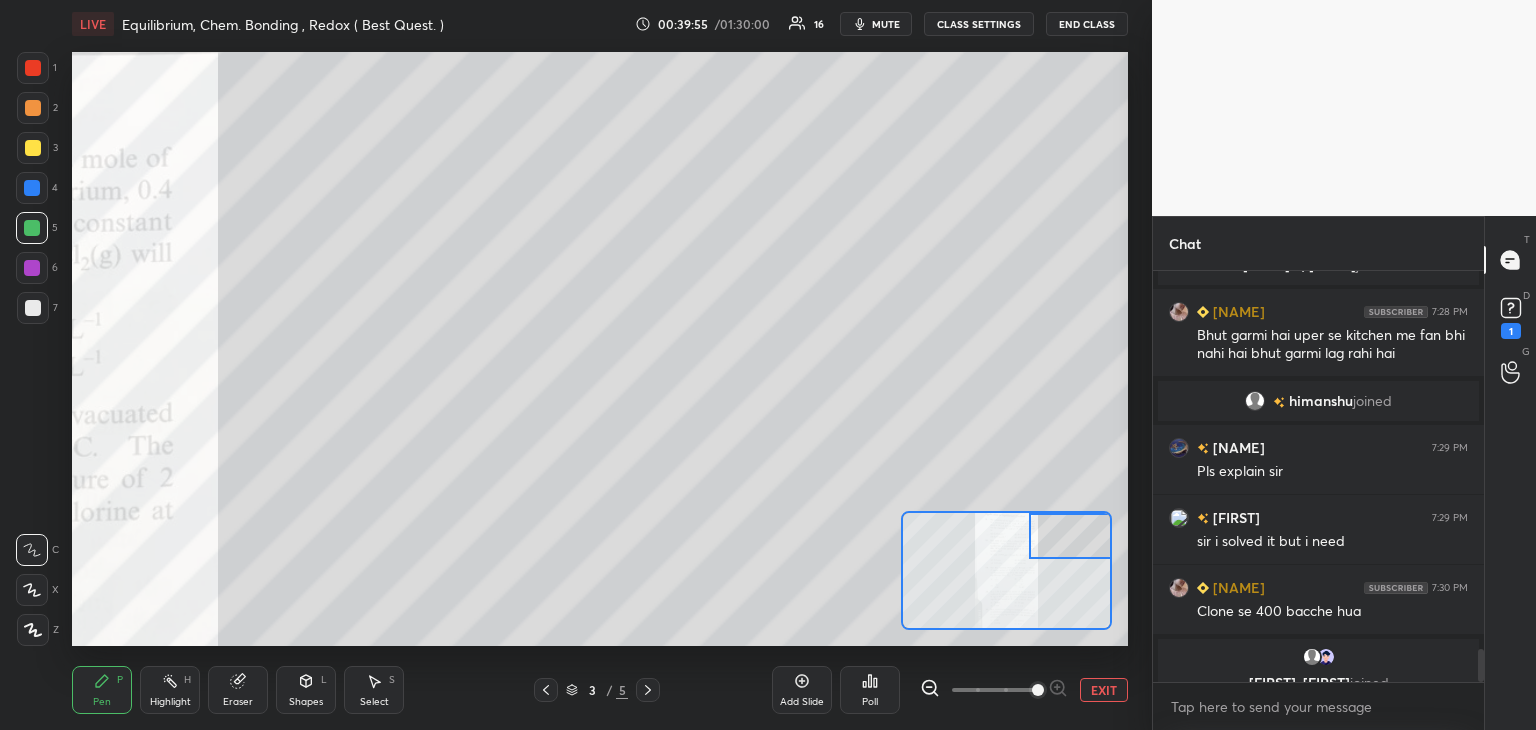 scroll, scrollTop: 4748, scrollLeft: 0, axis: vertical 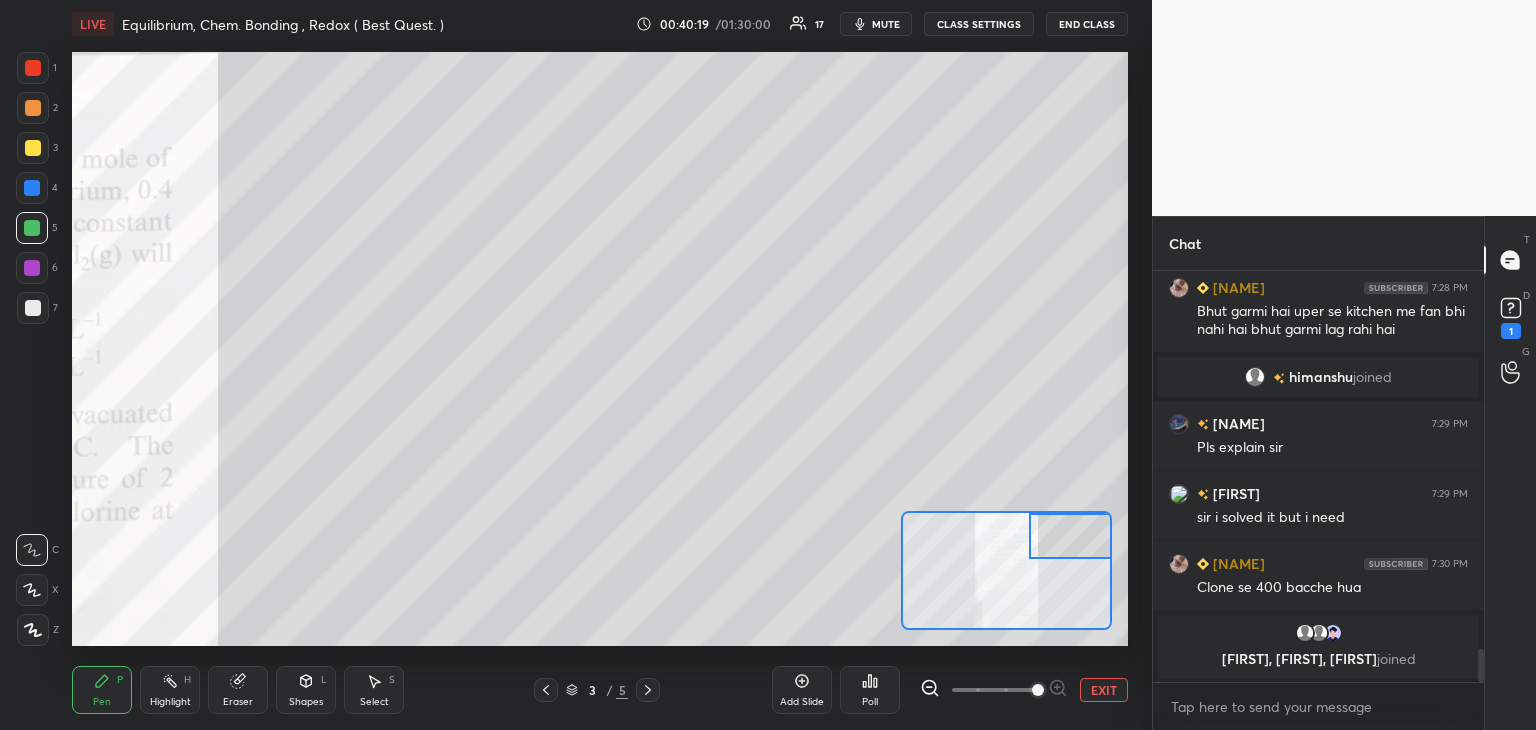 click at bounding box center [32, 188] 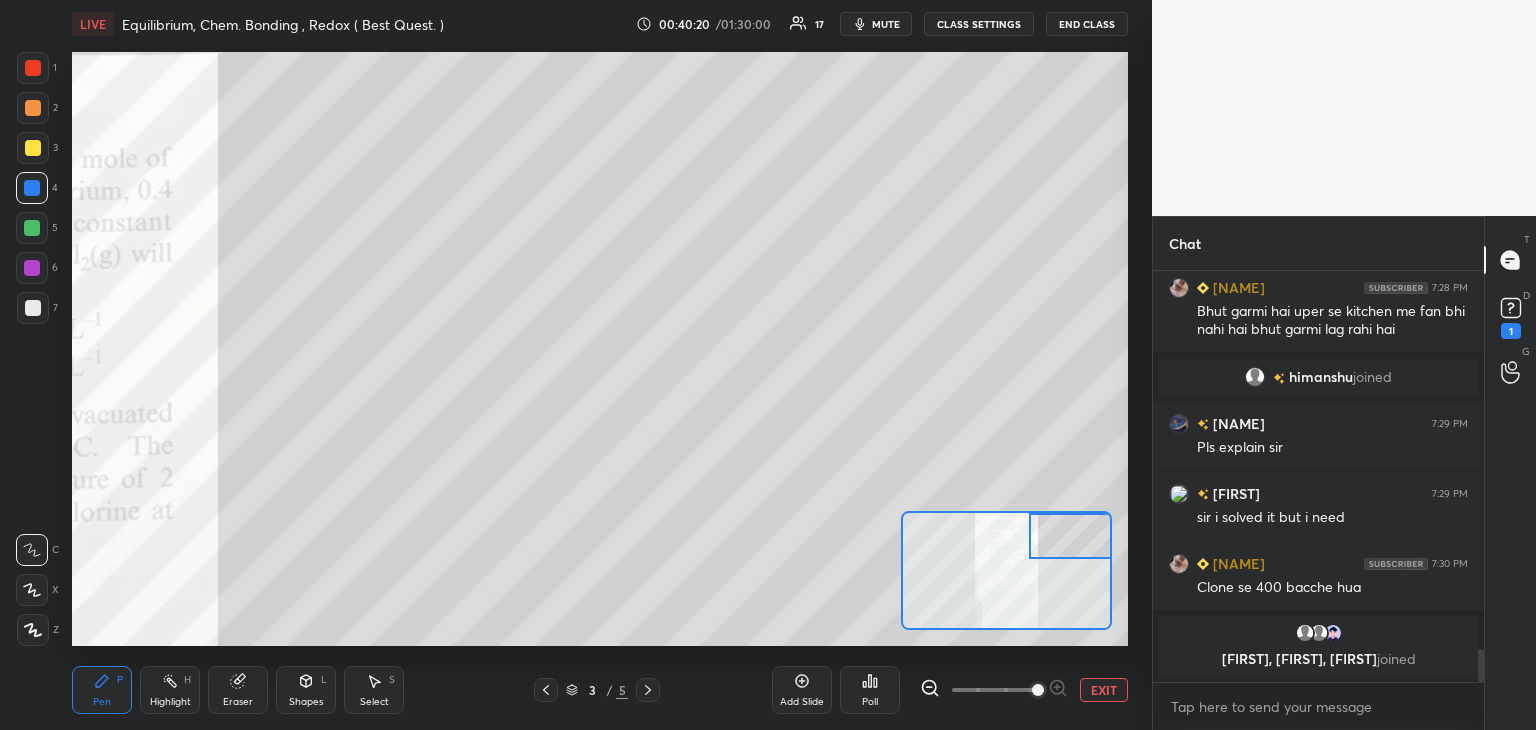 click on "Pen P" at bounding box center [102, 690] 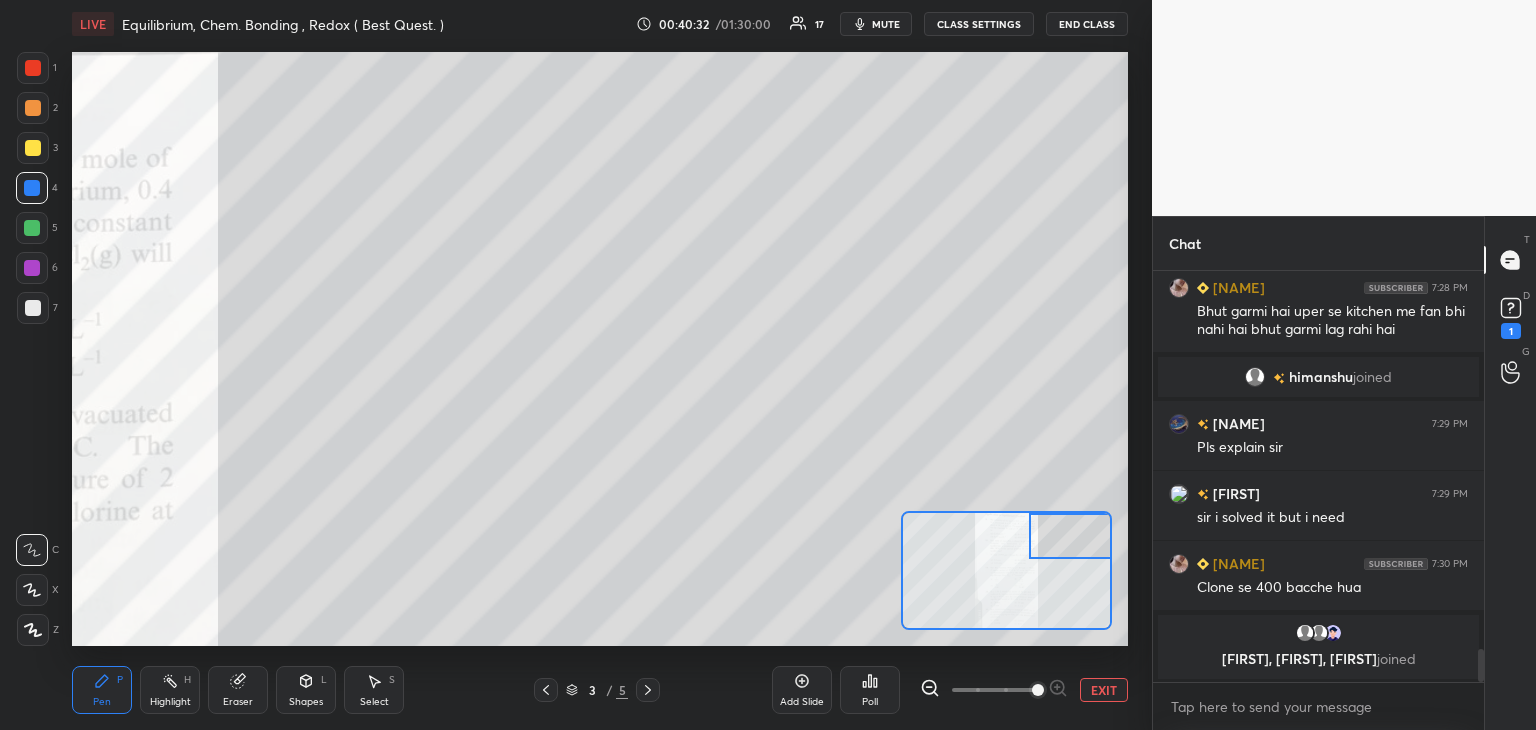 click at bounding box center (33, 108) 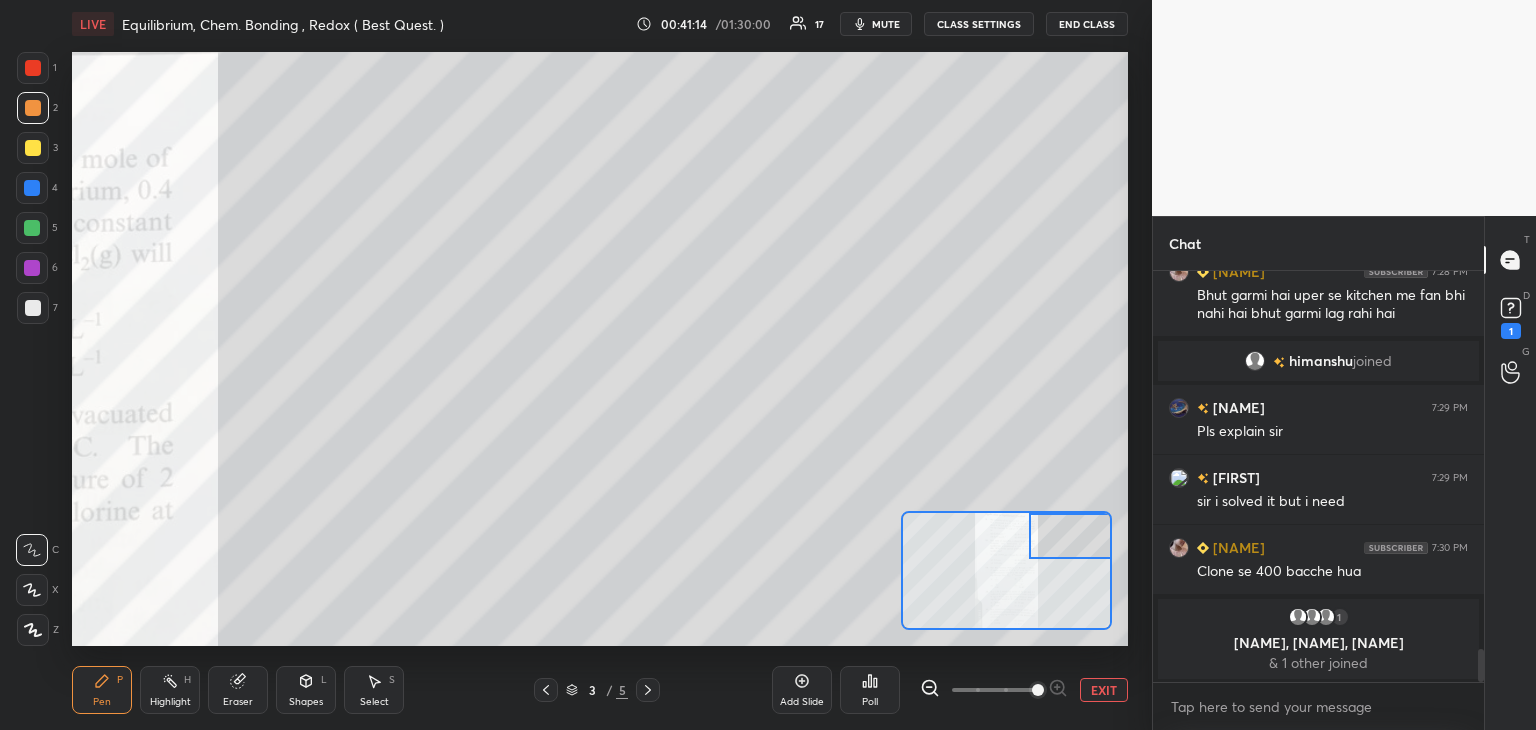 scroll, scrollTop: 4818, scrollLeft: 0, axis: vertical 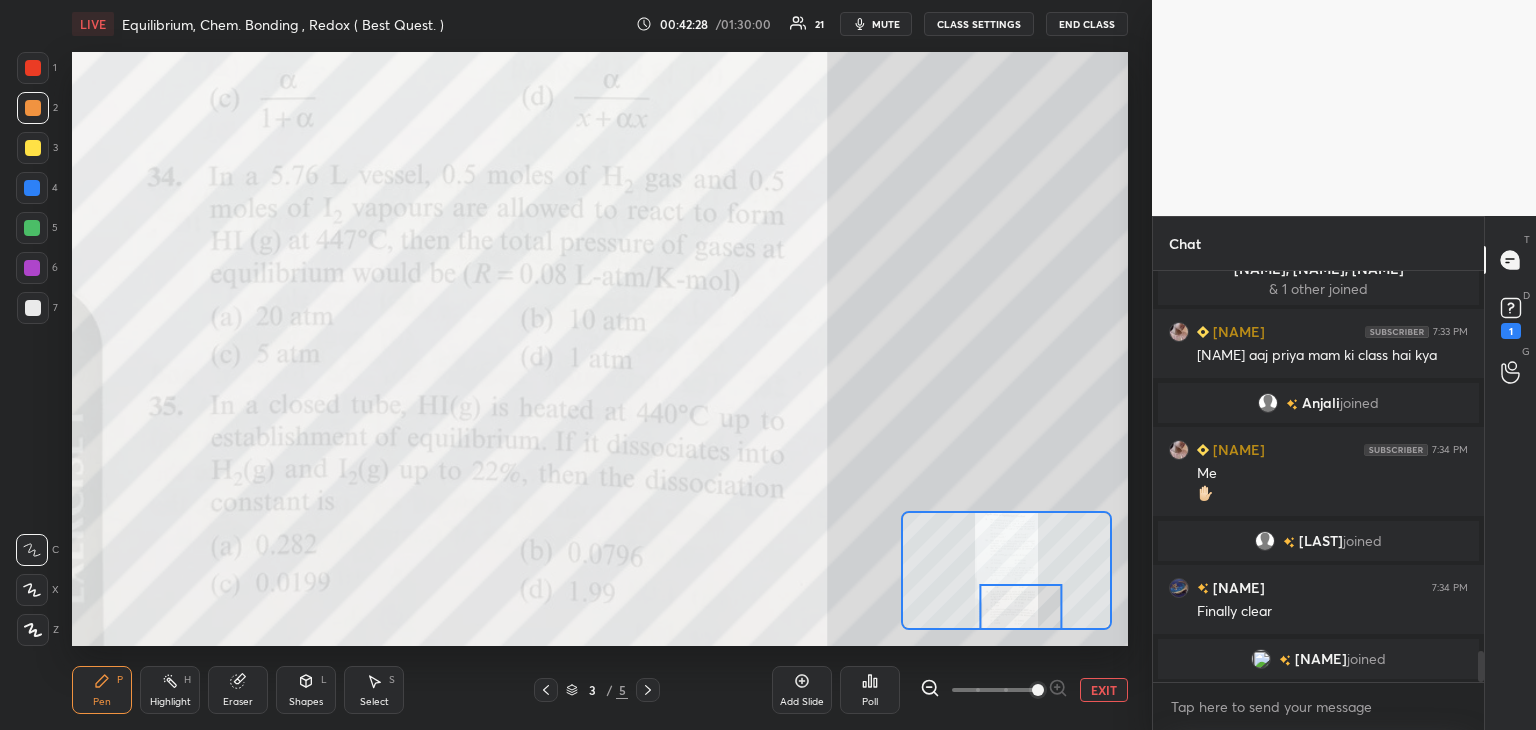 click on "1 2 3 4 5 6 7 C X Z C X Z E E Erase all H H LIVE Equilibrium, Chem. Bonding , Redox ( Best Quest. ) 00:42:28 / 01:30:00 21 mute CLASS SETTINGS End Class Setting up your live class Poll for secs No correct answer Start poll Back Equilibrium, Chem. Bonding , Redox ( Best Quest. ) Harendra Singh Parihar Pen P Highlight H Eraser Shapes L Select S 3 / 5 Add Slide Poll EXIT" at bounding box center [568, 365] 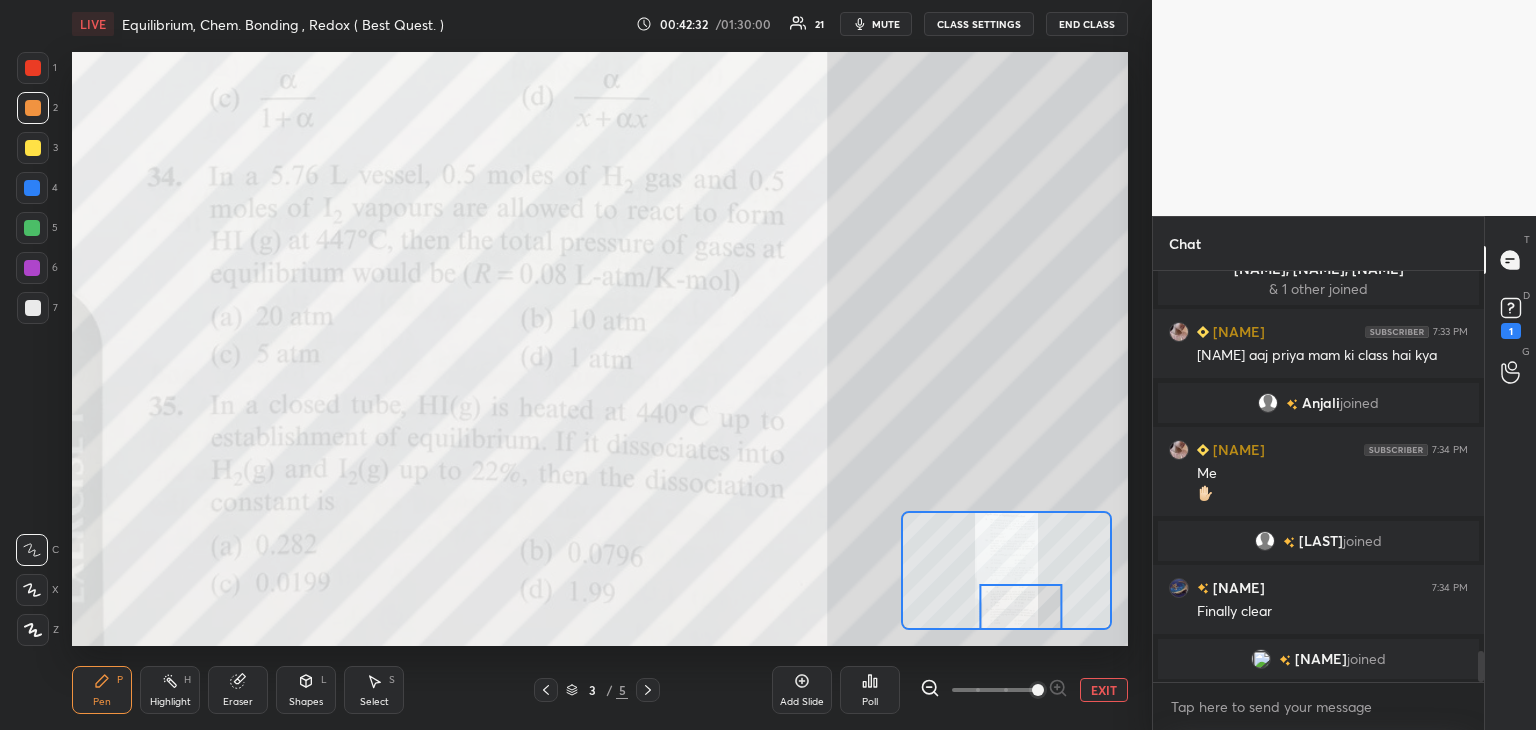 click at bounding box center (33, 68) 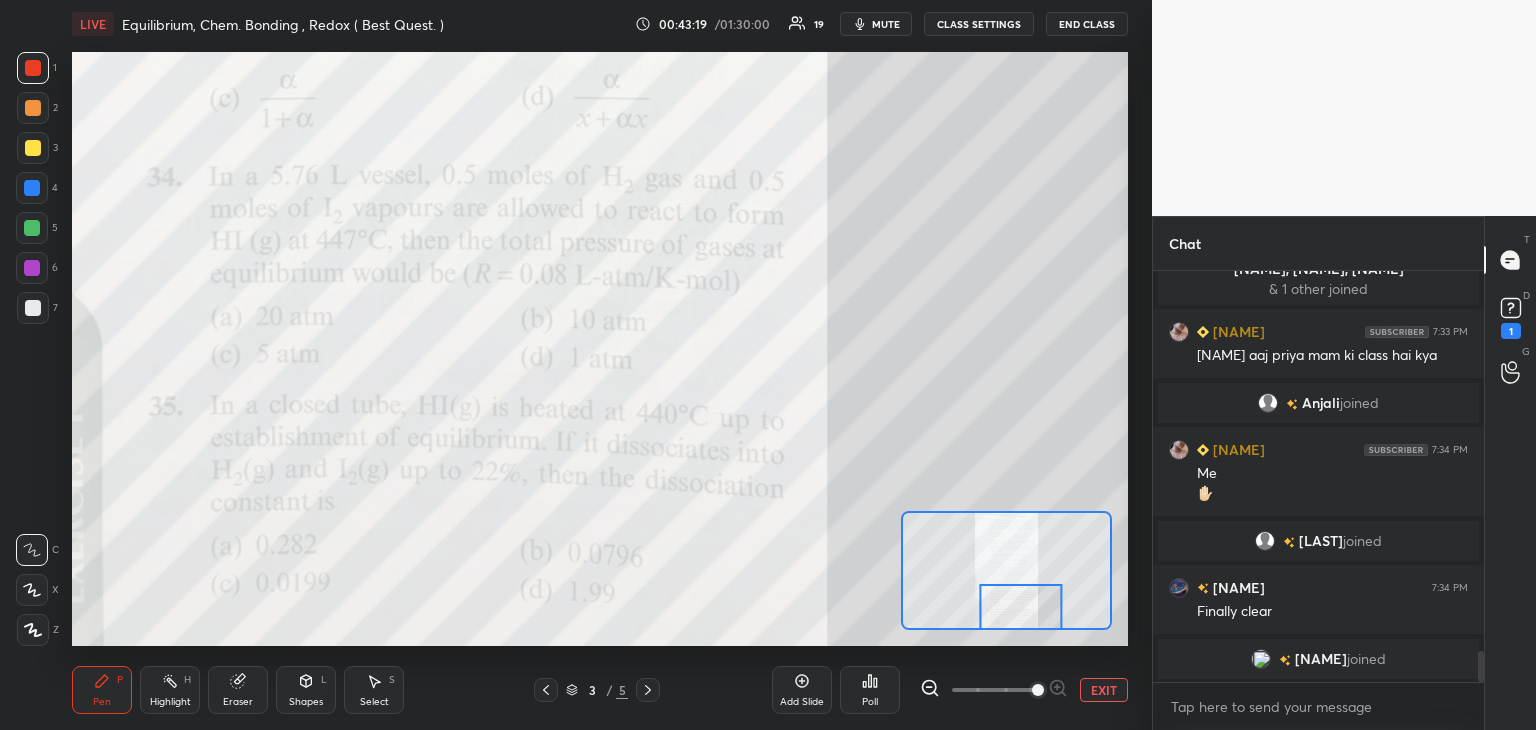 click at bounding box center (32, 188) 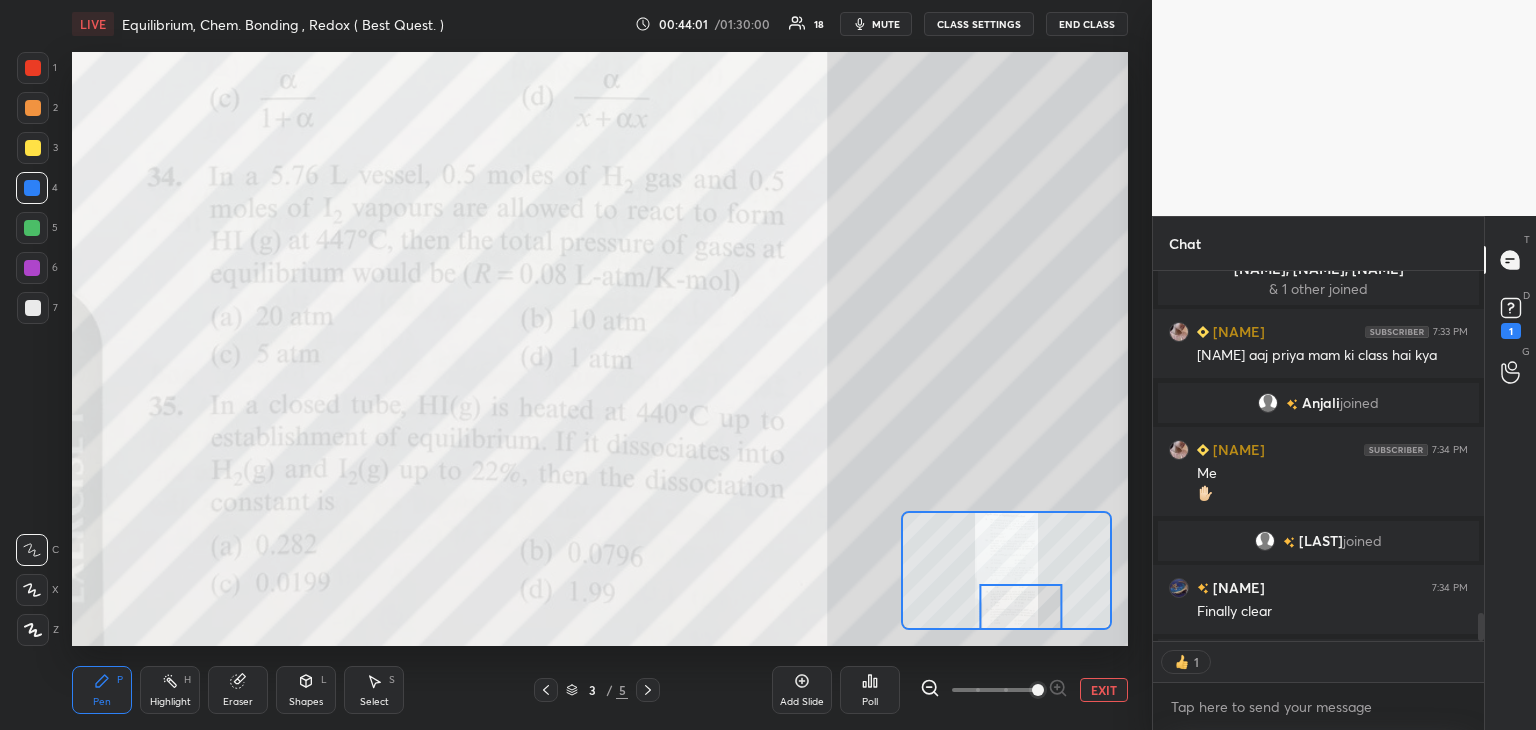 scroll, scrollTop: 7, scrollLeft: 6, axis: both 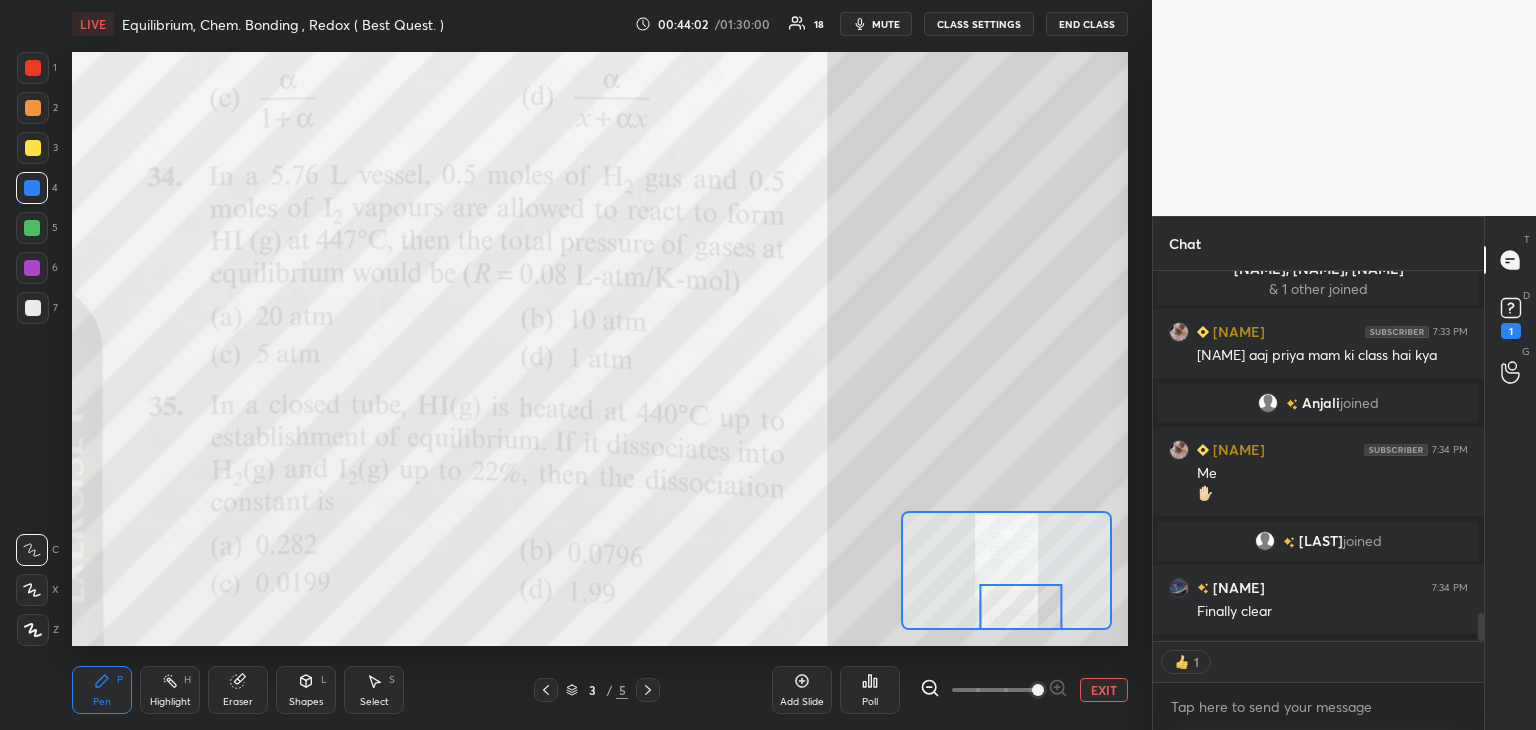 click on "mute" at bounding box center (886, 24) 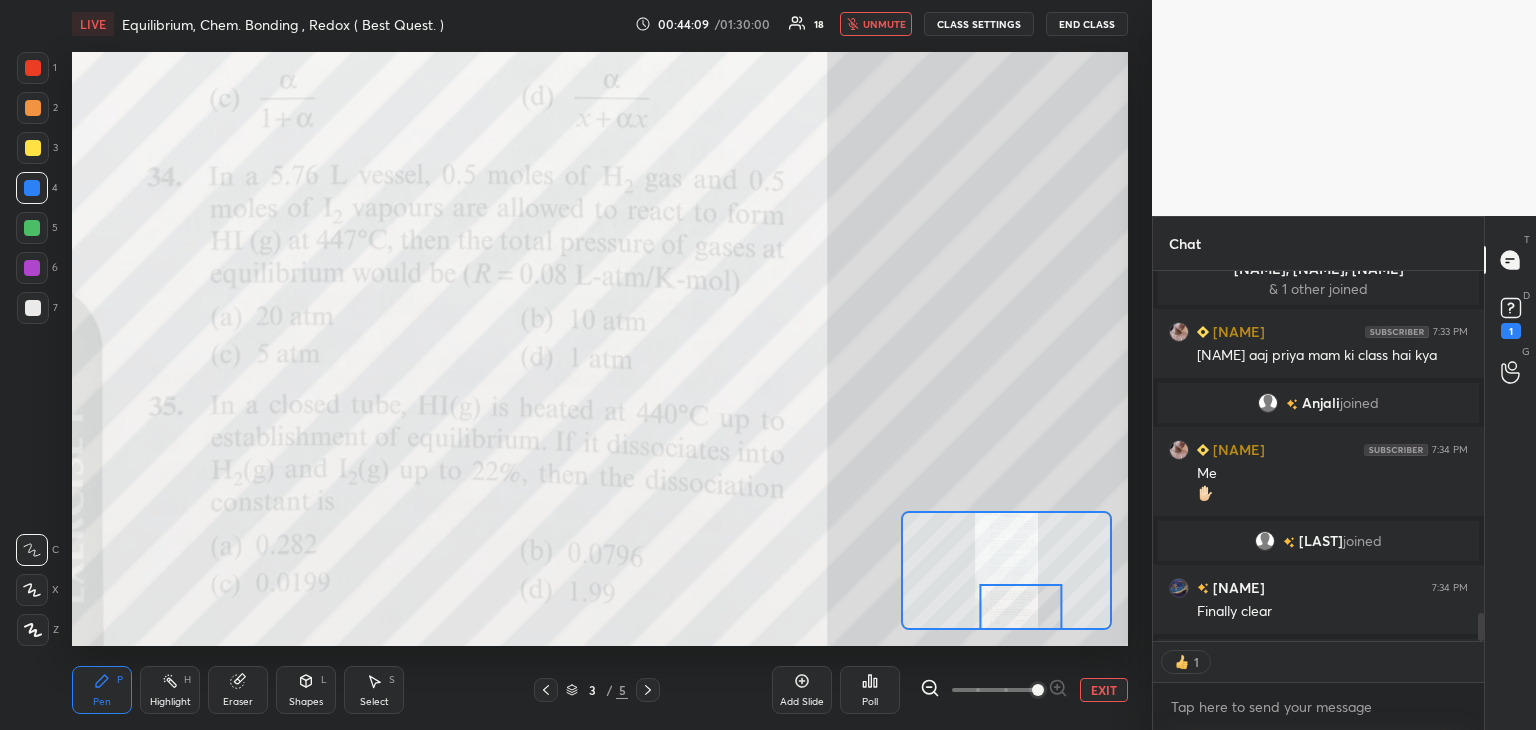 scroll, scrollTop: 4995, scrollLeft: 0, axis: vertical 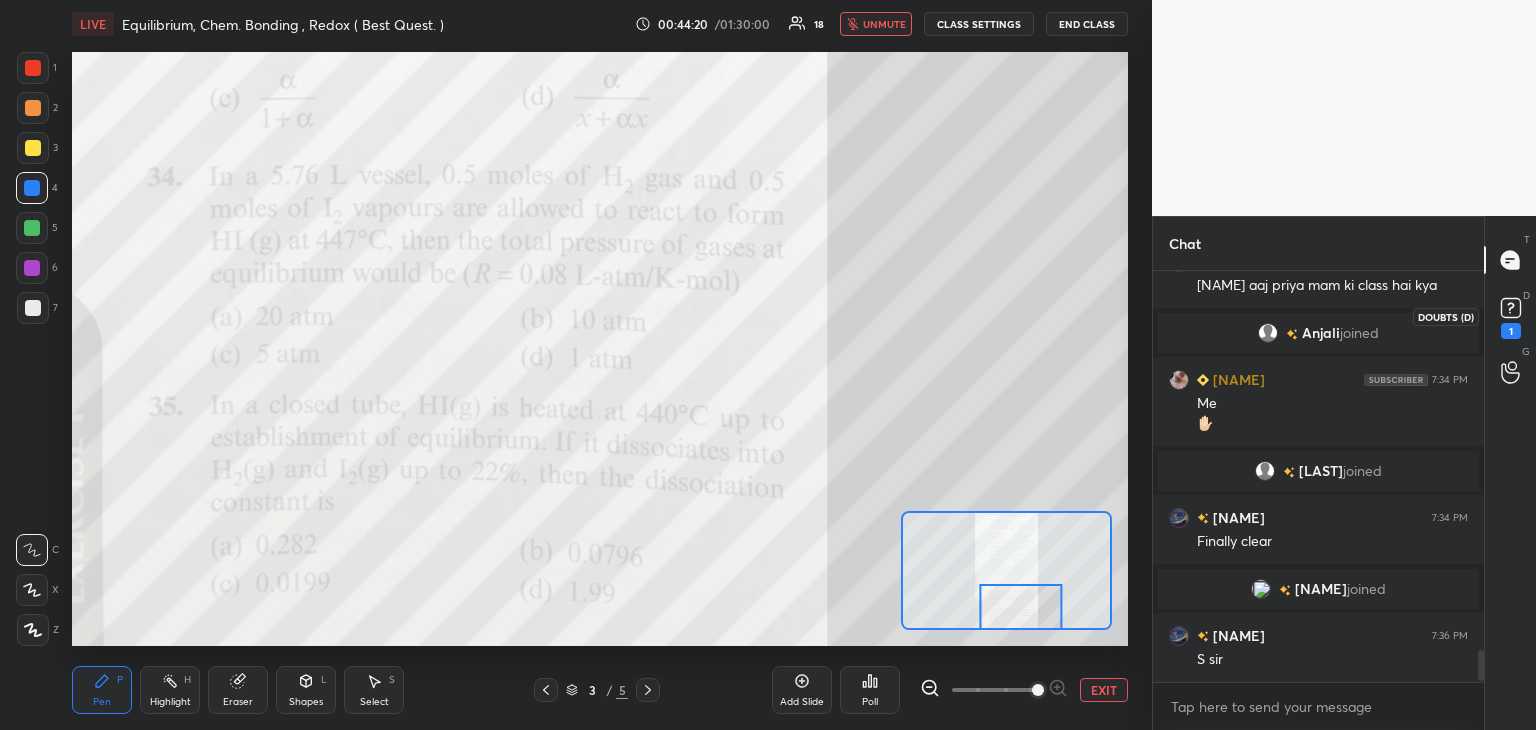 click 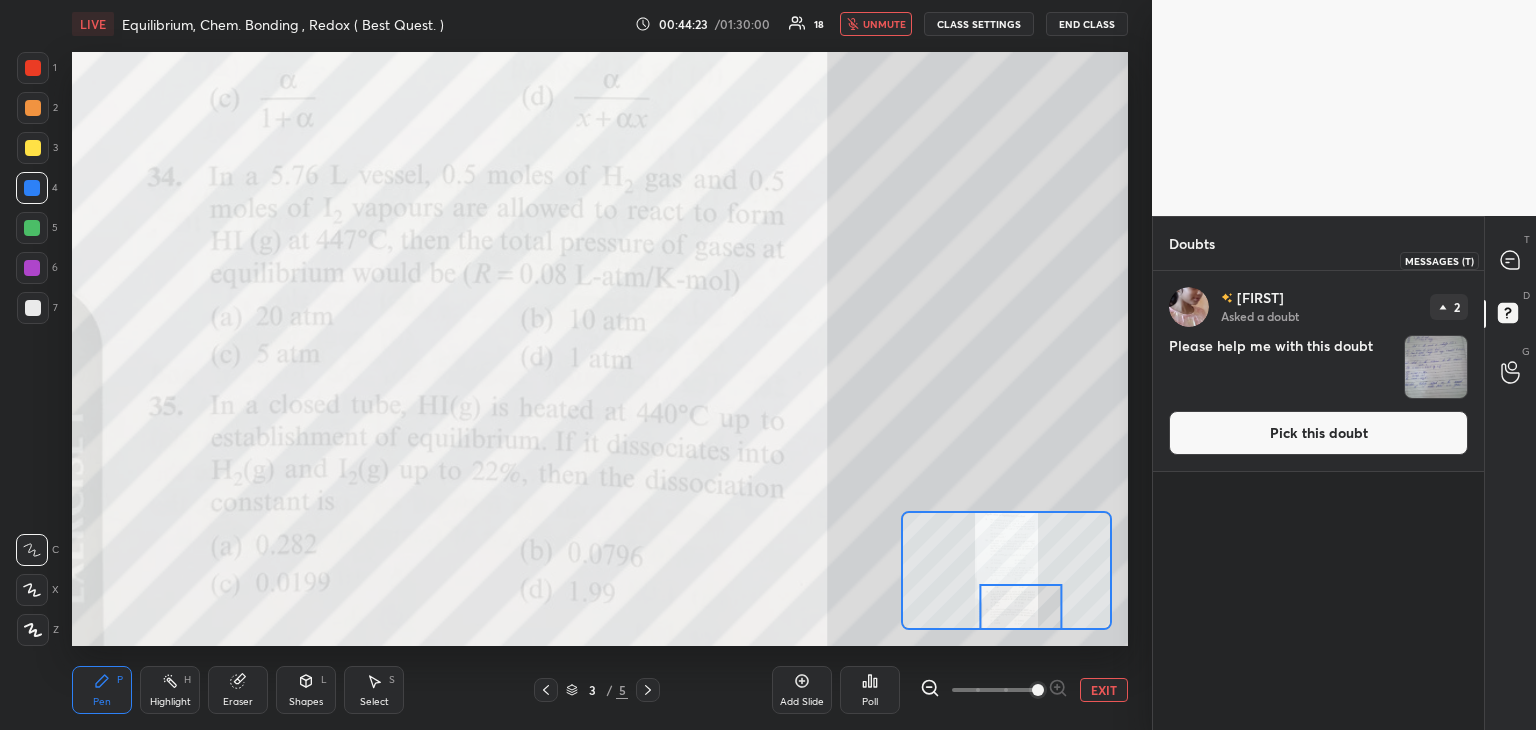 click 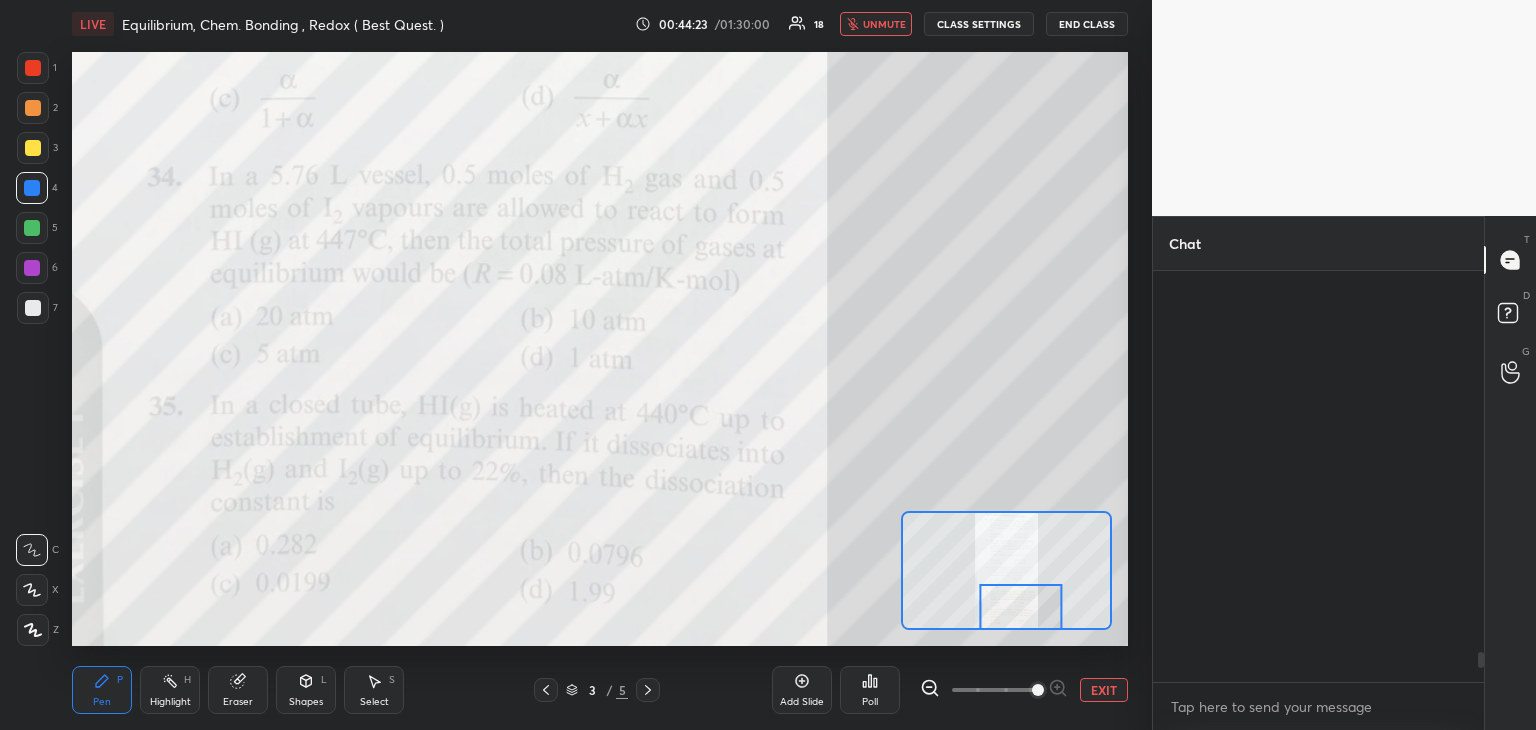 scroll, scrollTop: 5186, scrollLeft: 0, axis: vertical 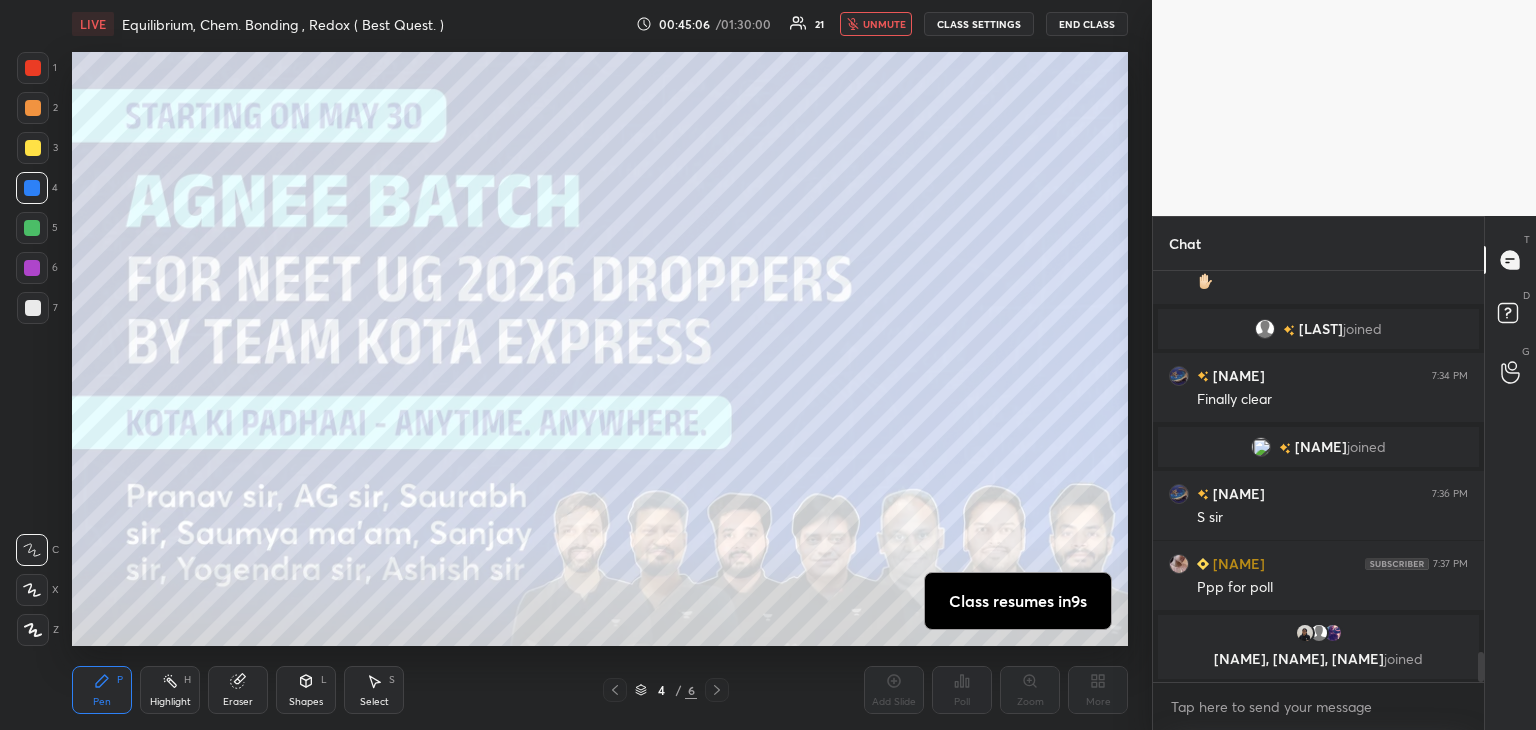 click at bounding box center [33, 148] 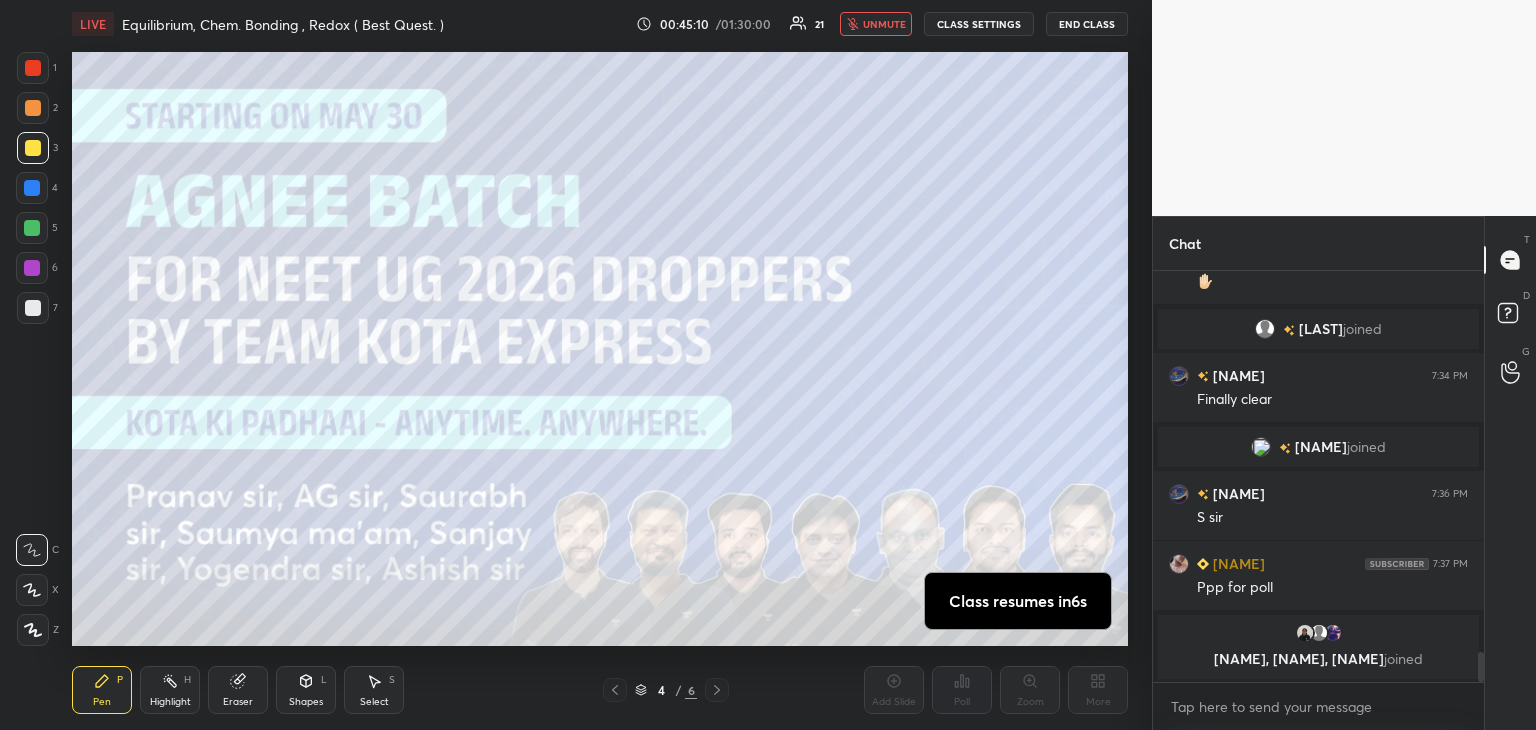scroll, scrollTop: 5344, scrollLeft: 0, axis: vertical 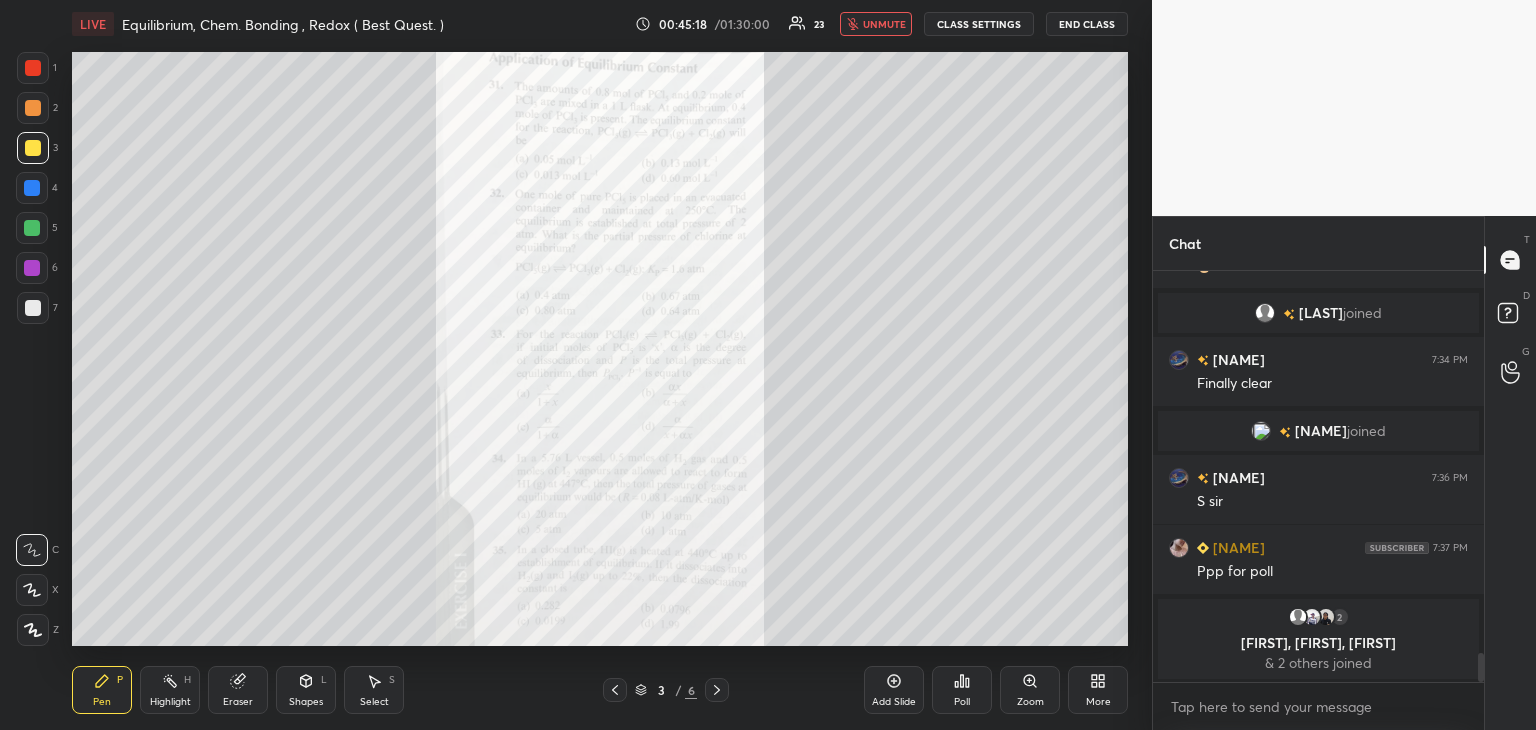 click 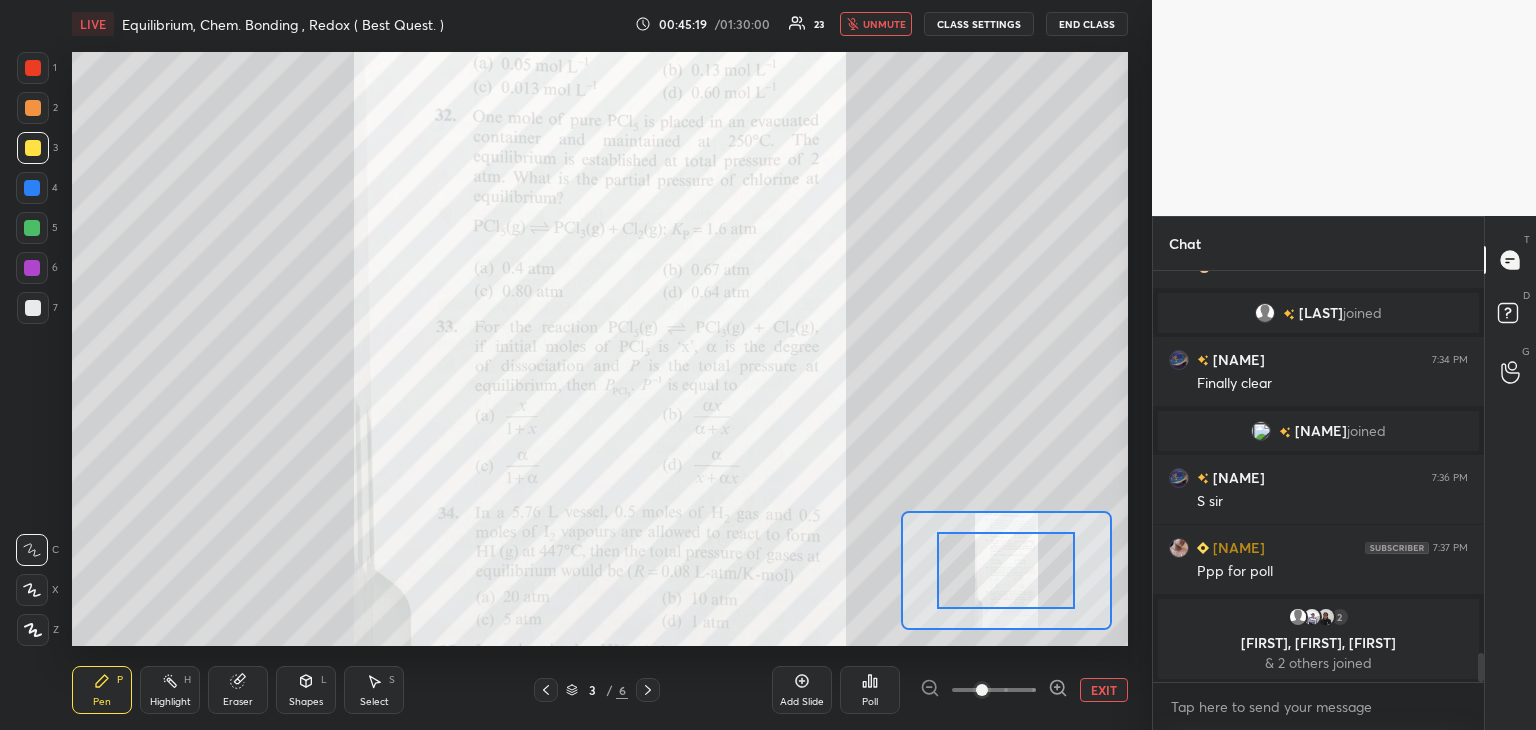 click 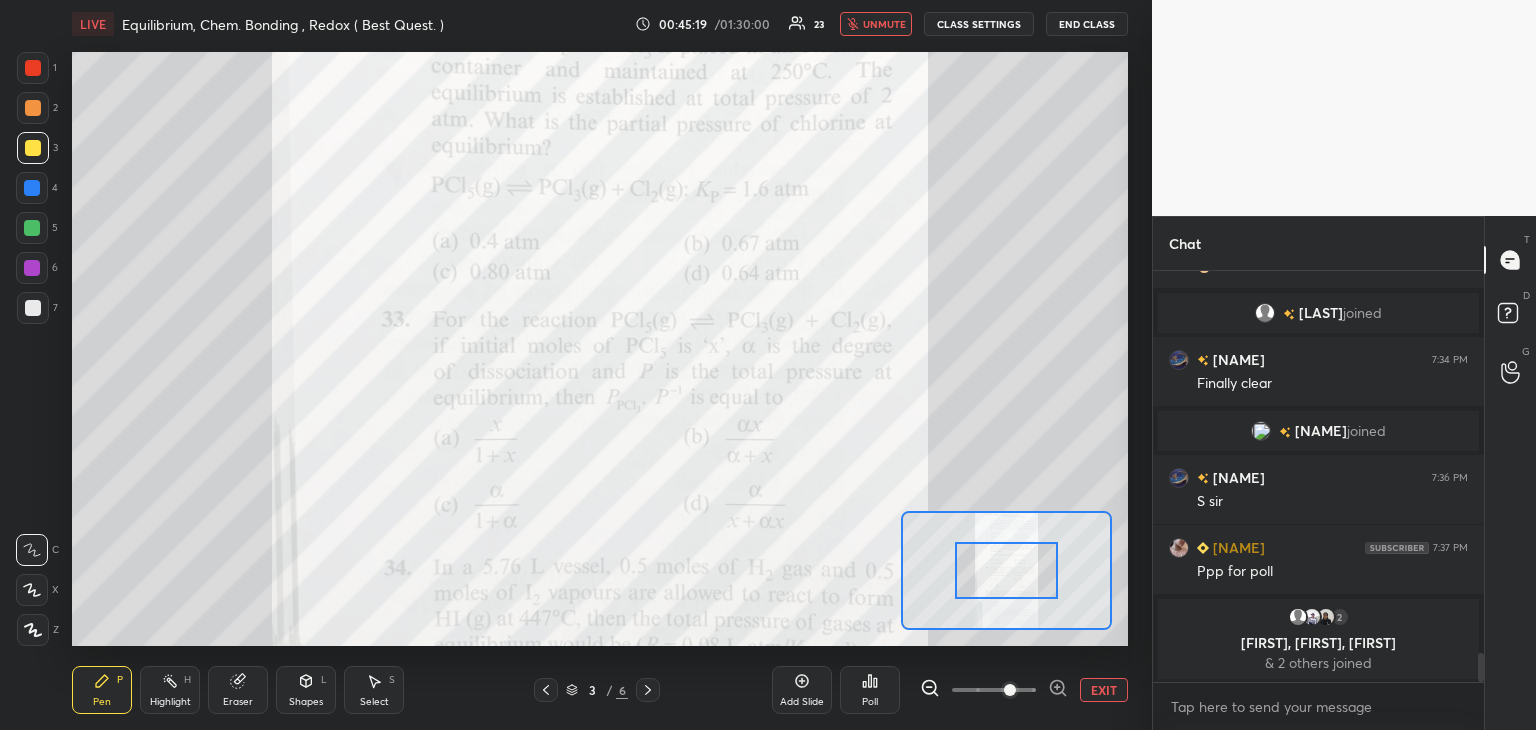 click 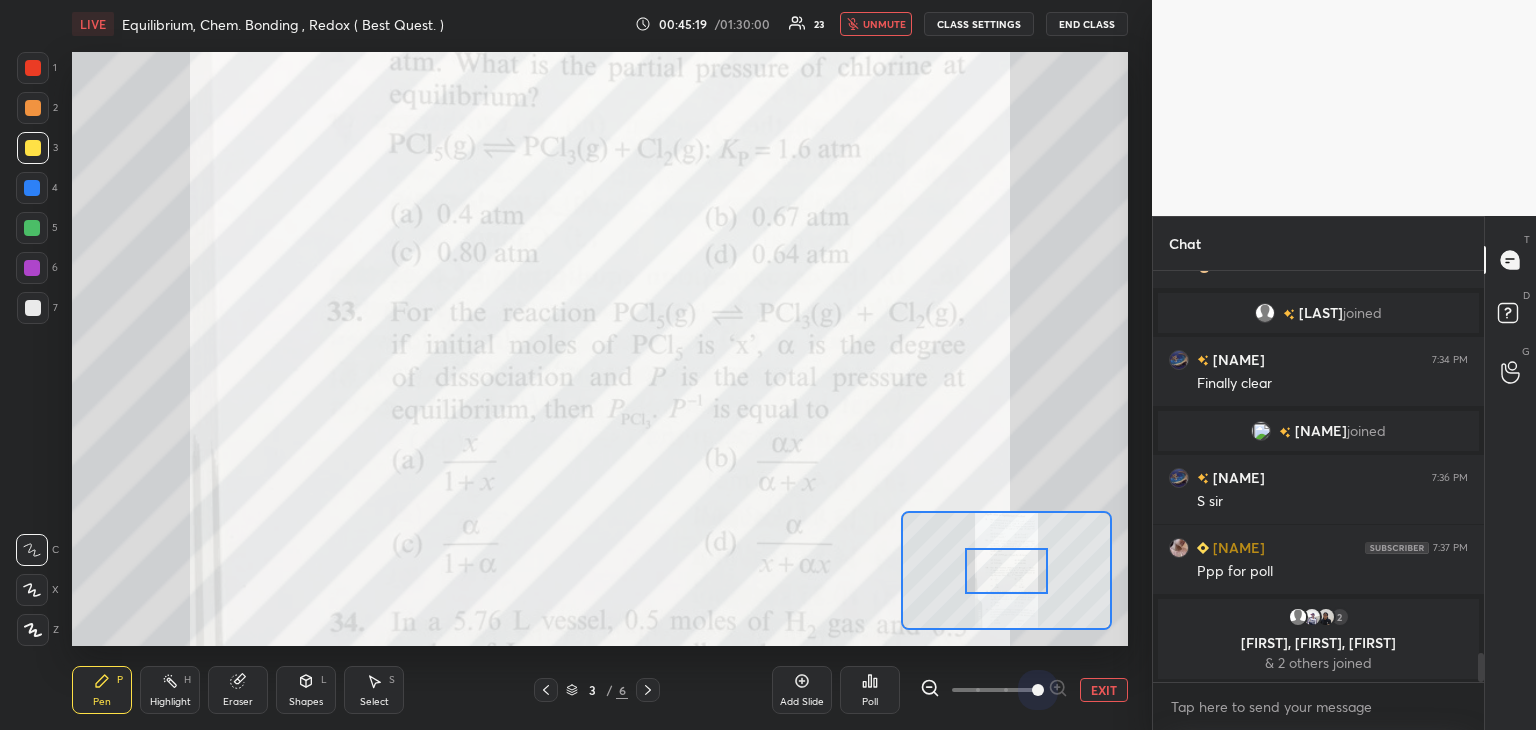 click at bounding box center (994, 690) 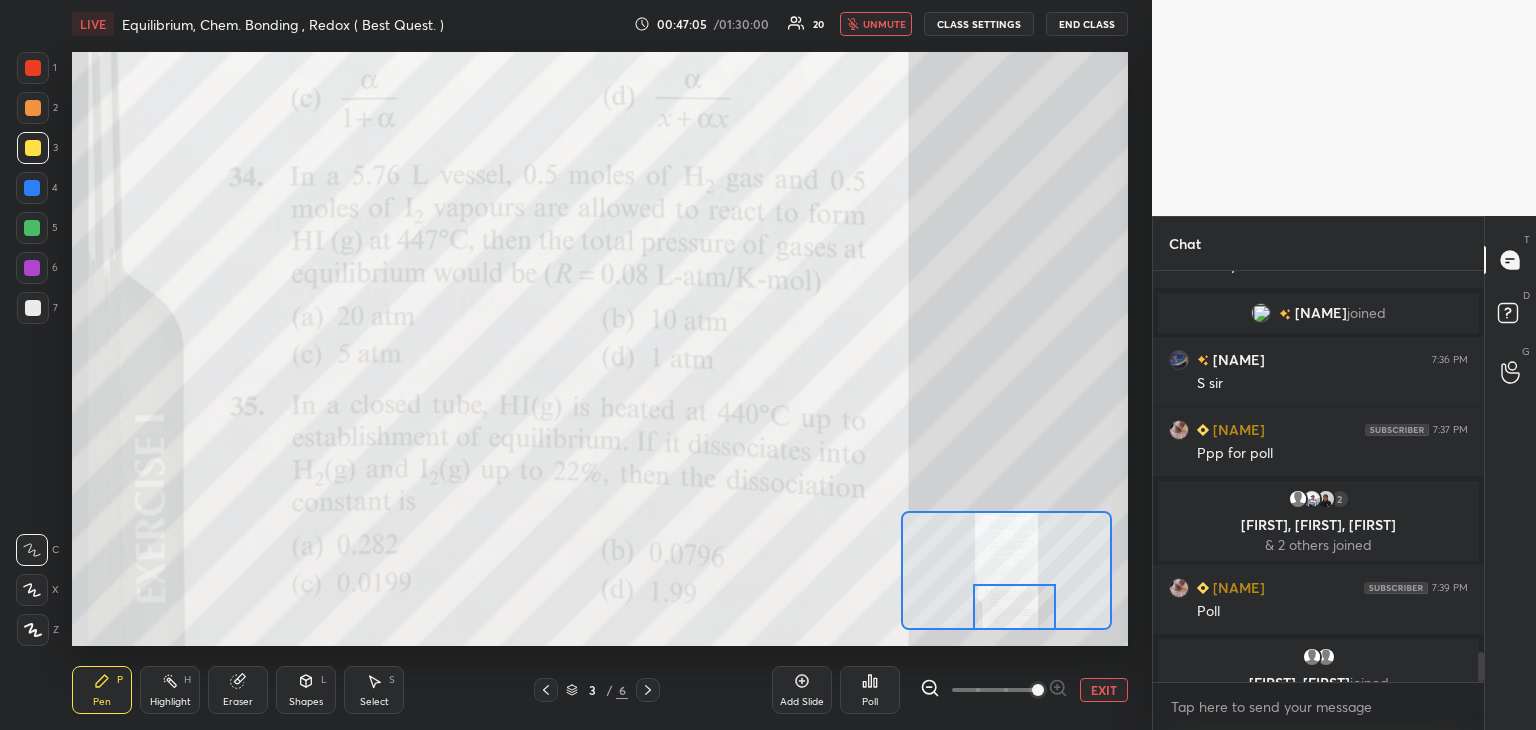 scroll, scrollTop: 5194, scrollLeft: 0, axis: vertical 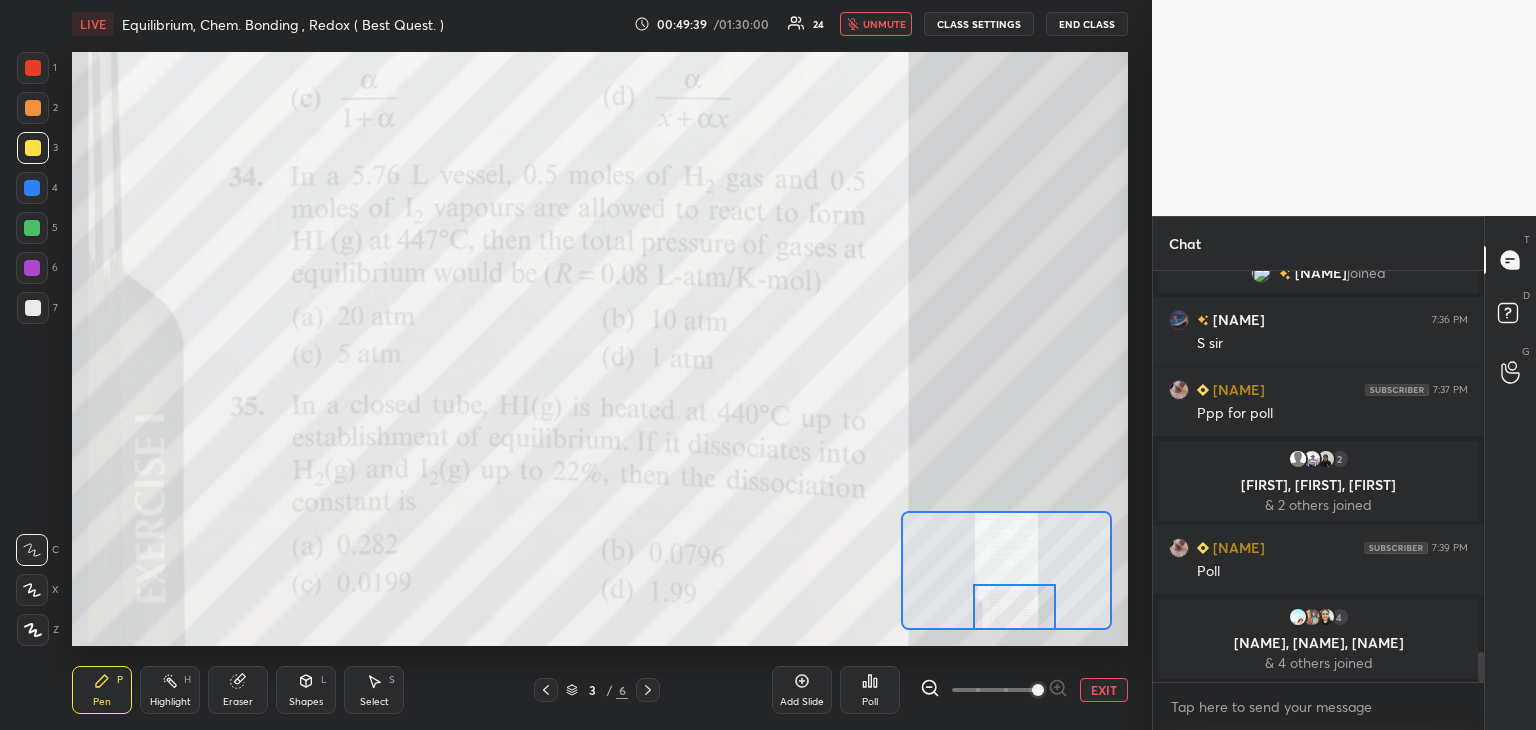 click on "unmute" at bounding box center [884, 24] 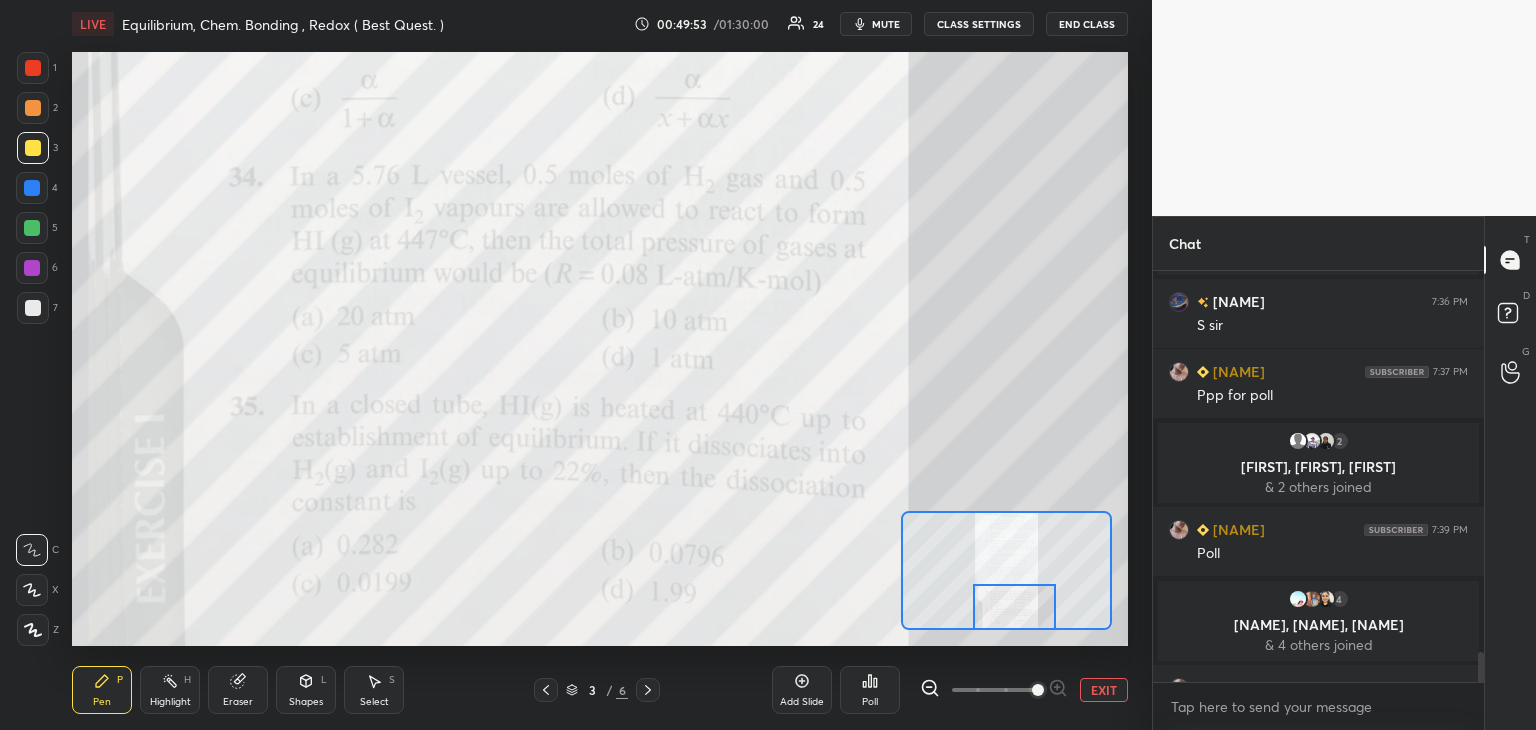 scroll, scrollTop: 5262, scrollLeft: 0, axis: vertical 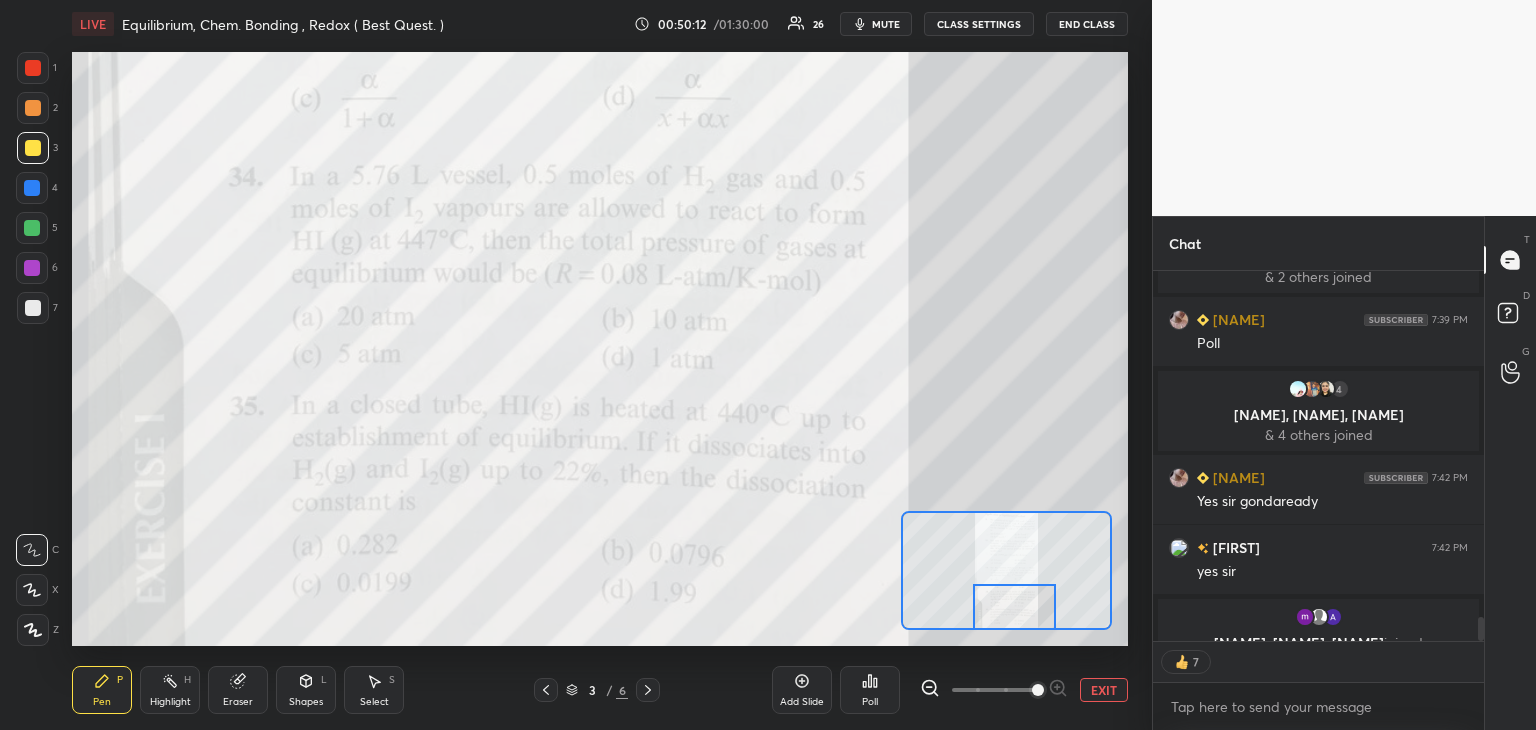 click on "Poll" at bounding box center [870, 690] 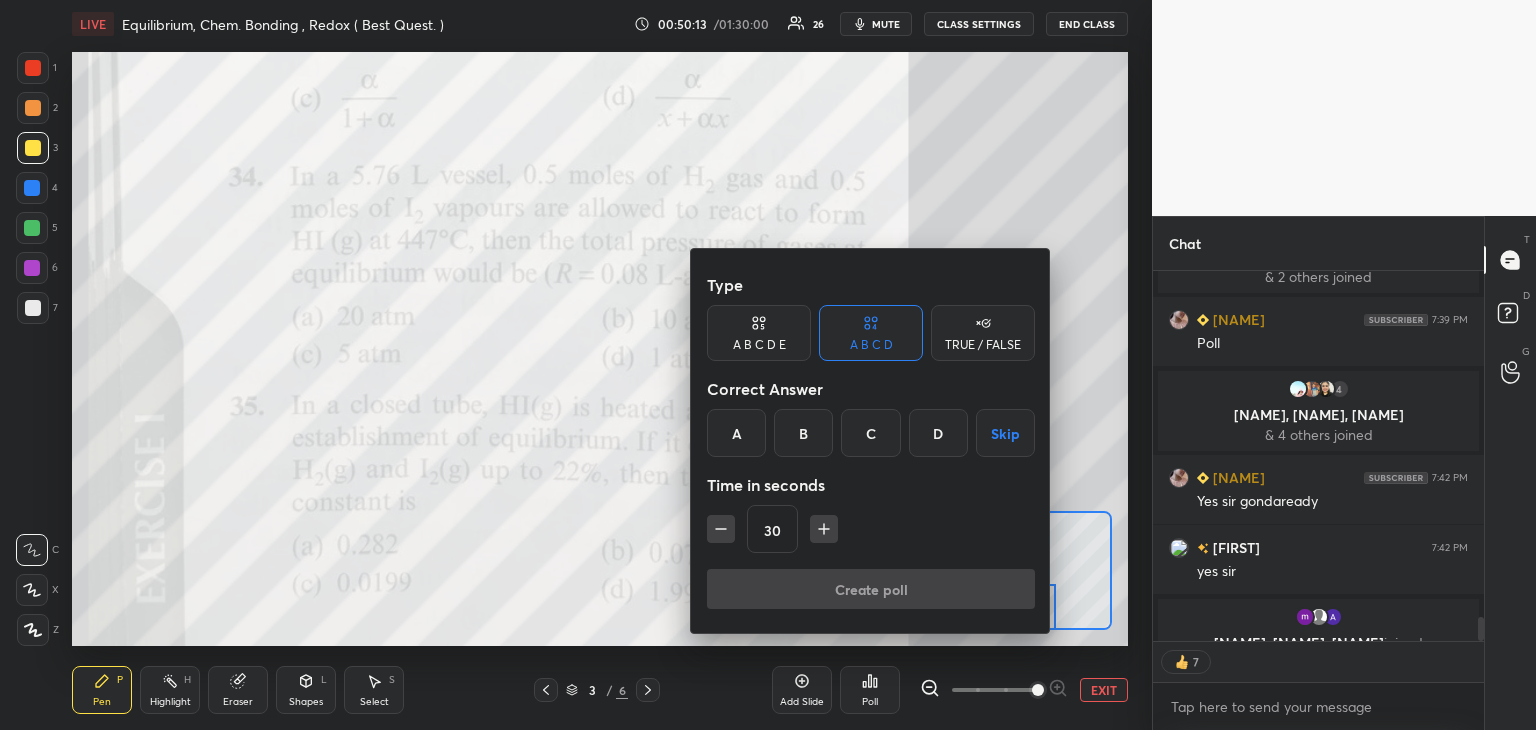 scroll, scrollTop: 7, scrollLeft: 6, axis: both 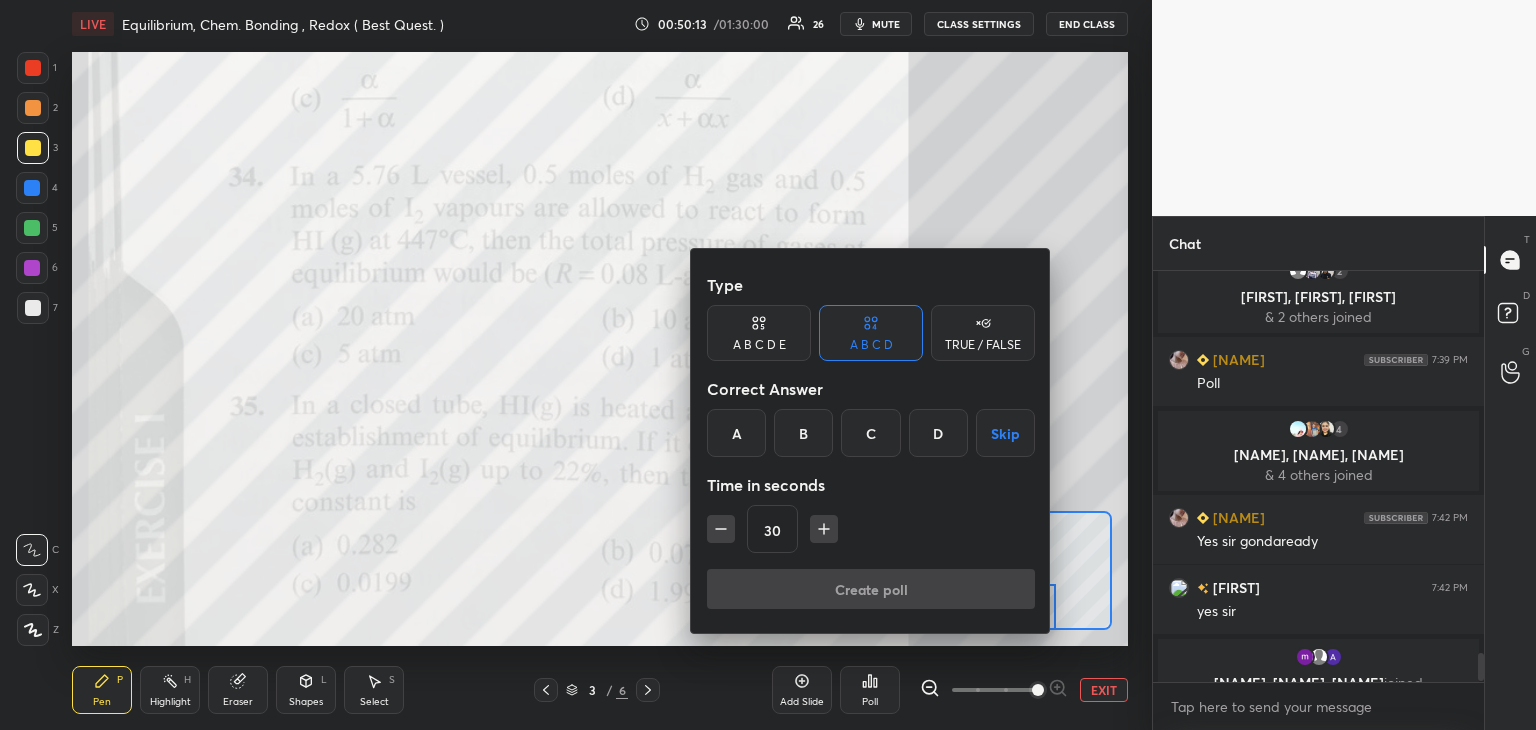 click on "C" at bounding box center (870, 433) 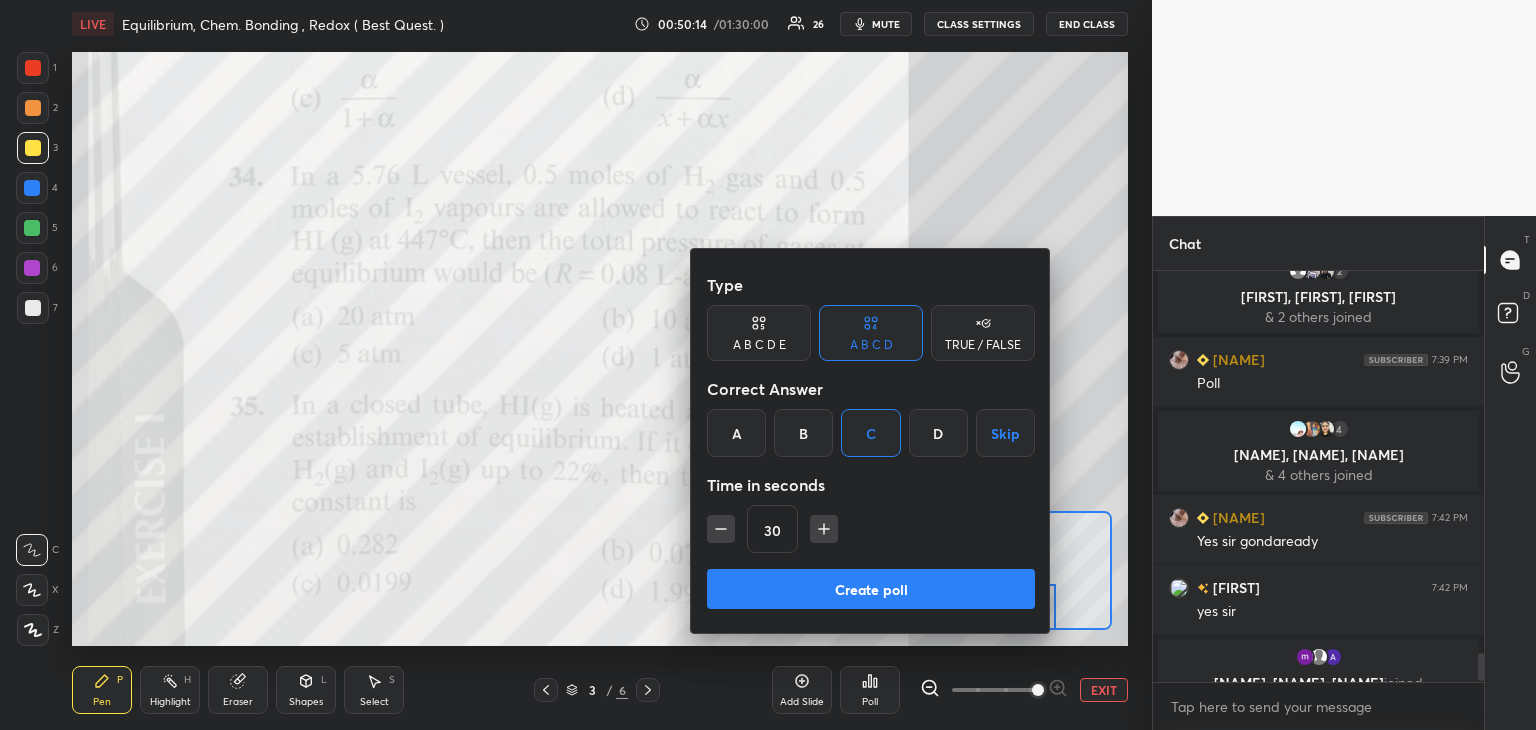 click on "Create poll" at bounding box center [871, 589] 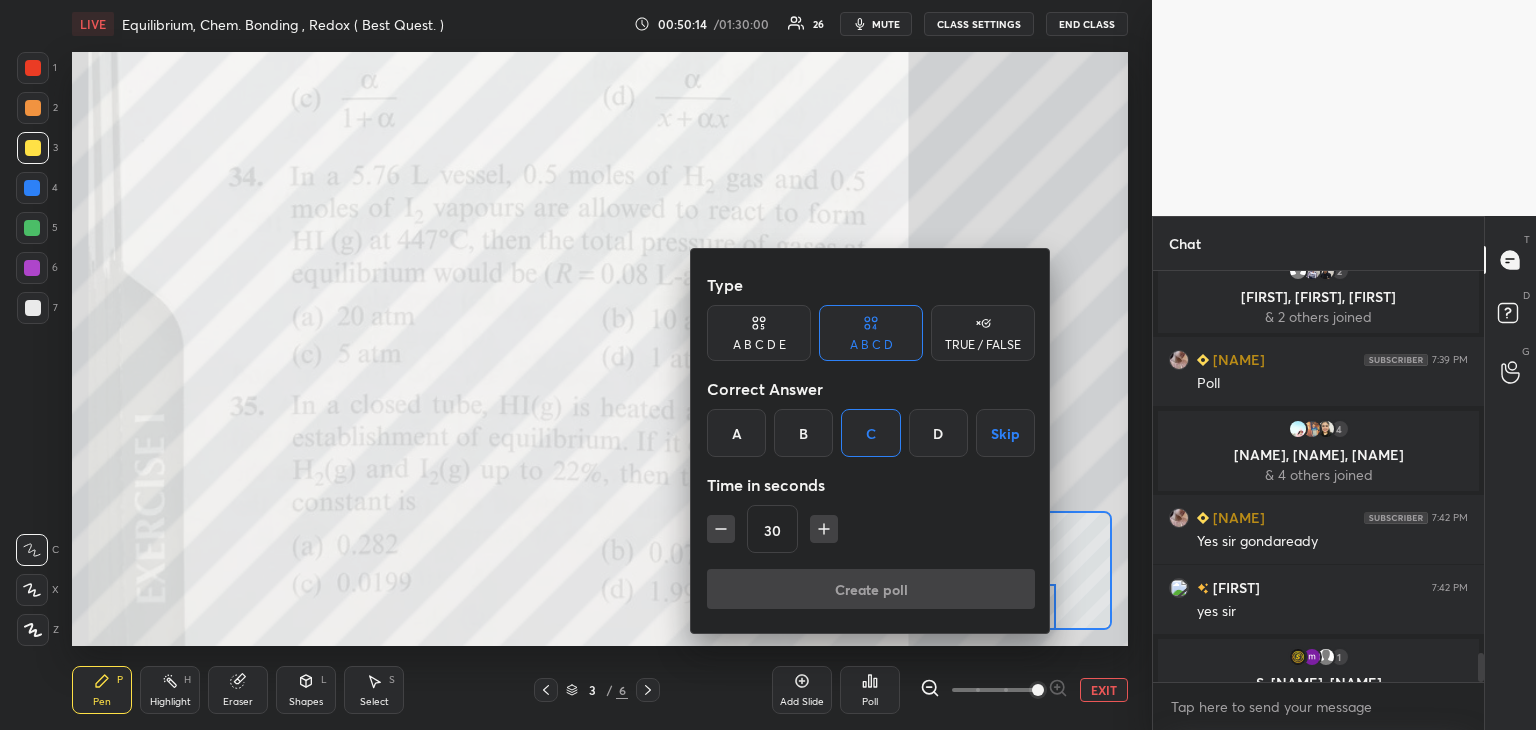 scroll, scrollTop: 5420, scrollLeft: 0, axis: vertical 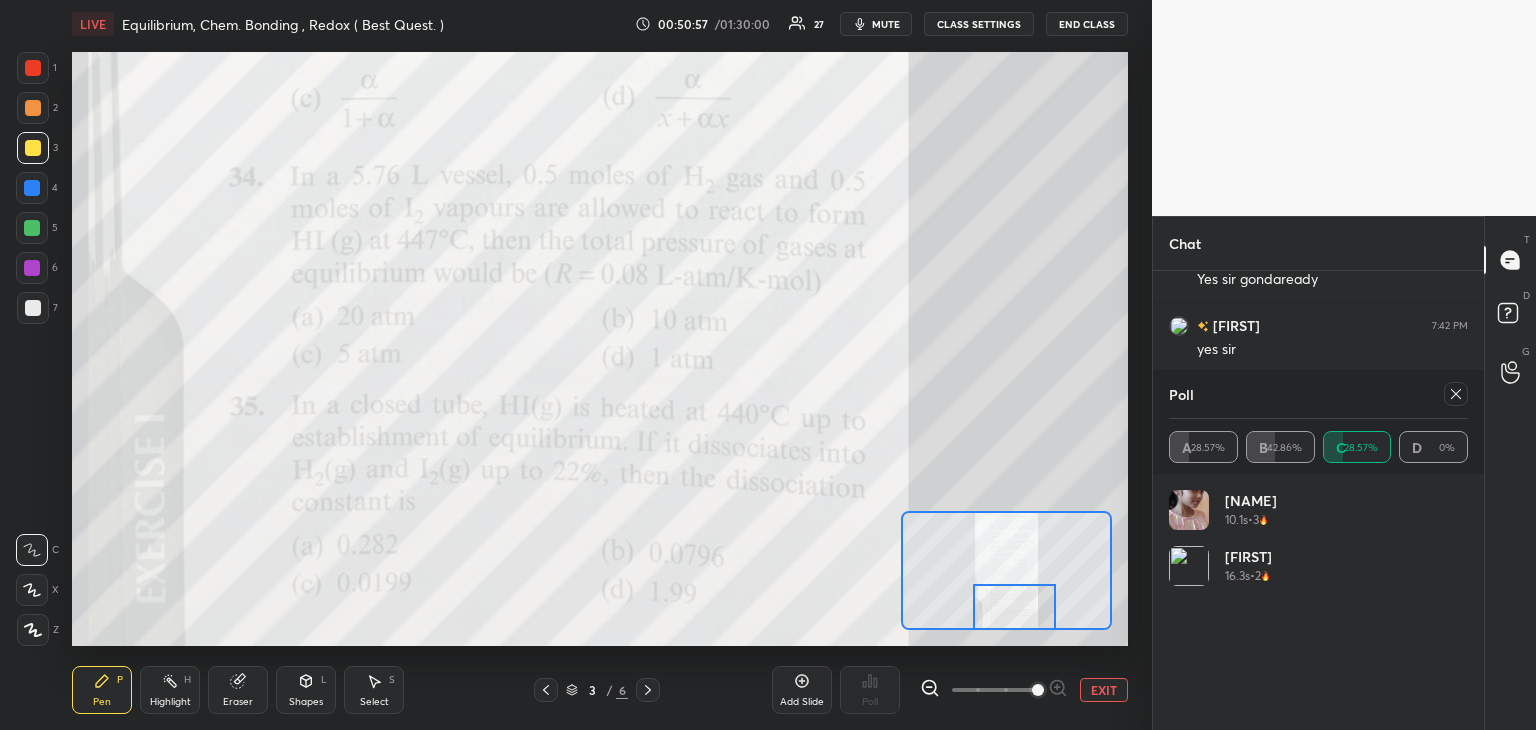 click 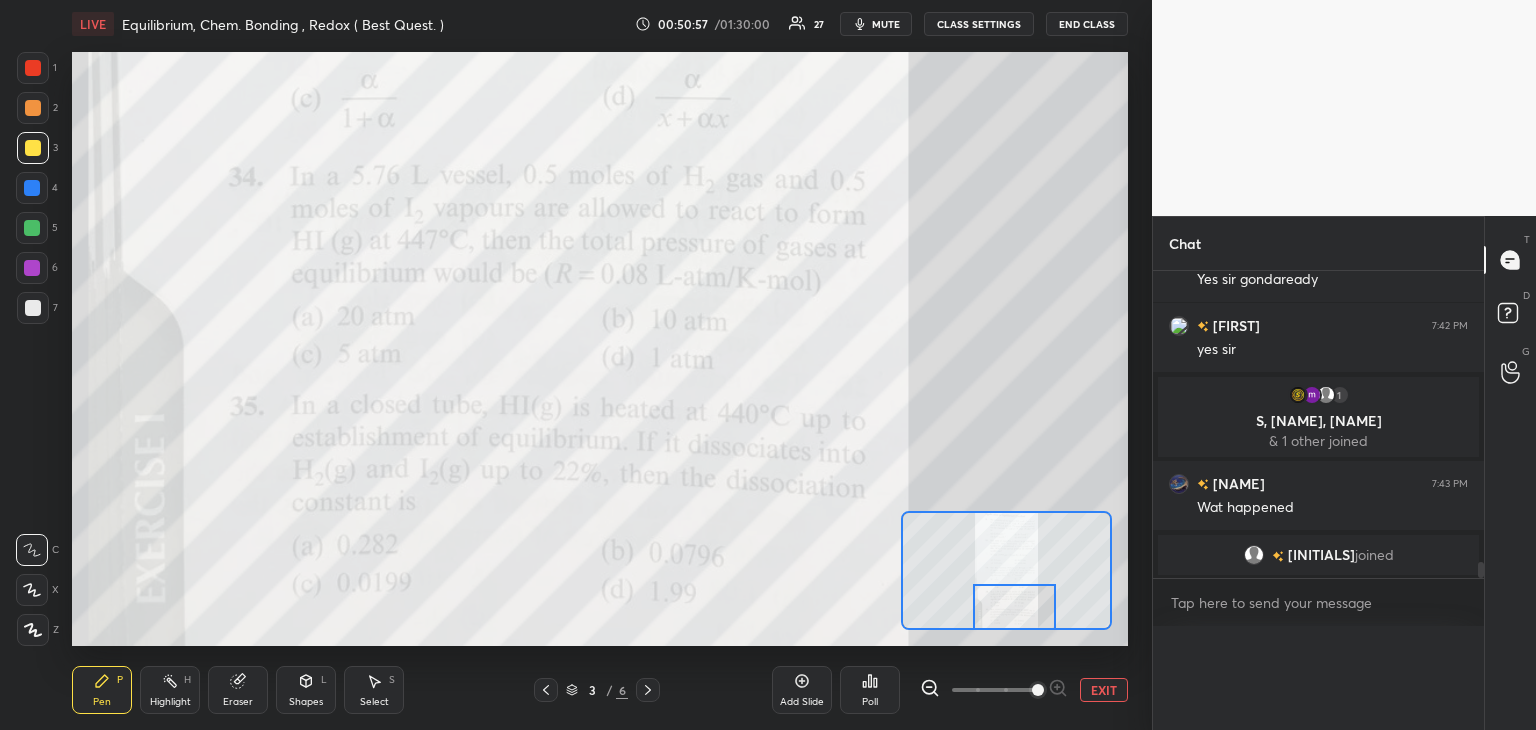 scroll, scrollTop: 0, scrollLeft: 0, axis: both 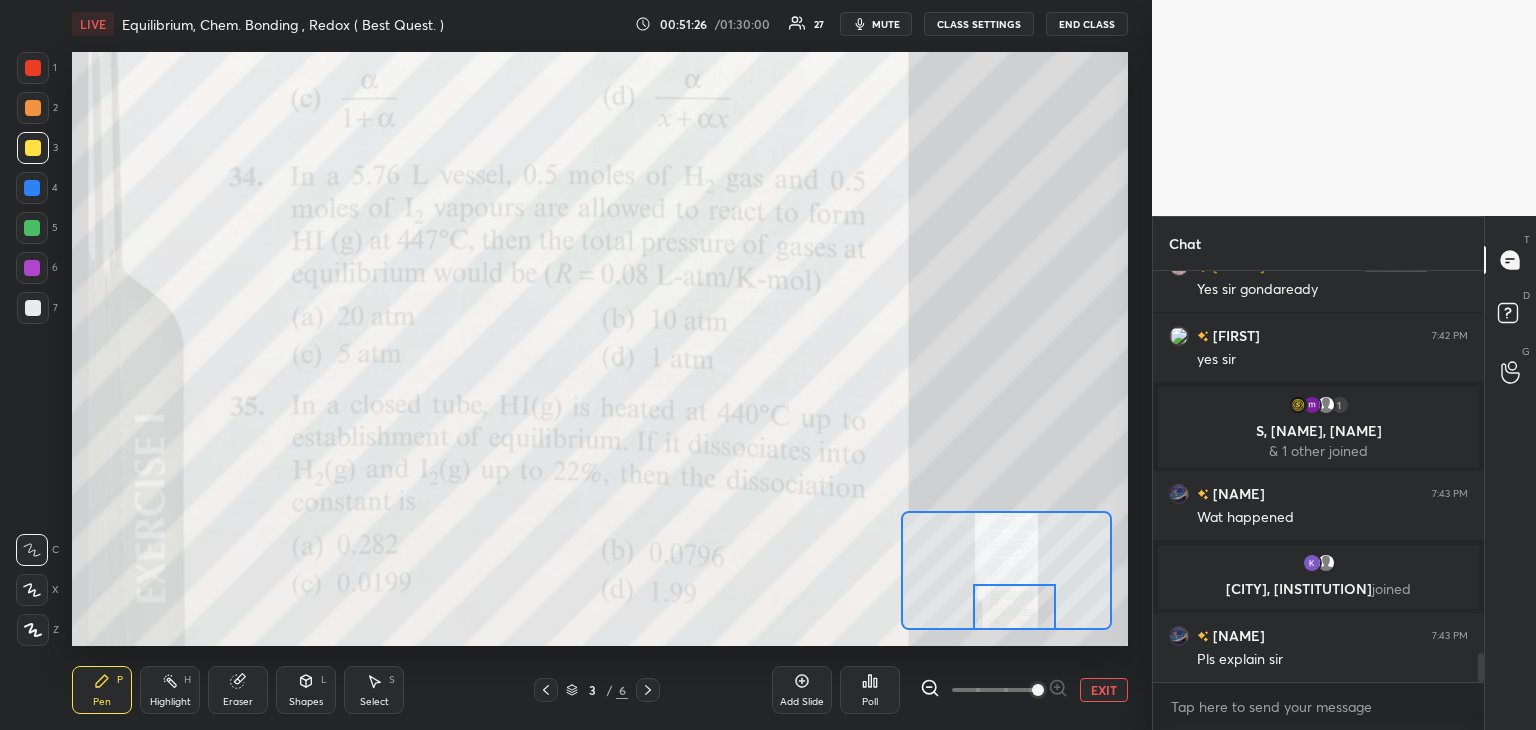 click on "Add Slide" at bounding box center (802, 690) 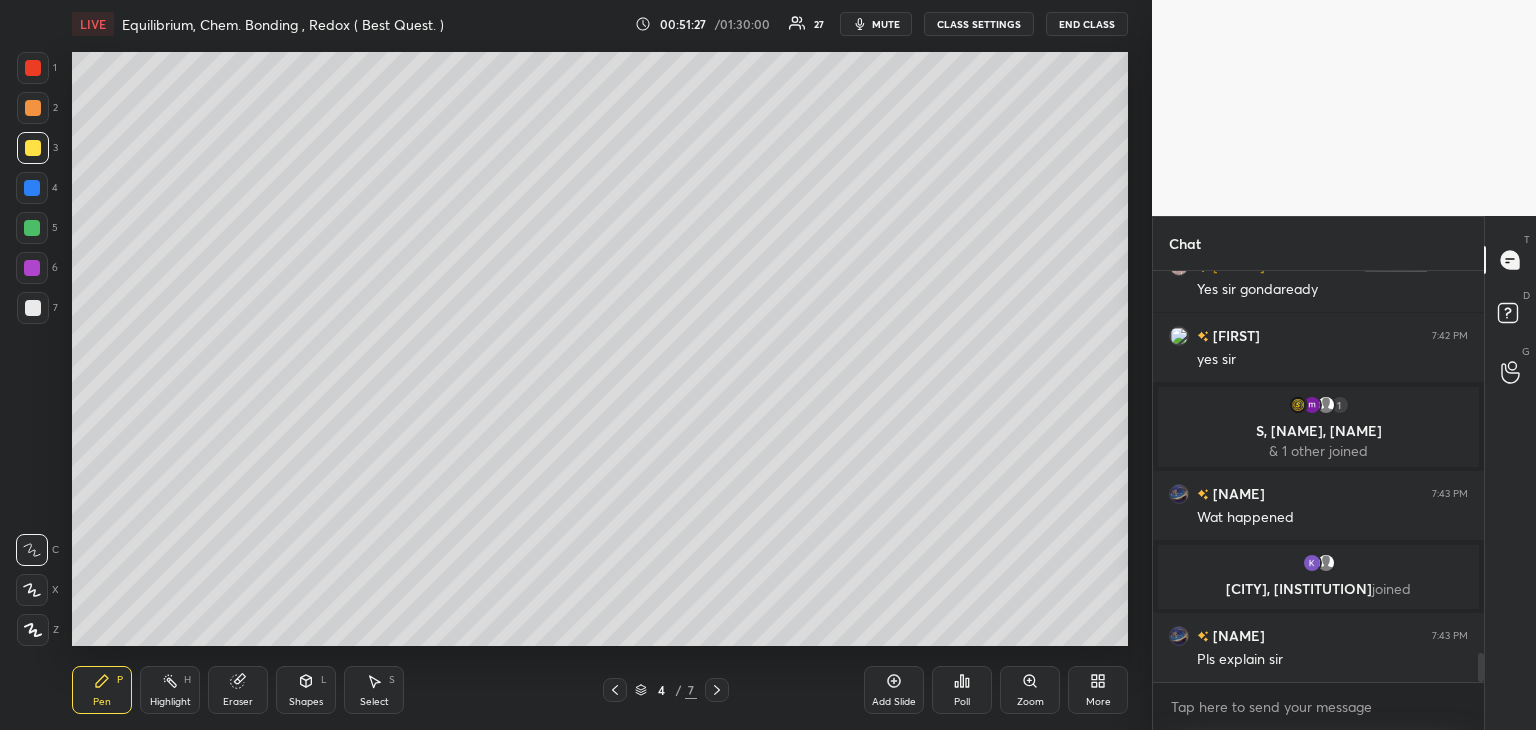 click at bounding box center (33, 308) 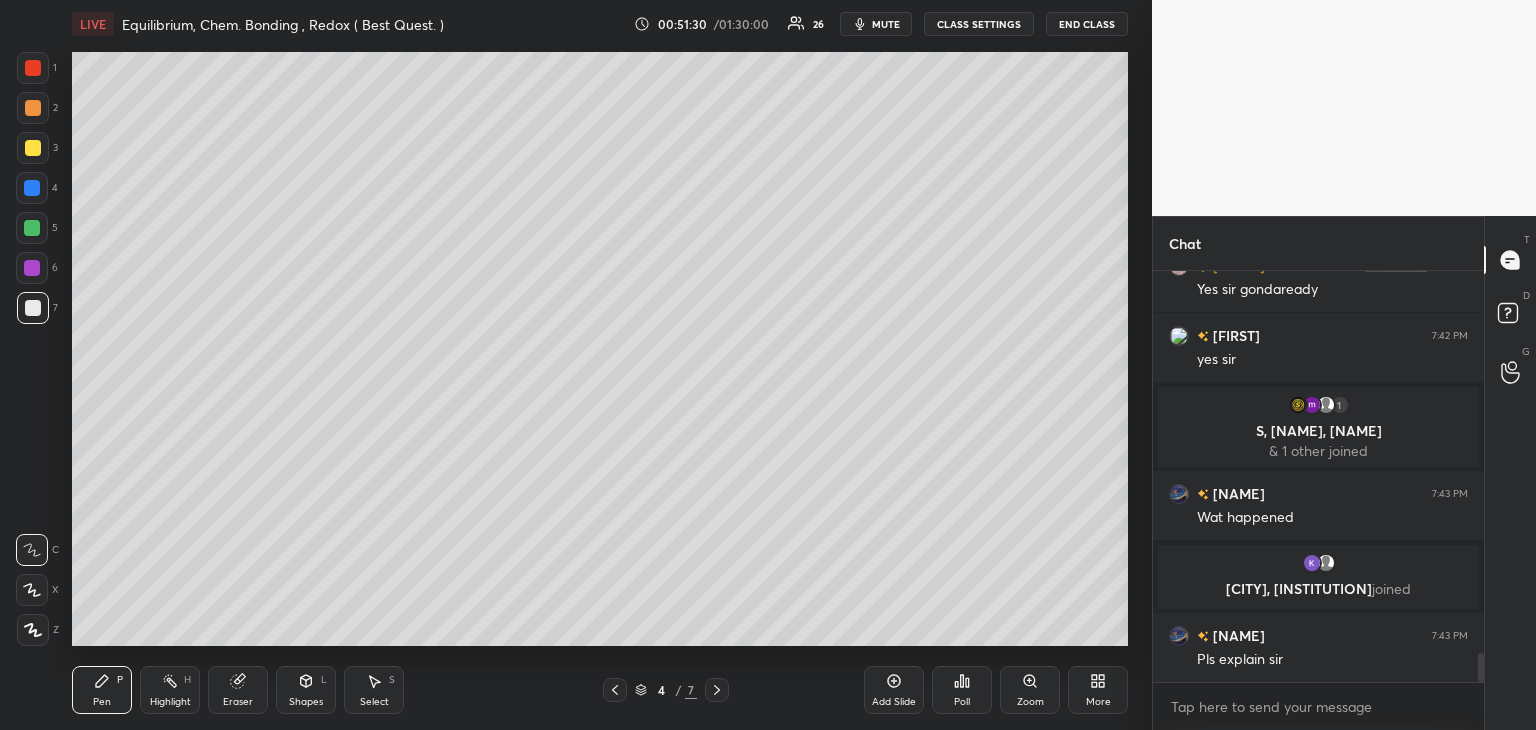 click 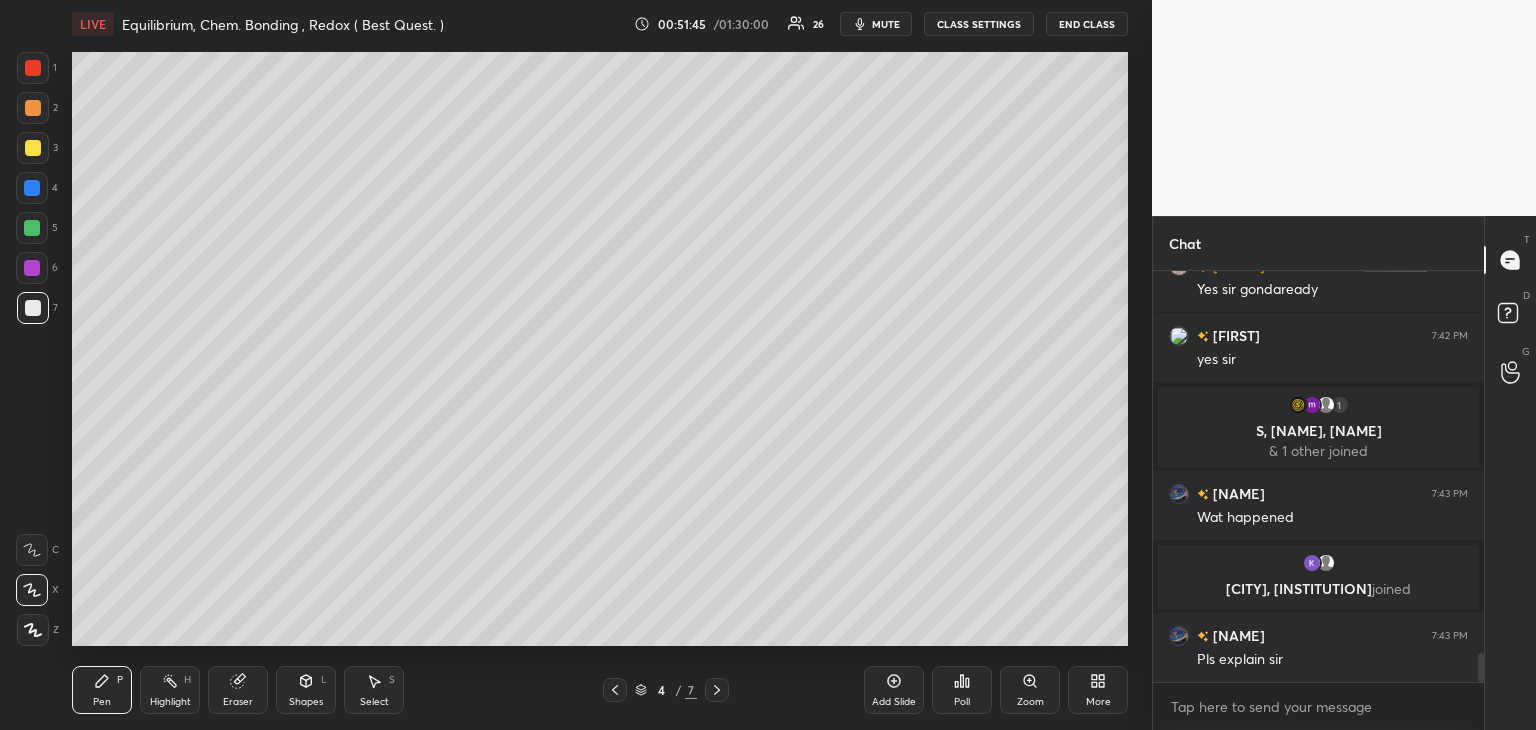 click 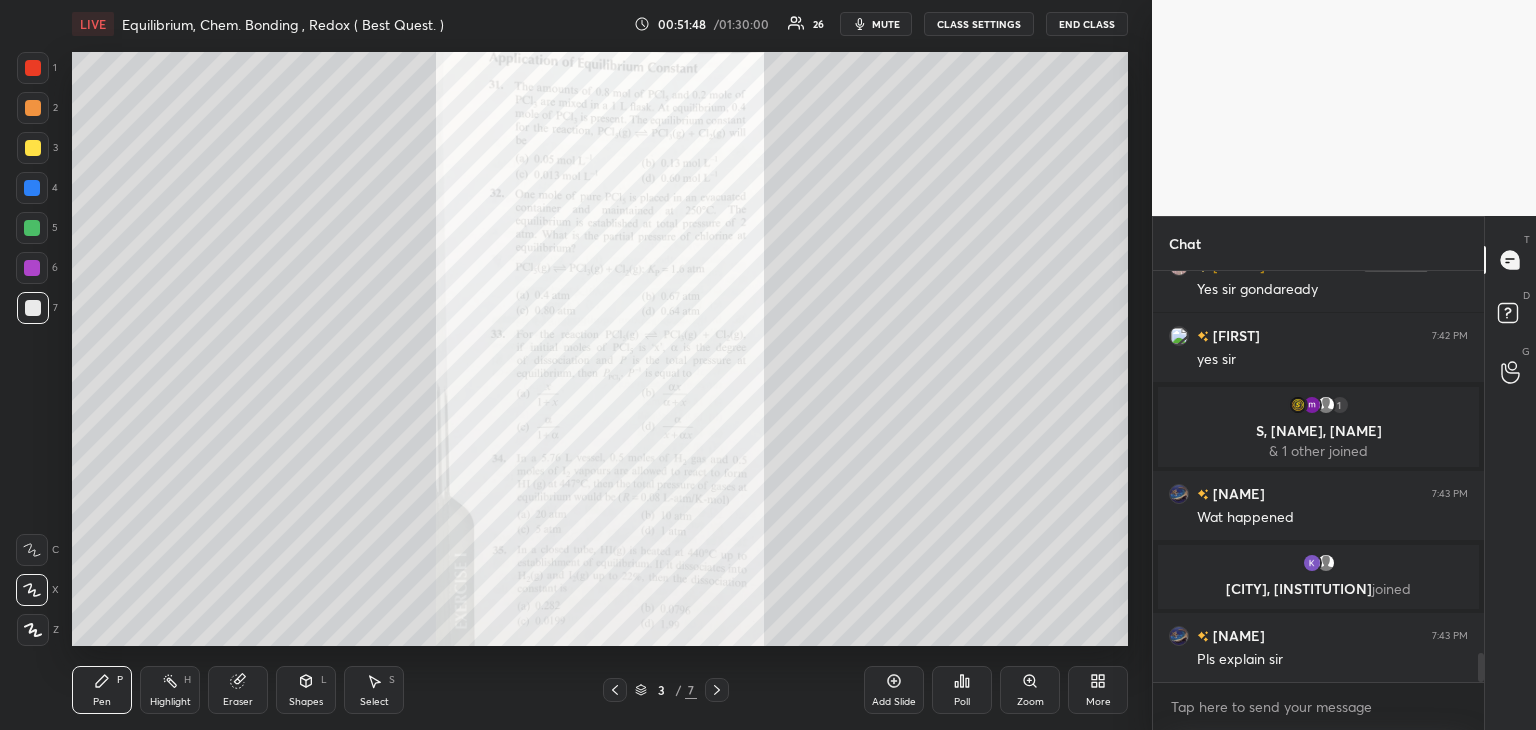 click on "Poll" at bounding box center (962, 690) 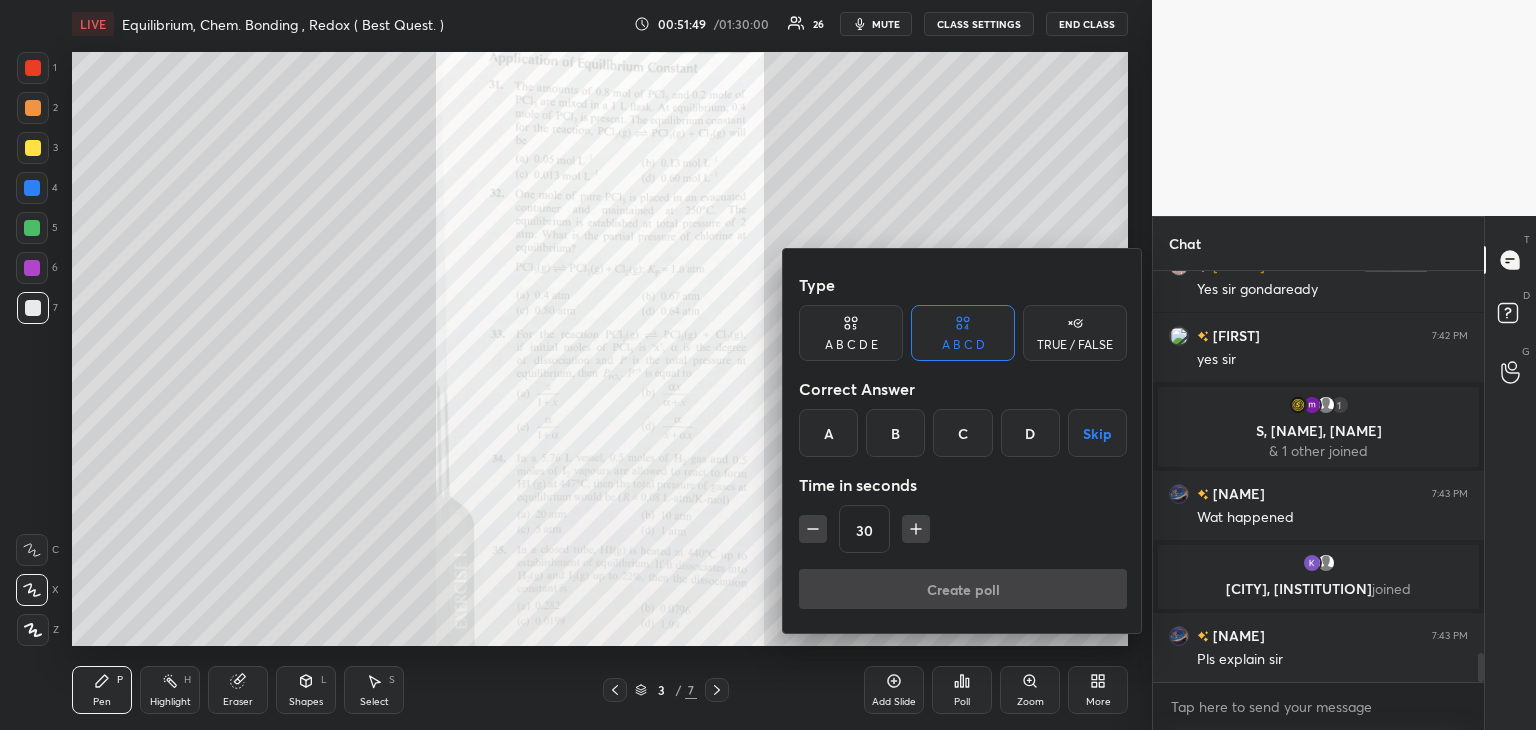 click at bounding box center (768, 365) 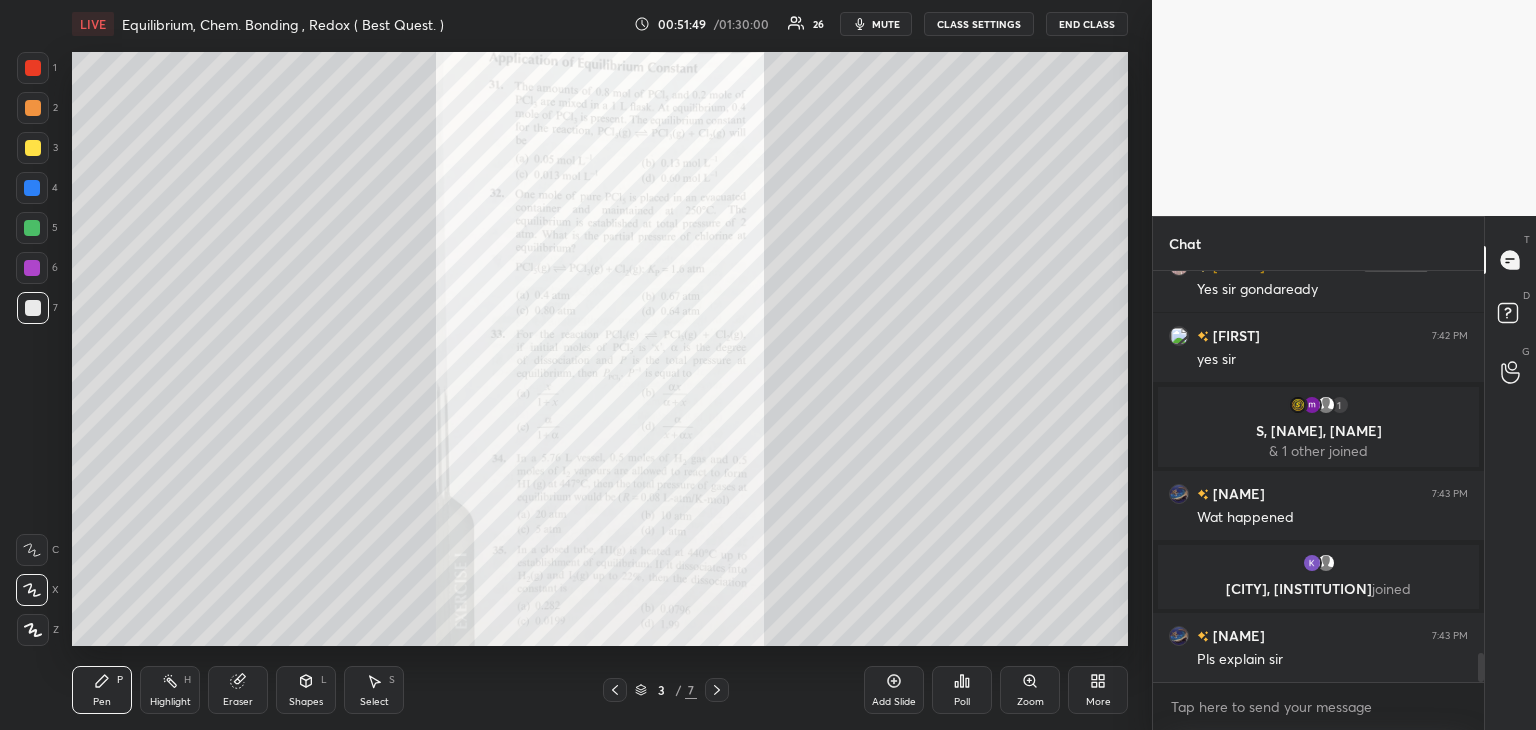 click on "Type A B C D E A B C D TRUE / FALSE Correct Answer A B C D Skip Time in seconds 30 Create poll" at bounding box center [768, 365] 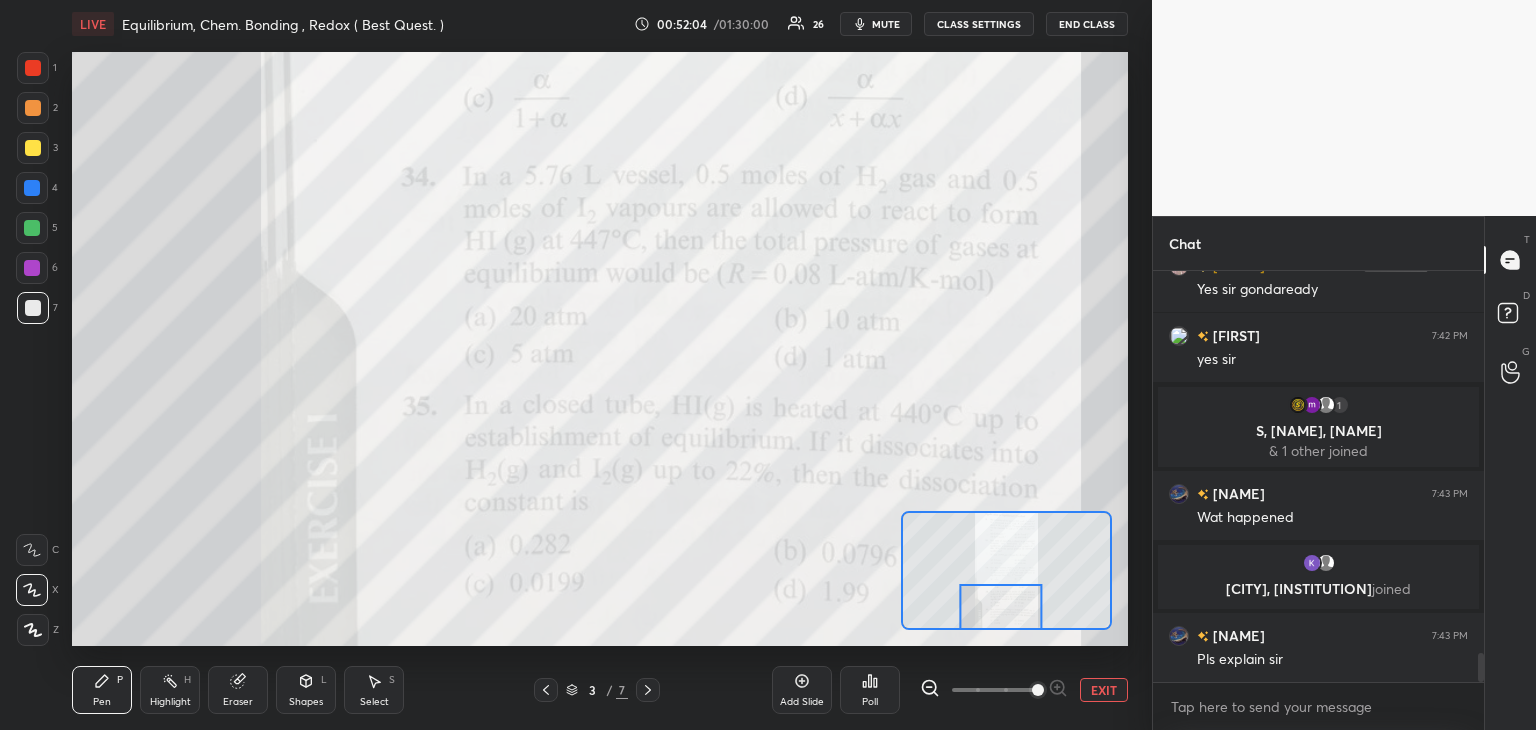 click on "Add Slide" at bounding box center (802, 690) 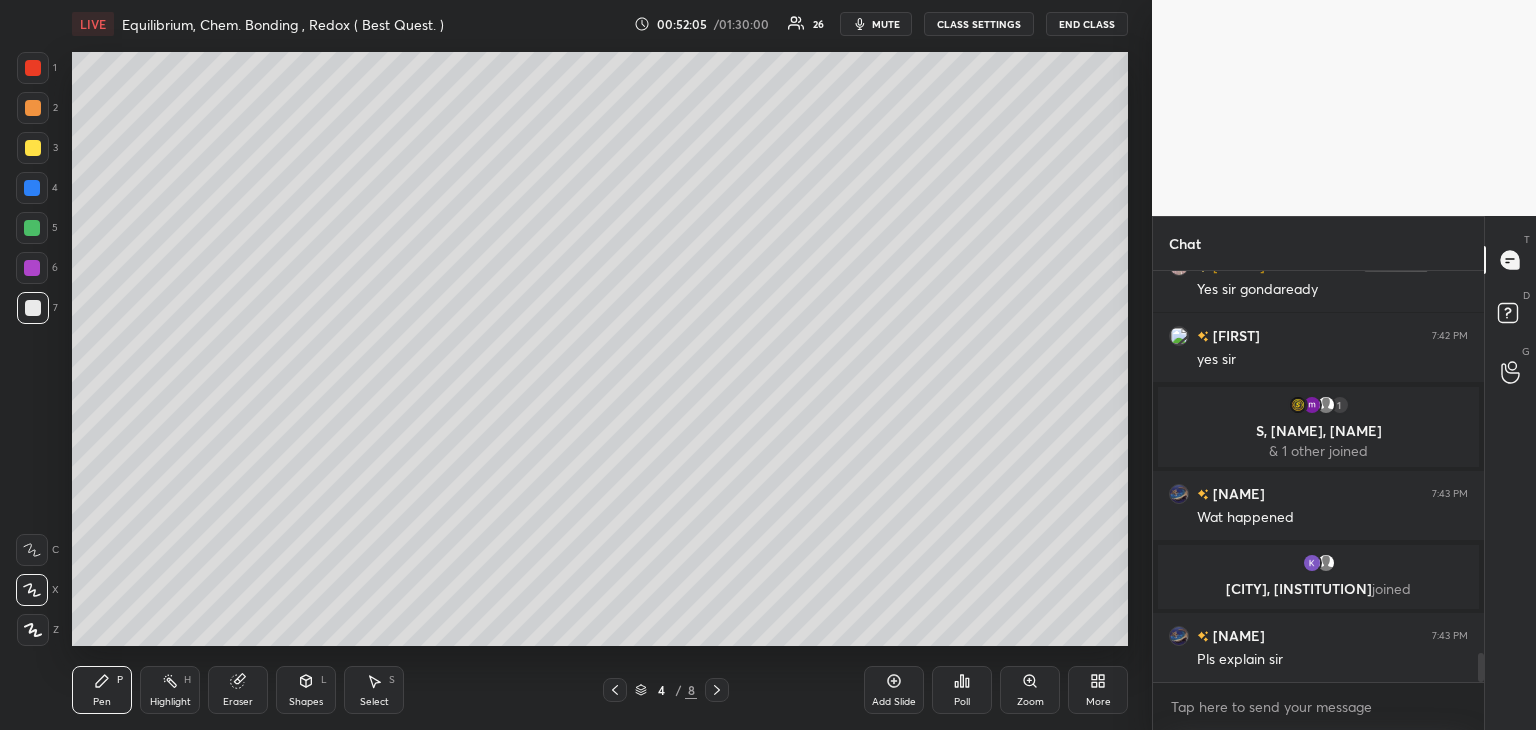 click 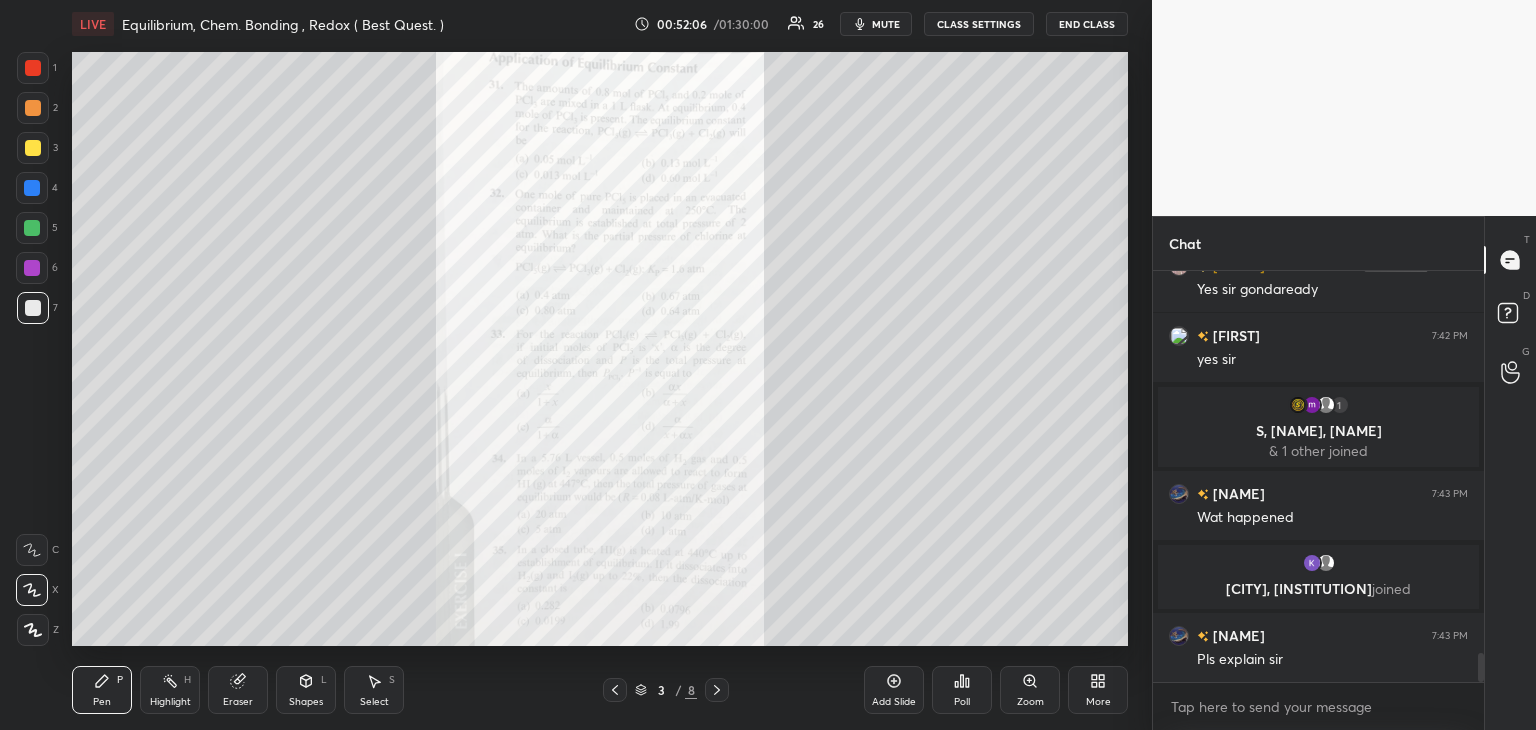 click 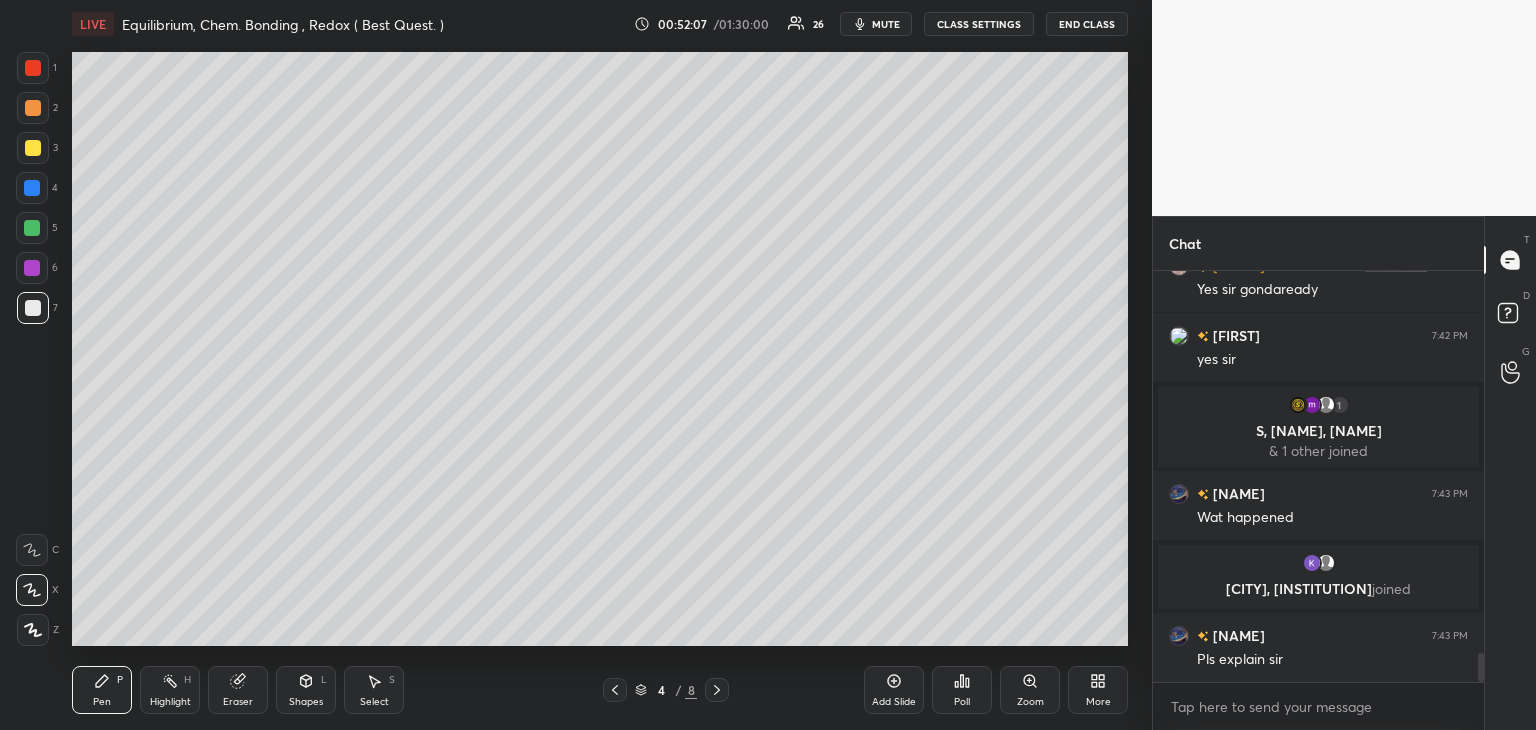 click 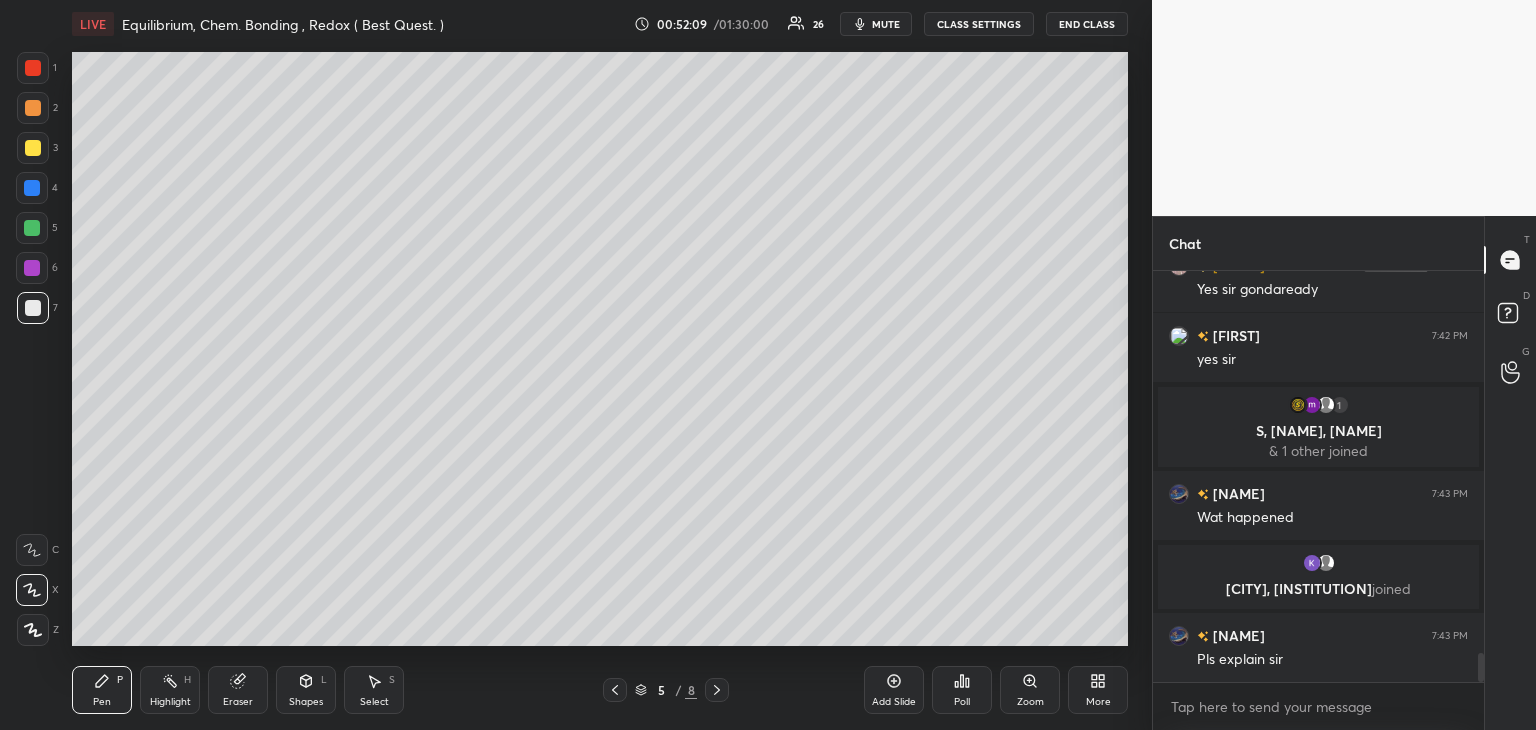 click on "1 2 3 4 5 6 7 C X Z C X Z E E Erase all   H H" at bounding box center (32, 349) 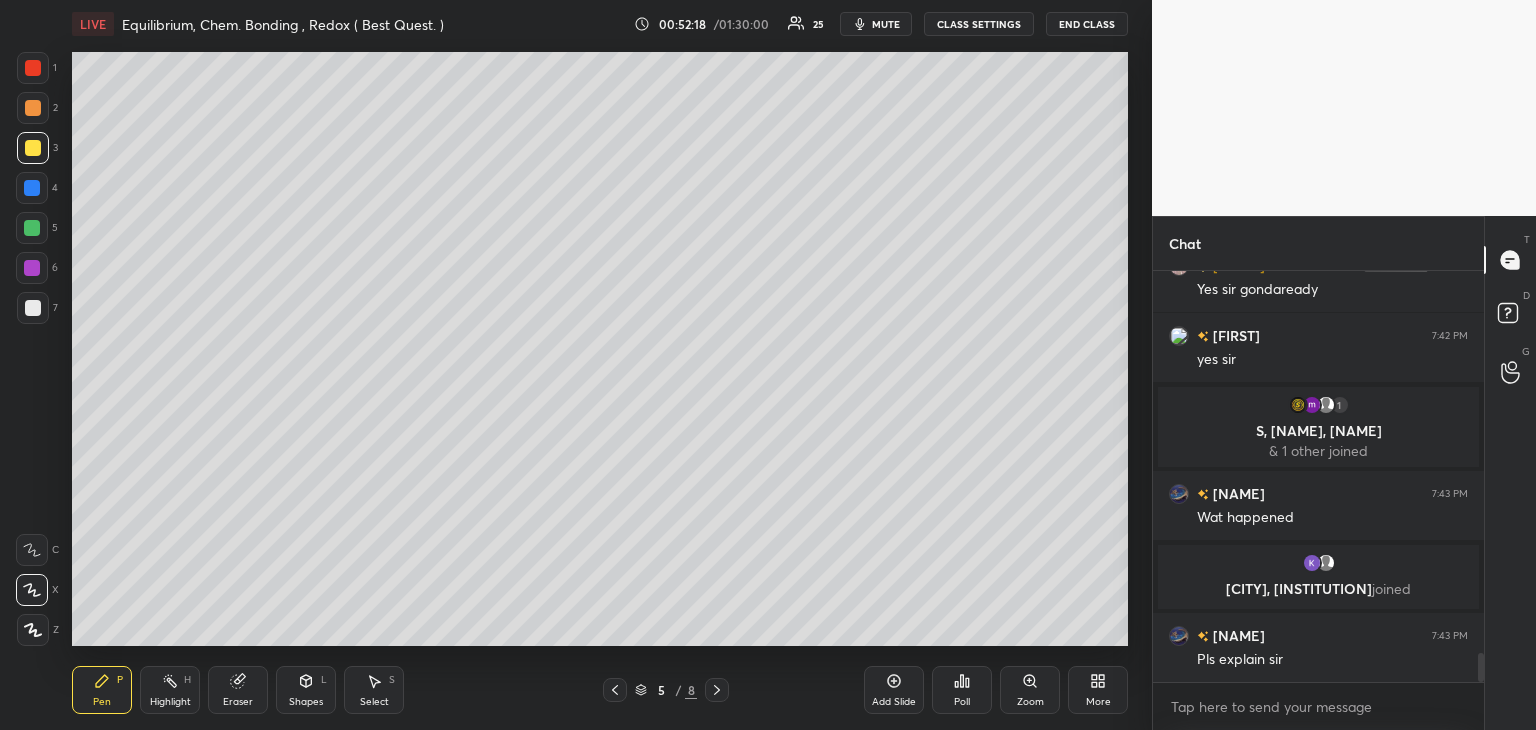 scroll, scrollTop: 5486, scrollLeft: 0, axis: vertical 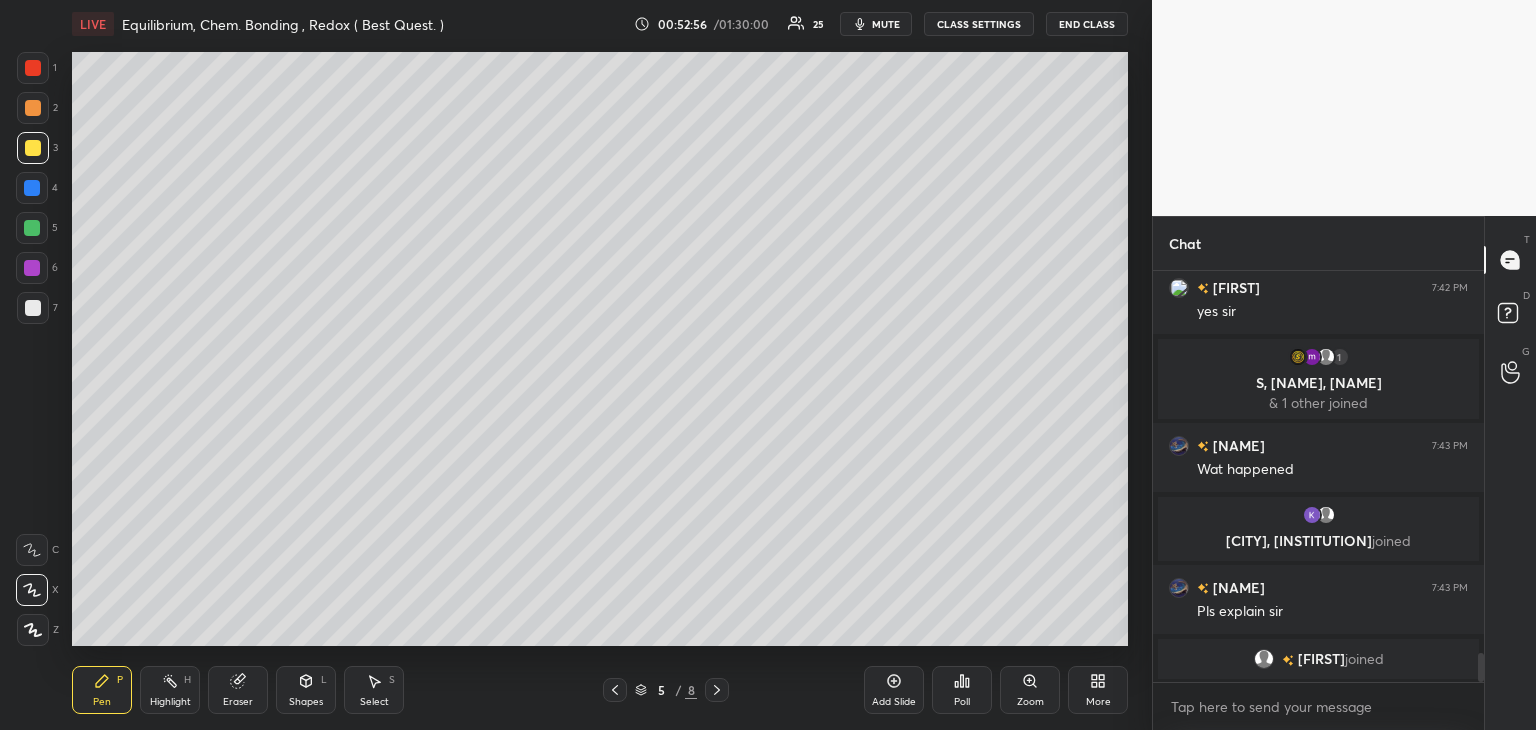 click at bounding box center (33, 308) 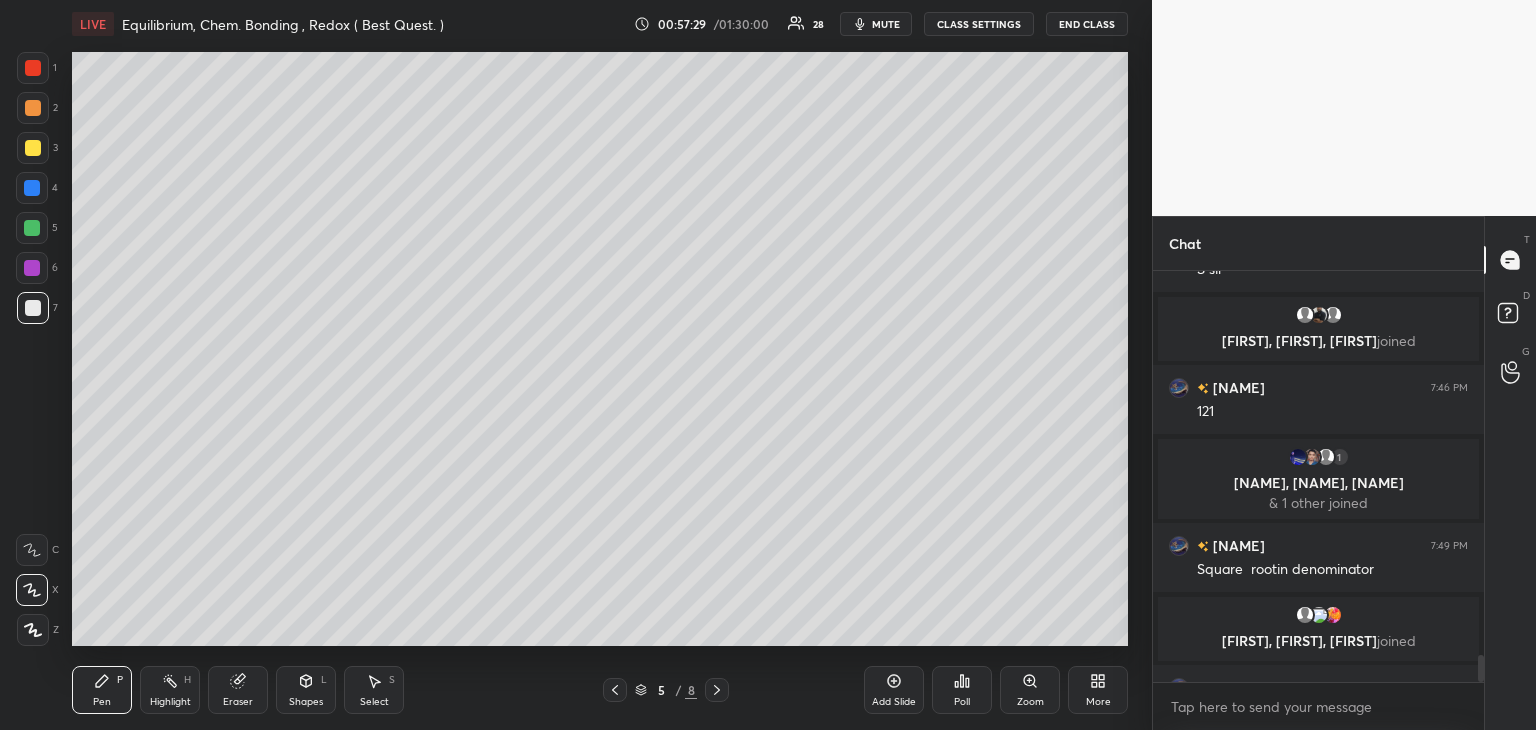 scroll, scrollTop: 5922, scrollLeft: 0, axis: vertical 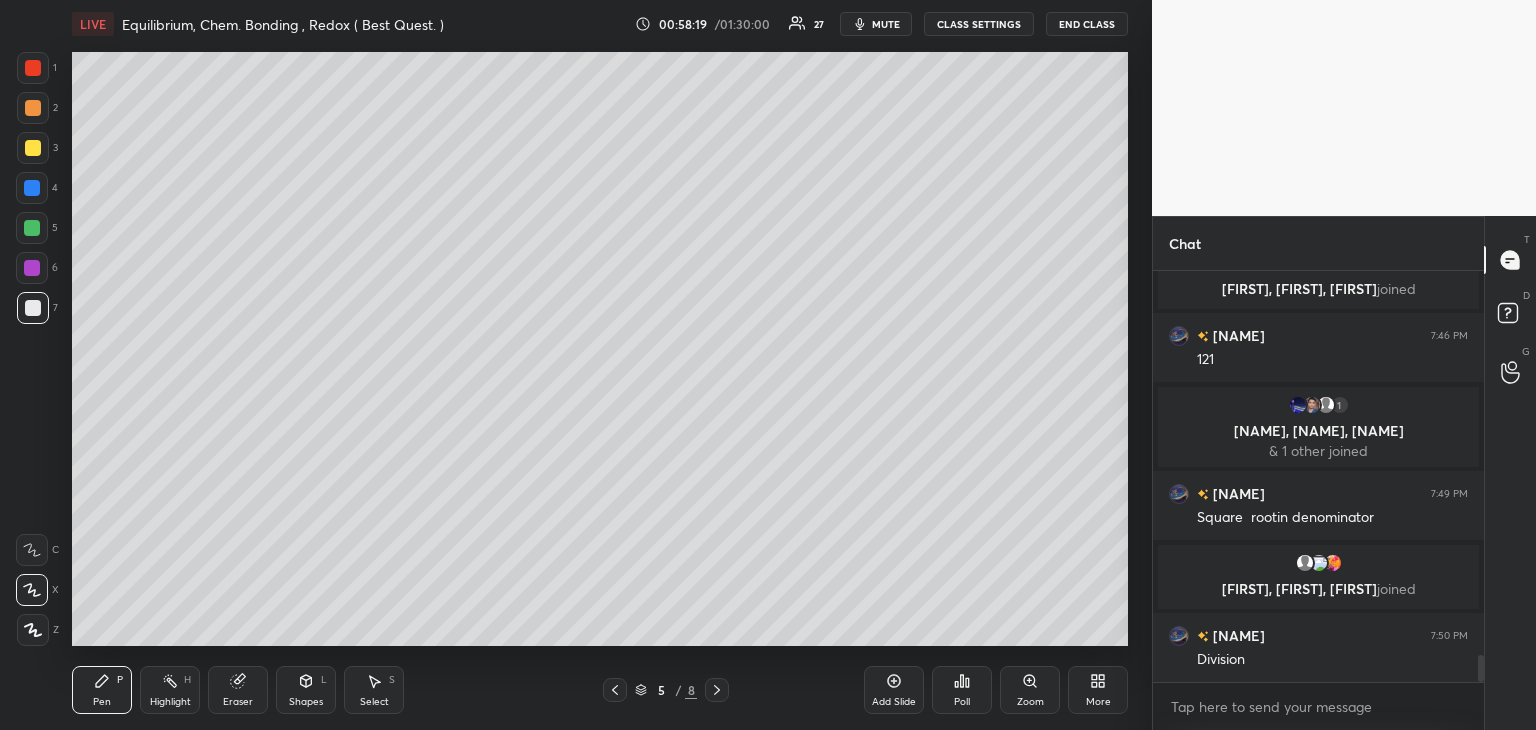 click 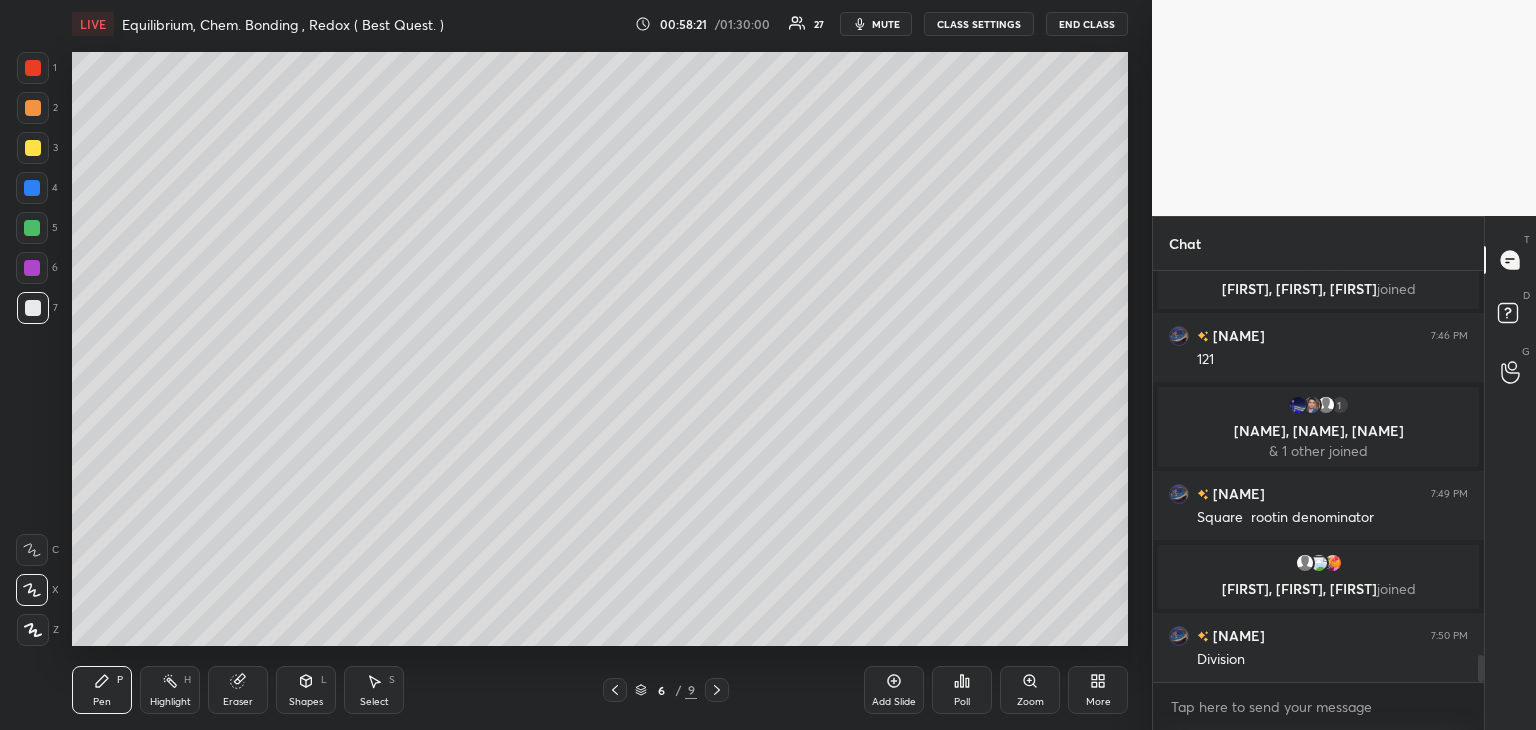 click at bounding box center [33, 148] 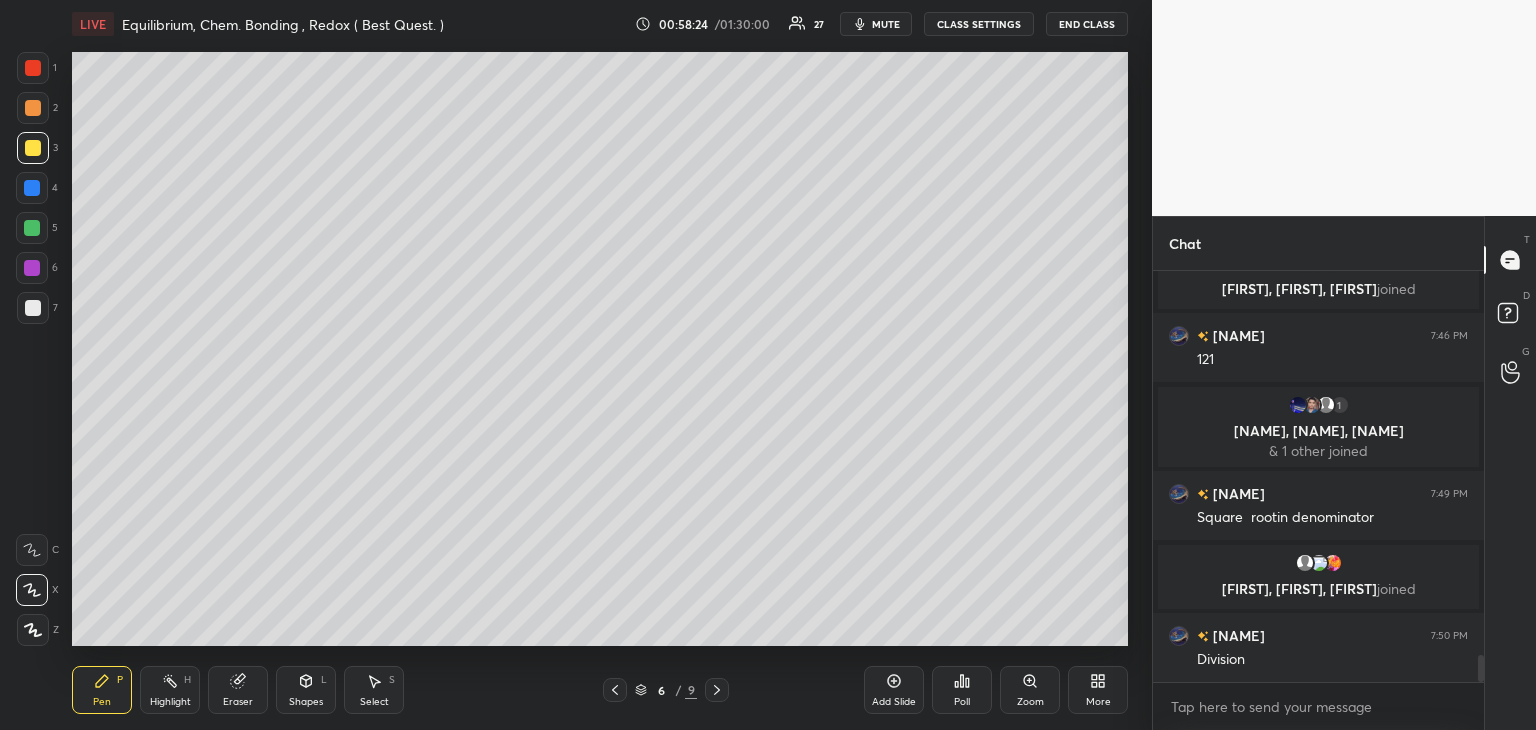 scroll, scrollTop: 5970, scrollLeft: 0, axis: vertical 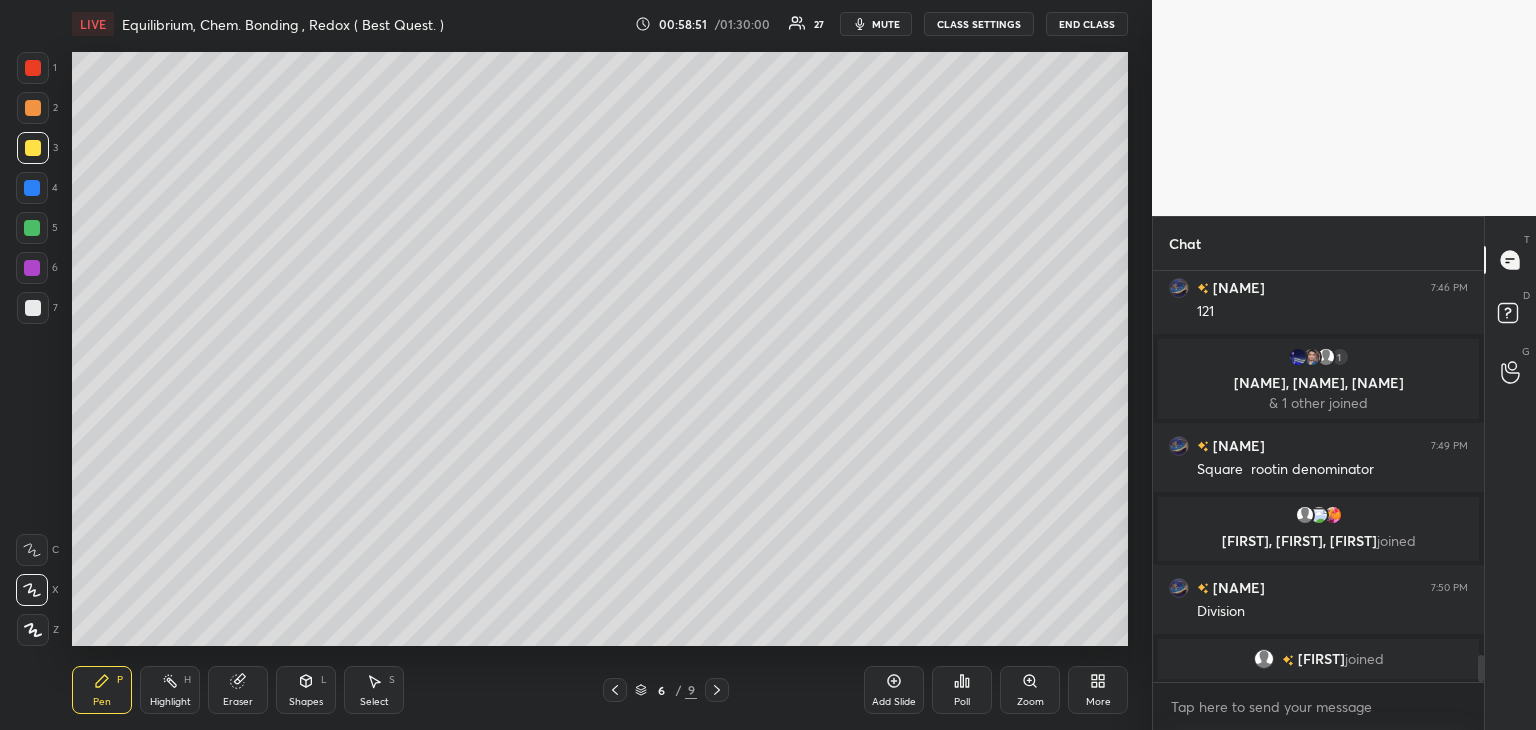click at bounding box center (33, 308) 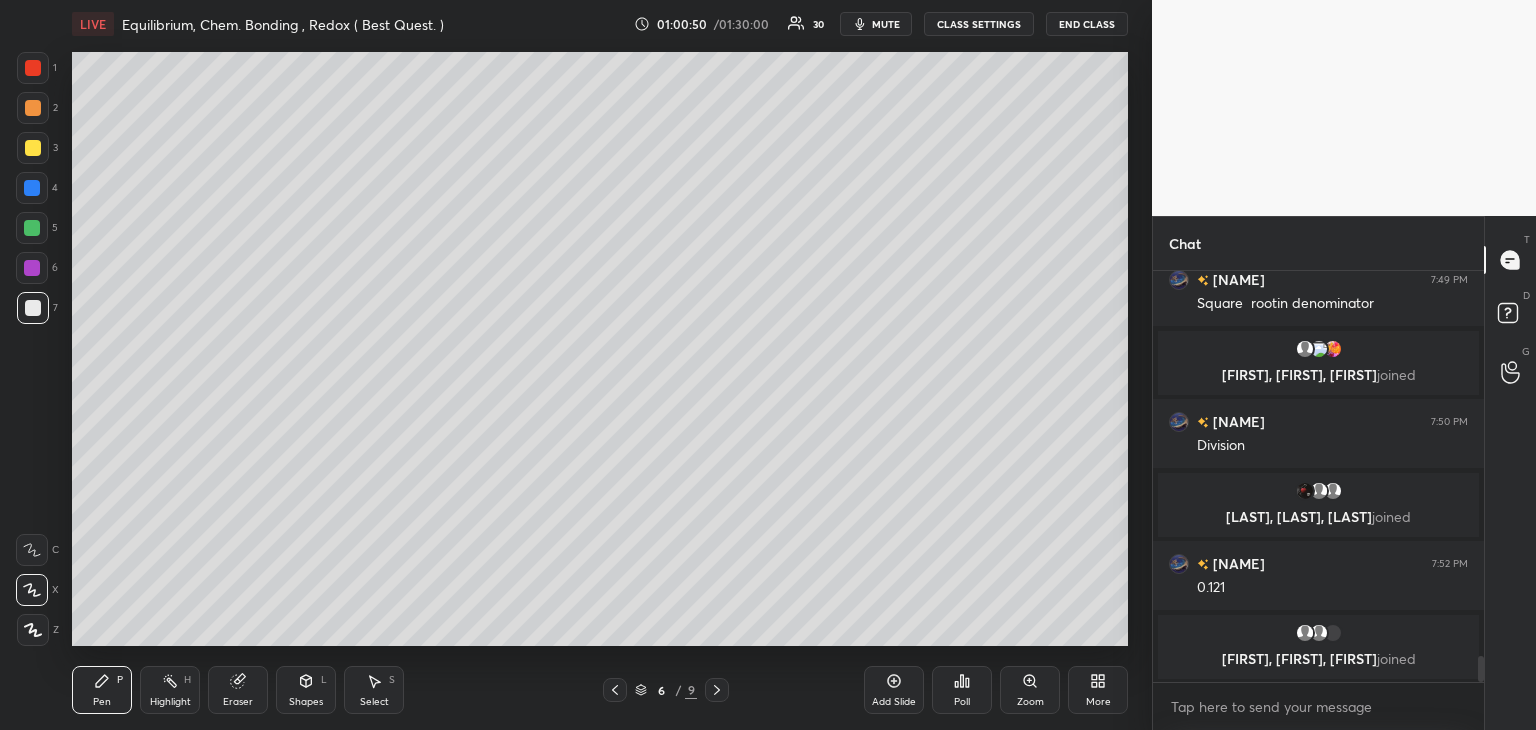 scroll, scrollTop: 6110, scrollLeft: 0, axis: vertical 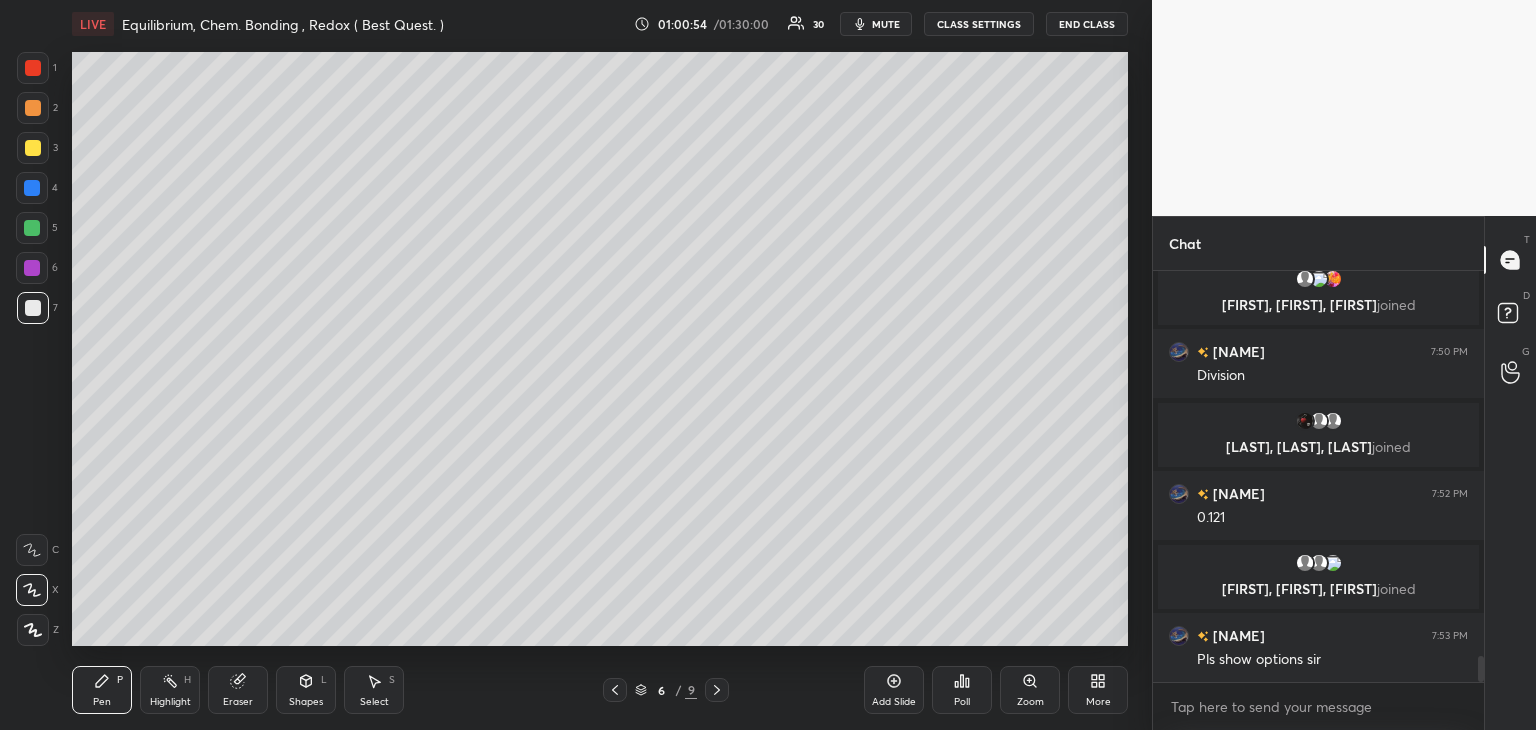 click 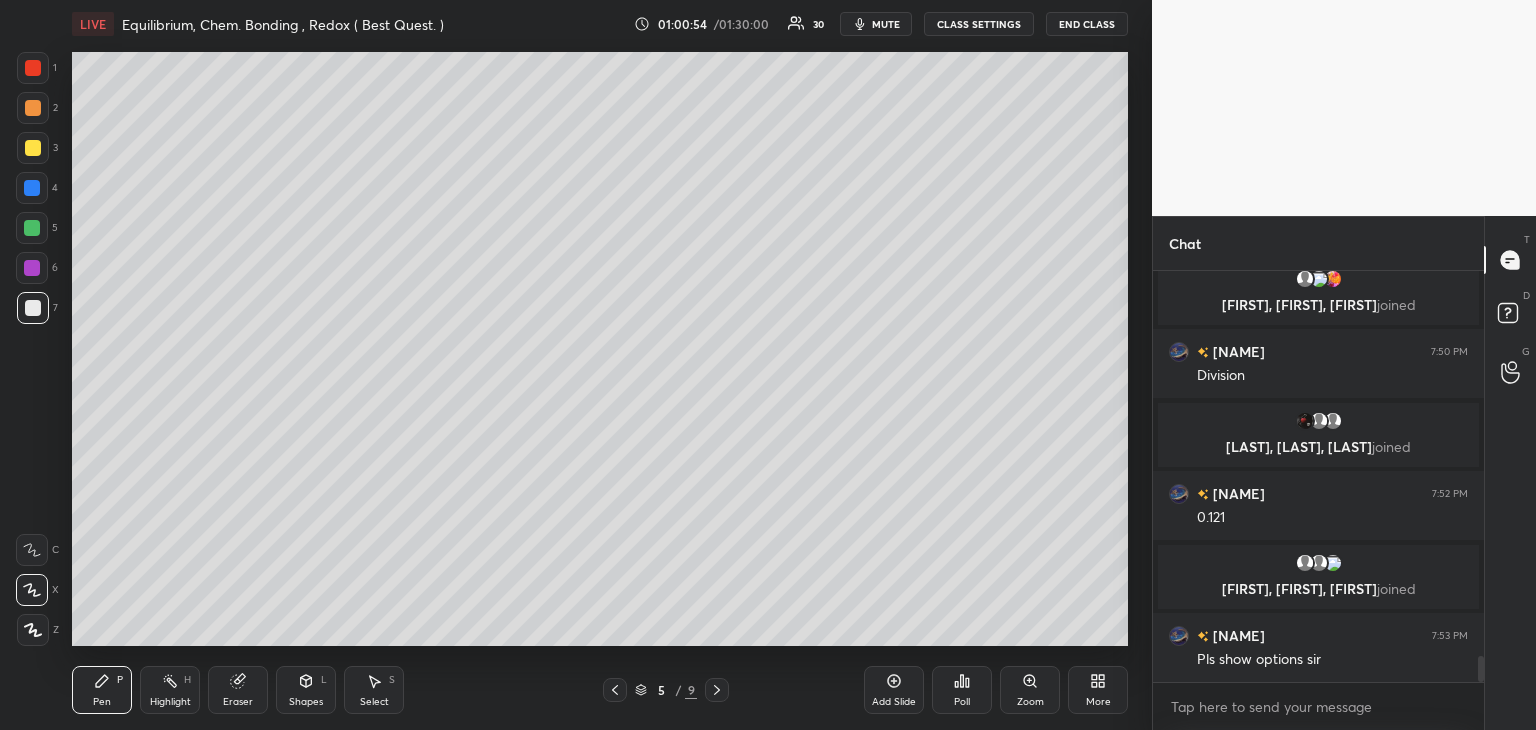 click 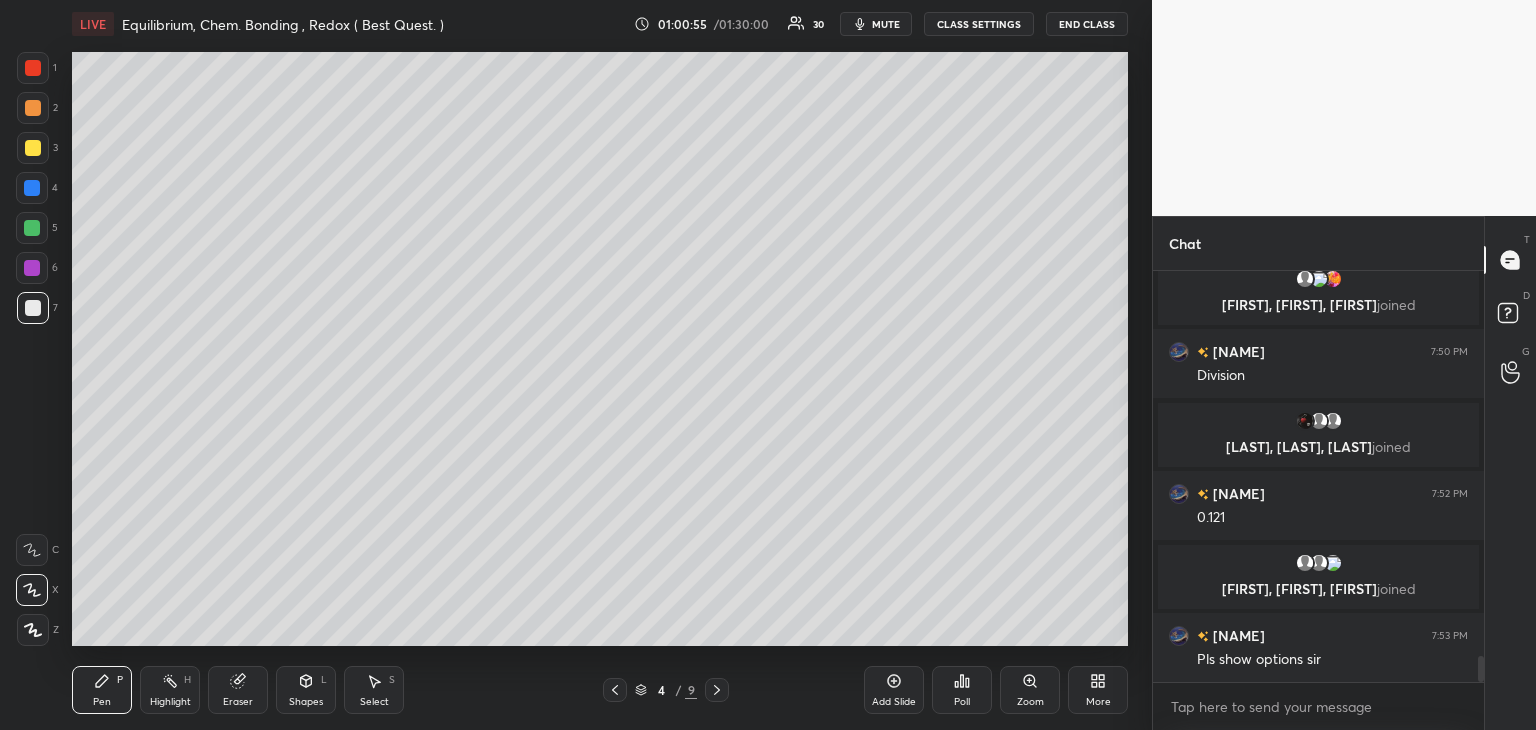 click 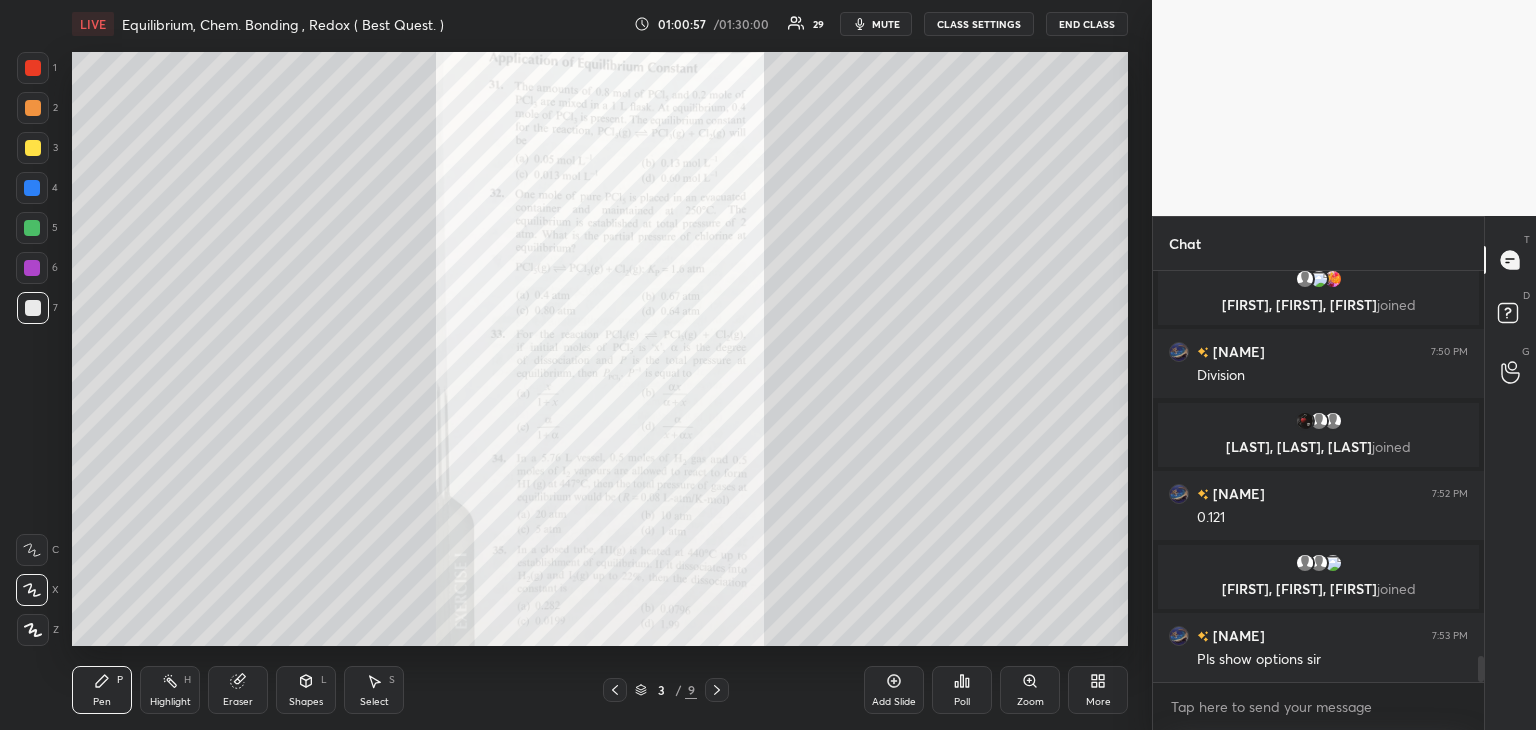 click 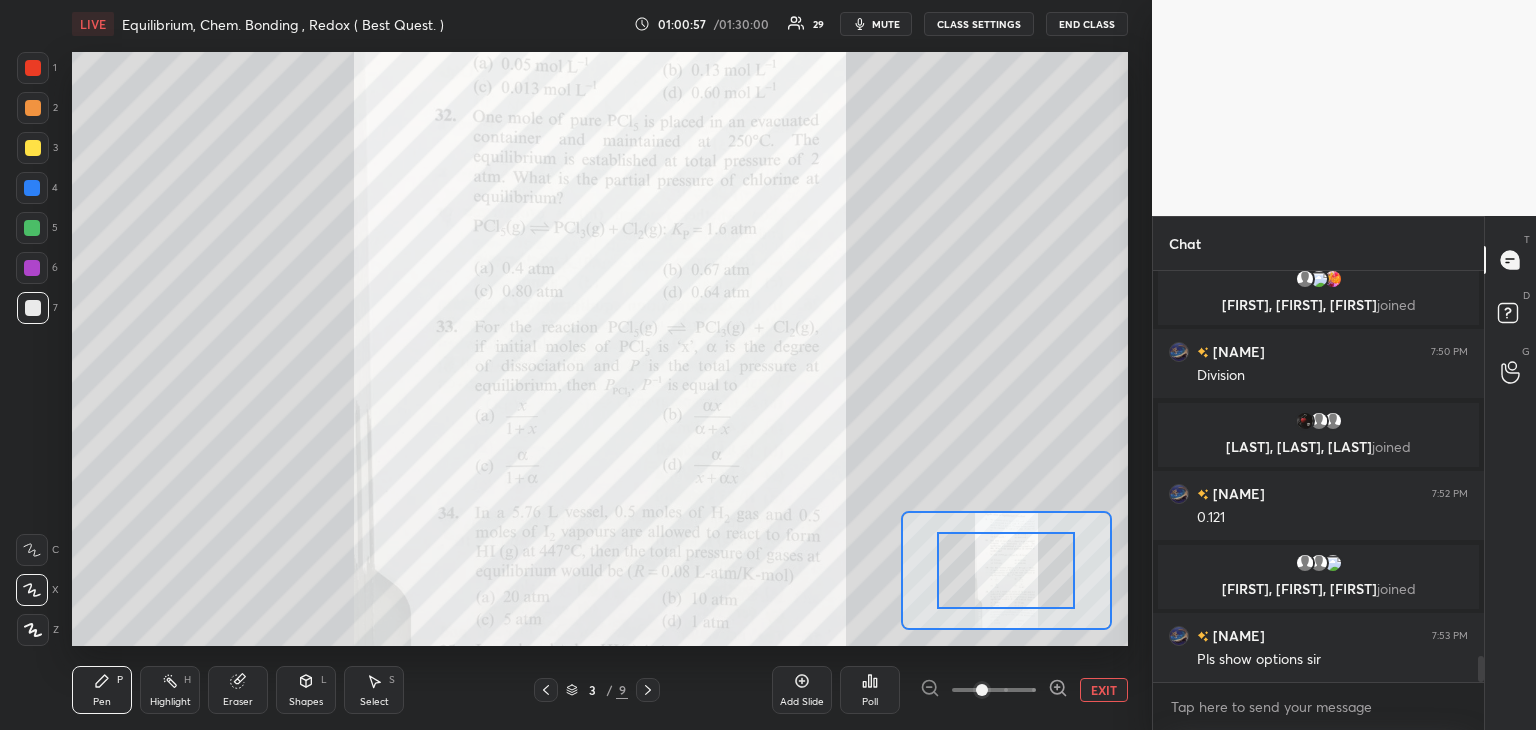click 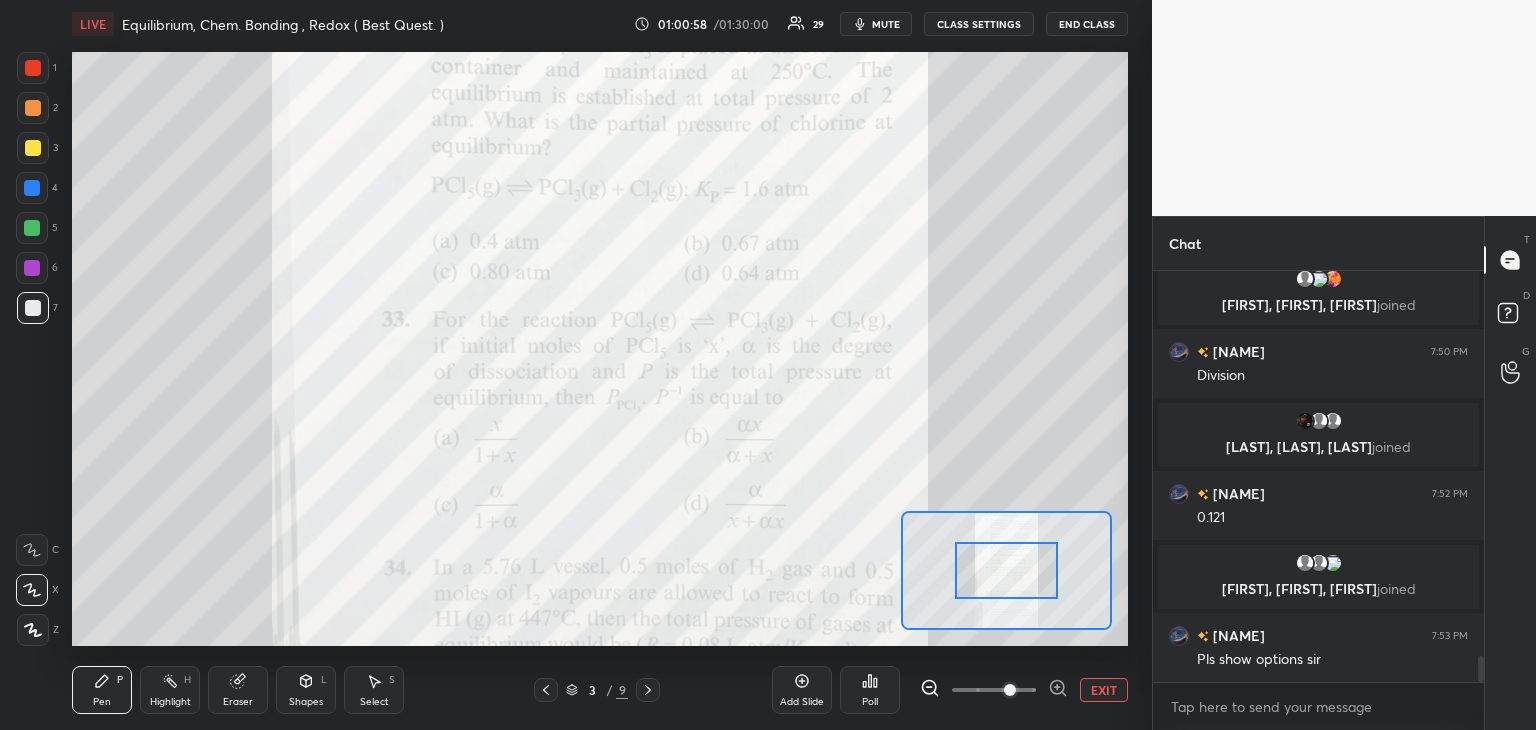click 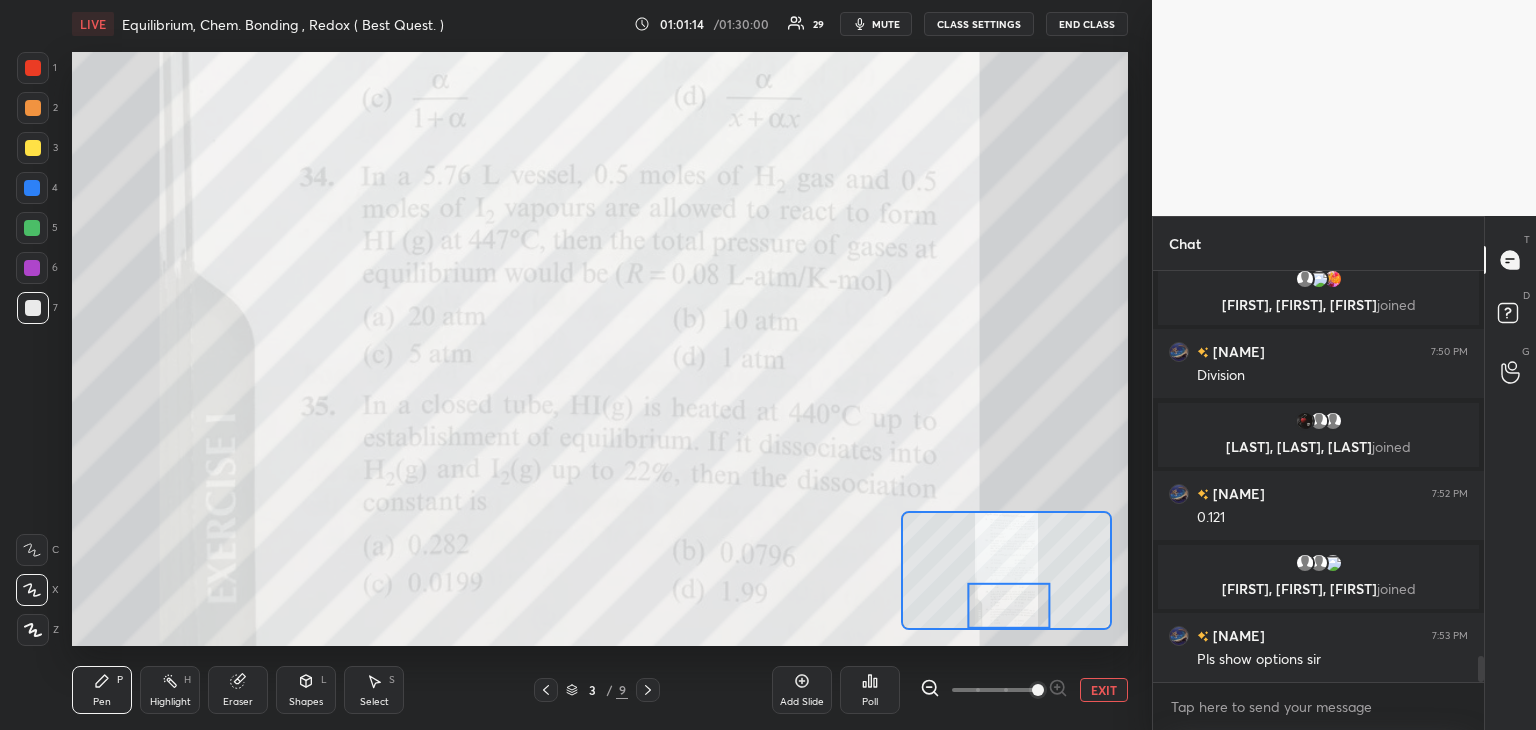click 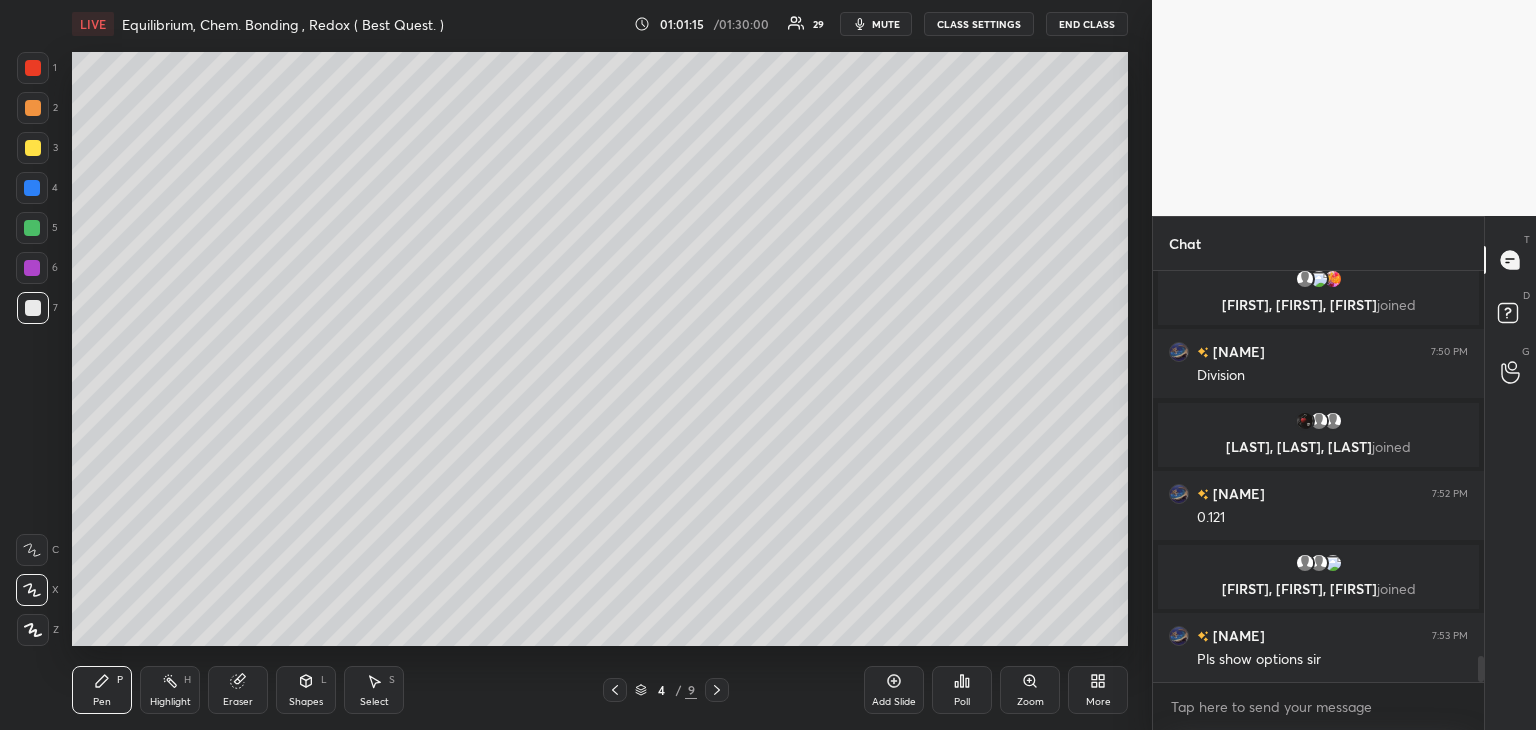 click 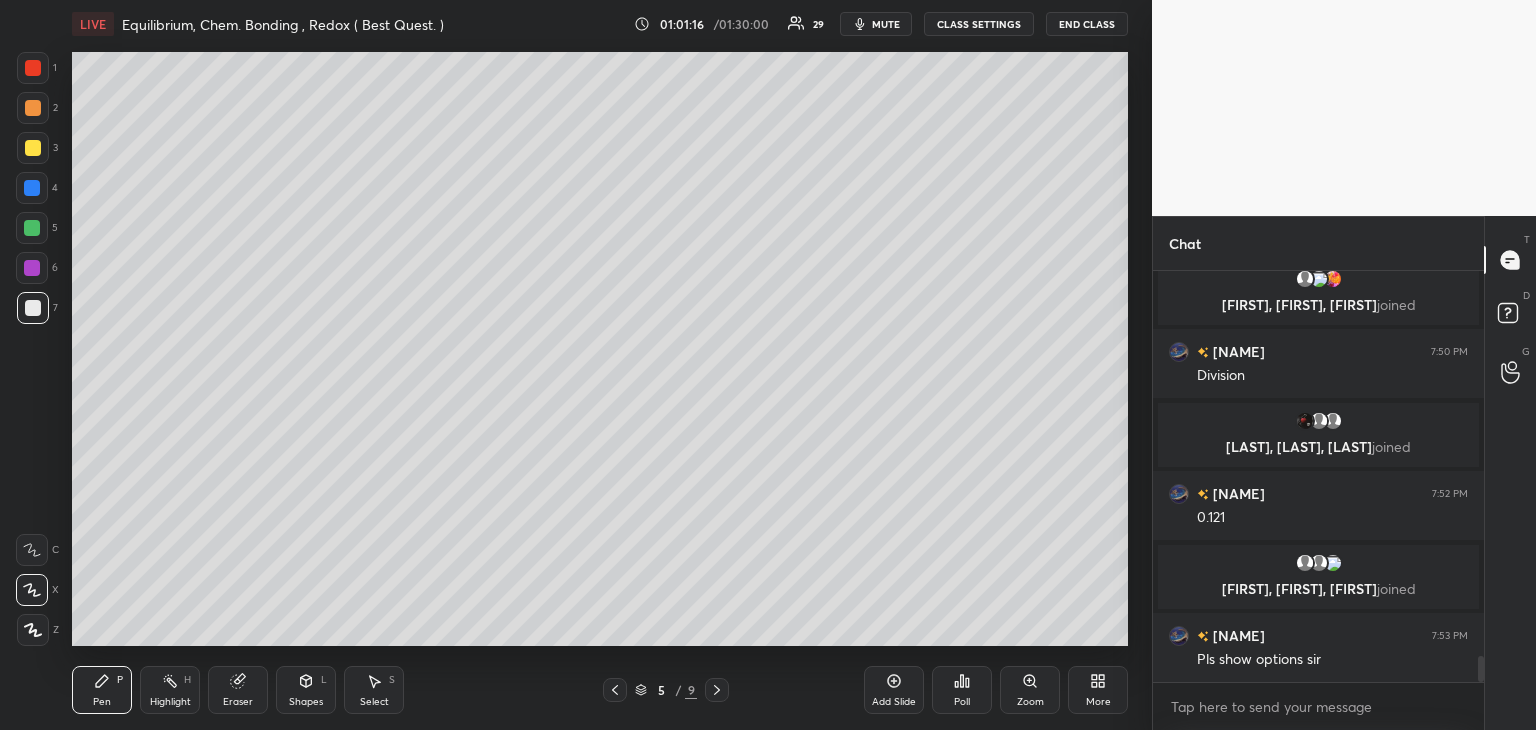 click 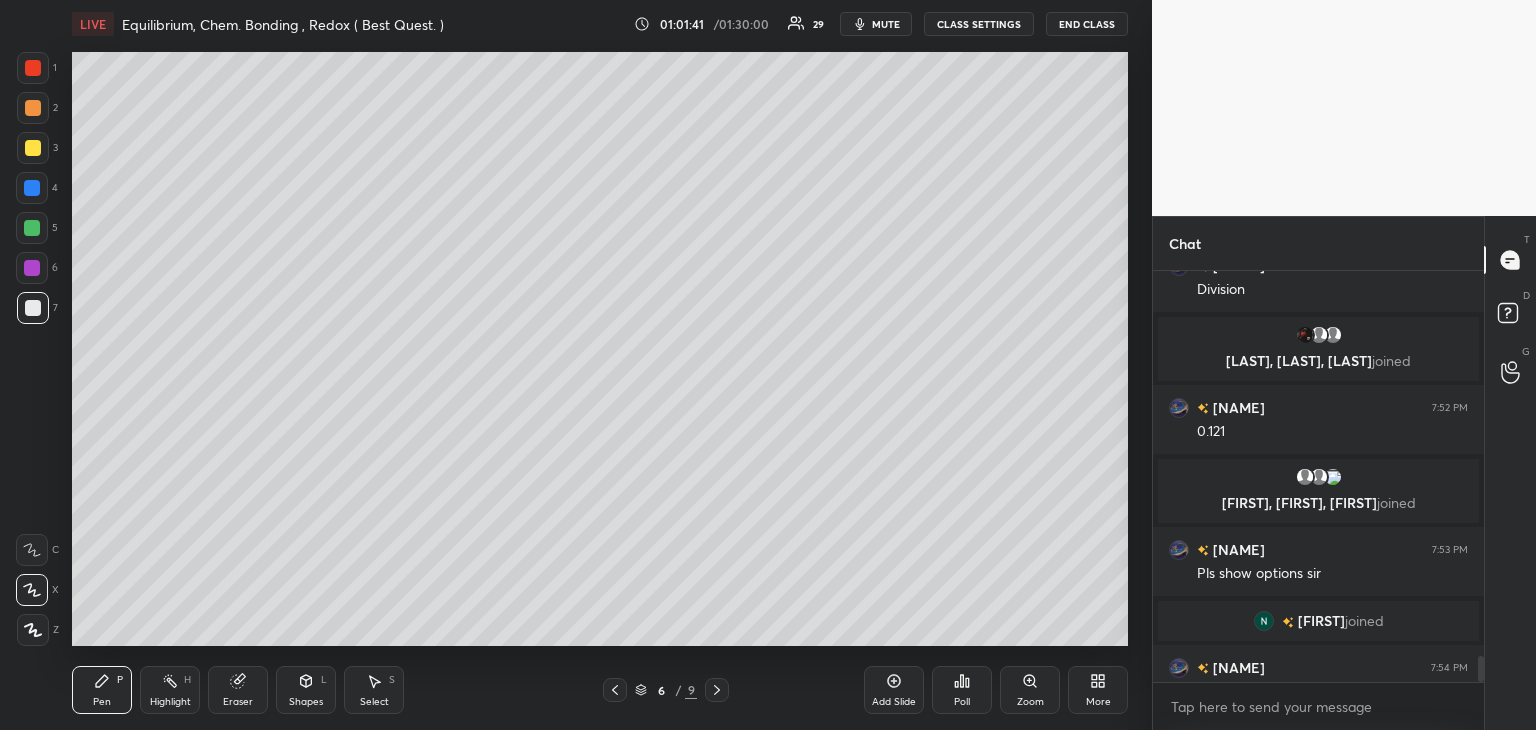 scroll, scrollTop: 6190, scrollLeft: 0, axis: vertical 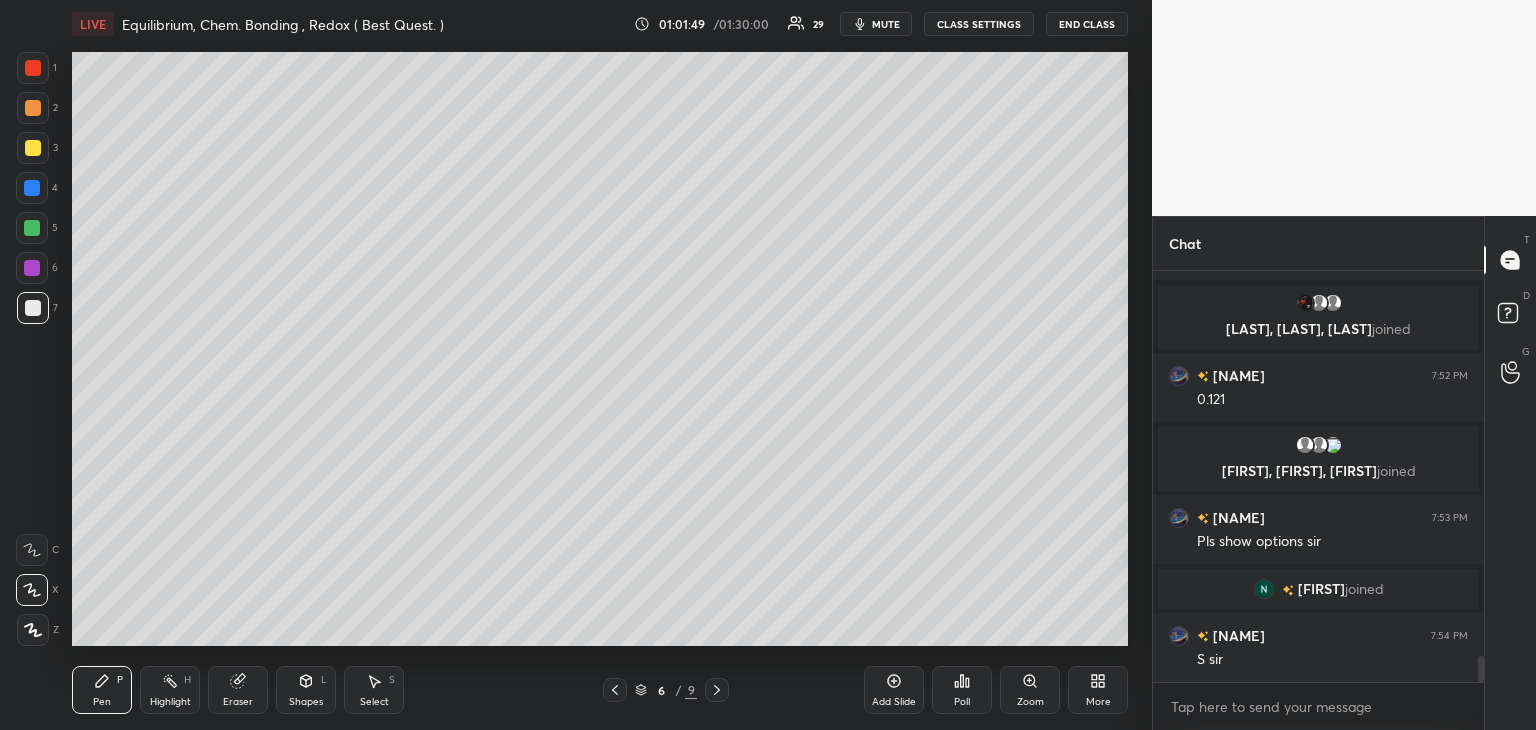 click 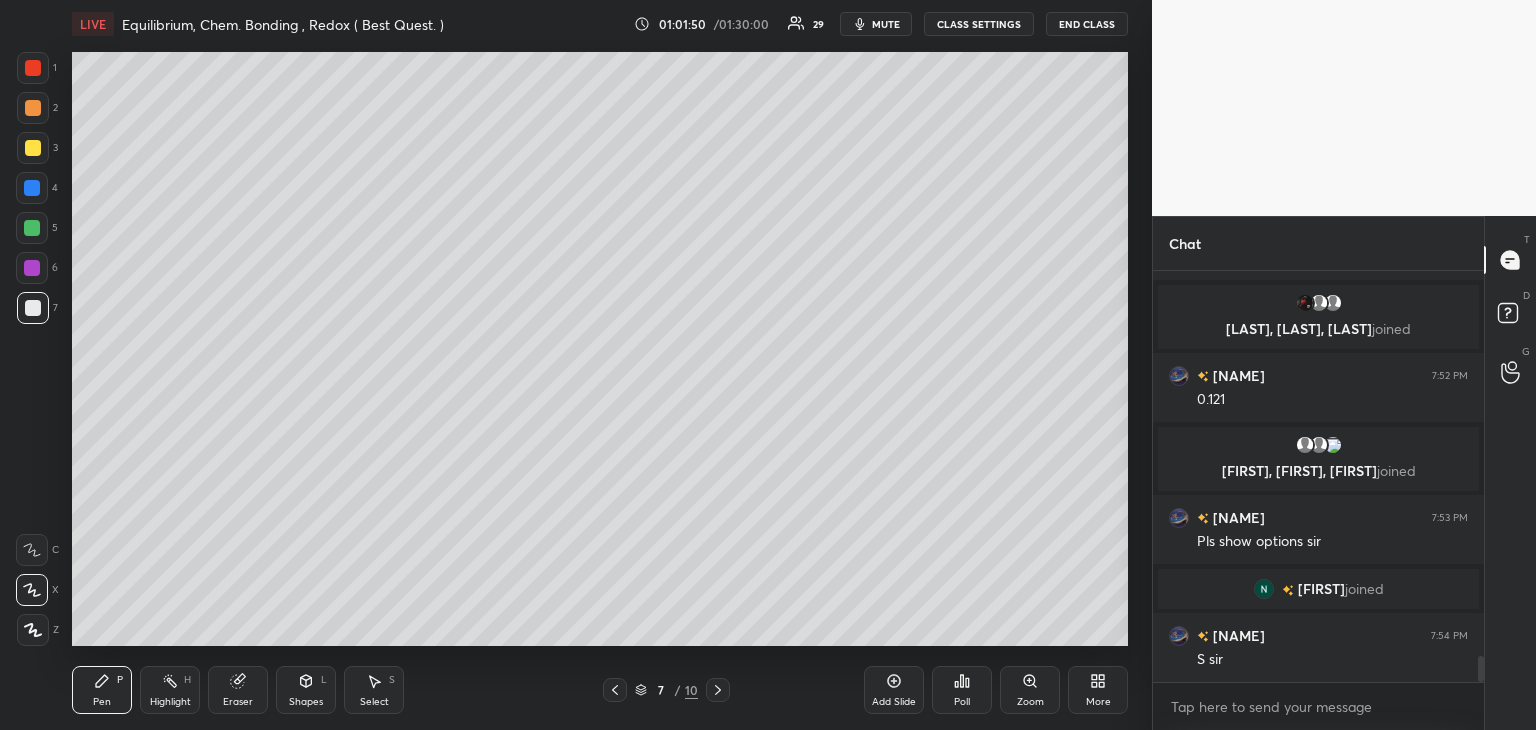 click at bounding box center [33, 148] 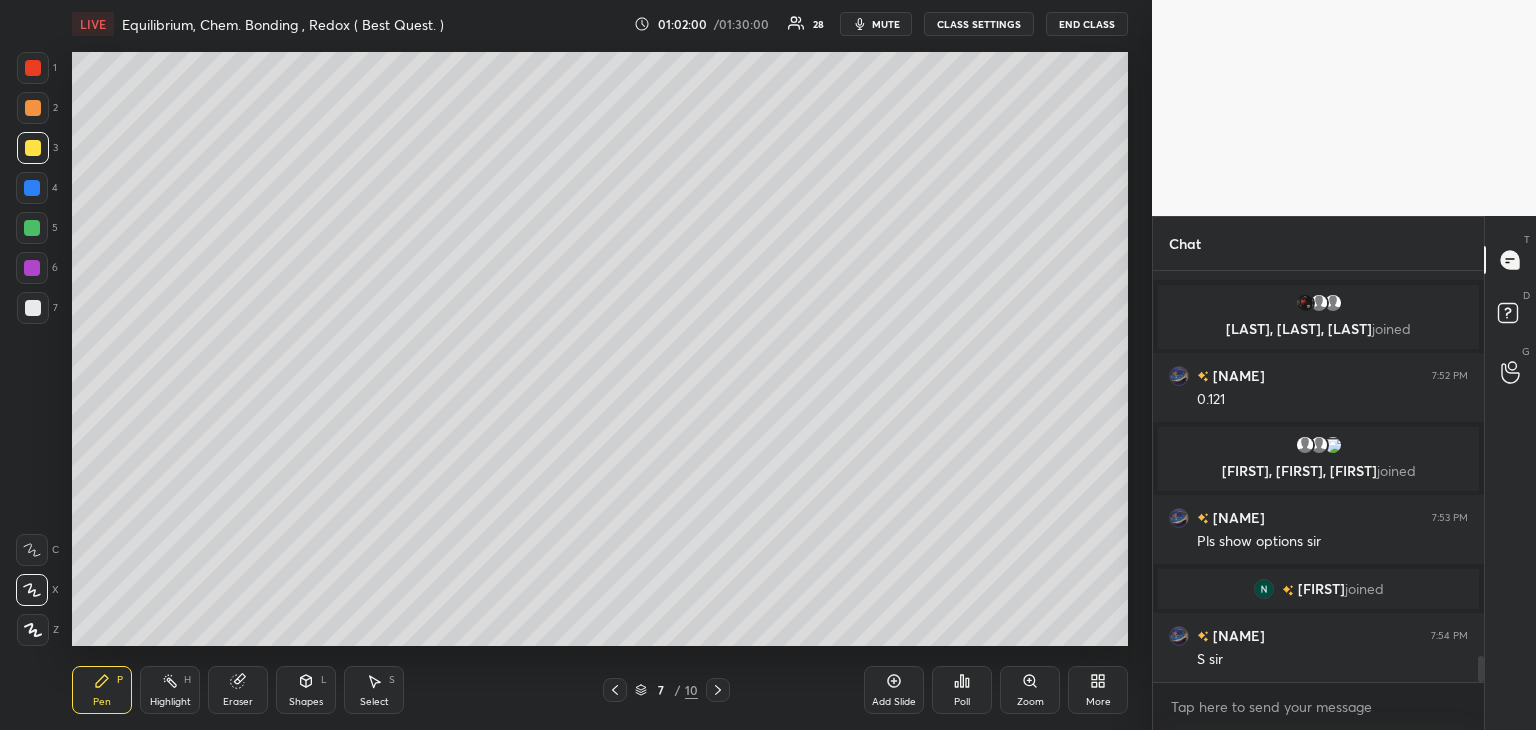 click at bounding box center (33, 308) 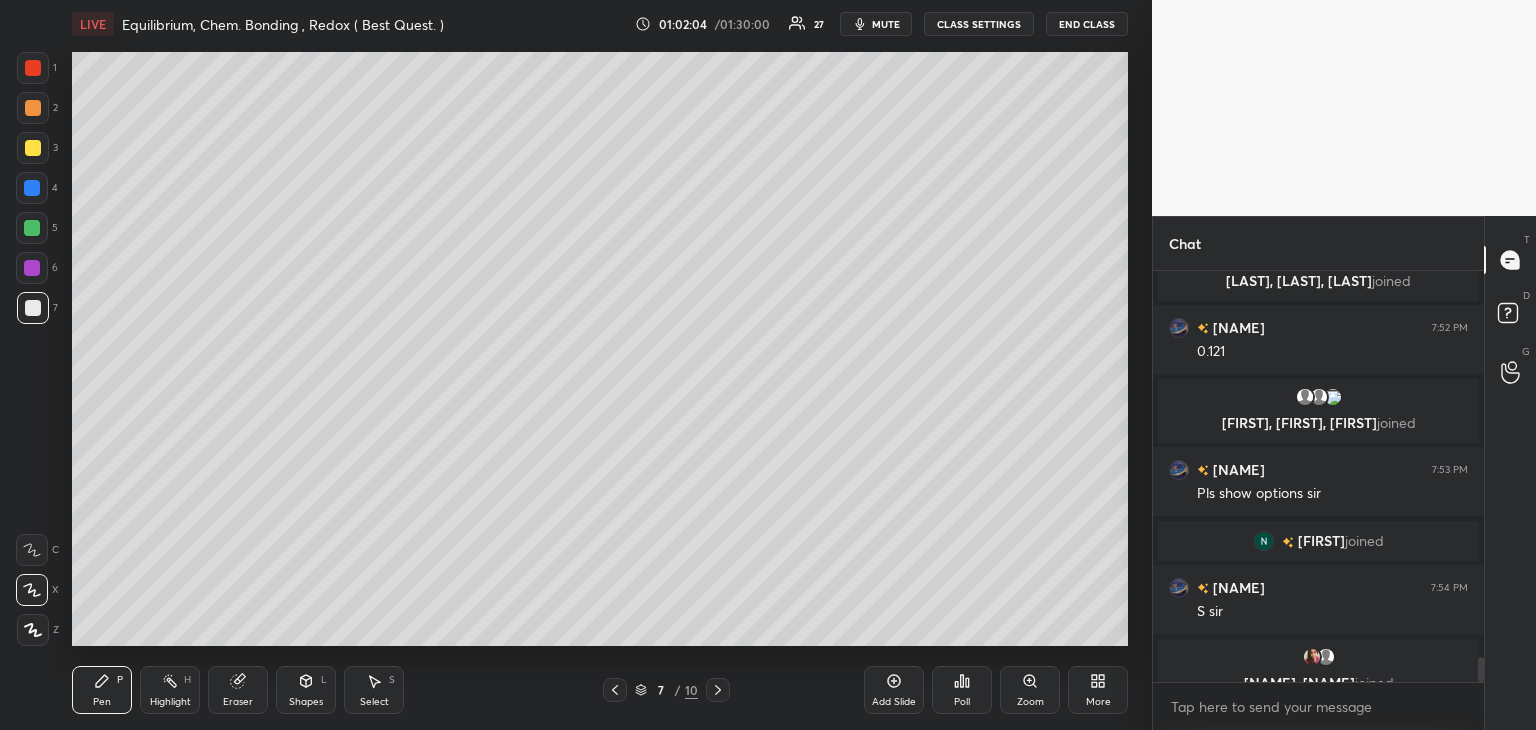 scroll, scrollTop: 6262, scrollLeft: 0, axis: vertical 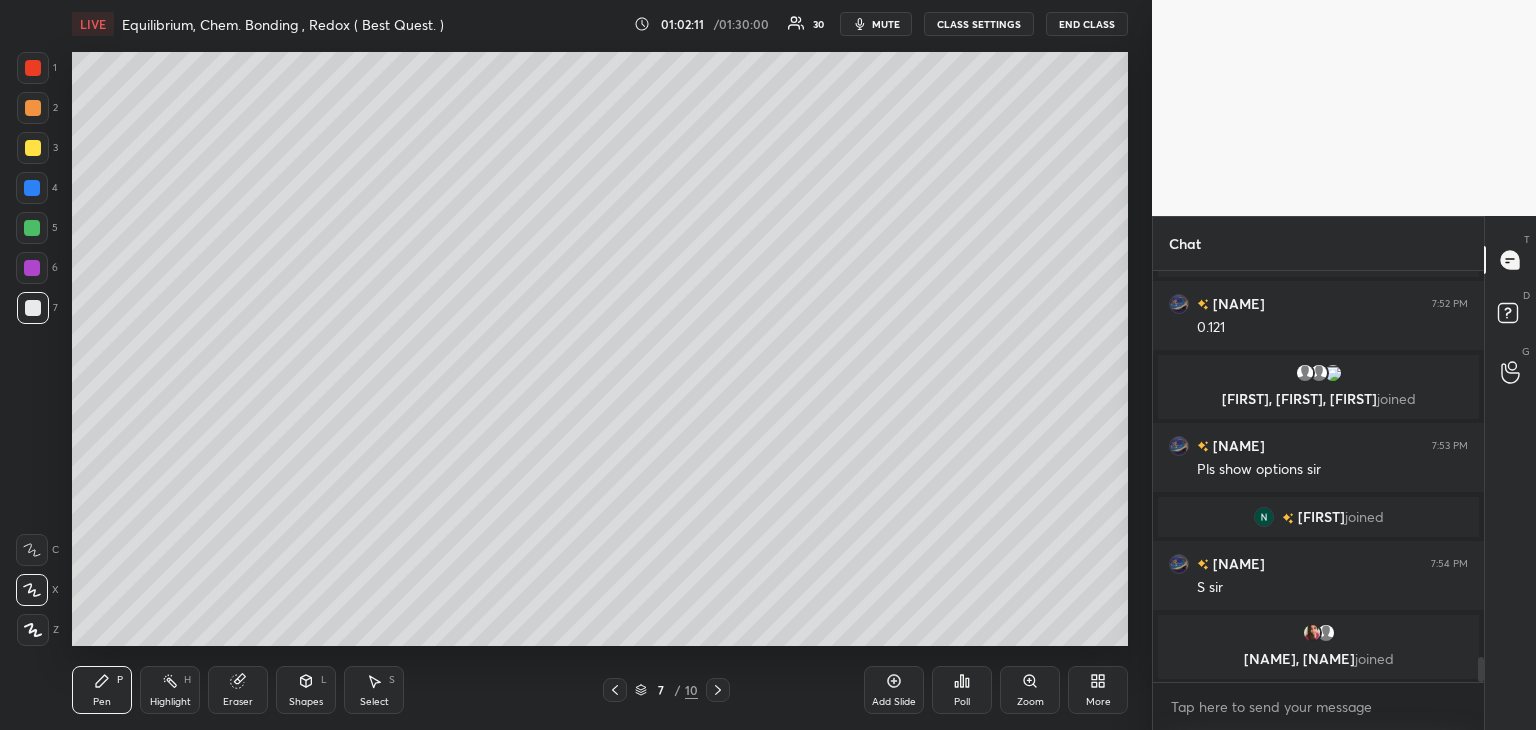 click at bounding box center (33, 148) 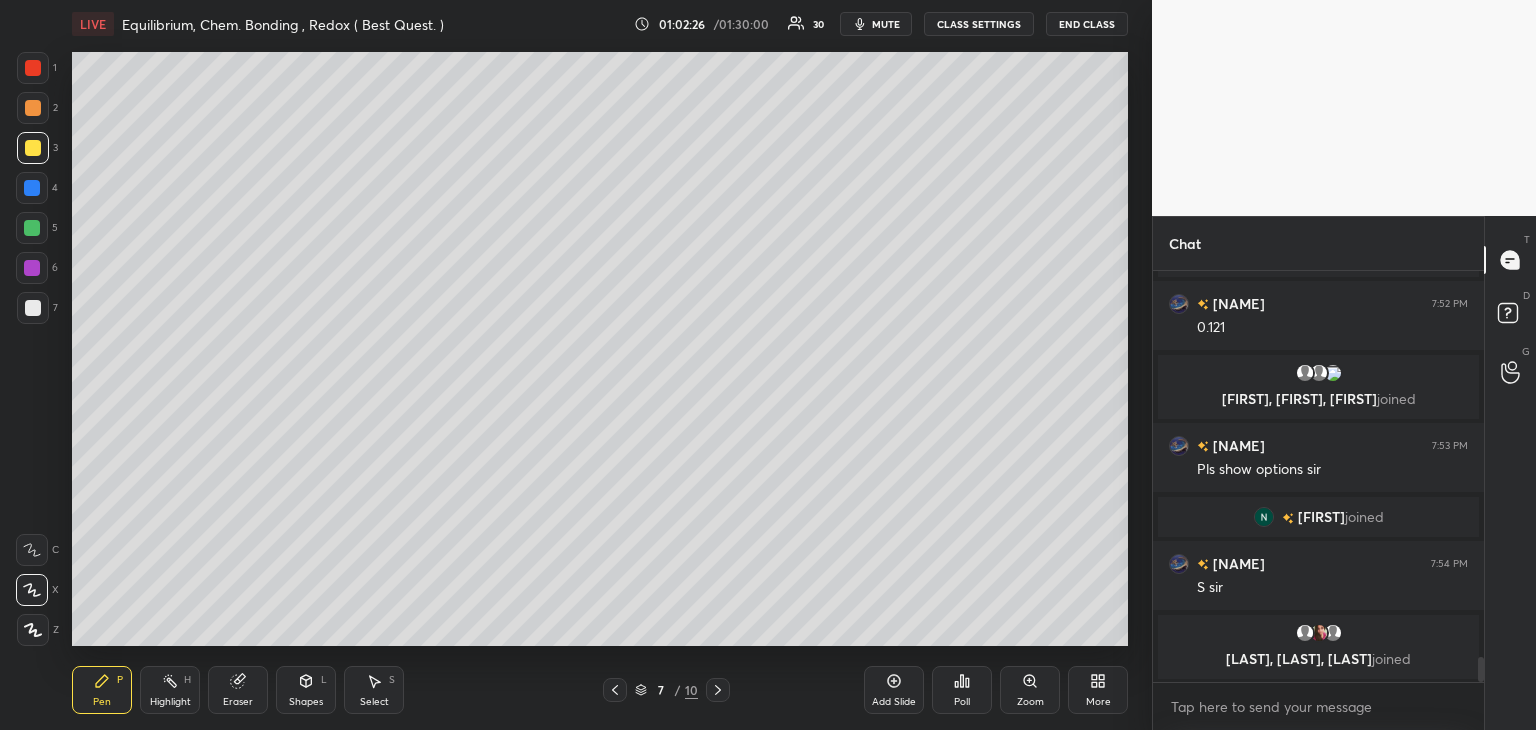 click at bounding box center [33, 308] 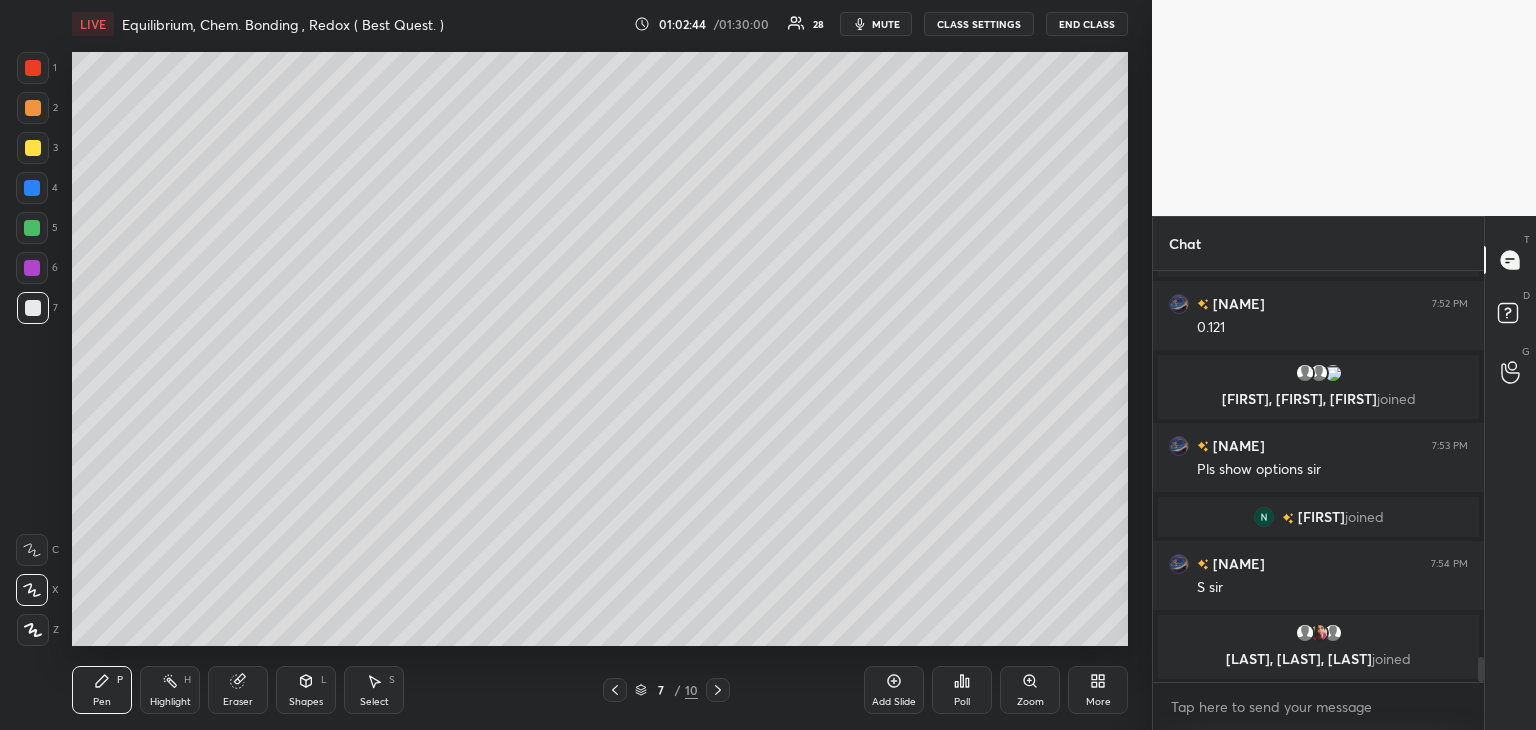 scroll, scrollTop: 6278, scrollLeft: 0, axis: vertical 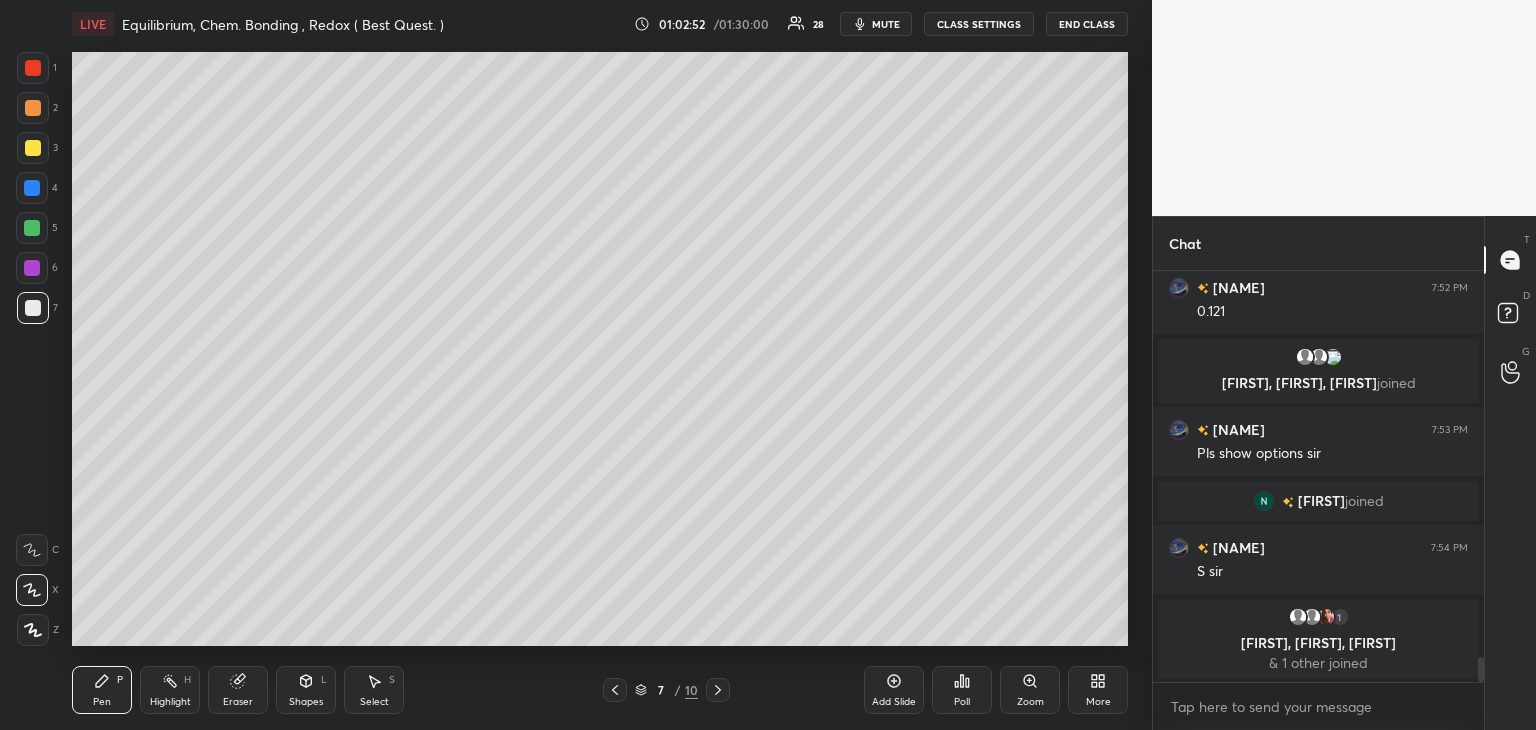 click at bounding box center [32, 188] 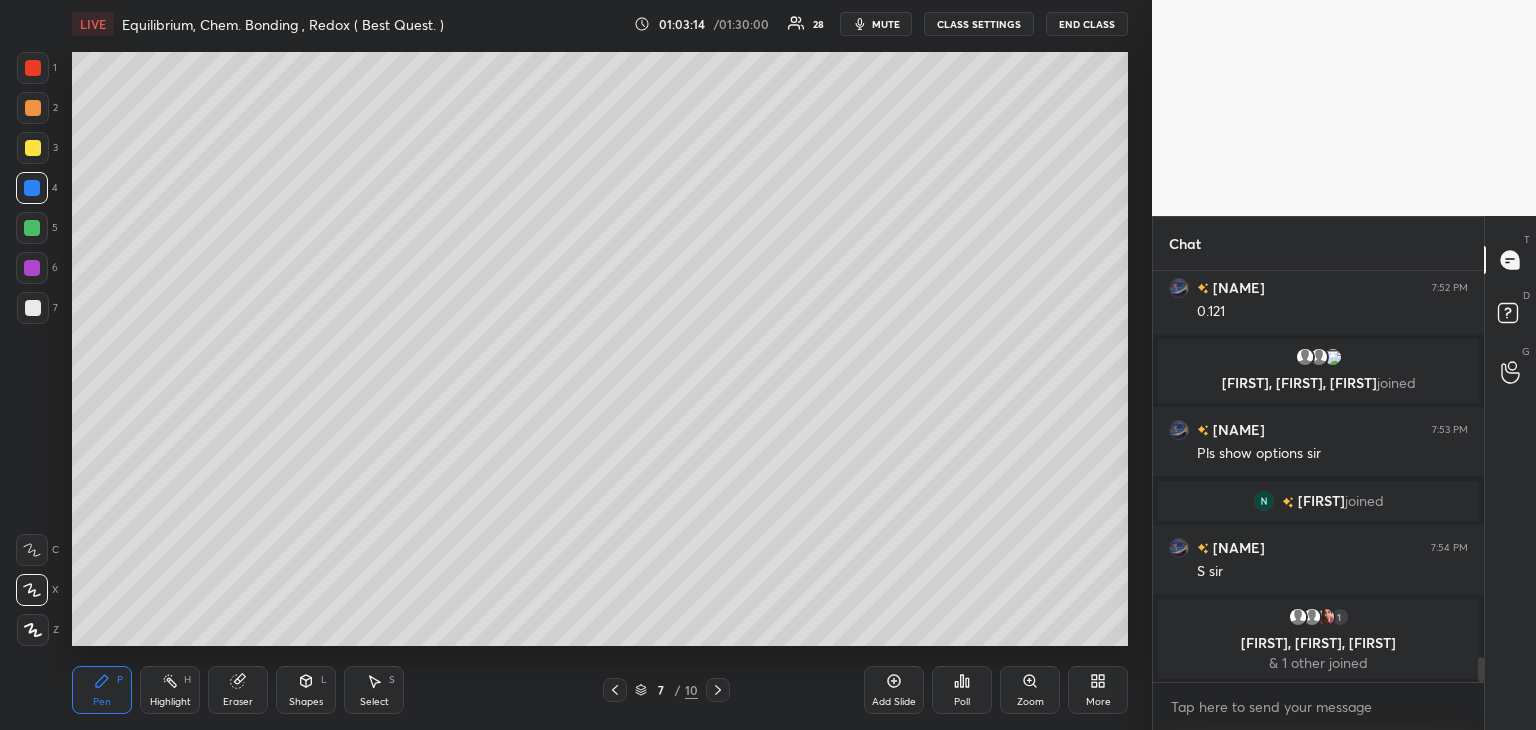 click 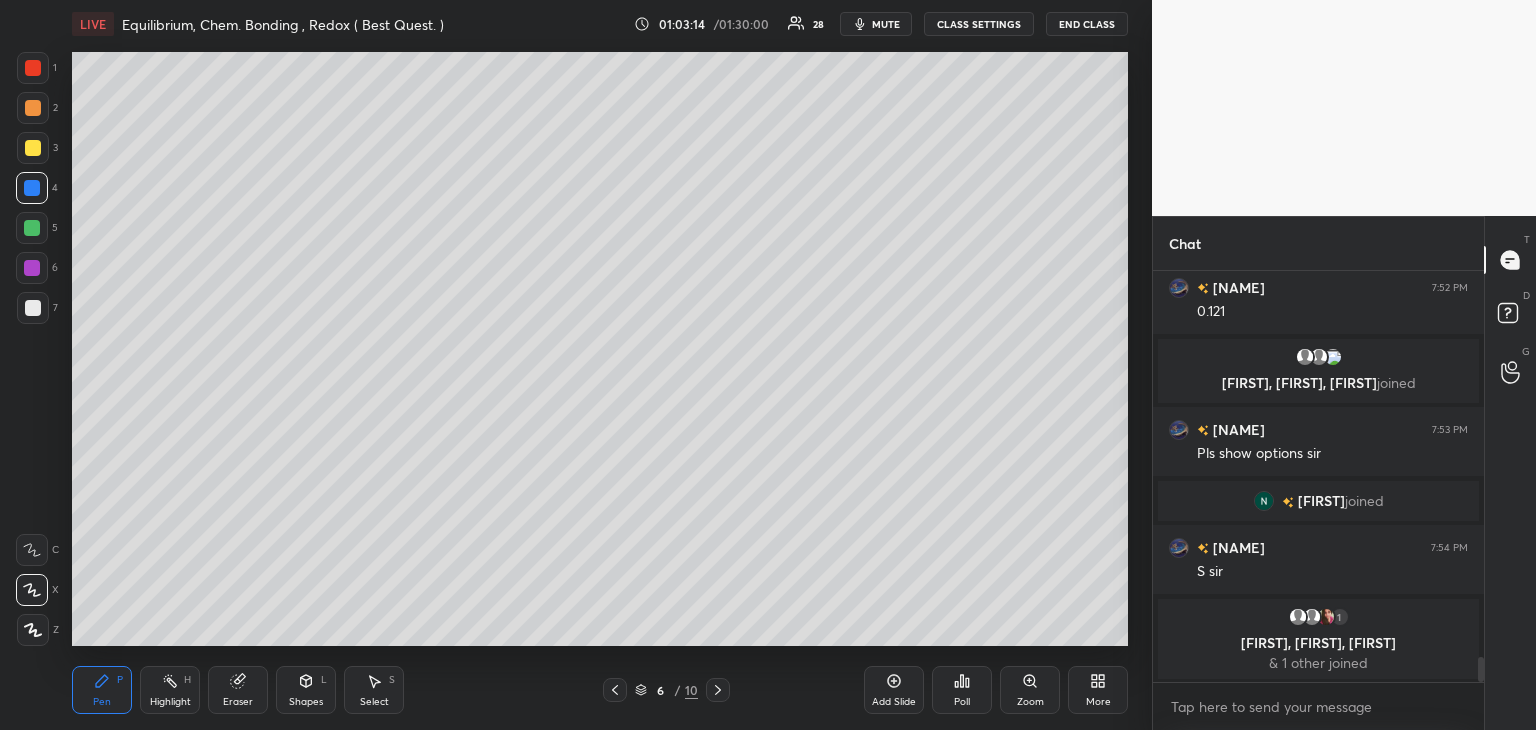 click 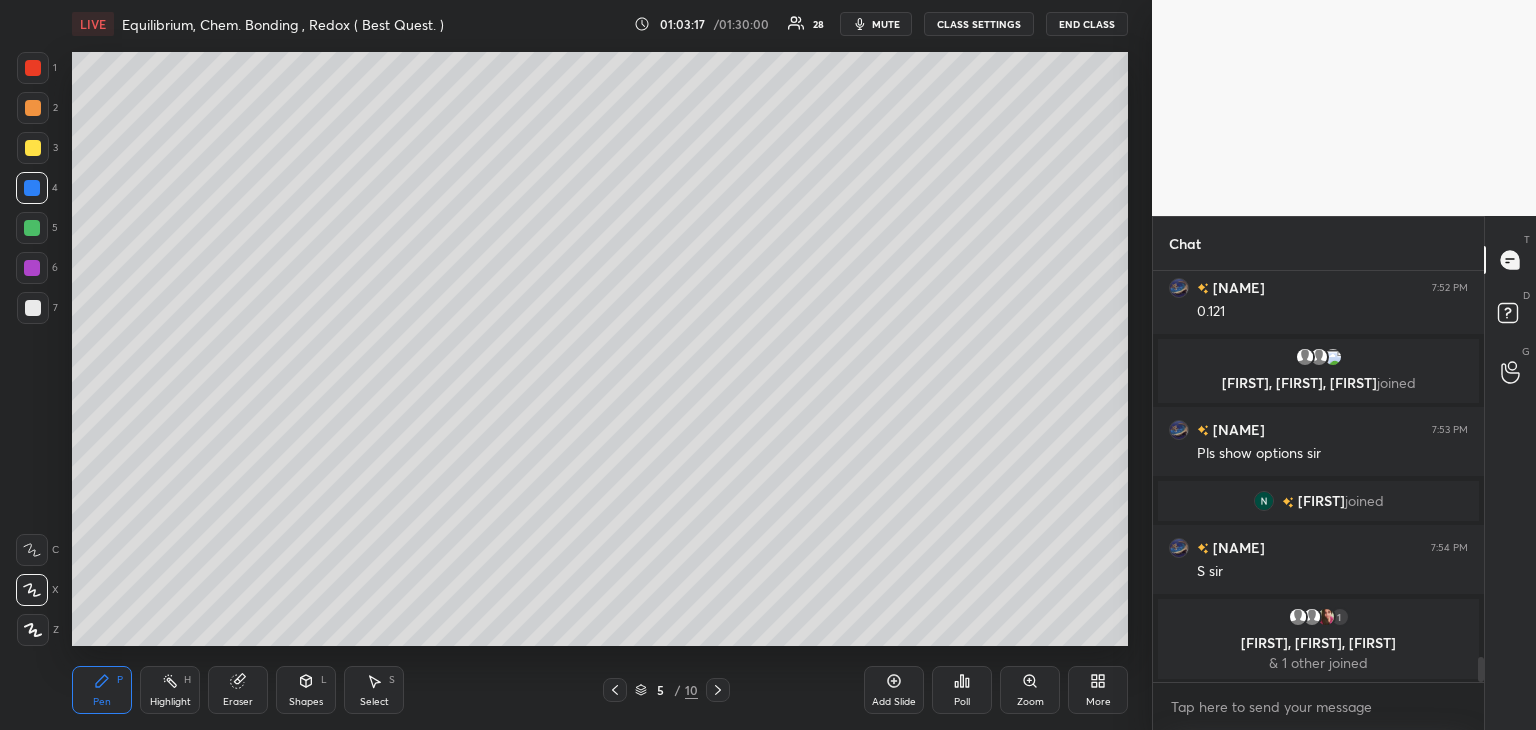 click on "Add Slide" at bounding box center [894, 690] 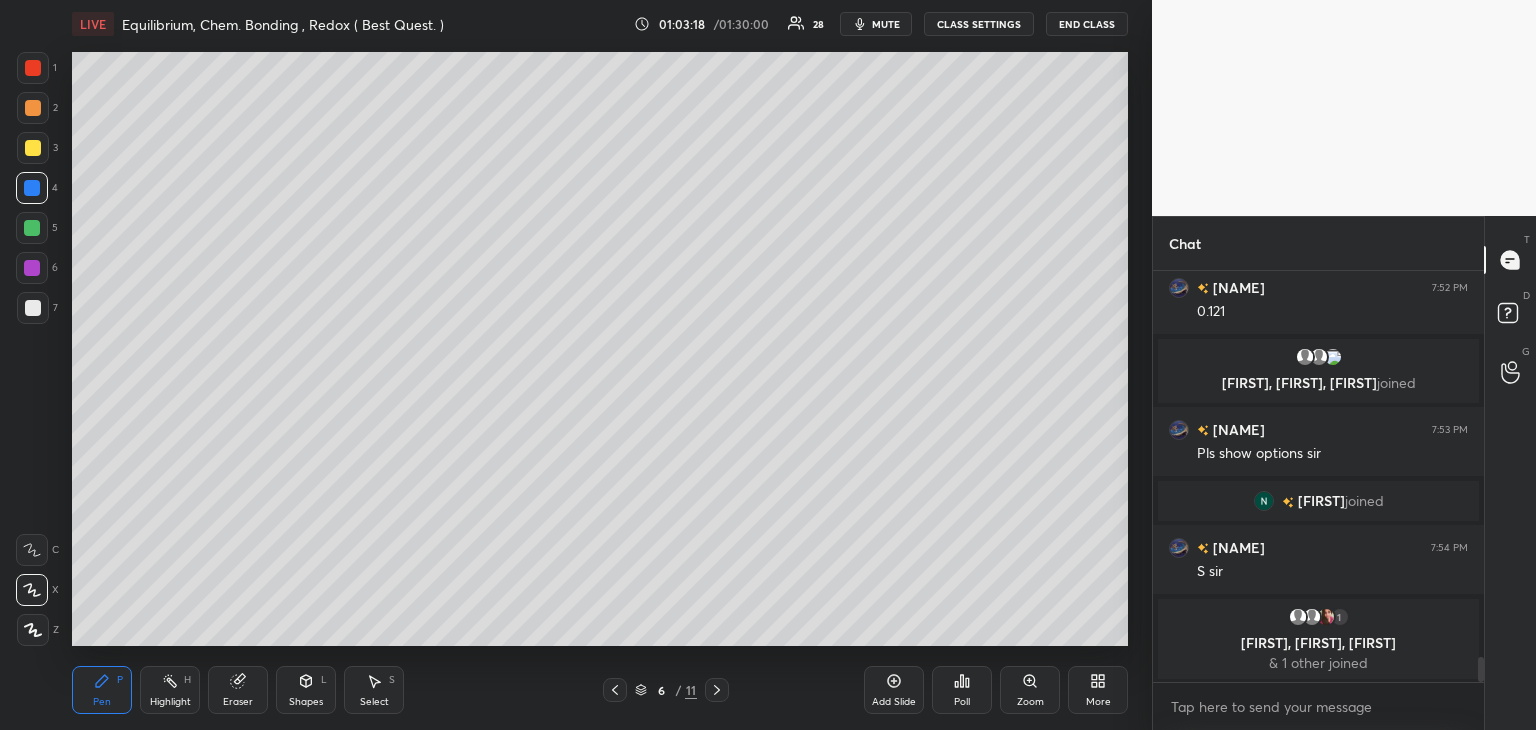 click at bounding box center [33, 308] 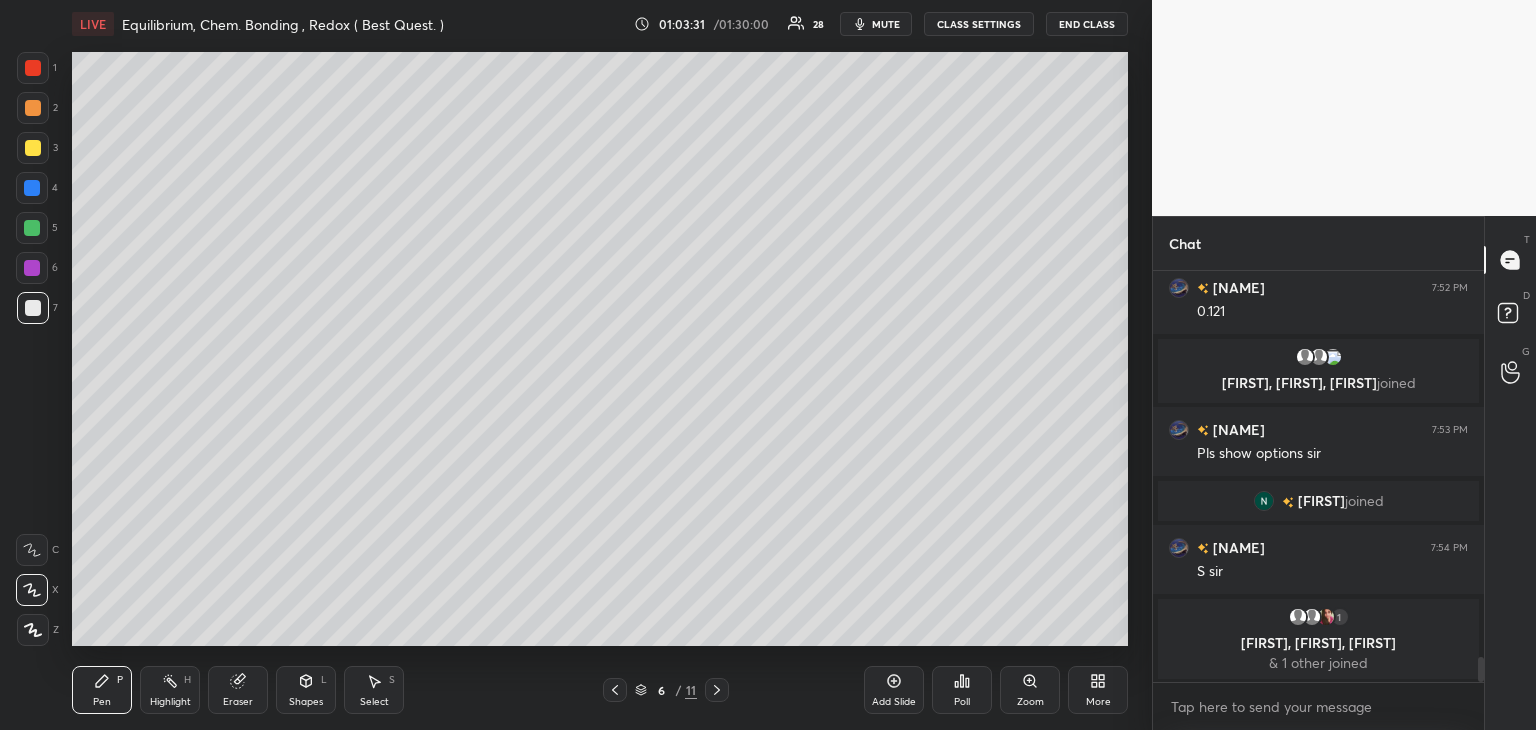 click at bounding box center (33, 148) 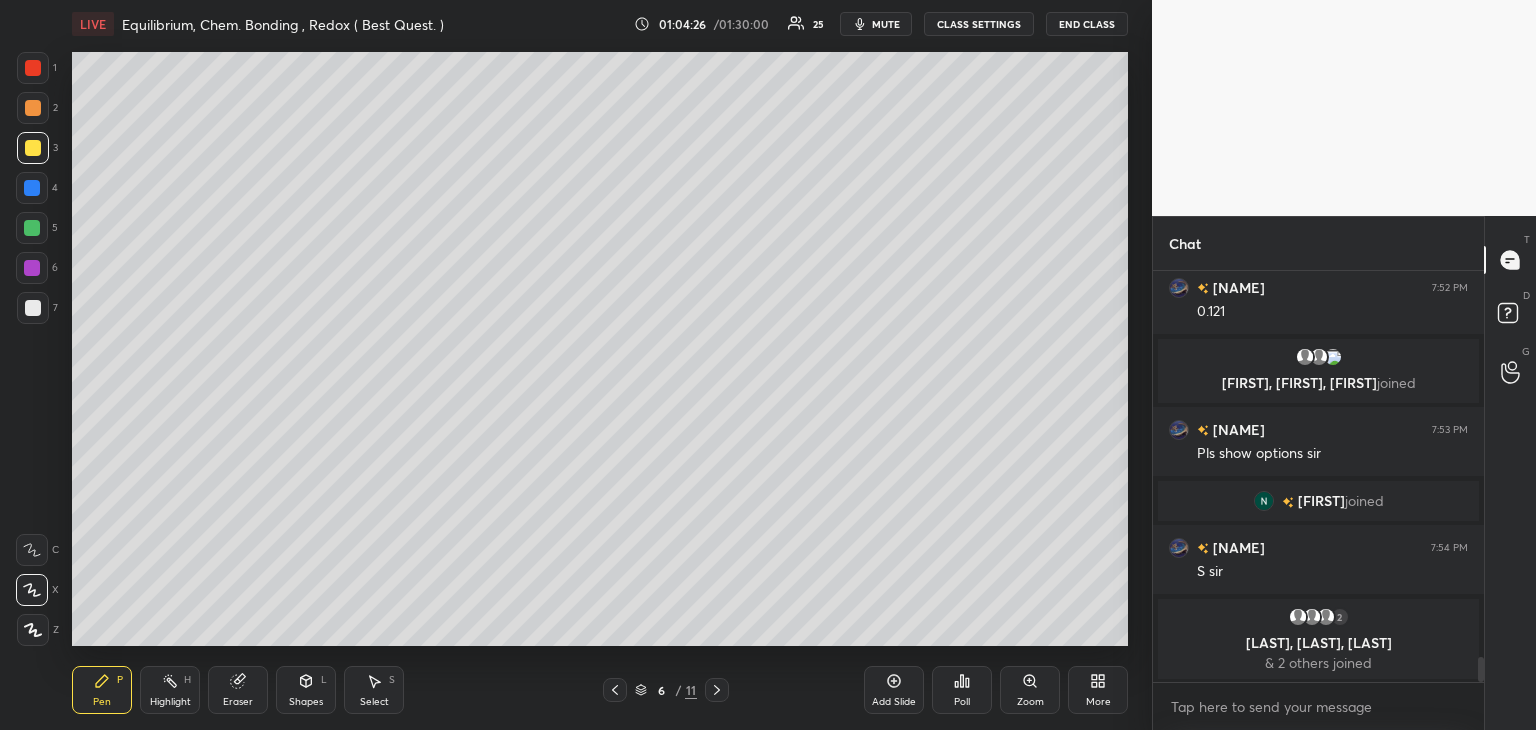 click at bounding box center (33, 308) 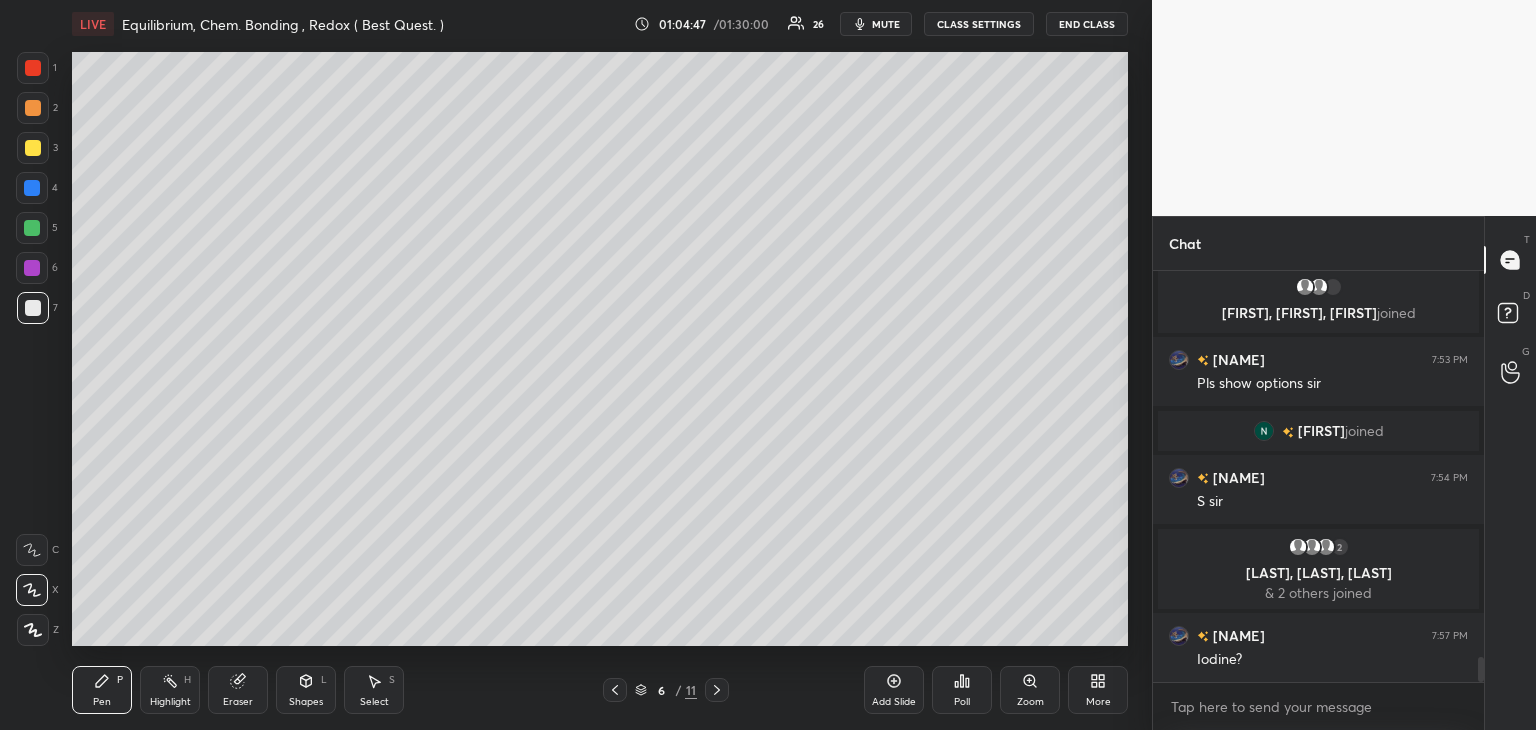 scroll, scrollTop: 6356, scrollLeft: 0, axis: vertical 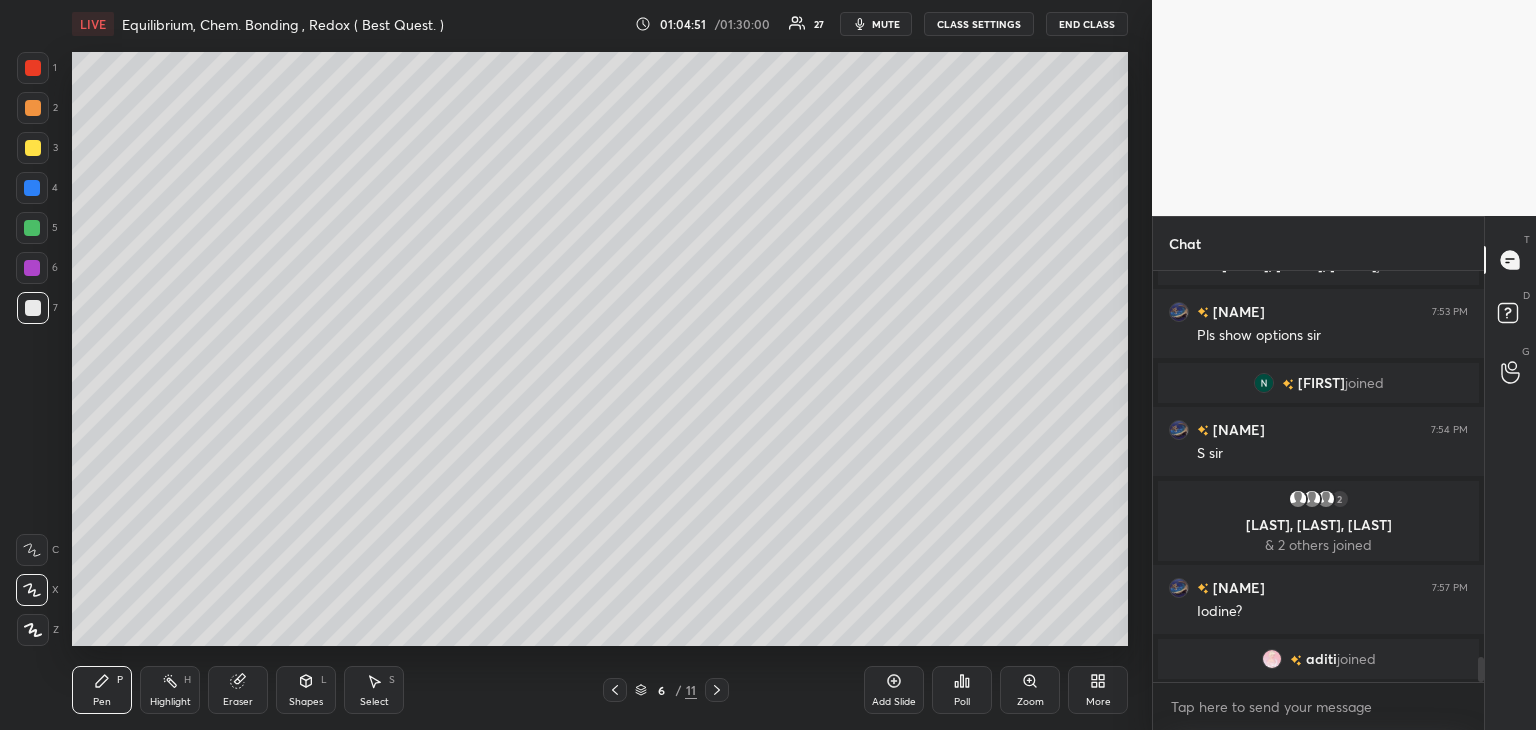 click at bounding box center [33, 148] 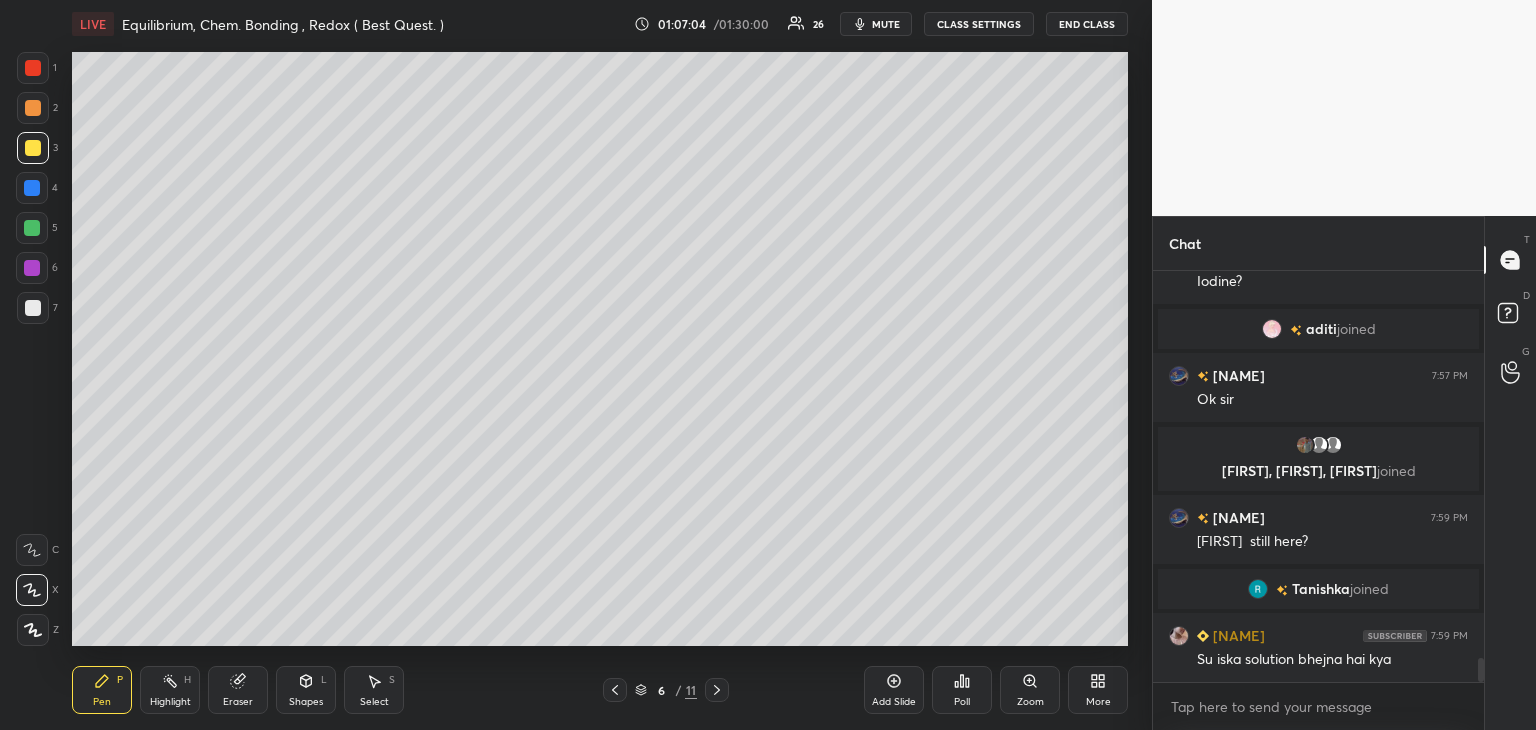 scroll, scrollTop: 6616, scrollLeft: 0, axis: vertical 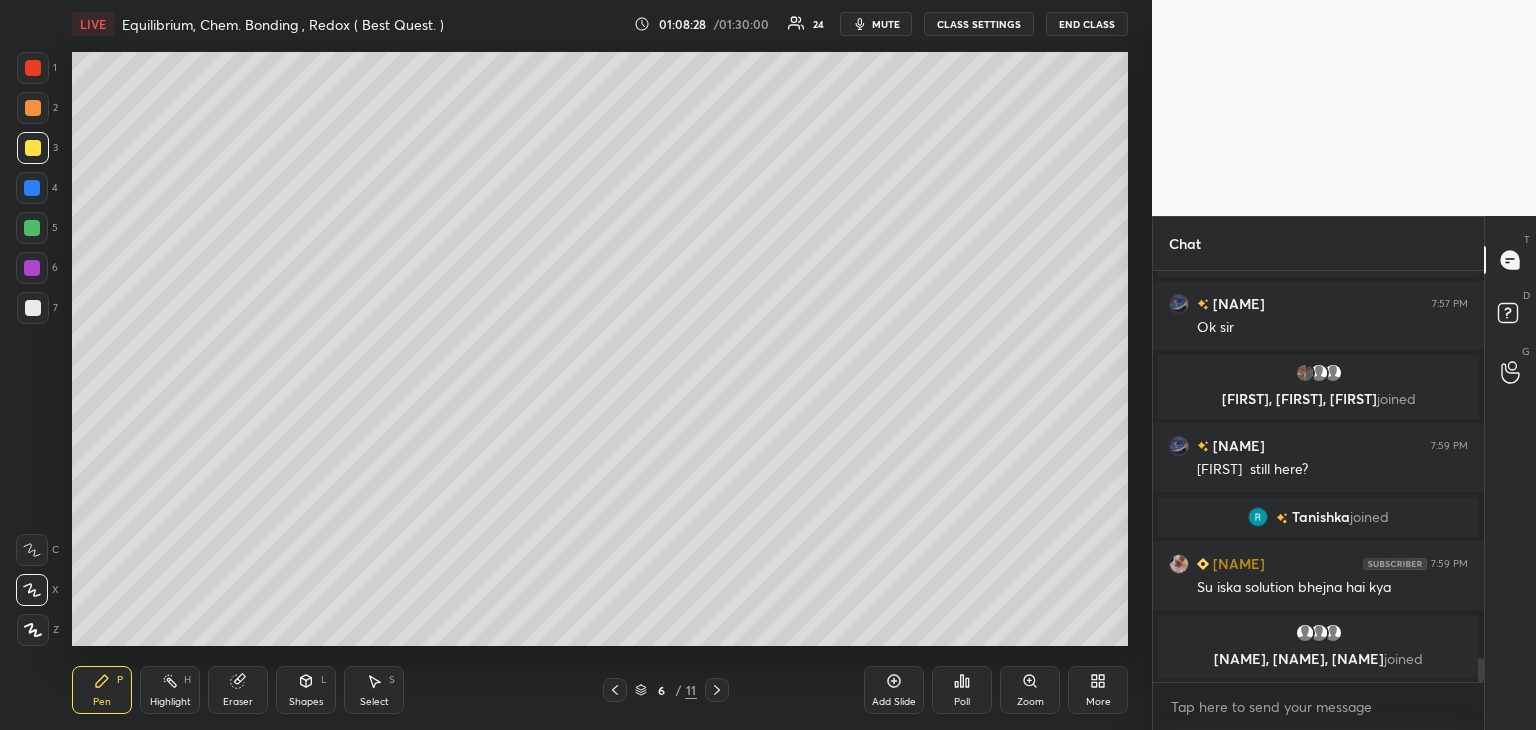 click on "More" at bounding box center [1098, 690] 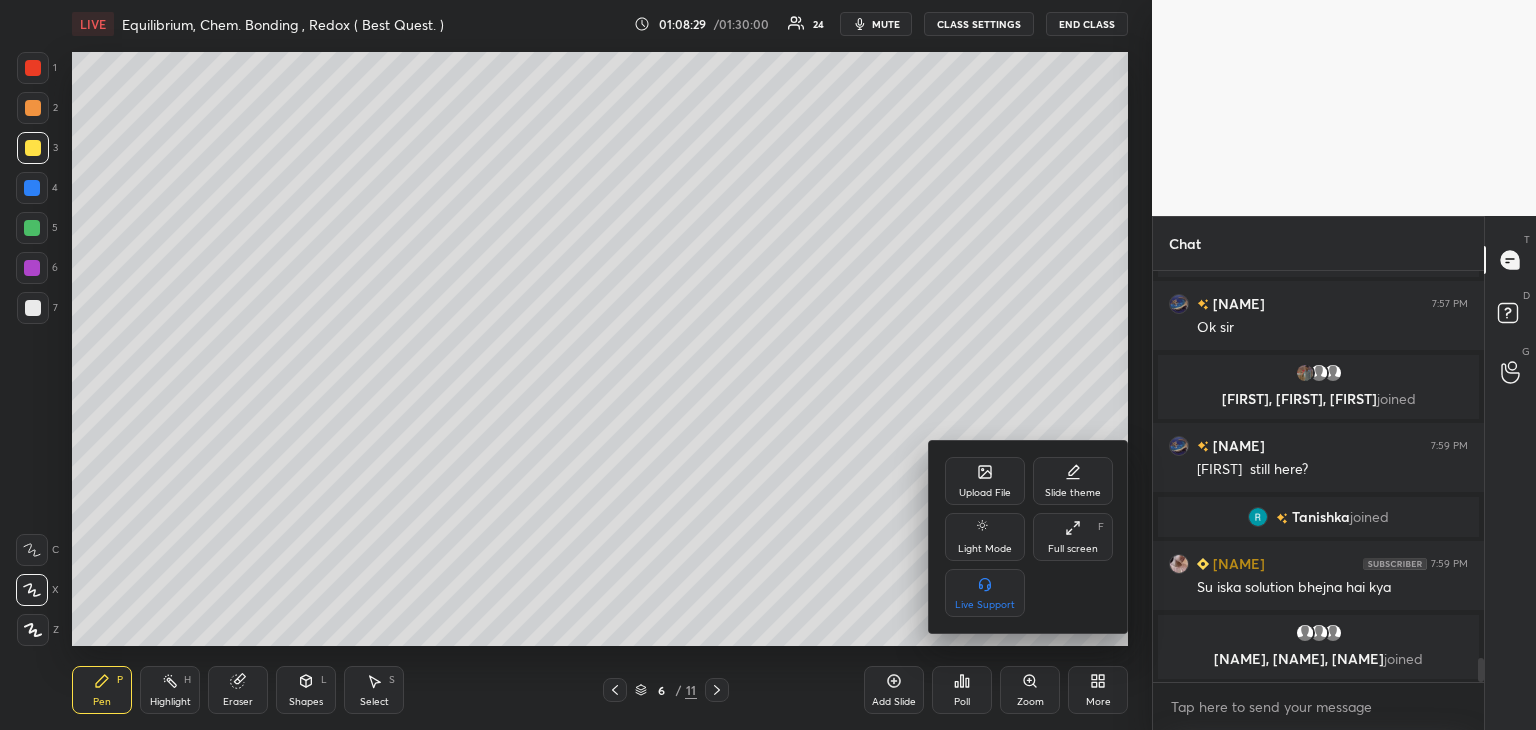 click on "Upload File" at bounding box center (985, 493) 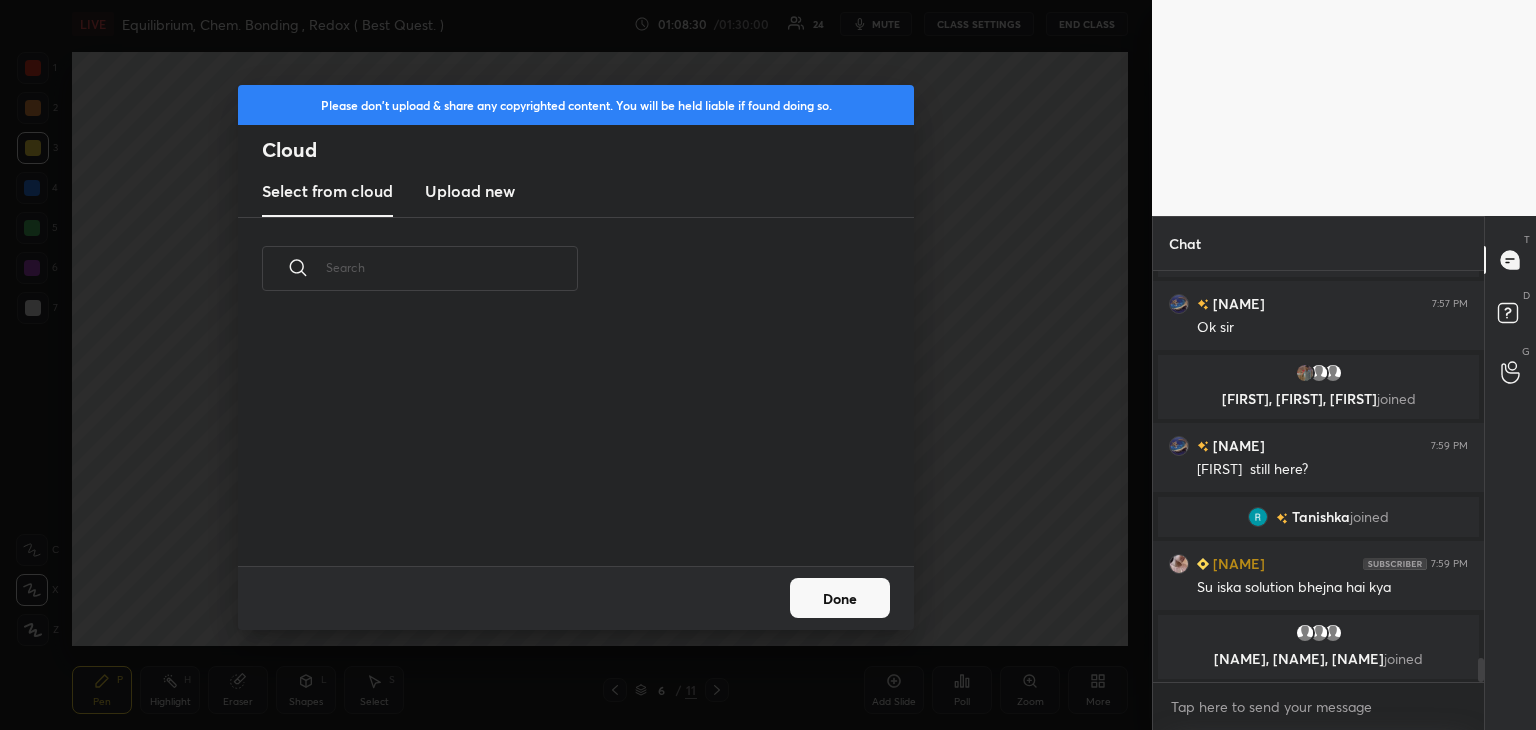 scroll, scrollTop: 5, scrollLeft: 10, axis: both 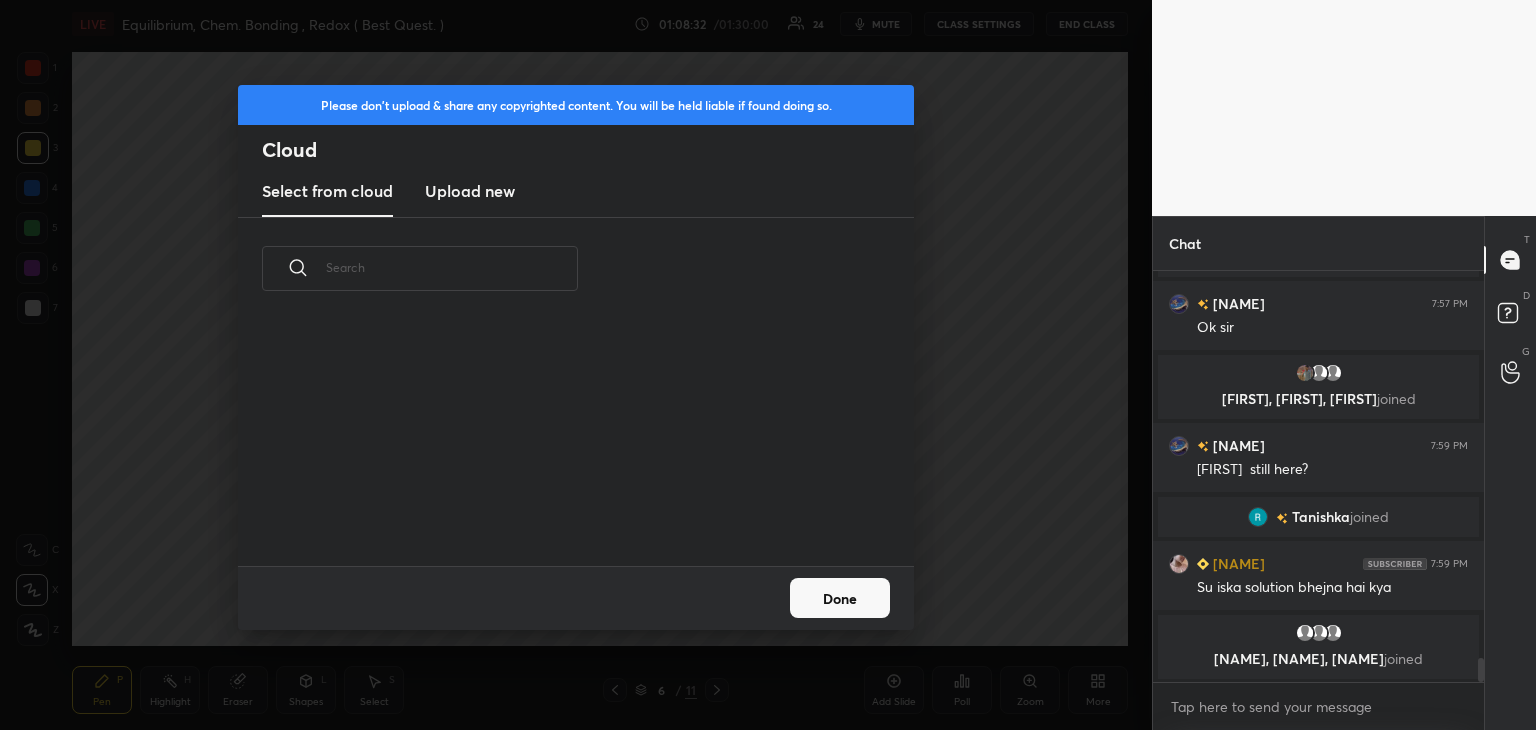 click on "Upload new" at bounding box center (470, 191) 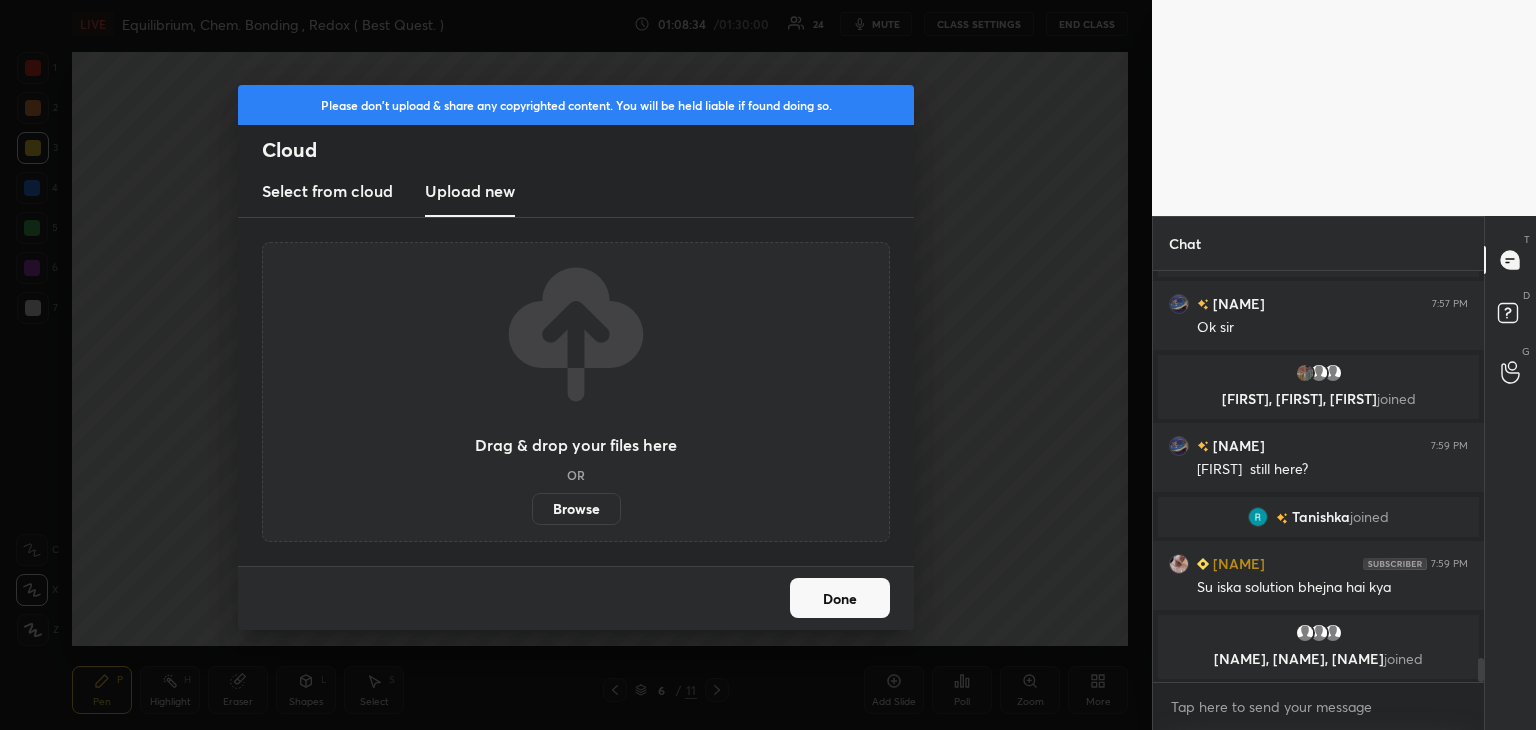 click on "Browse" at bounding box center (576, 509) 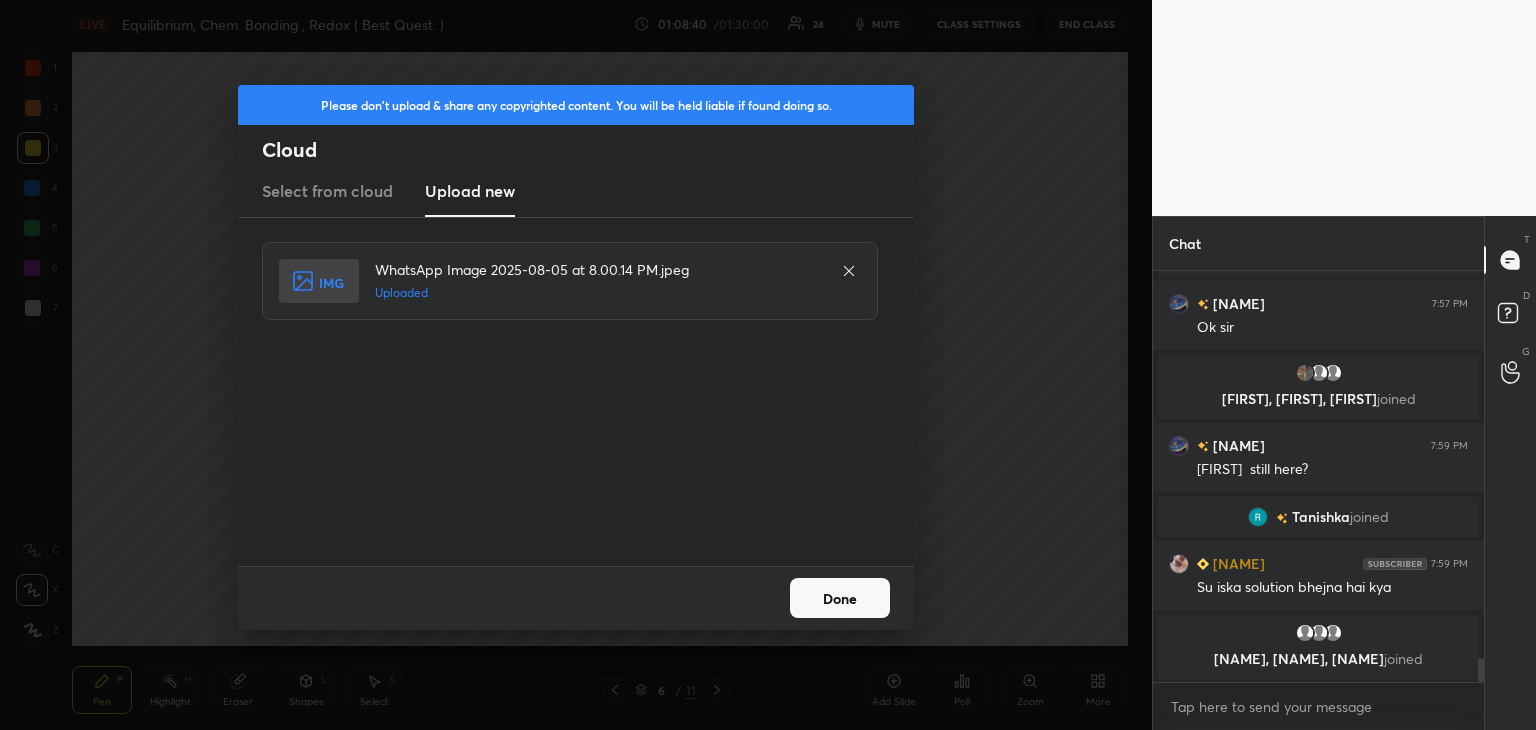 click on "Done" at bounding box center (840, 598) 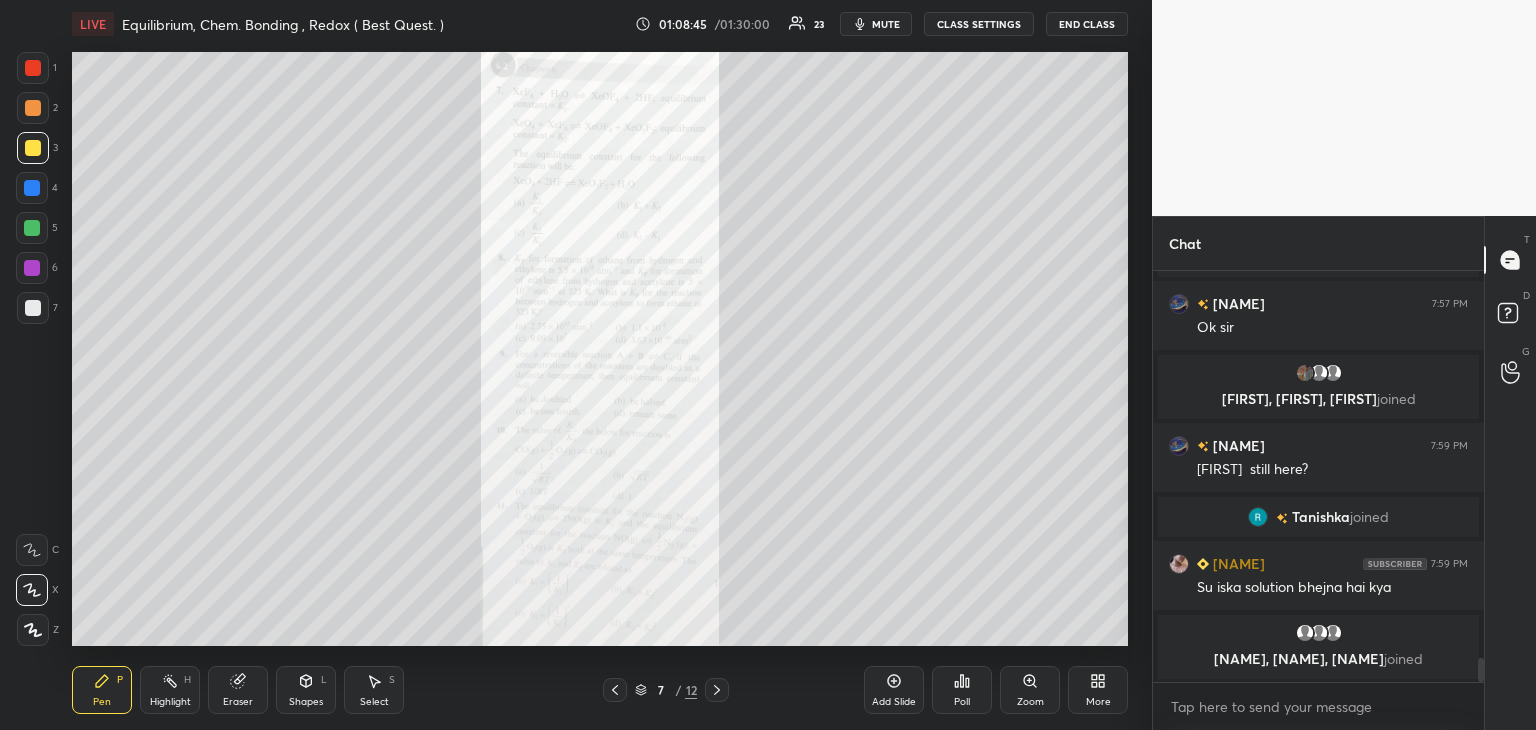 click on "Zoom" at bounding box center (1030, 702) 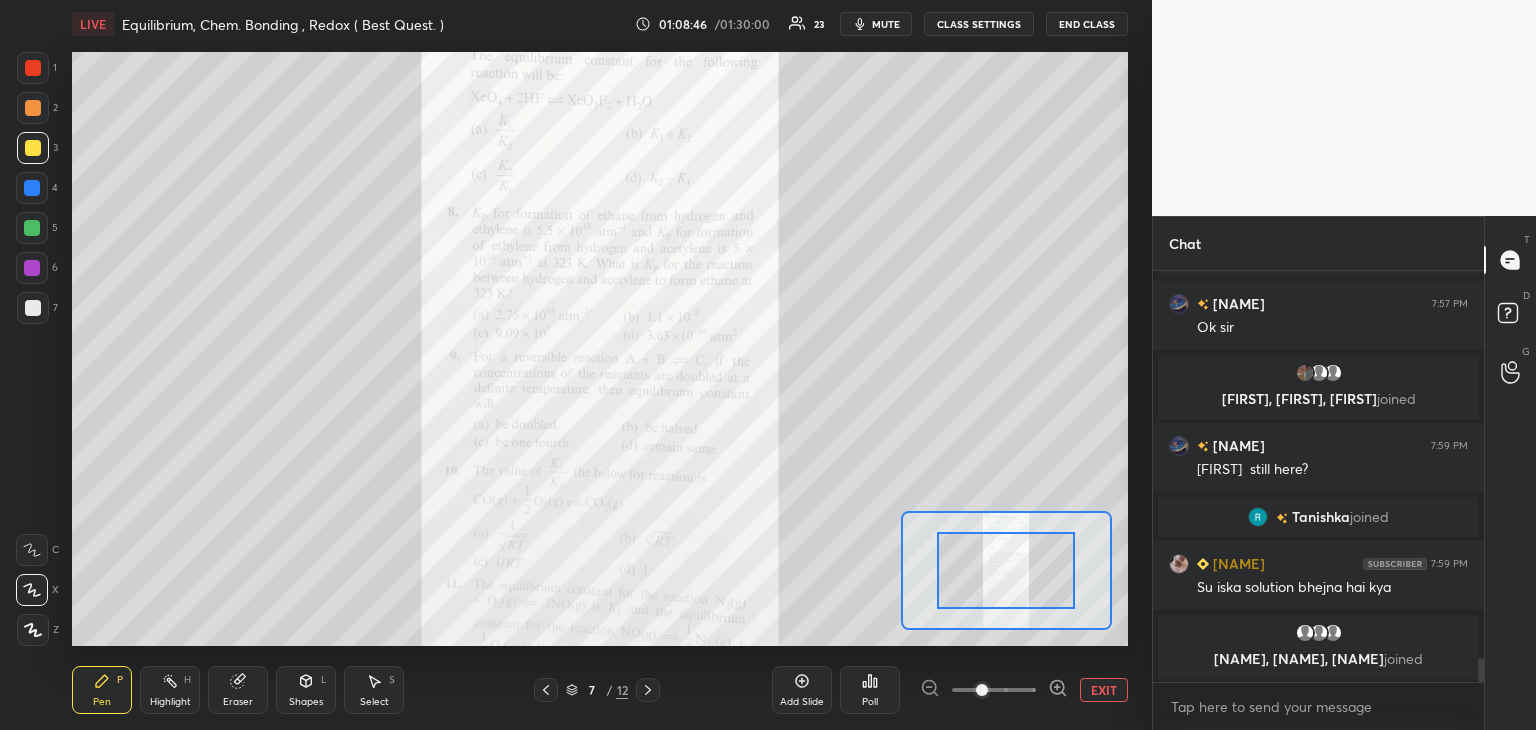 click at bounding box center [994, 690] 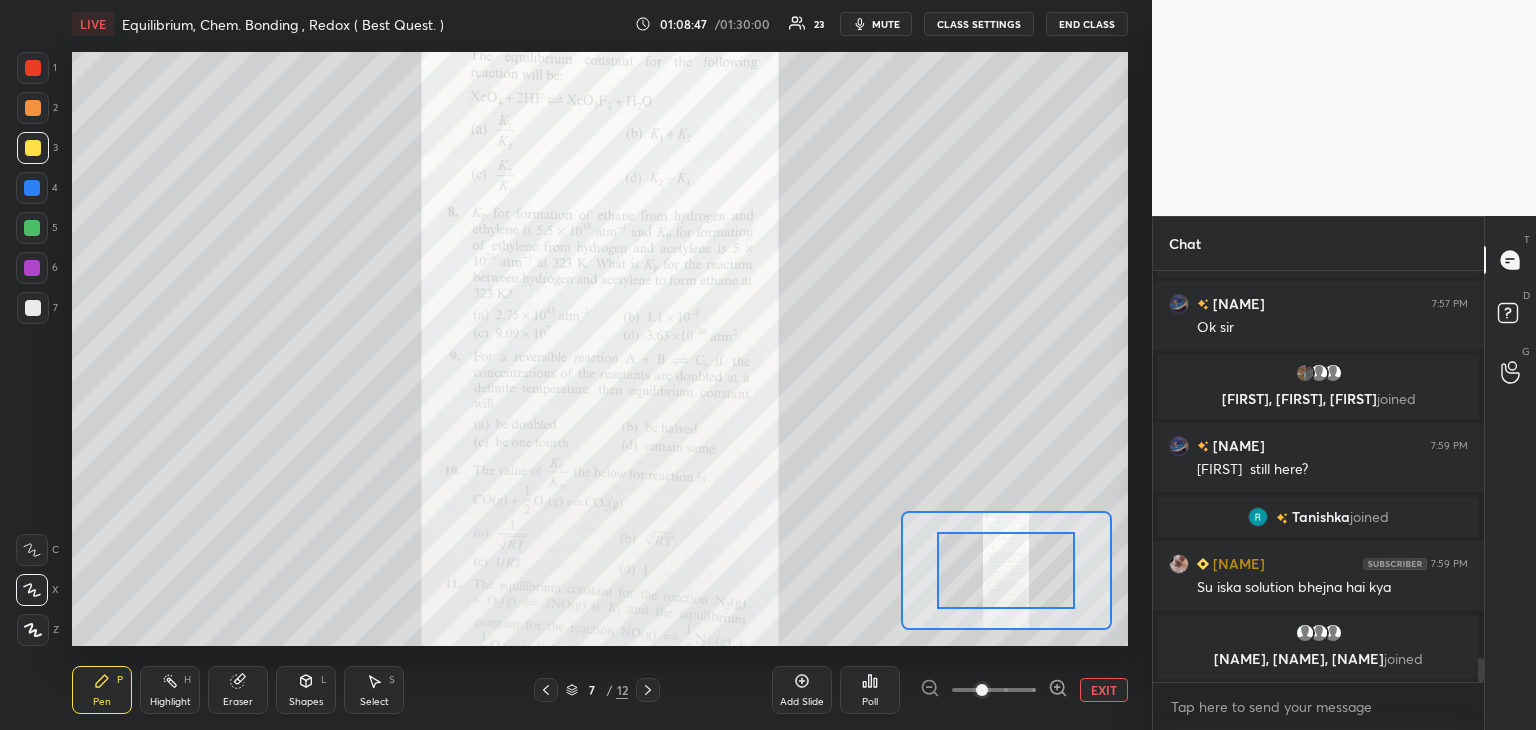 click 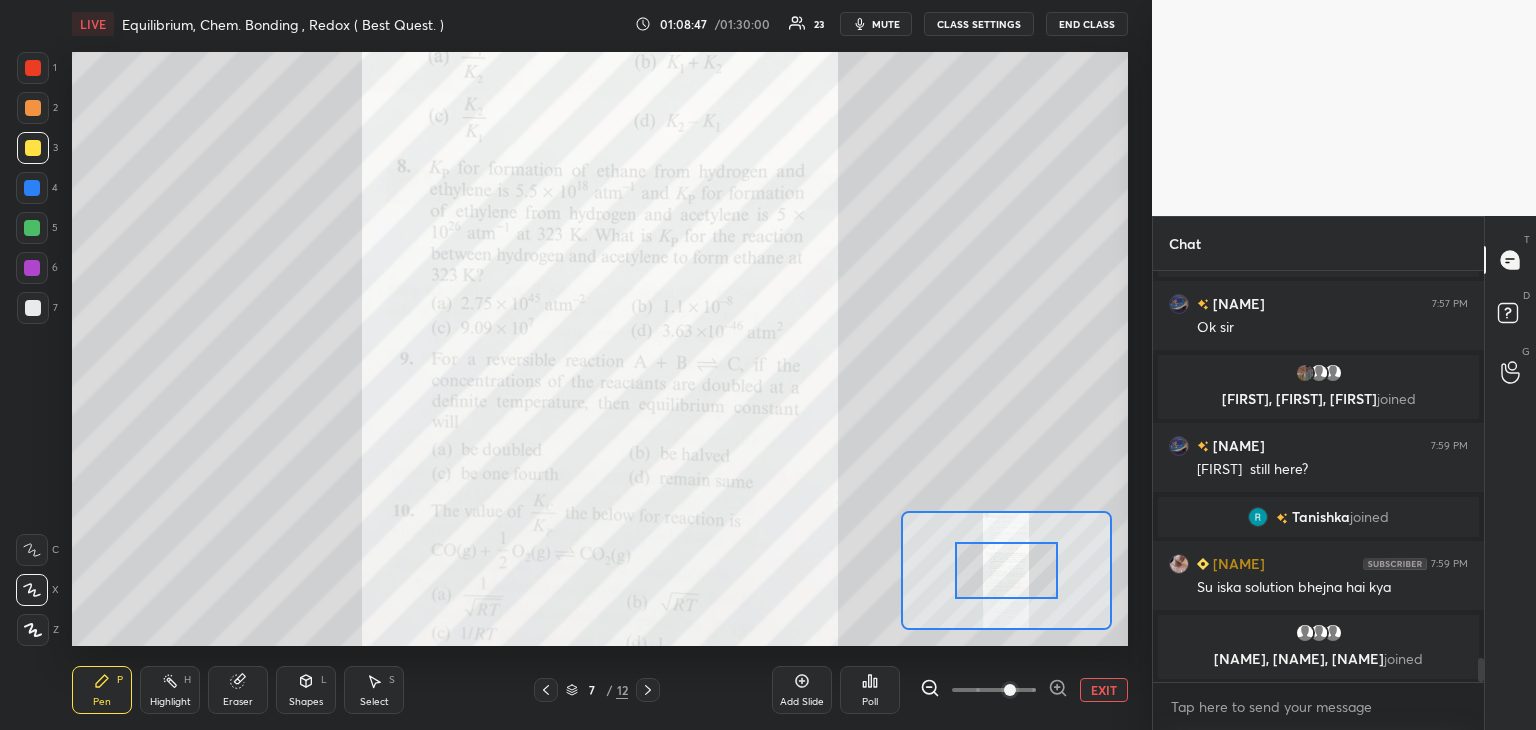 click 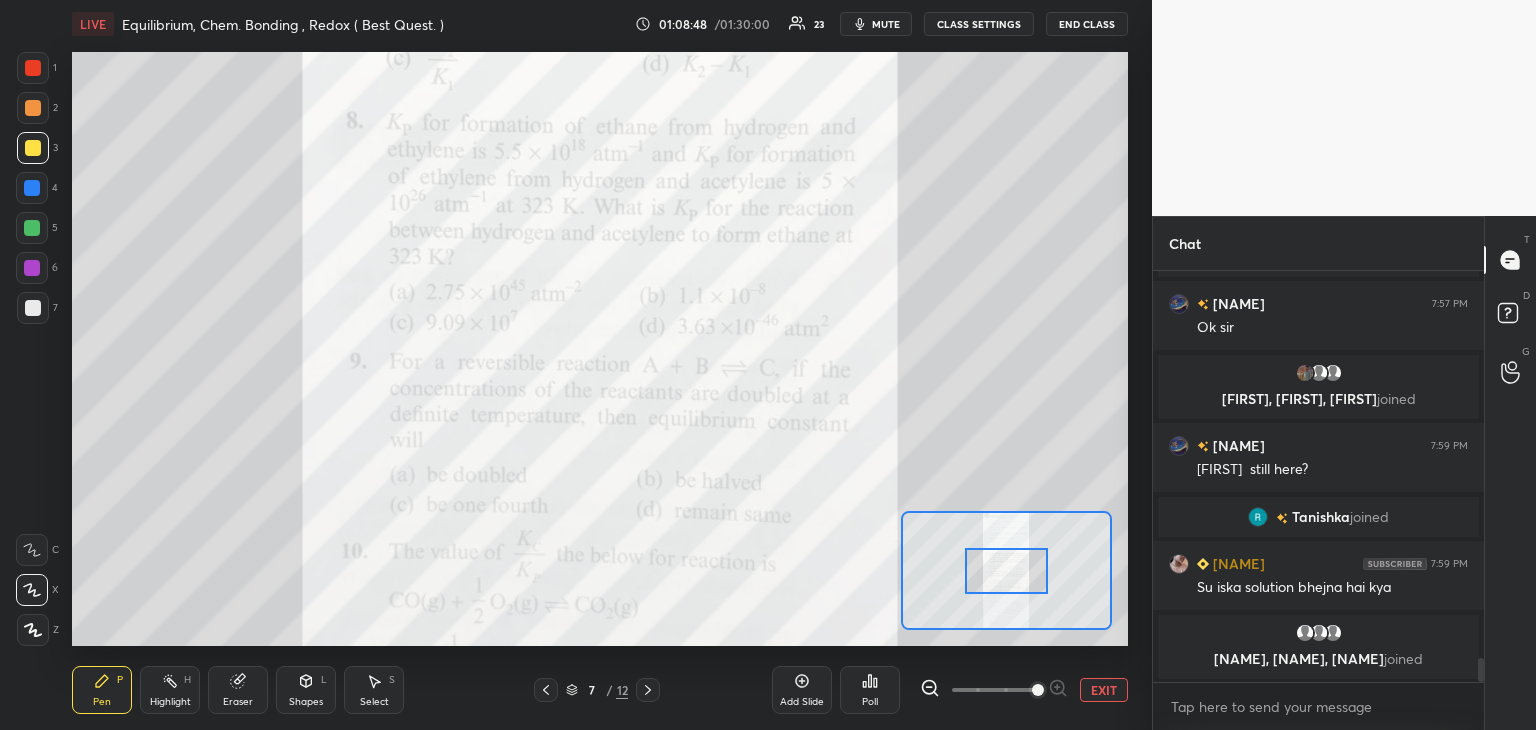 click at bounding box center (1038, 690) 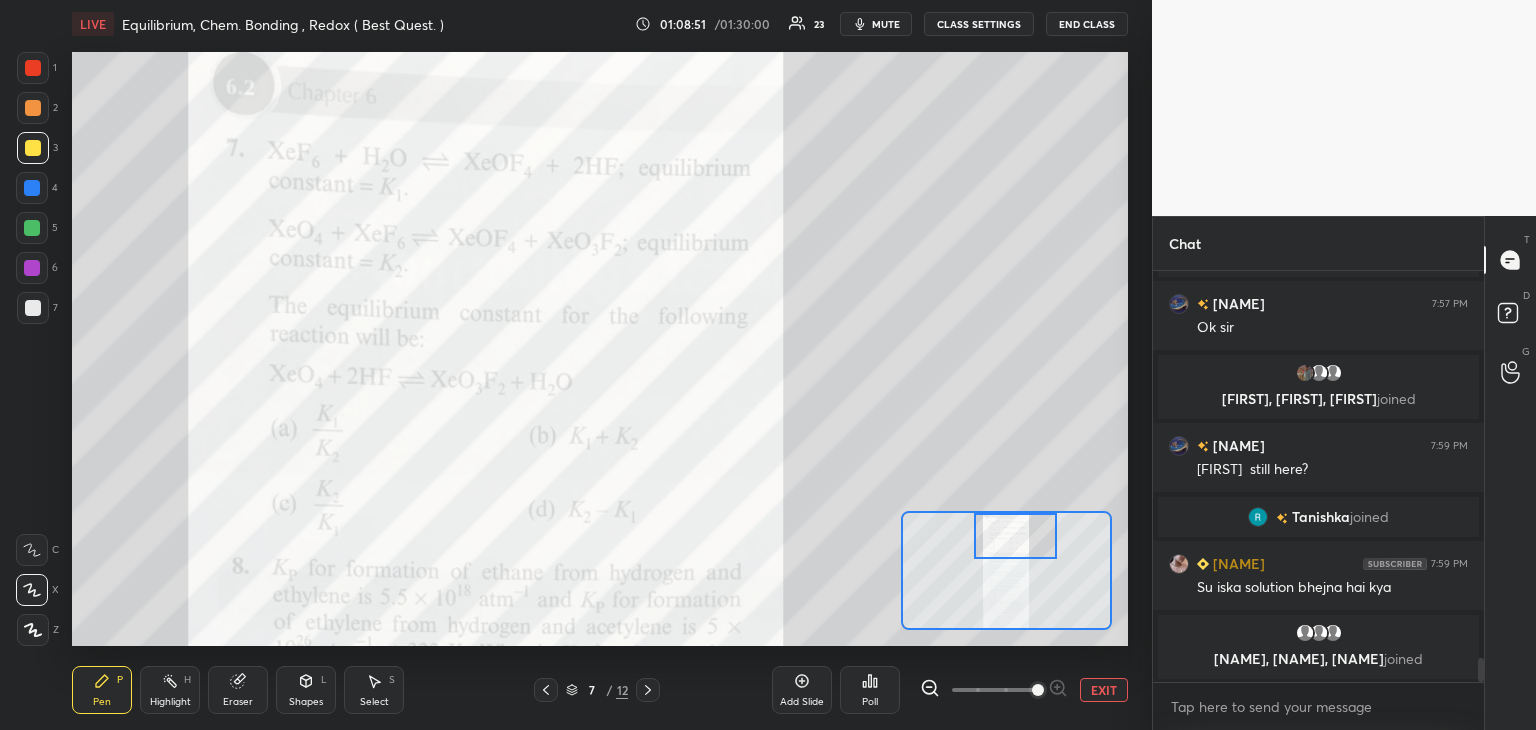 drag, startPoint x: 1028, startPoint y: 567, endPoint x: 1037, endPoint y: 528, distance: 40.024994 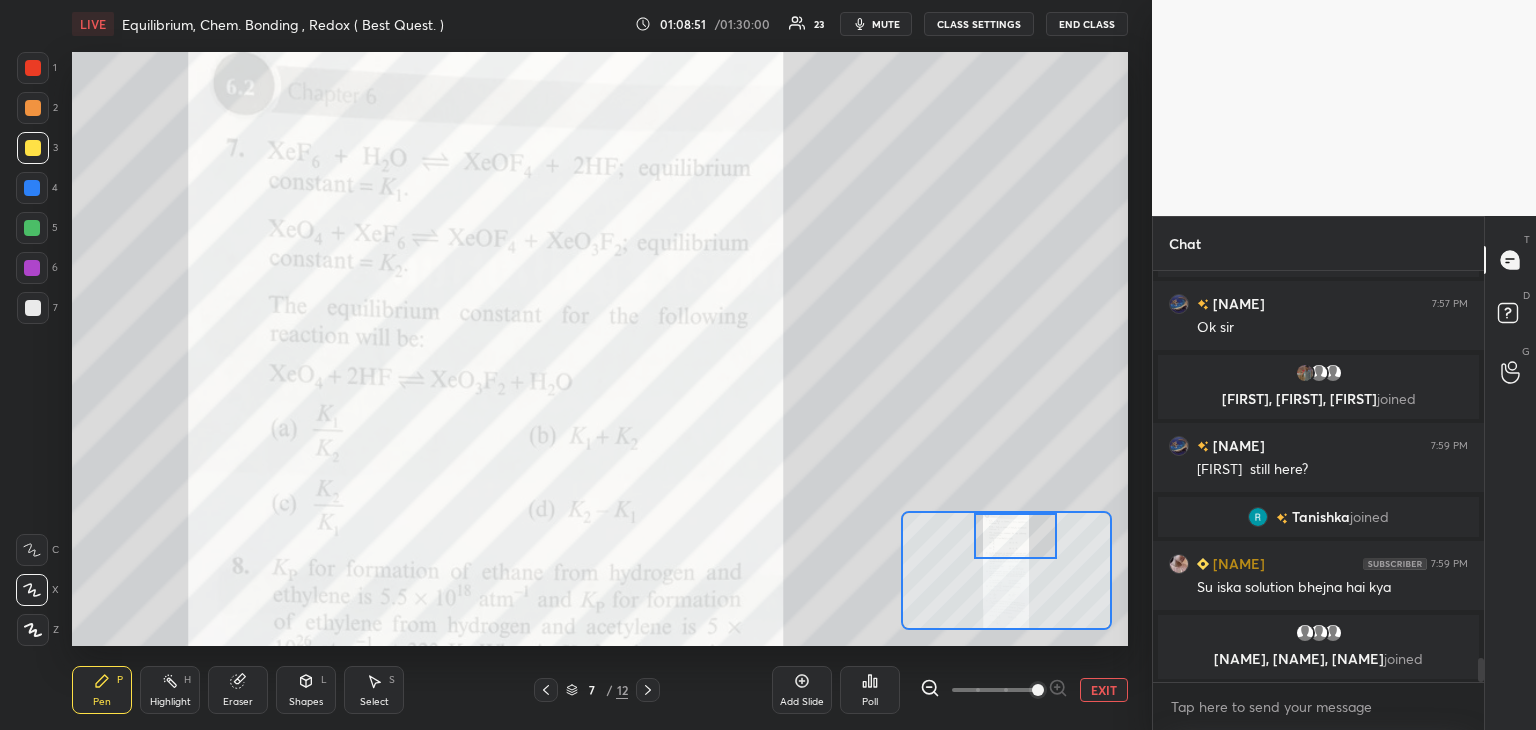 click at bounding box center (1015, 536) 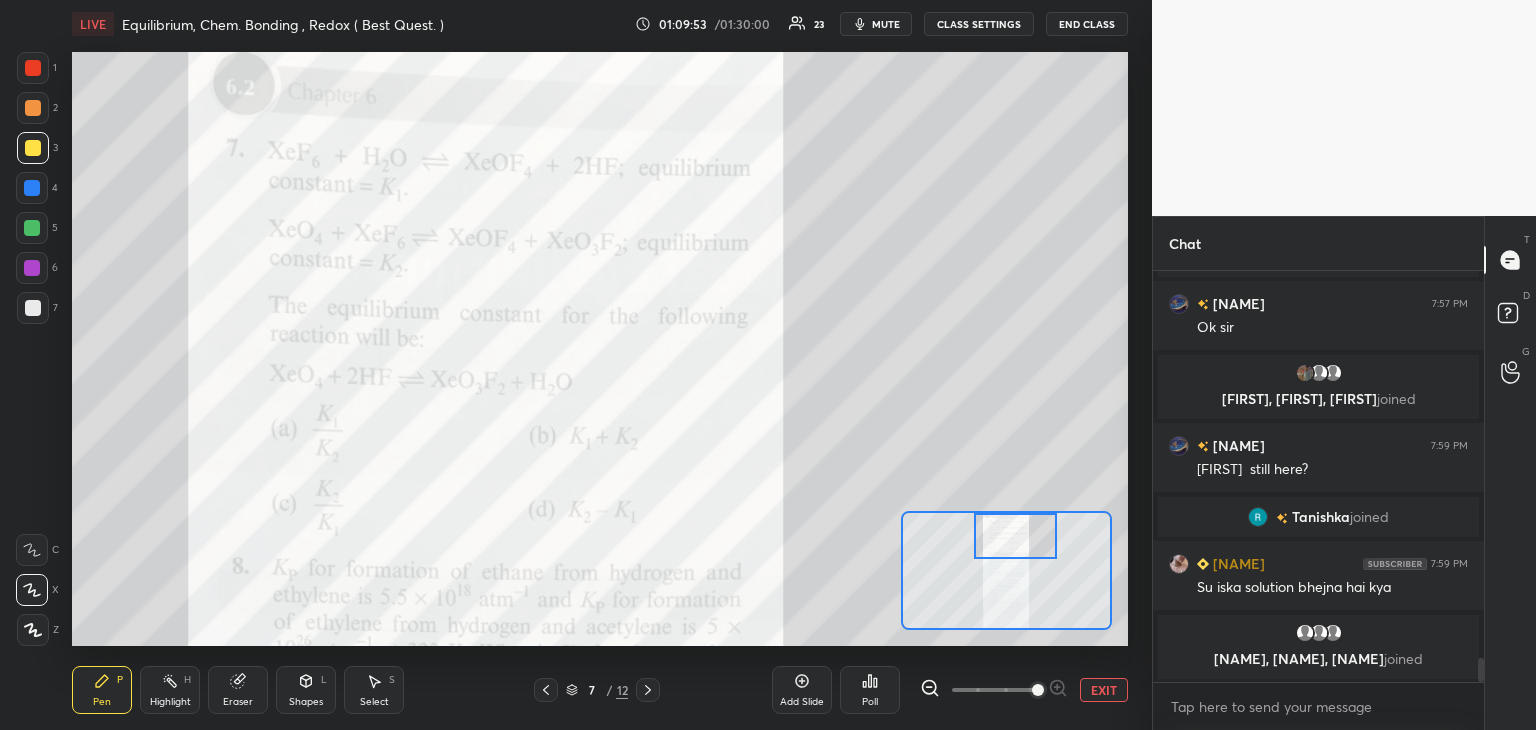scroll, scrollTop: 6610, scrollLeft: 0, axis: vertical 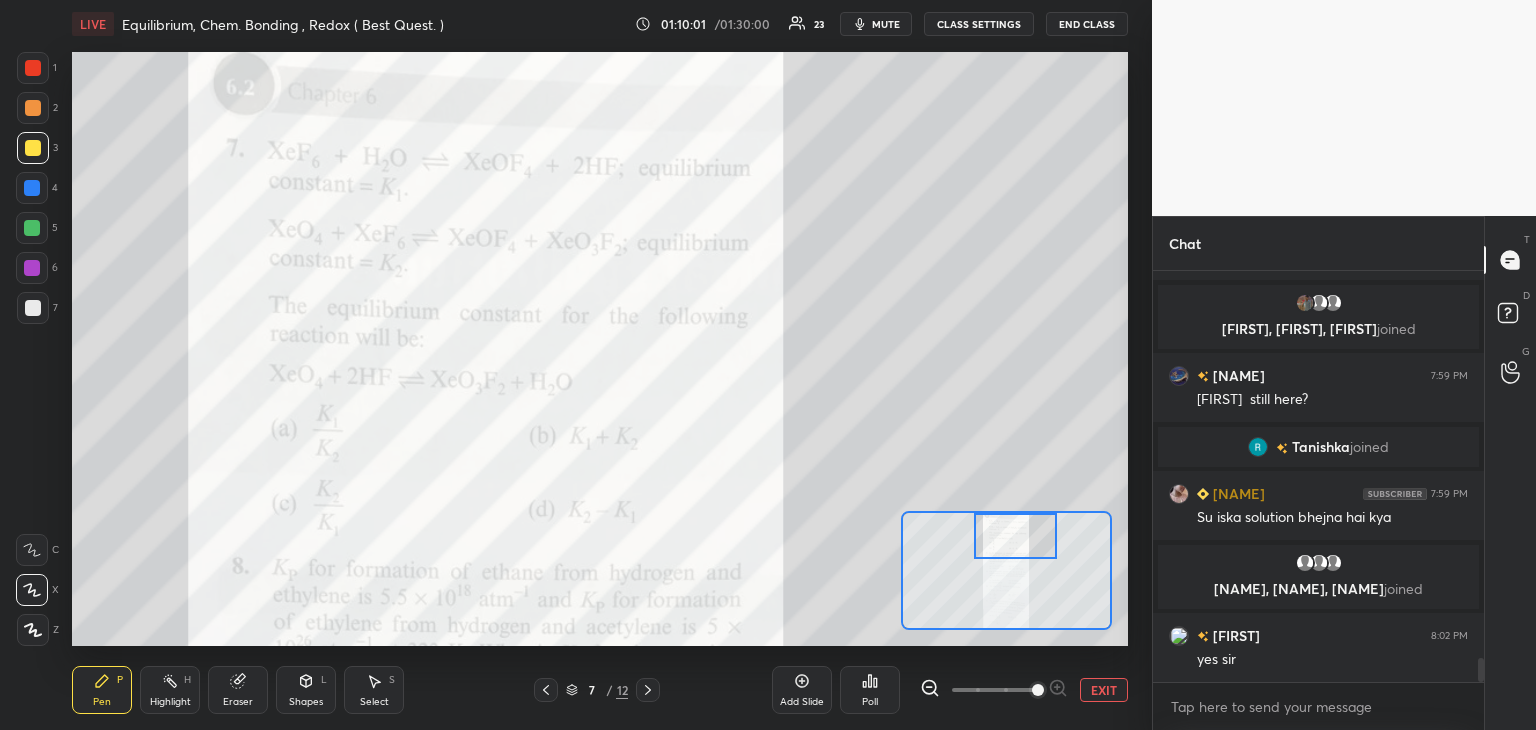 click on "mute" at bounding box center (886, 24) 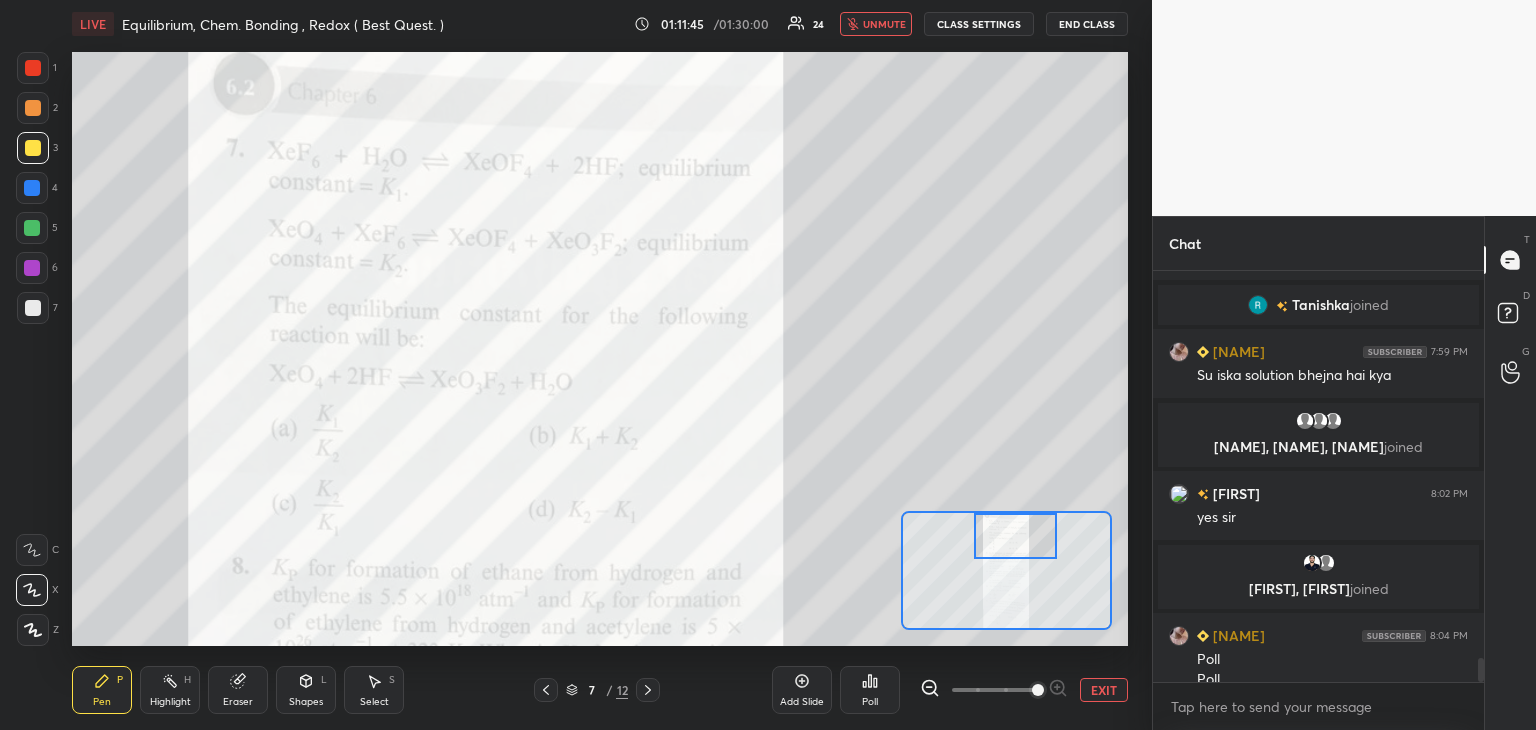 scroll, scrollTop: 6750, scrollLeft: 0, axis: vertical 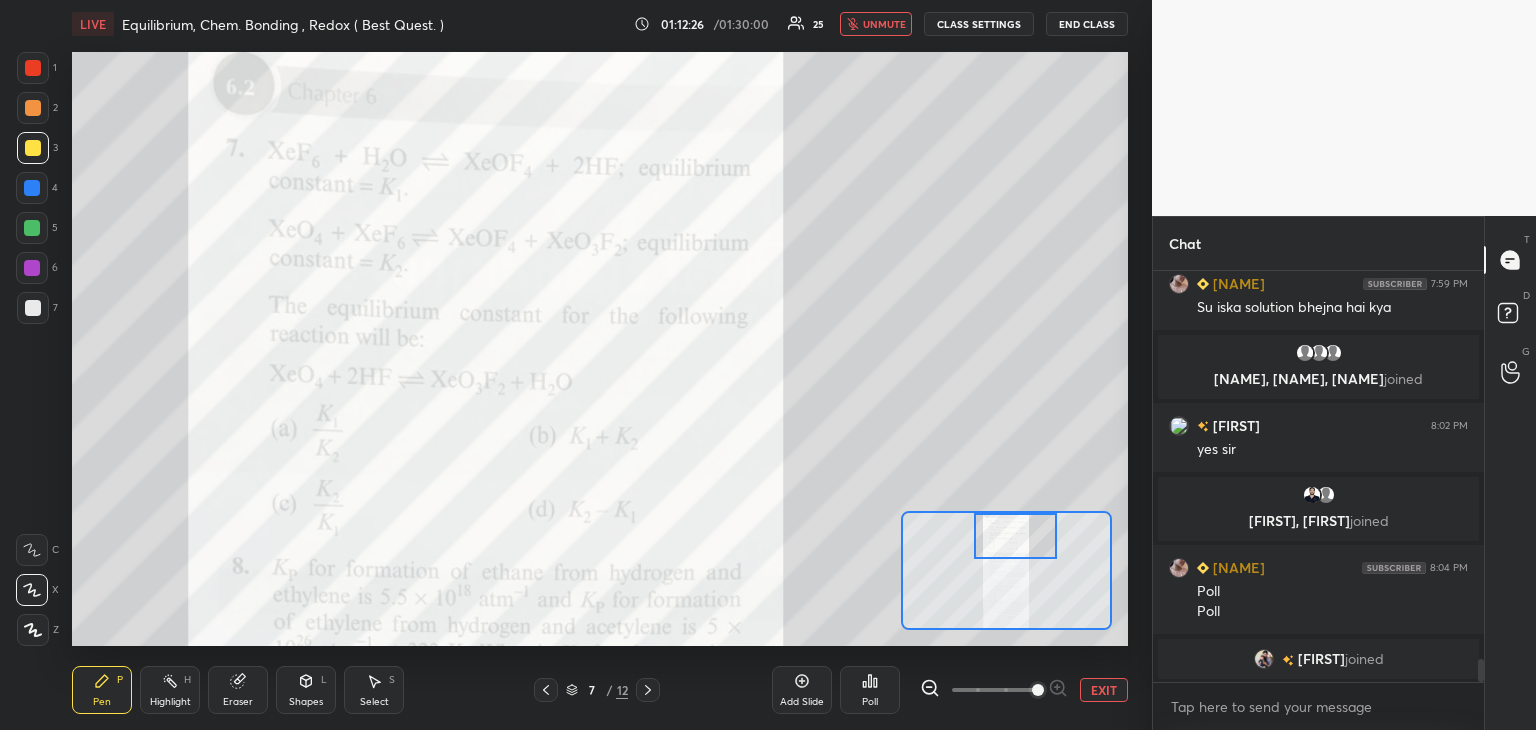 click on "unmute" at bounding box center (884, 24) 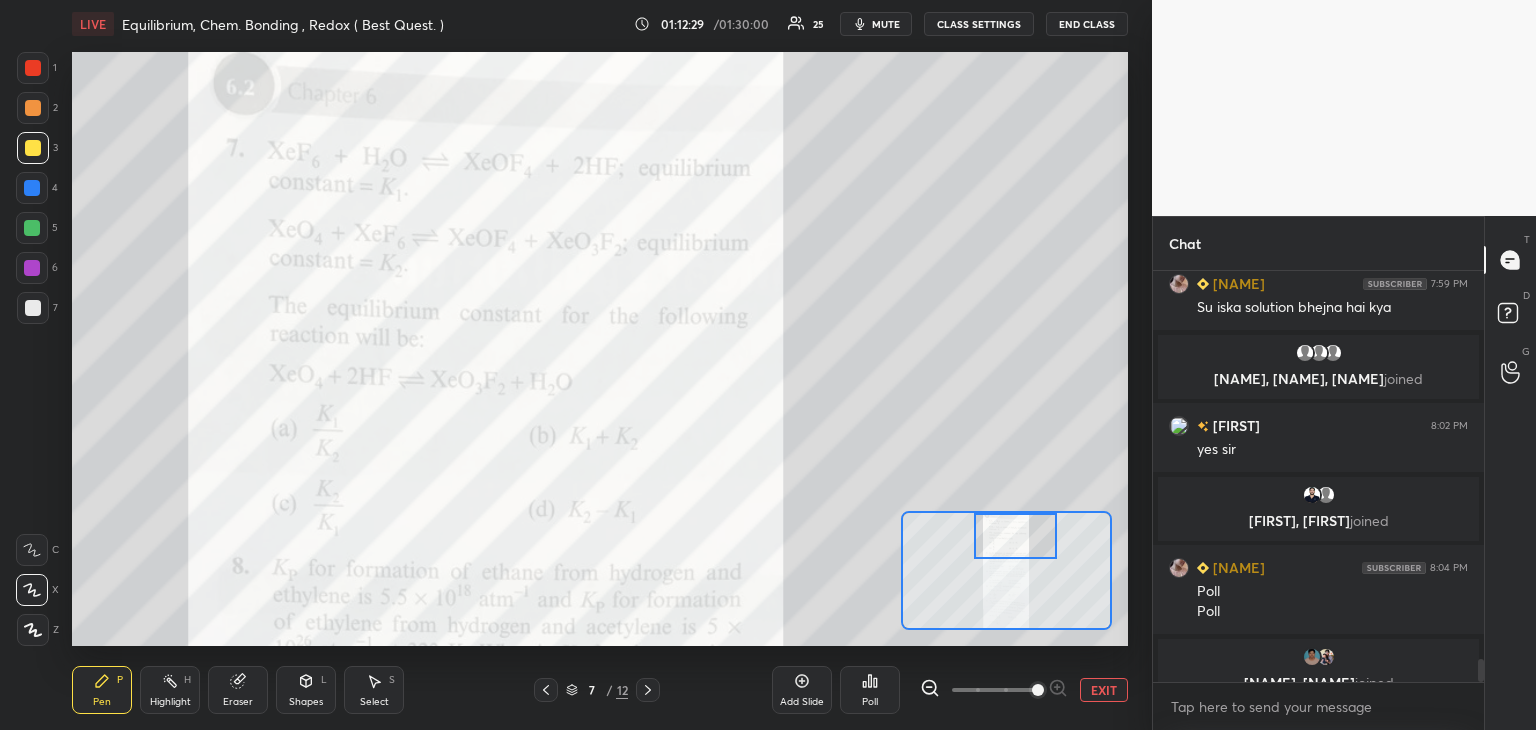 scroll, scrollTop: 6822, scrollLeft: 0, axis: vertical 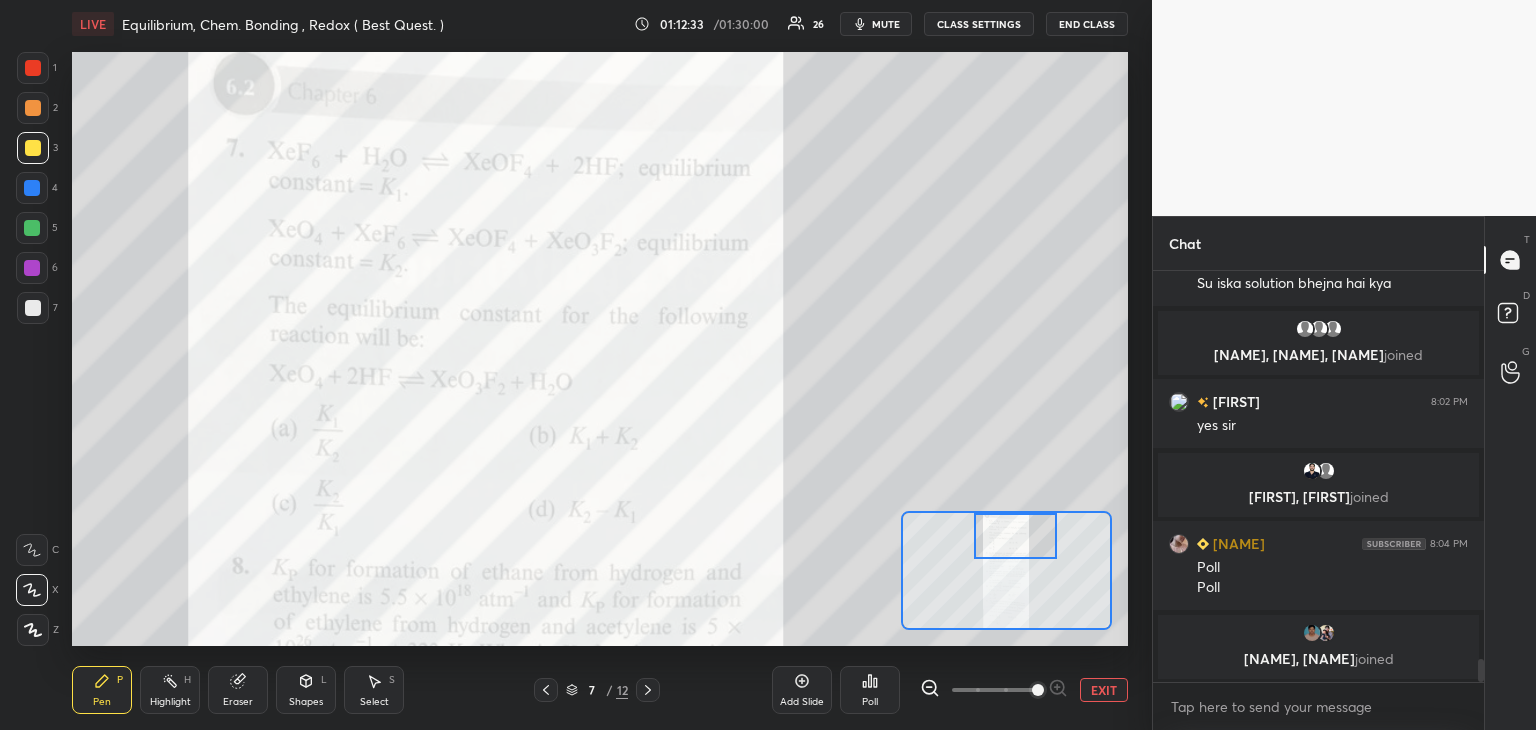 click on "Poll" at bounding box center [870, 690] 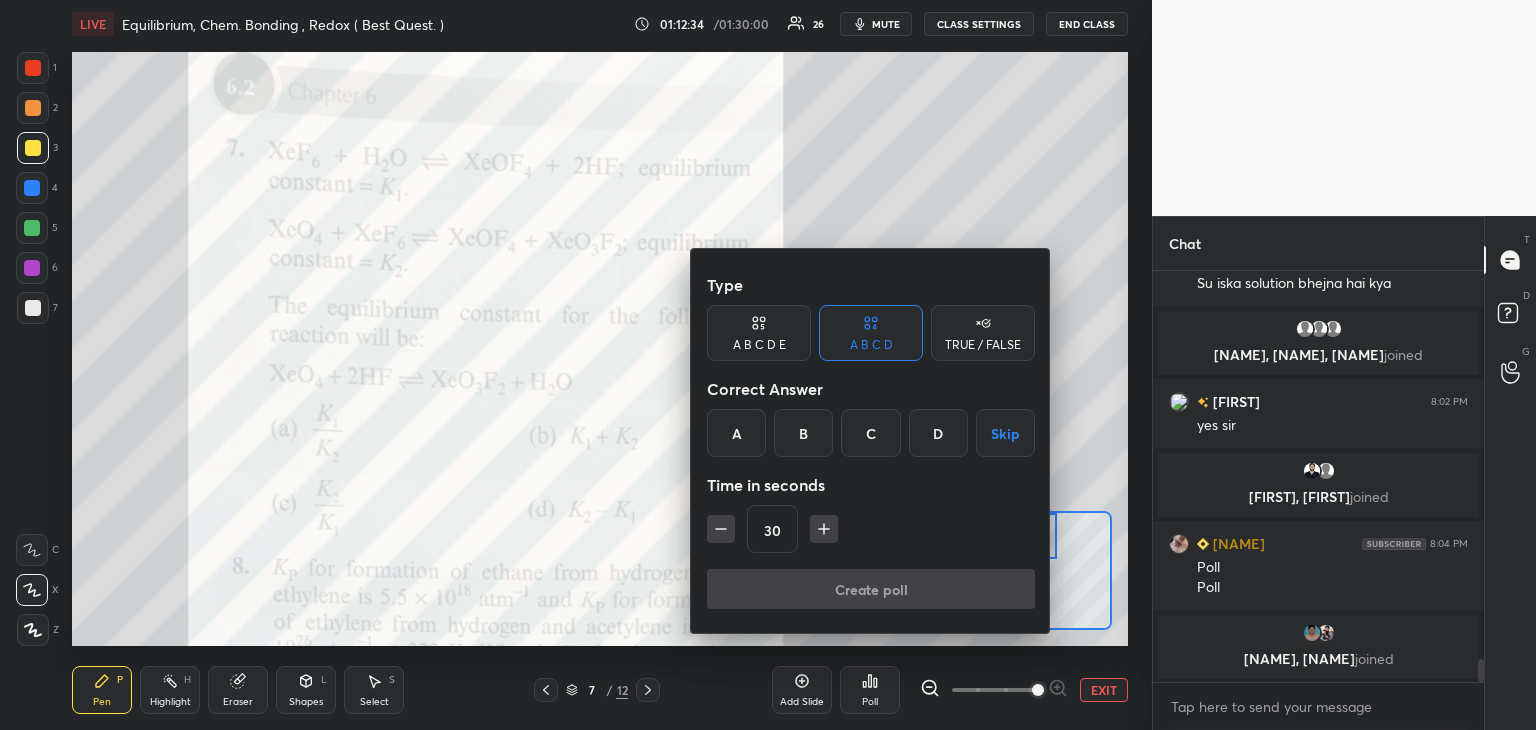 click on "C" at bounding box center [870, 433] 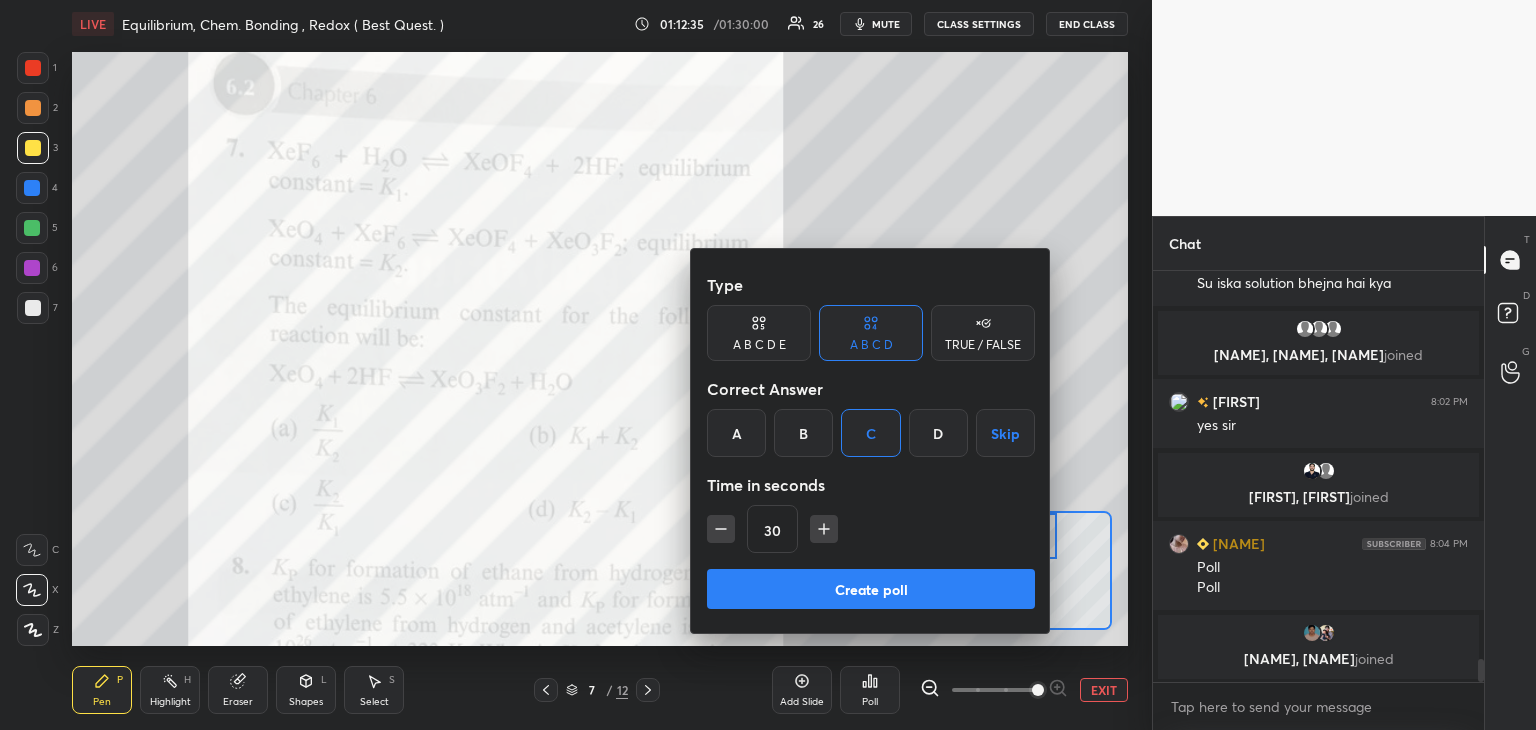 click on "Create poll" at bounding box center (871, 589) 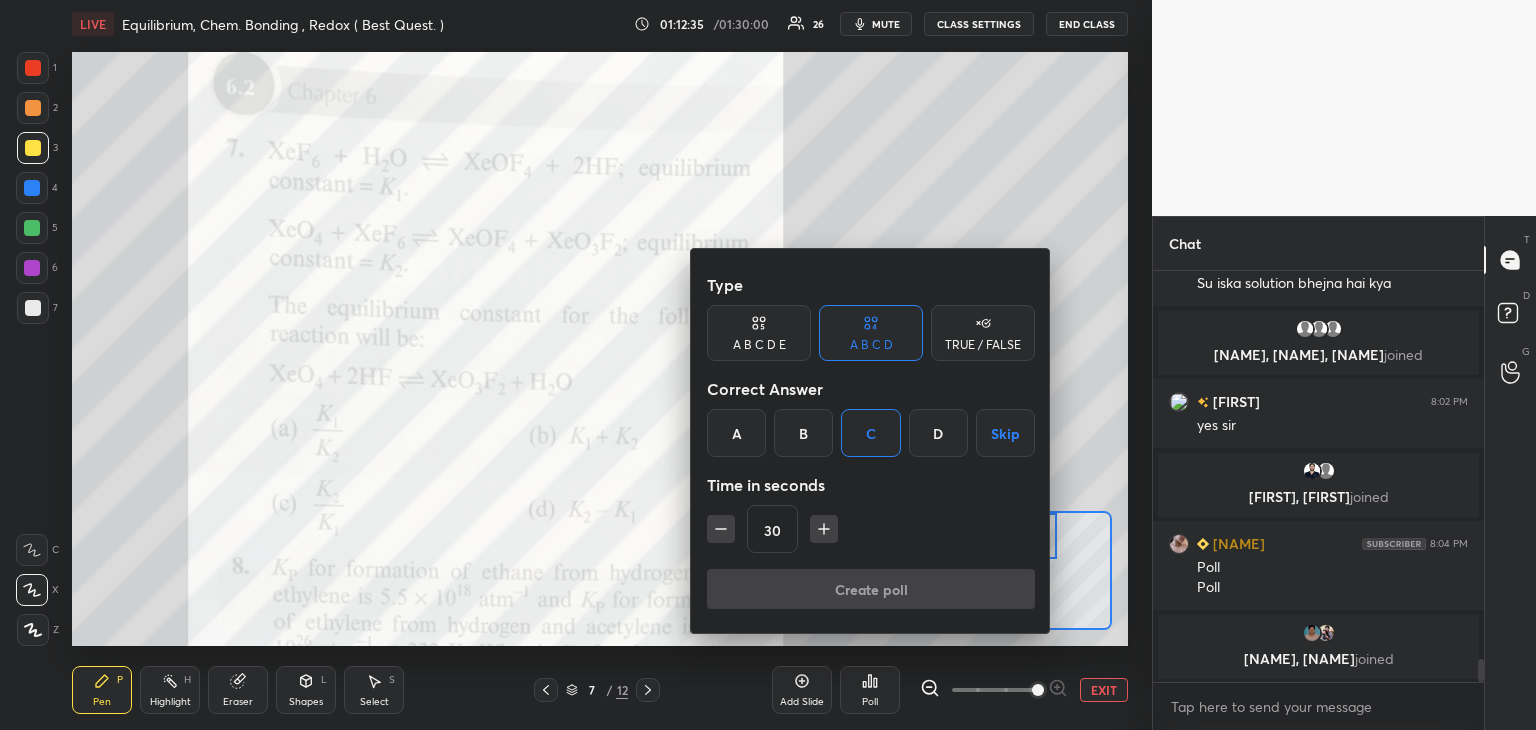 scroll, scrollTop: 364, scrollLeft: 325, axis: both 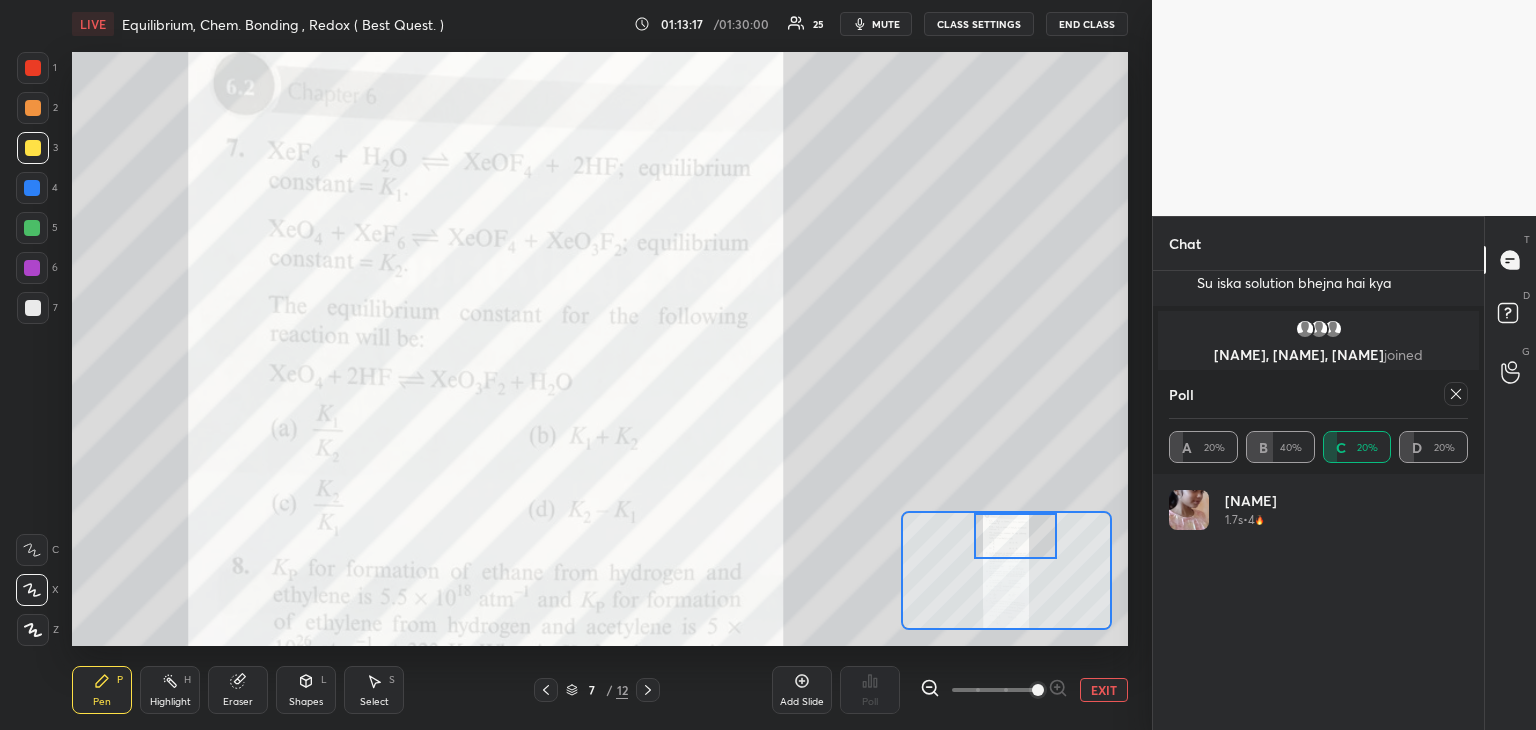 click 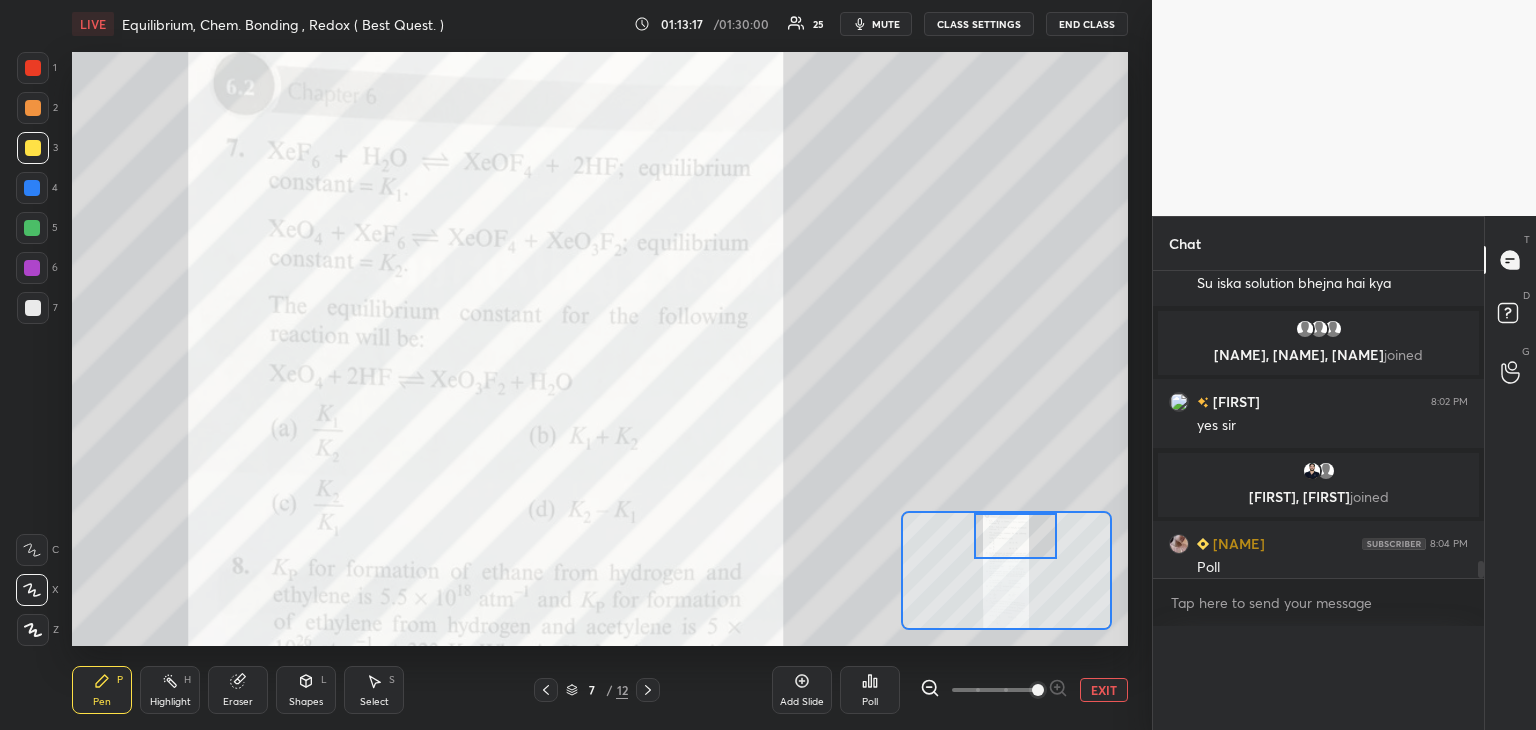 scroll, scrollTop: 0, scrollLeft: 0, axis: both 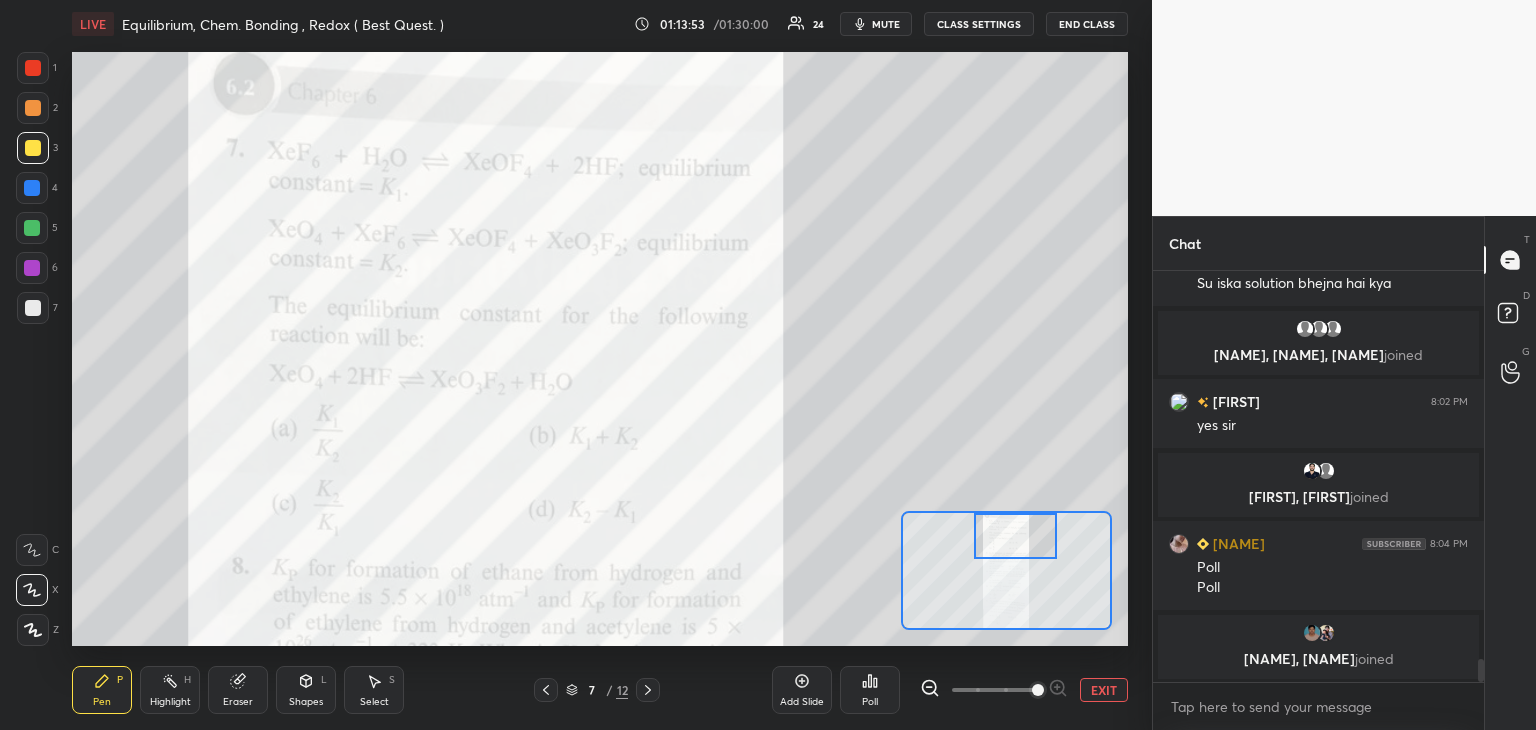 click at bounding box center (33, 108) 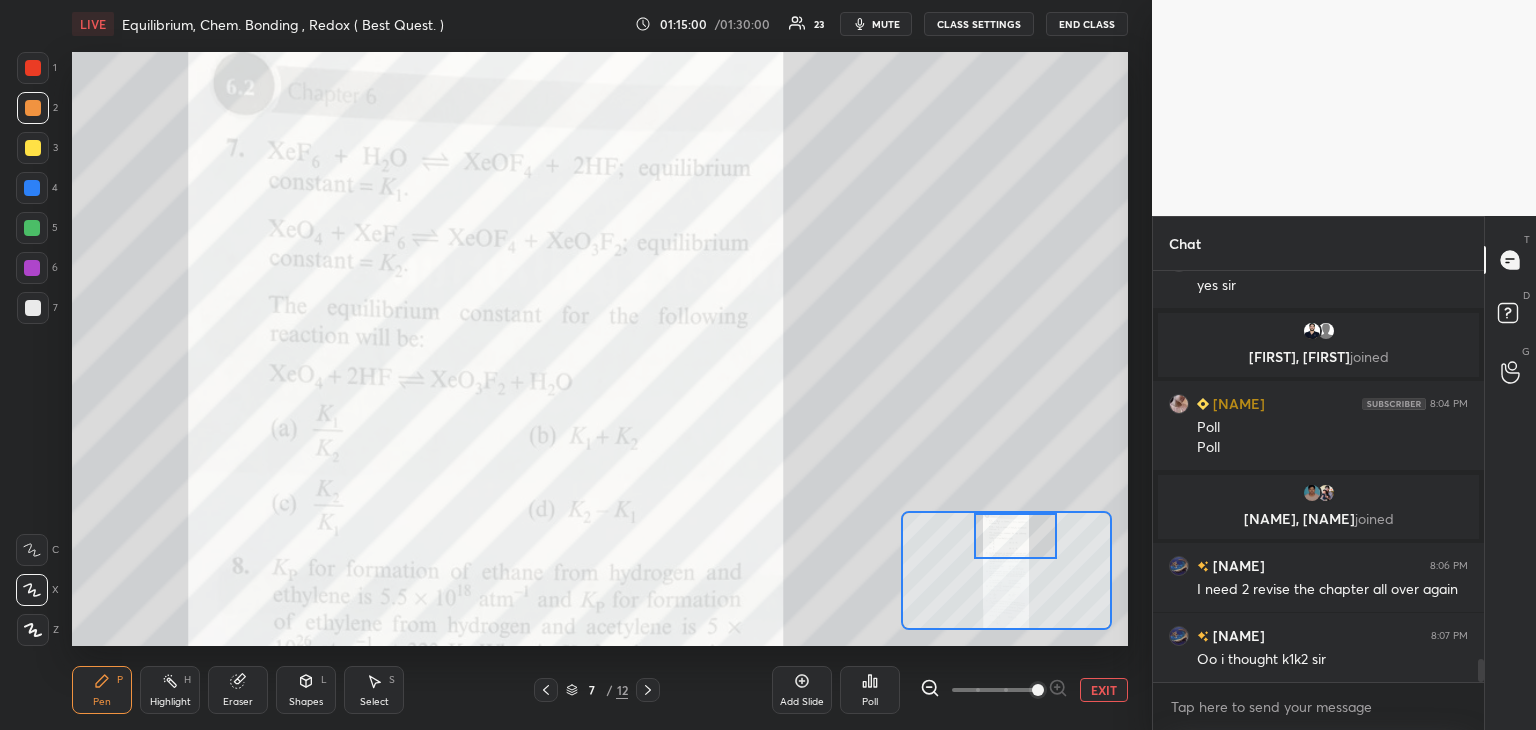 scroll, scrollTop: 6940, scrollLeft: 0, axis: vertical 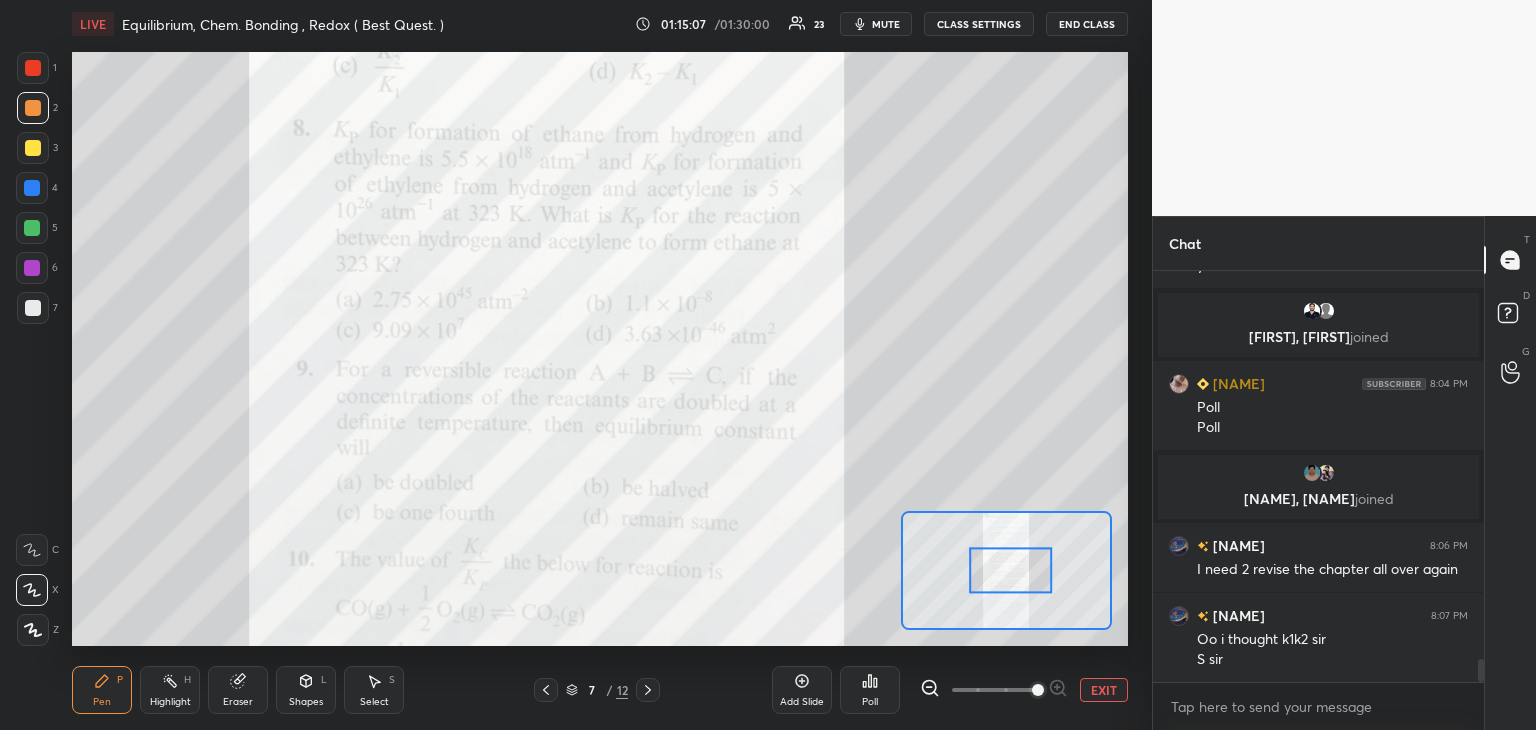 click at bounding box center [32, 188] 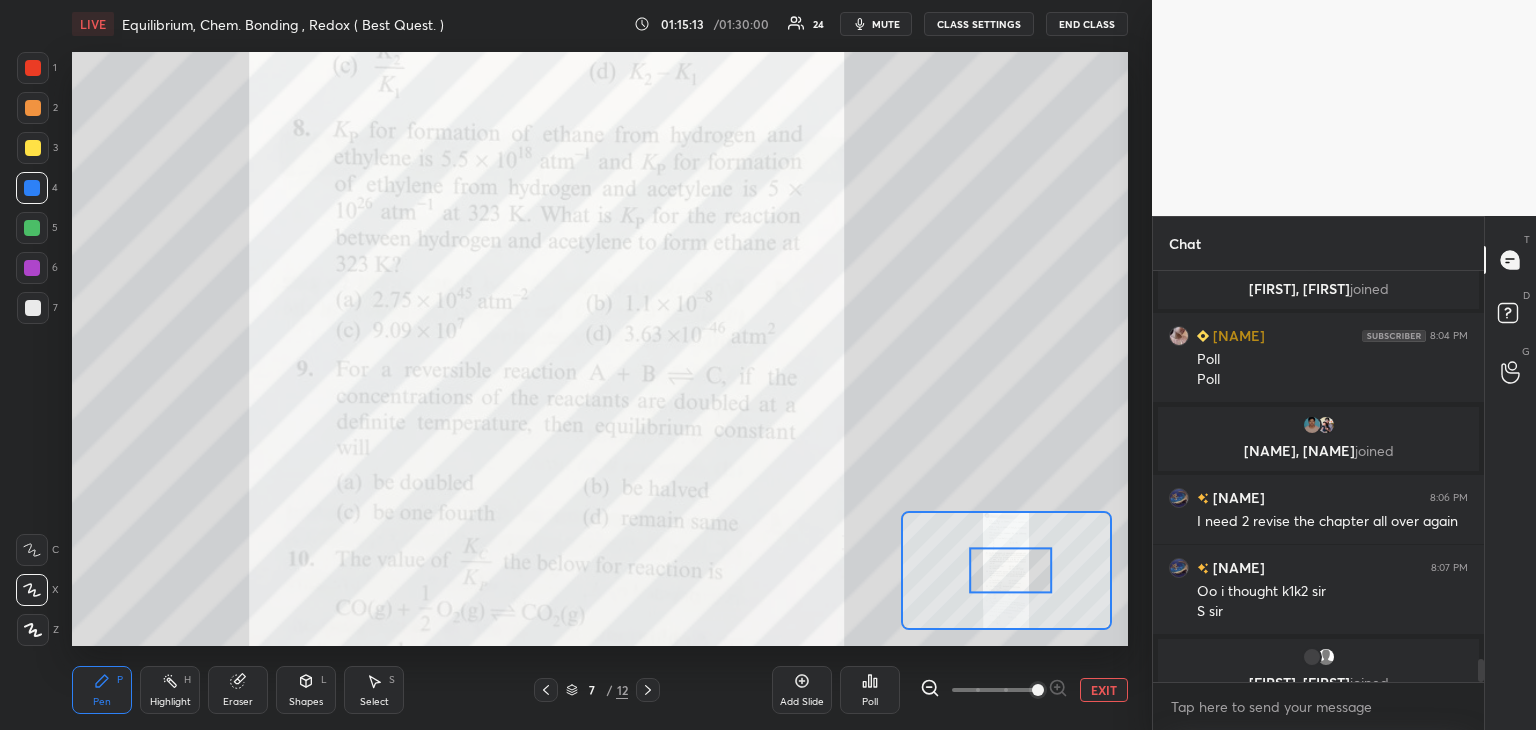 scroll, scrollTop: 7012, scrollLeft: 0, axis: vertical 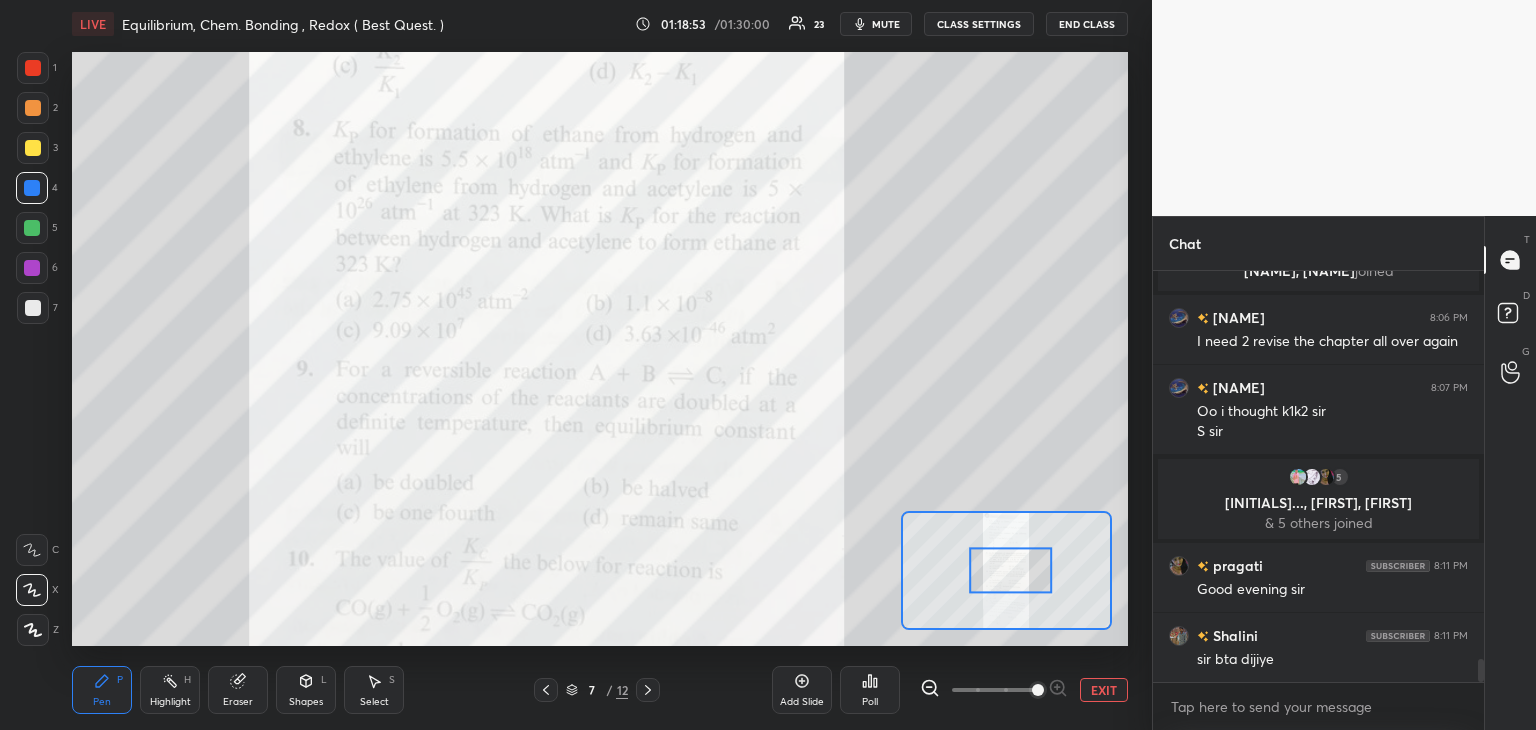 click on "mute" at bounding box center (886, 24) 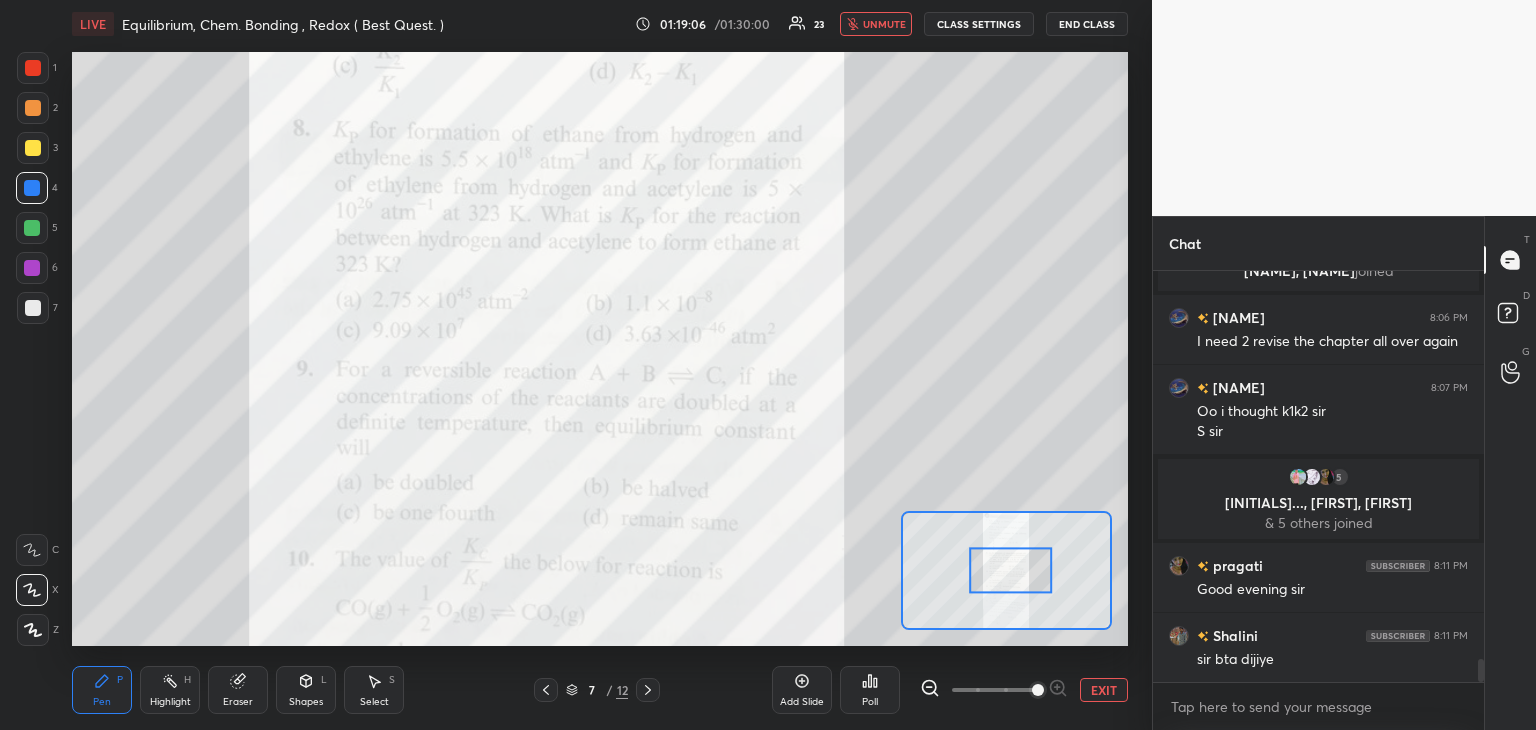 scroll, scrollTop: 7178, scrollLeft: 0, axis: vertical 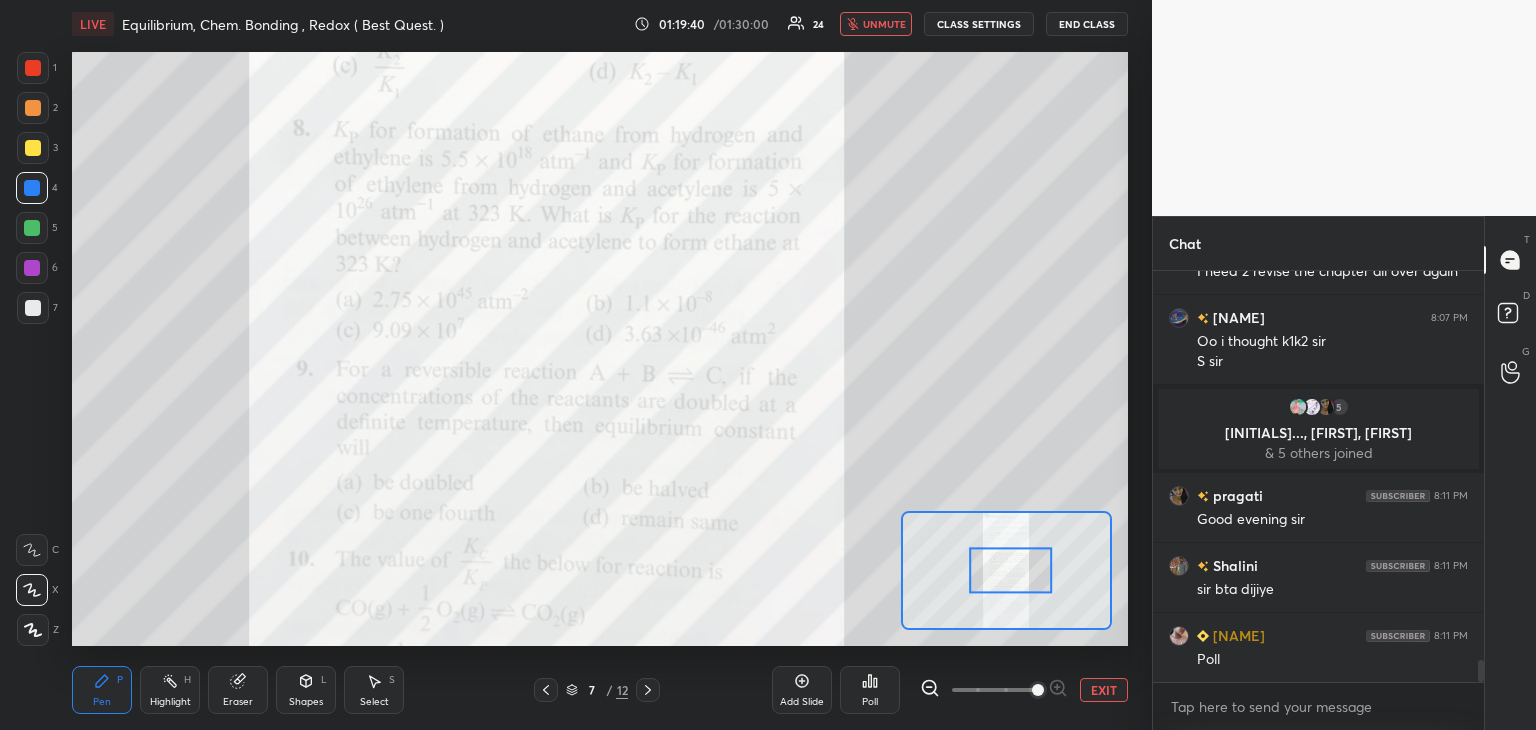 click on "unmute" at bounding box center [884, 24] 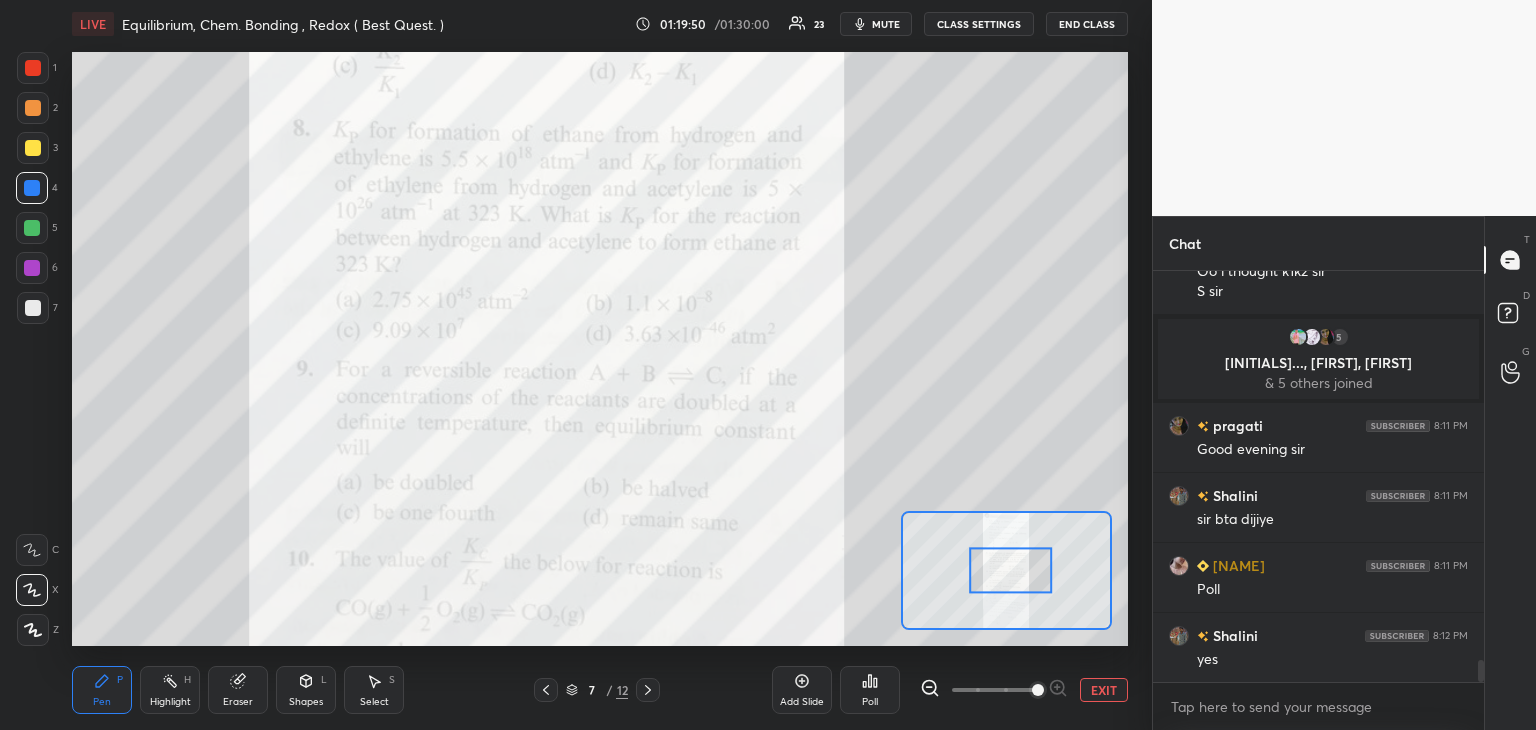 scroll, scrollTop: 7318, scrollLeft: 0, axis: vertical 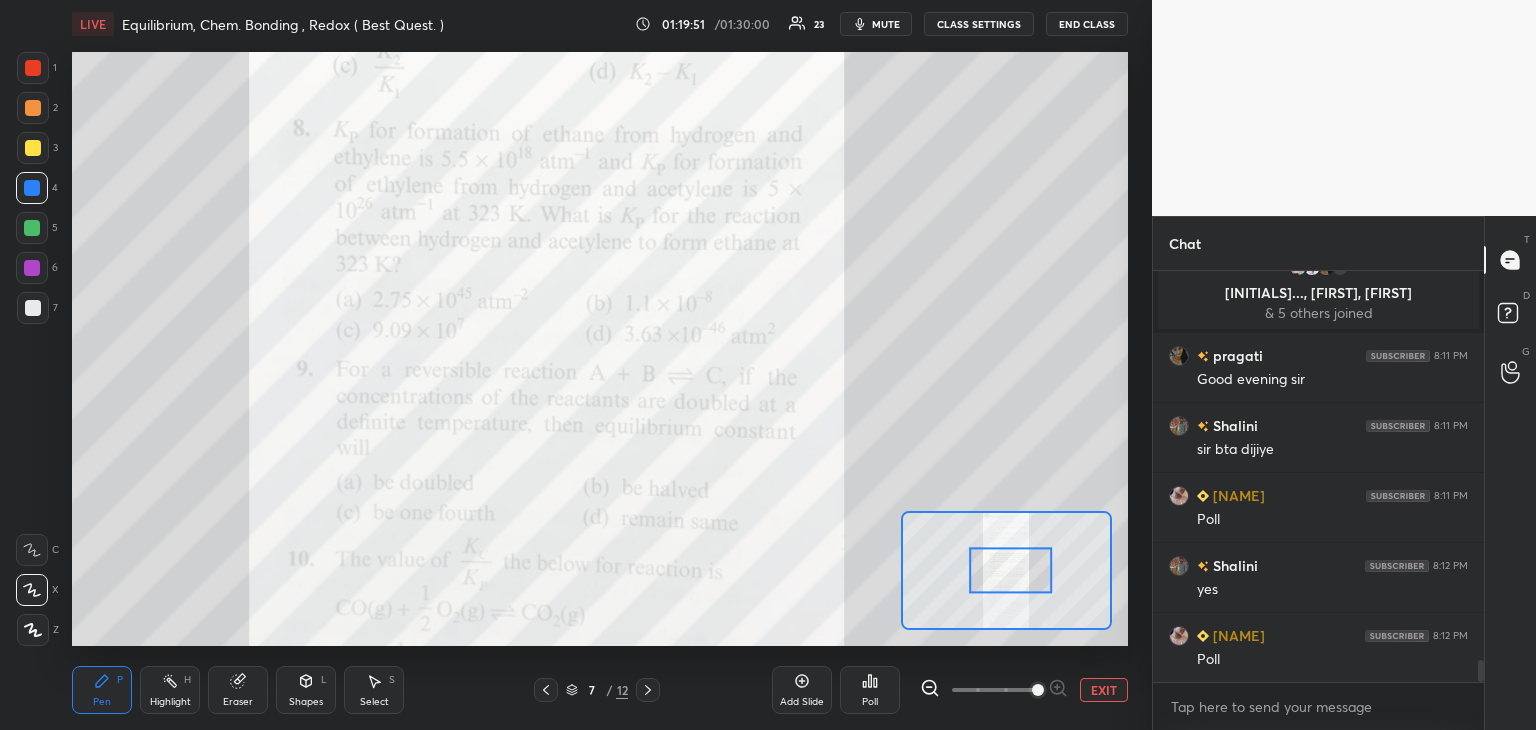 click on "Poll" at bounding box center [870, 690] 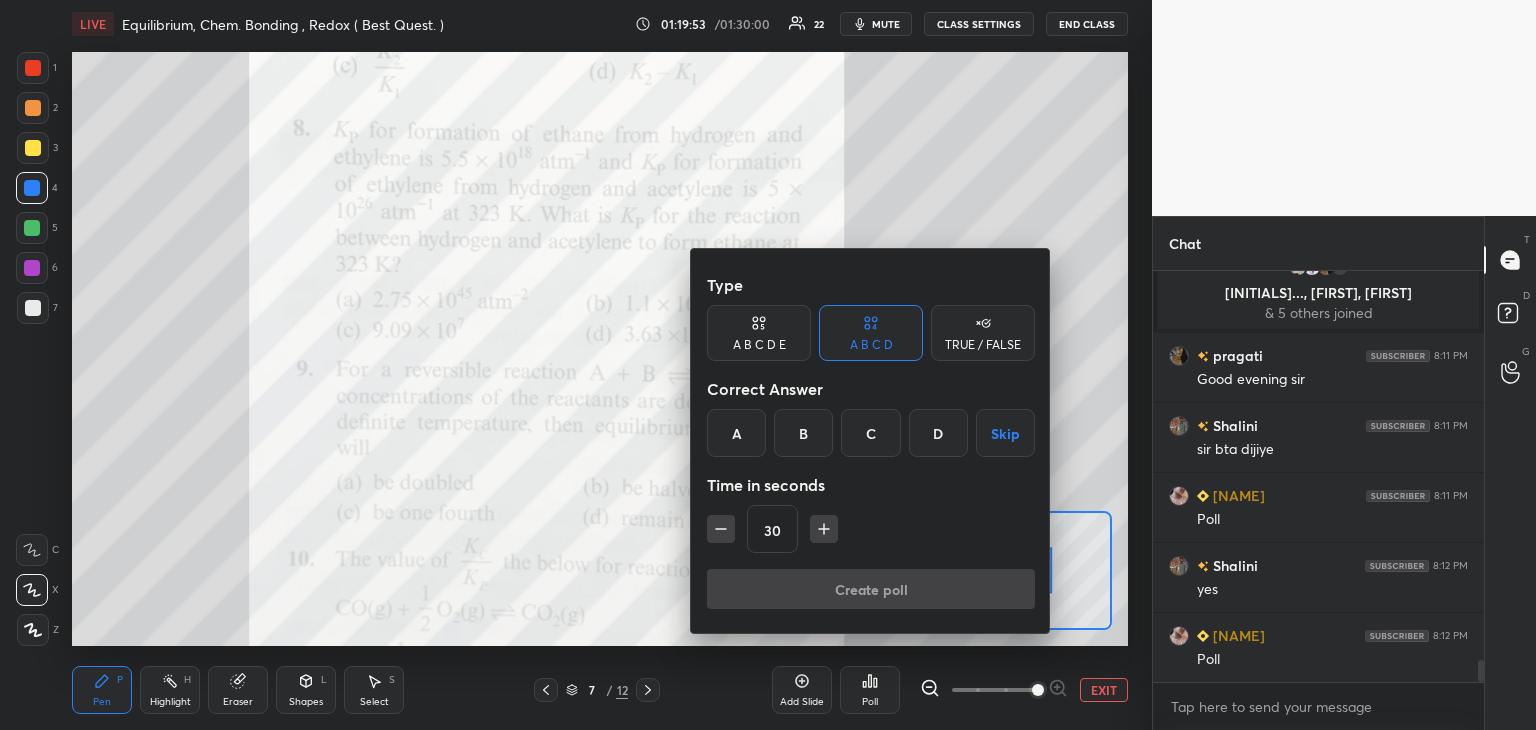 click on "A" at bounding box center [736, 433] 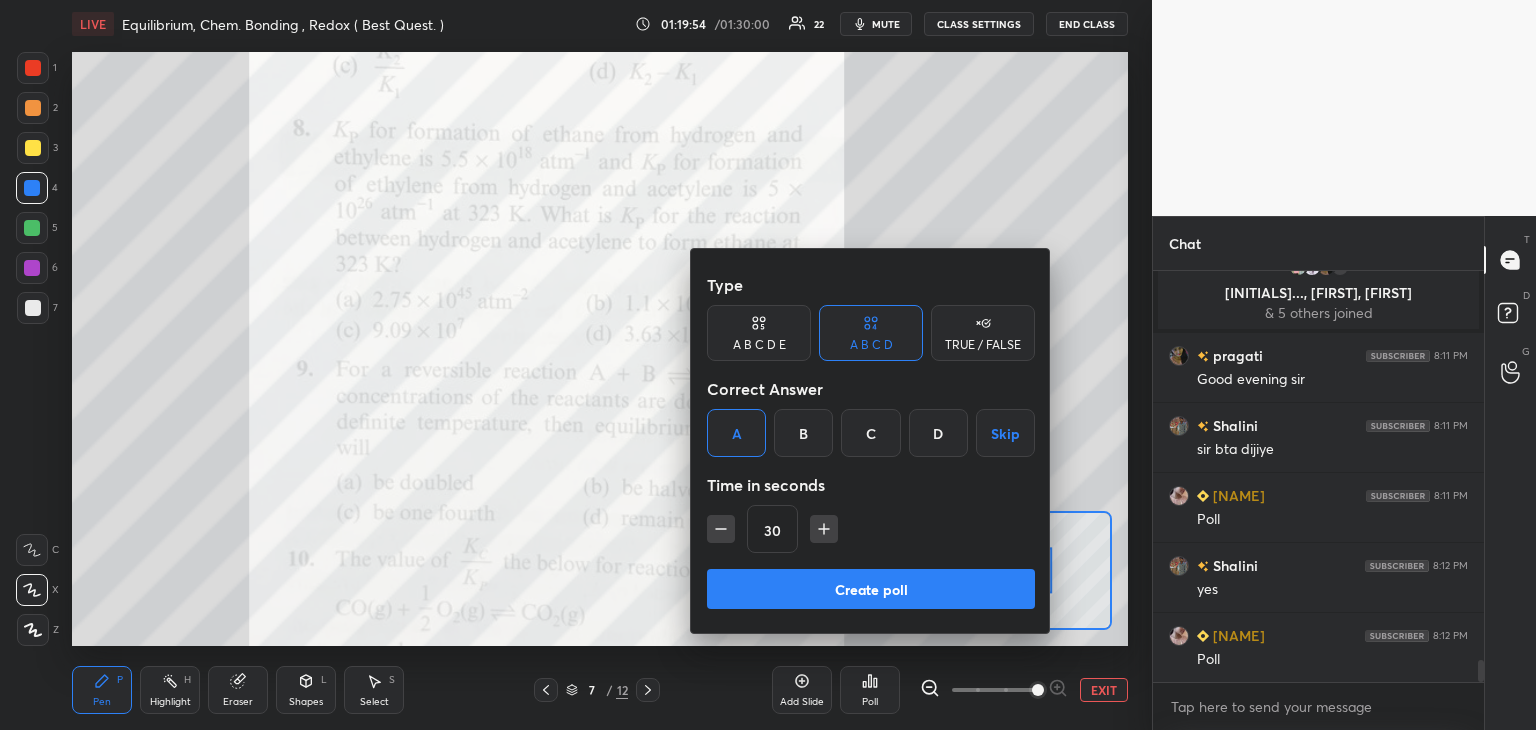 click on "Create poll" at bounding box center [871, 589] 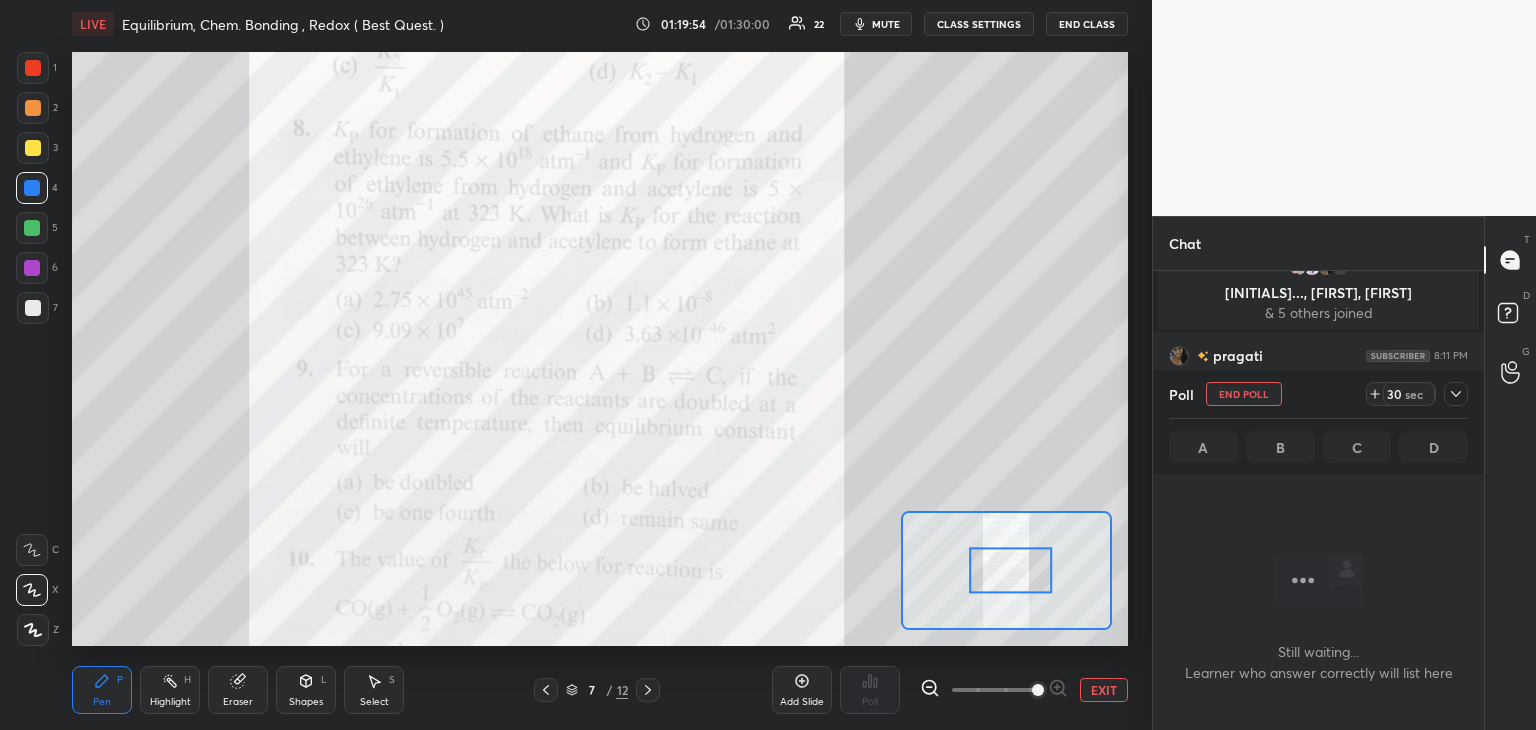 scroll, scrollTop: 312, scrollLeft: 325, axis: both 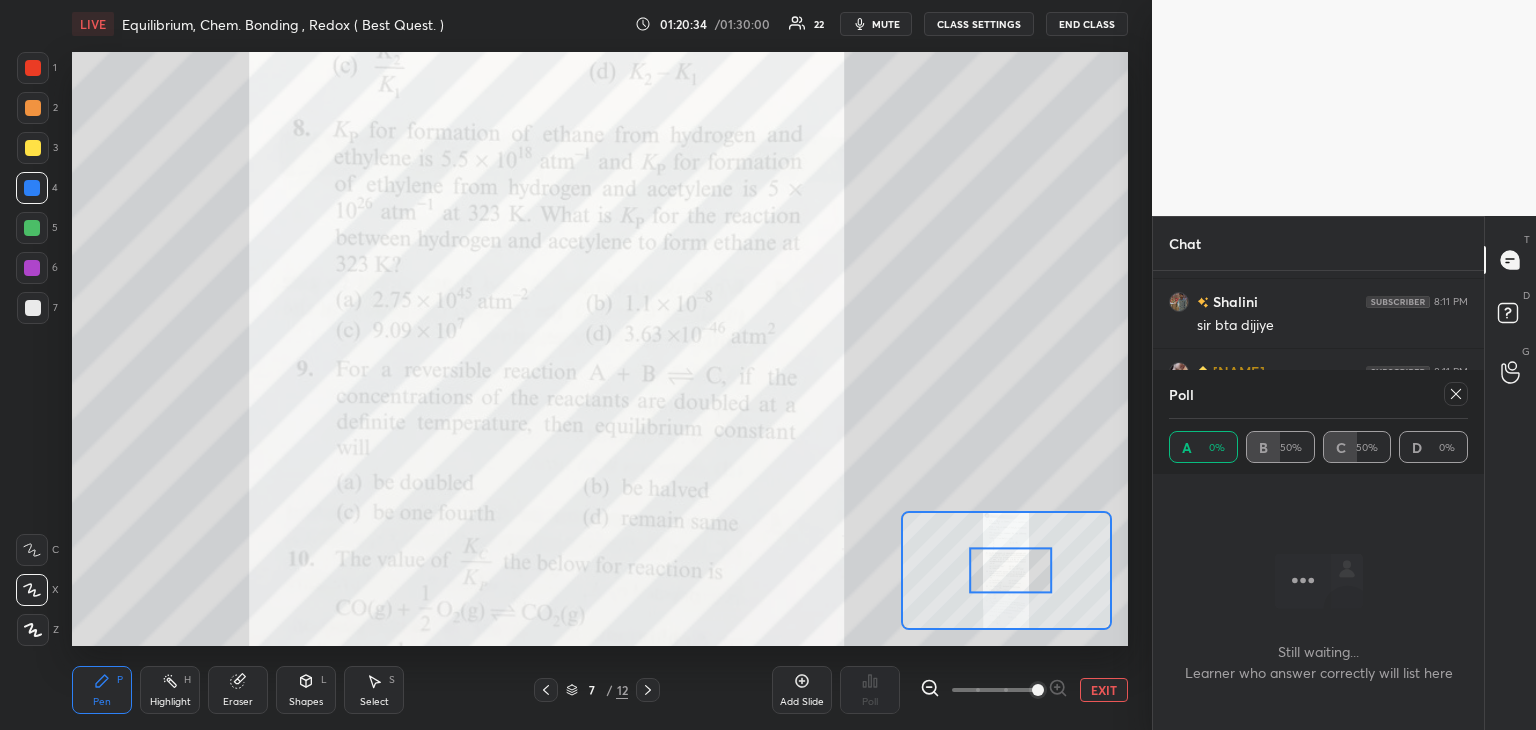 click 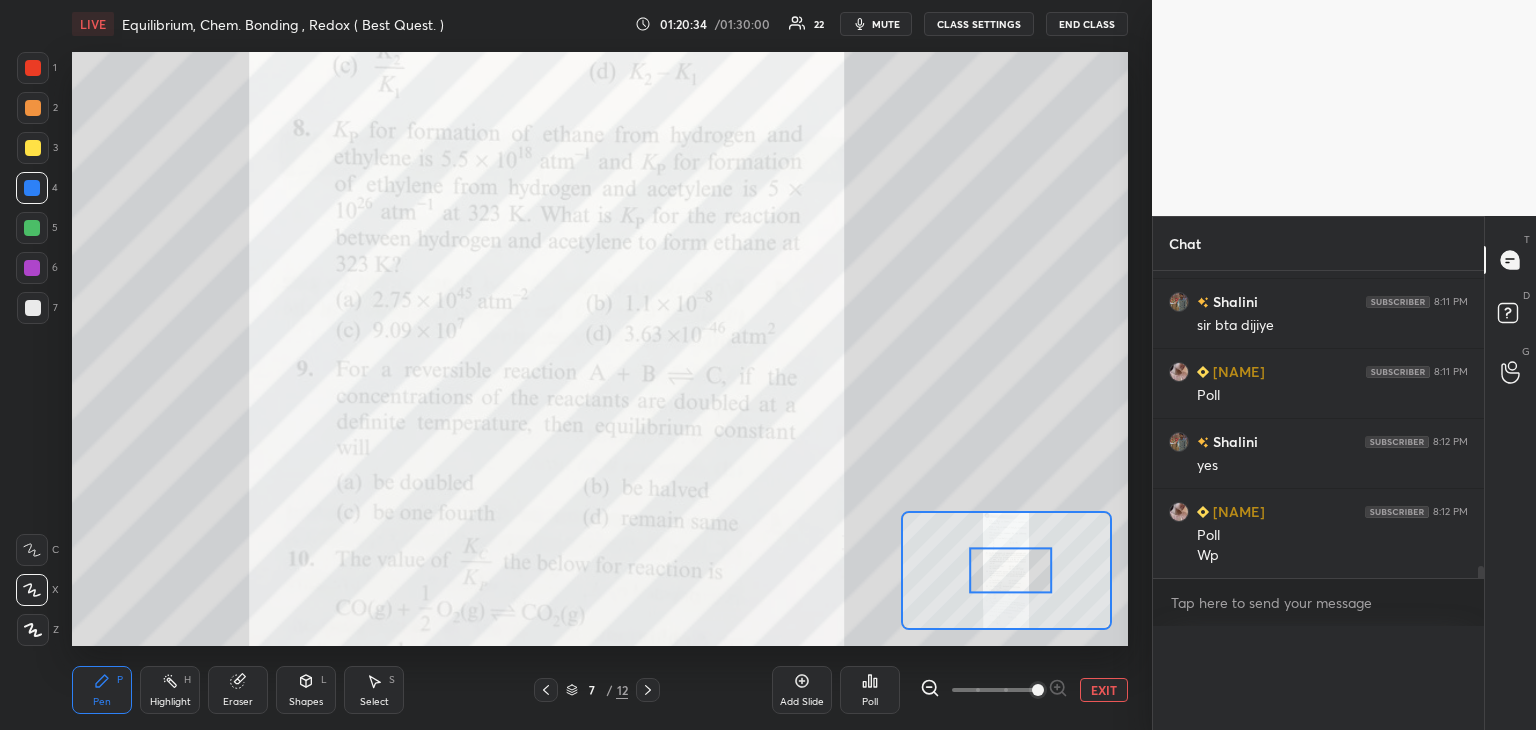scroll, scrollTop: 344, scrollLeft: 325, axis: both 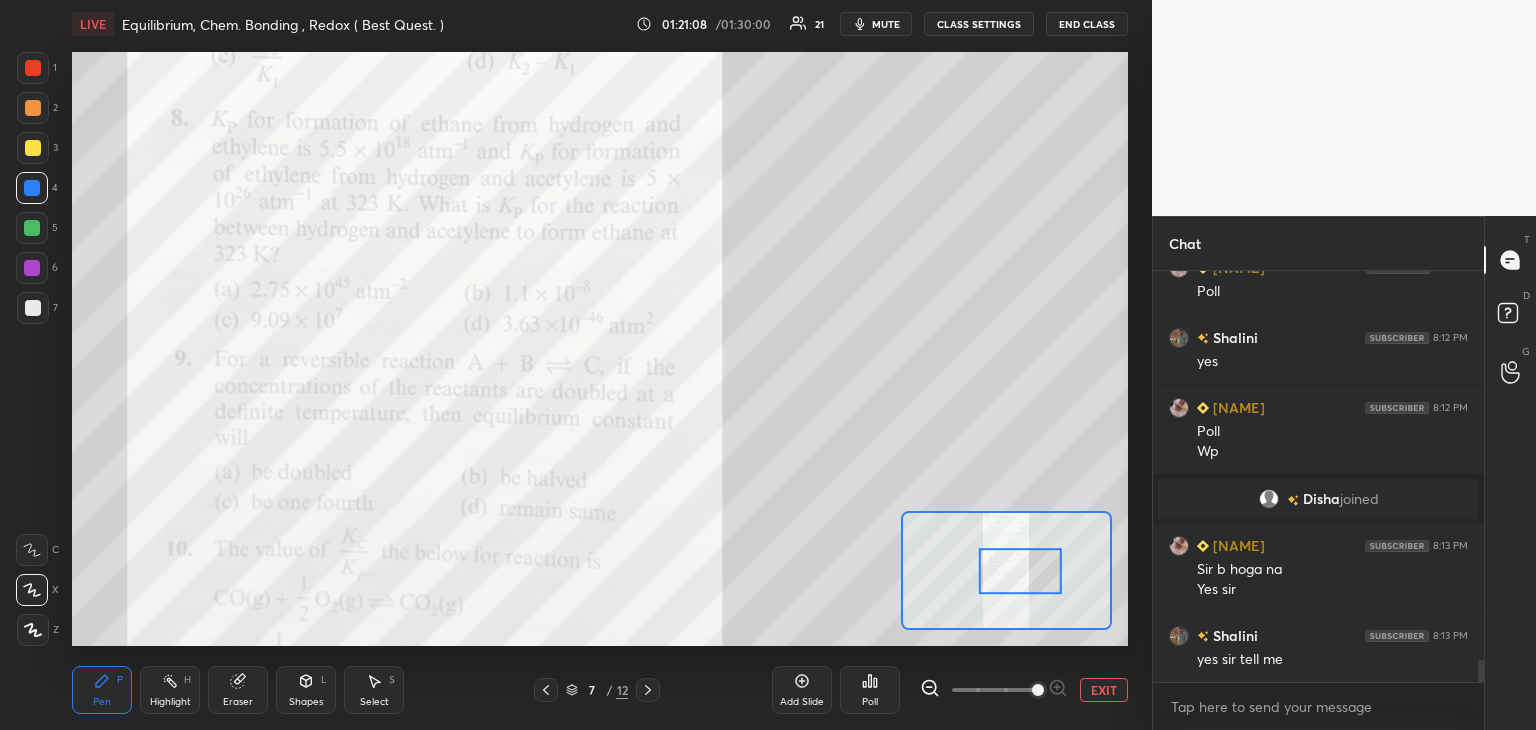 click at bounding box center [33, 68] 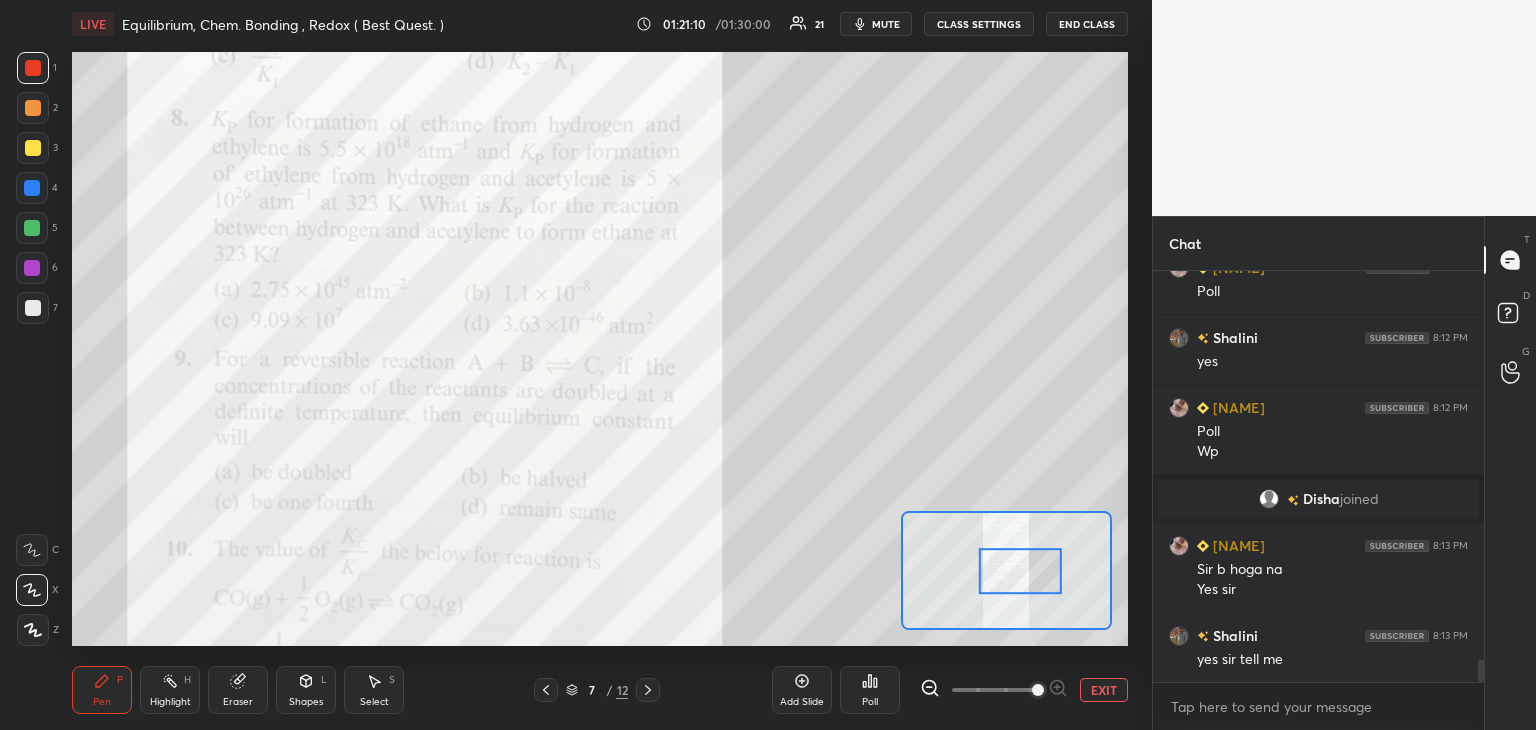 click 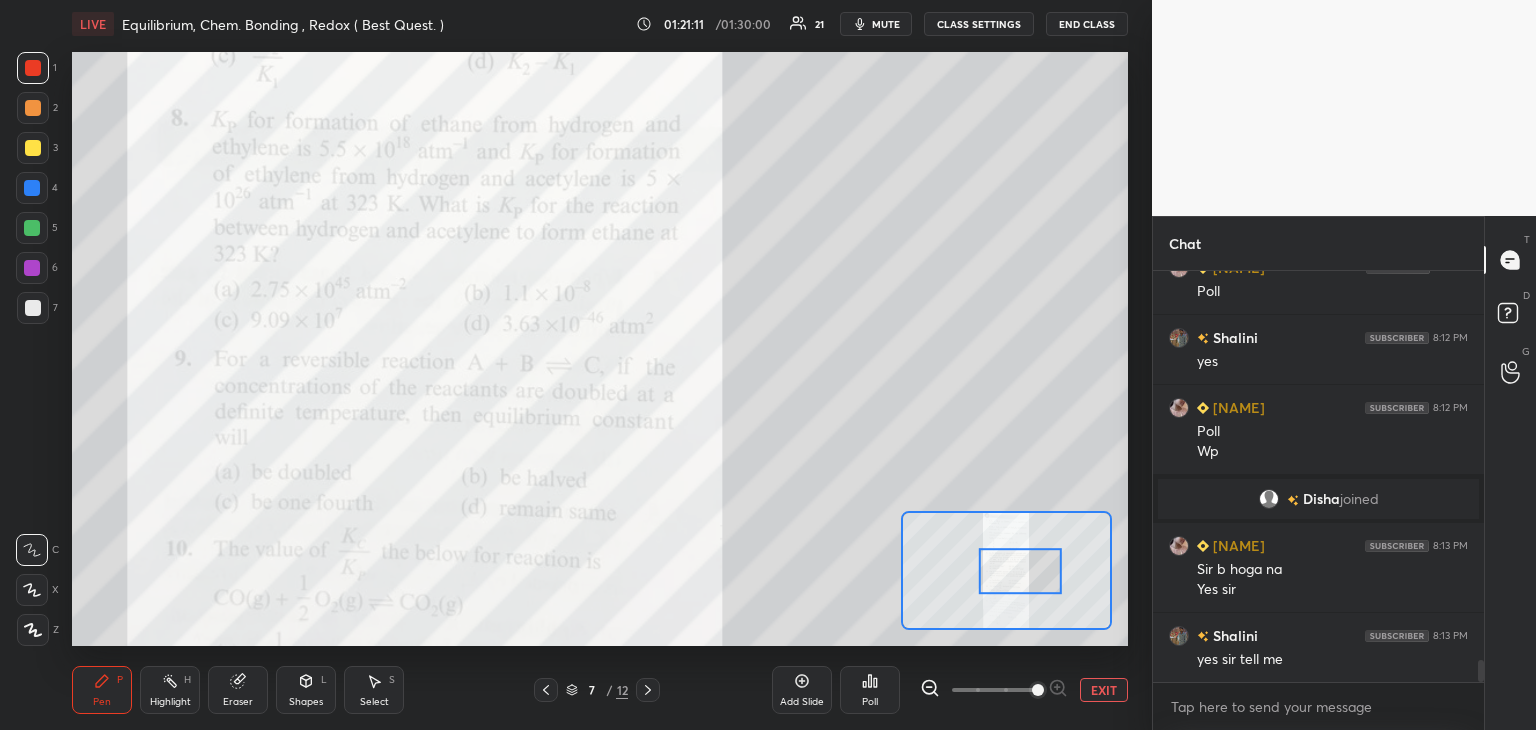 click at bounding box center (33, 308) 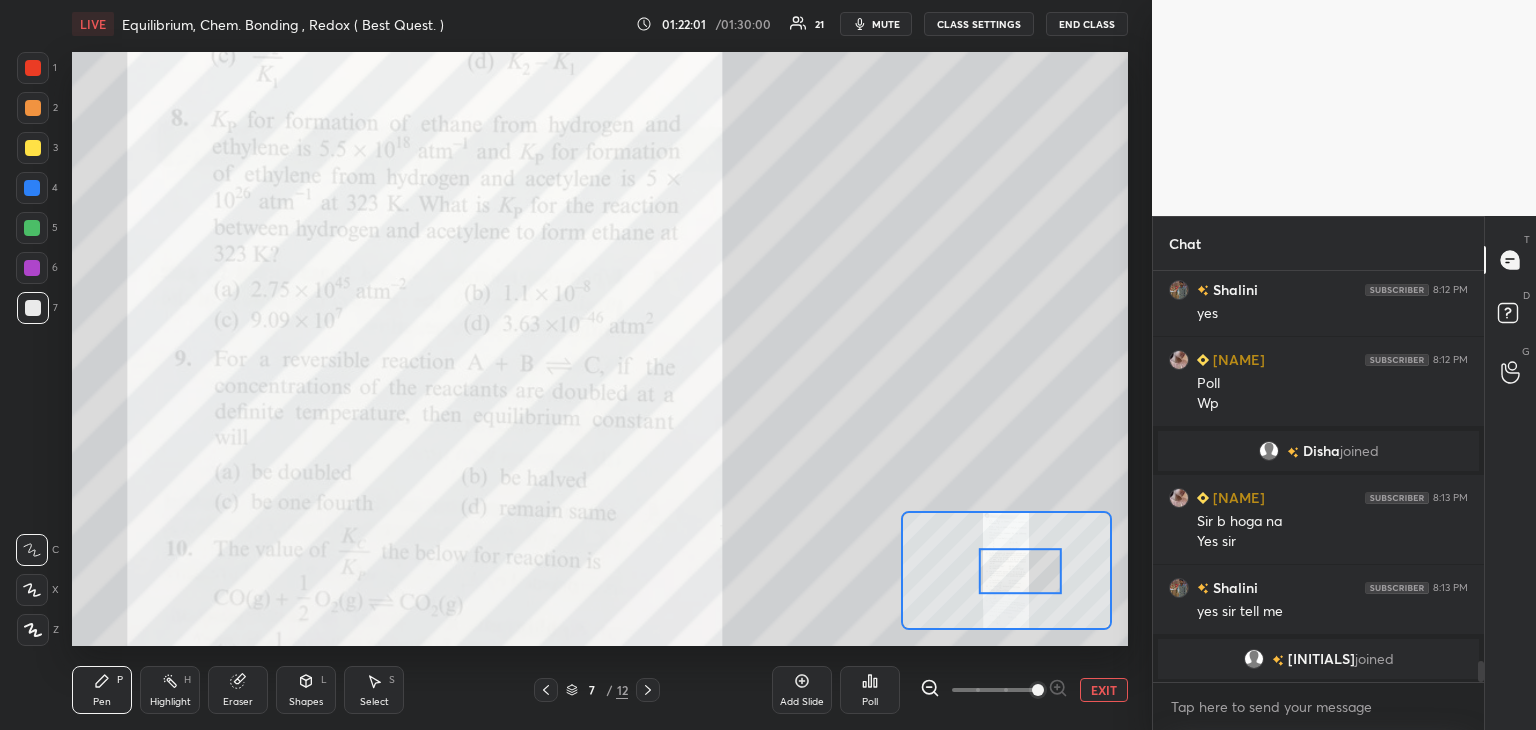 scroll, scrollTop: 7544, scrollLeft: 0, axis: vertical 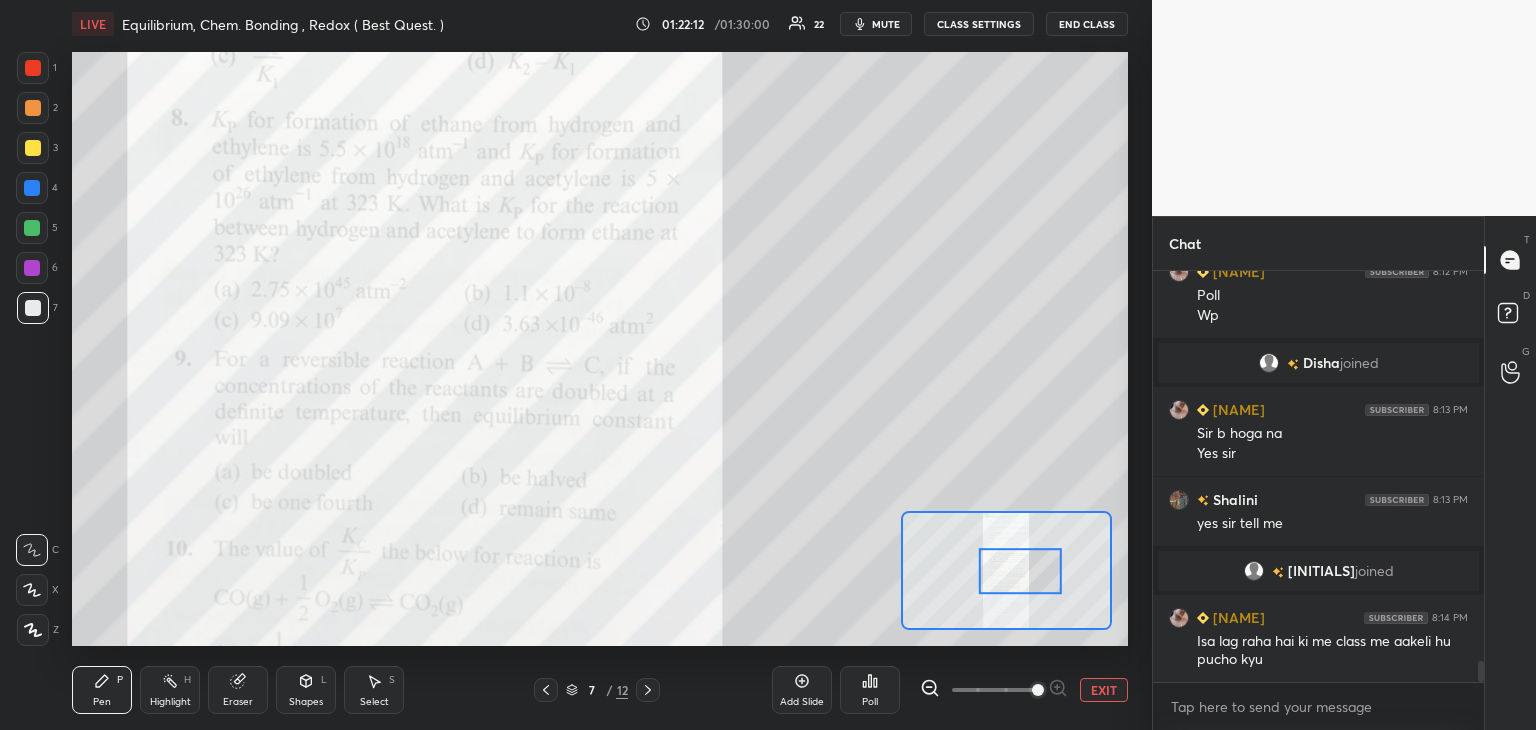 click at bounding box center [33, 148] 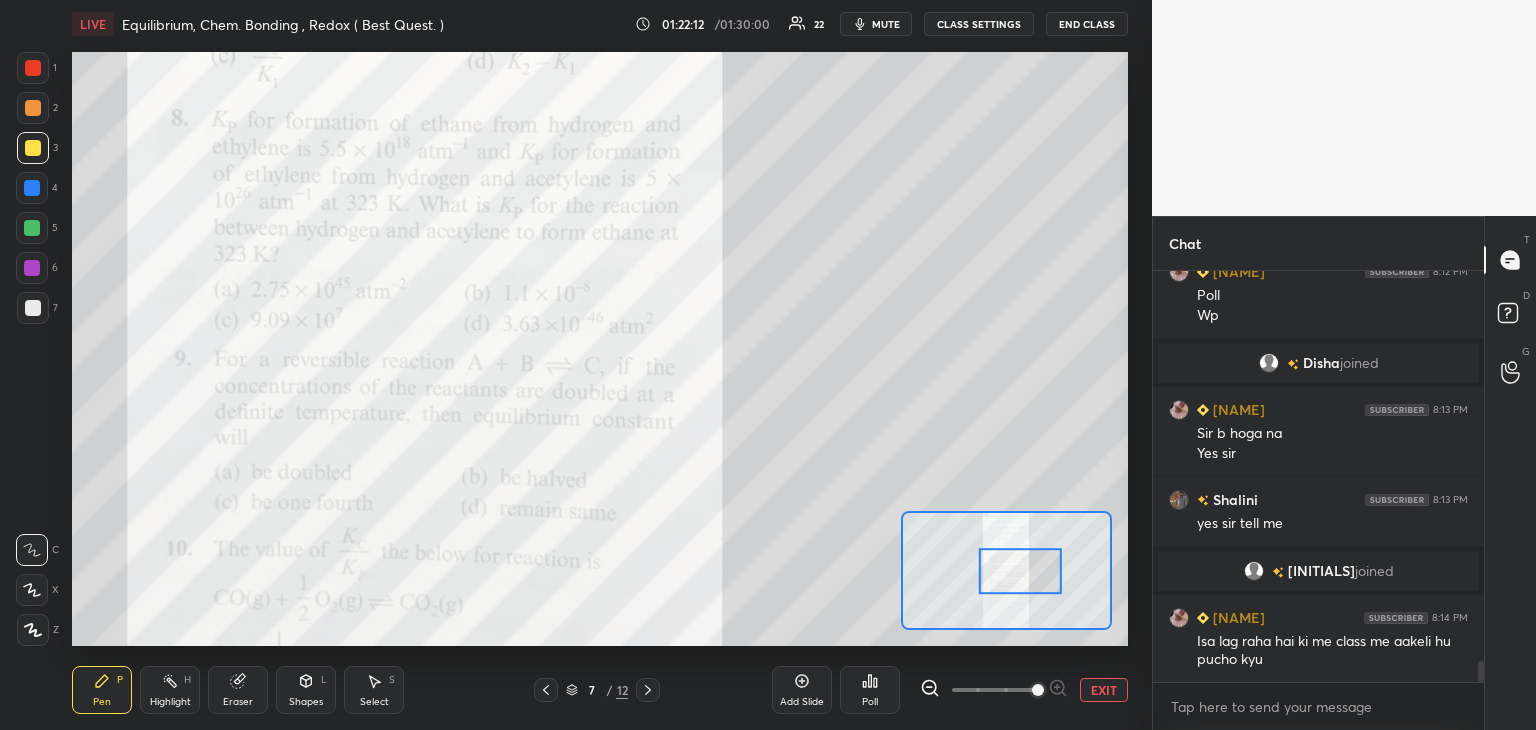 scroll, scrollTop: 7592, scrollLeft: 0, axis: vertical 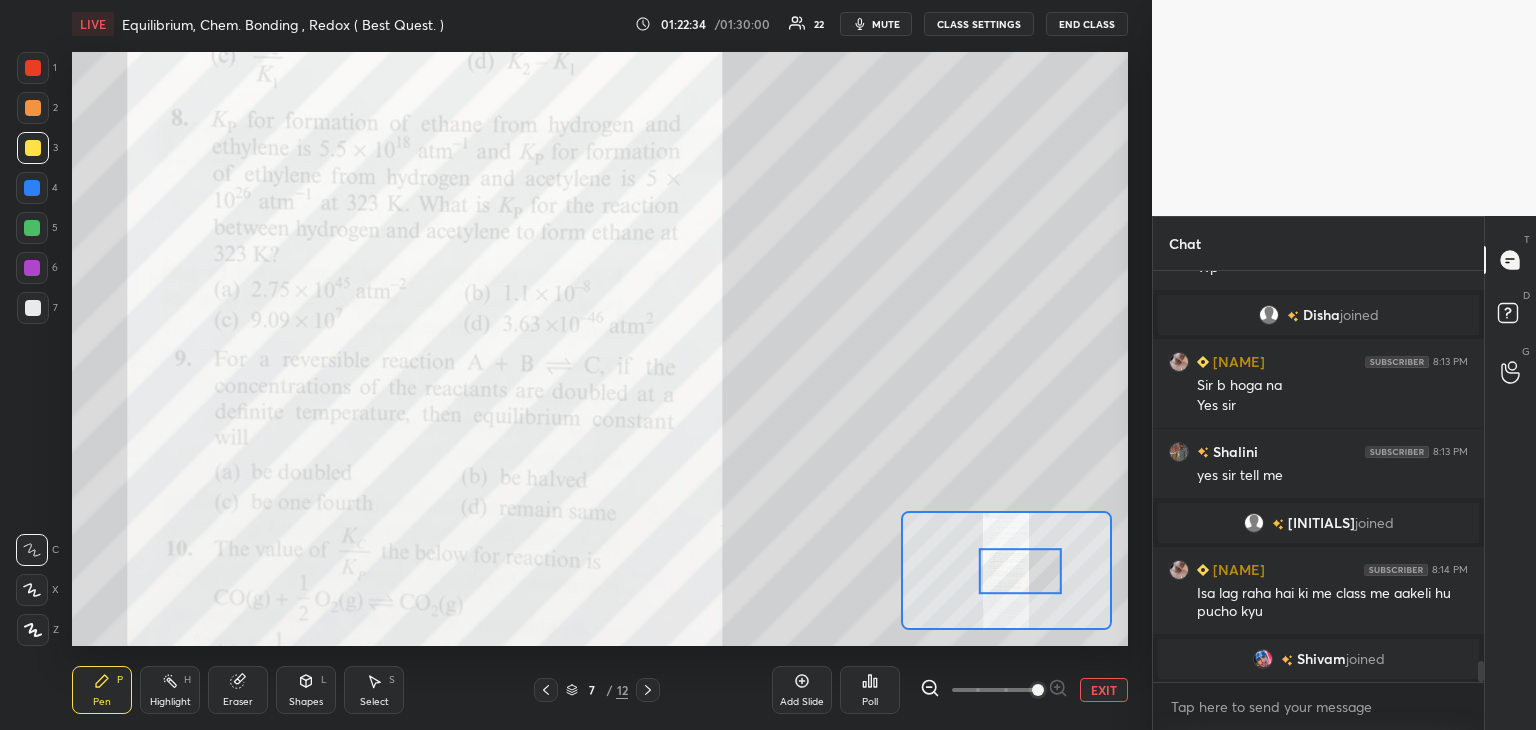 click at bounding box center [33, 108] 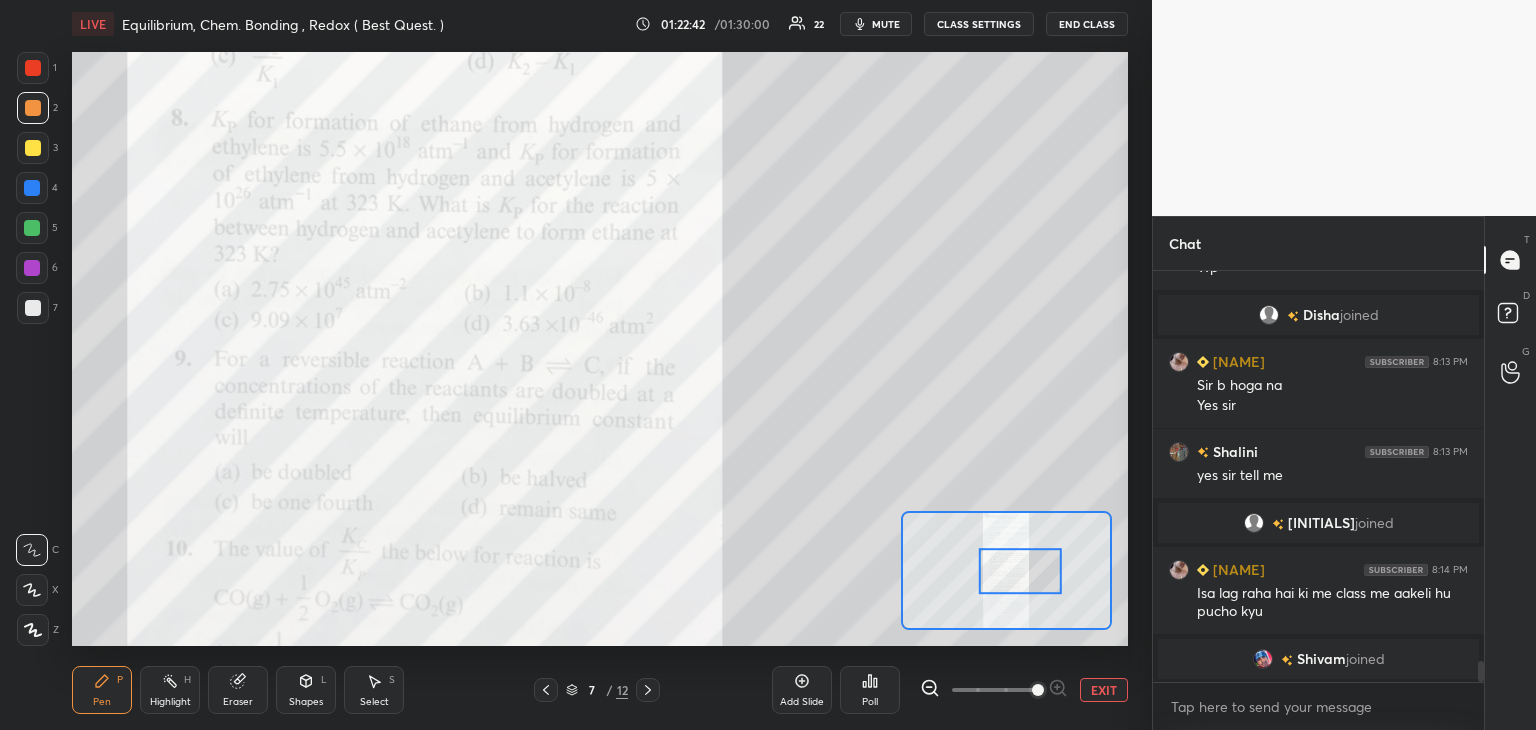 scroll, scrollTop: 7616, scrollLeft: 0, axis: vertical 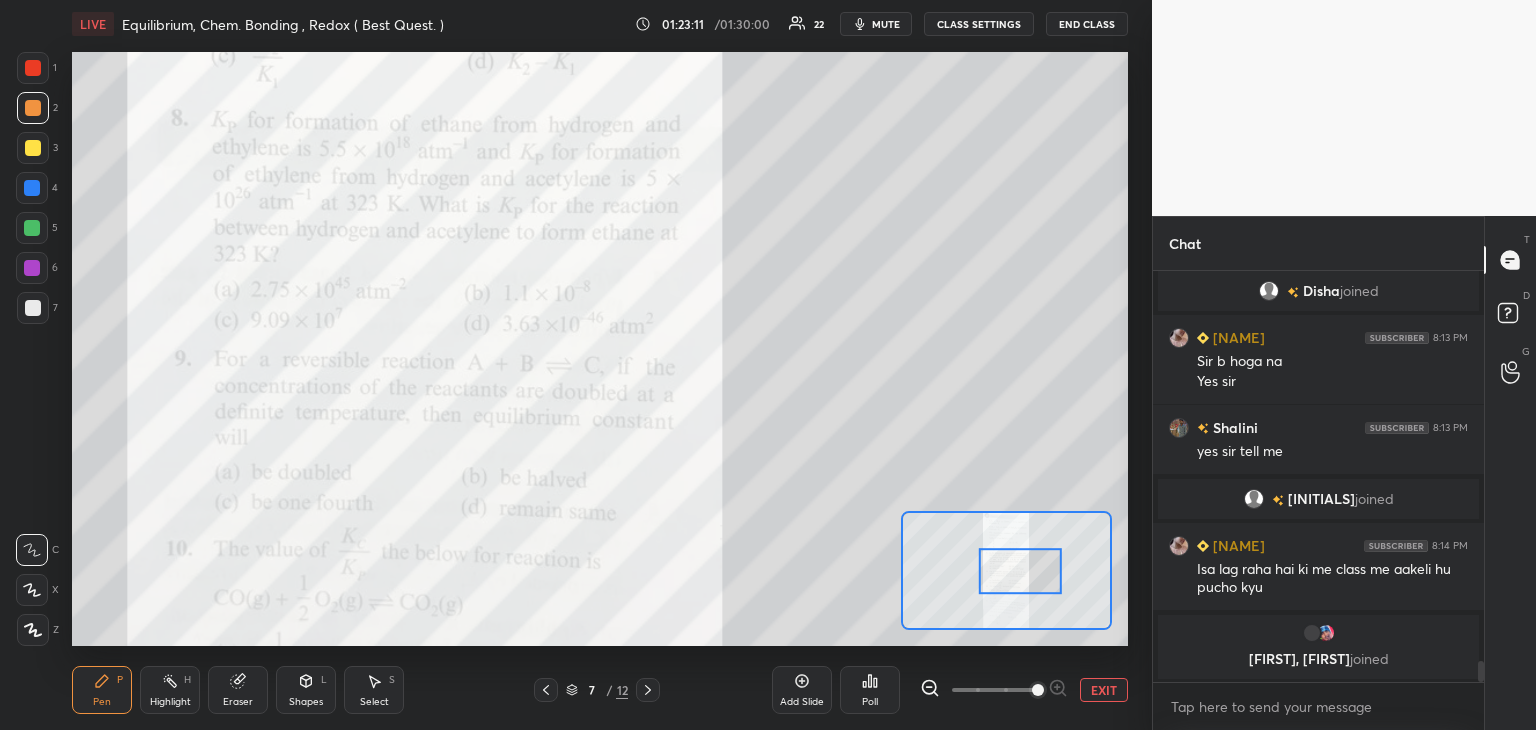 click at bounding box center (33, 308) 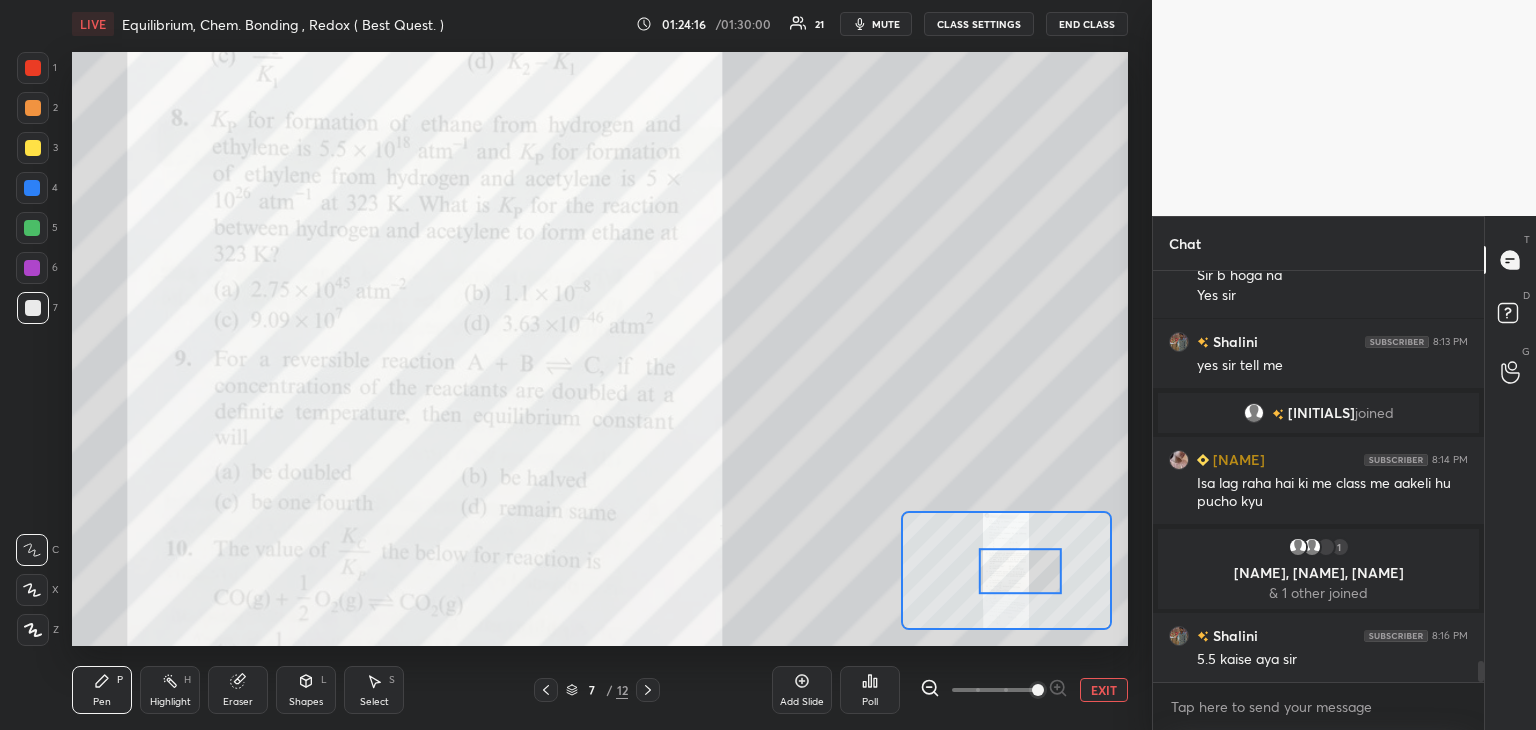 scroll, scrollTop: 7732, scrollLeft: 0, axis: vertical 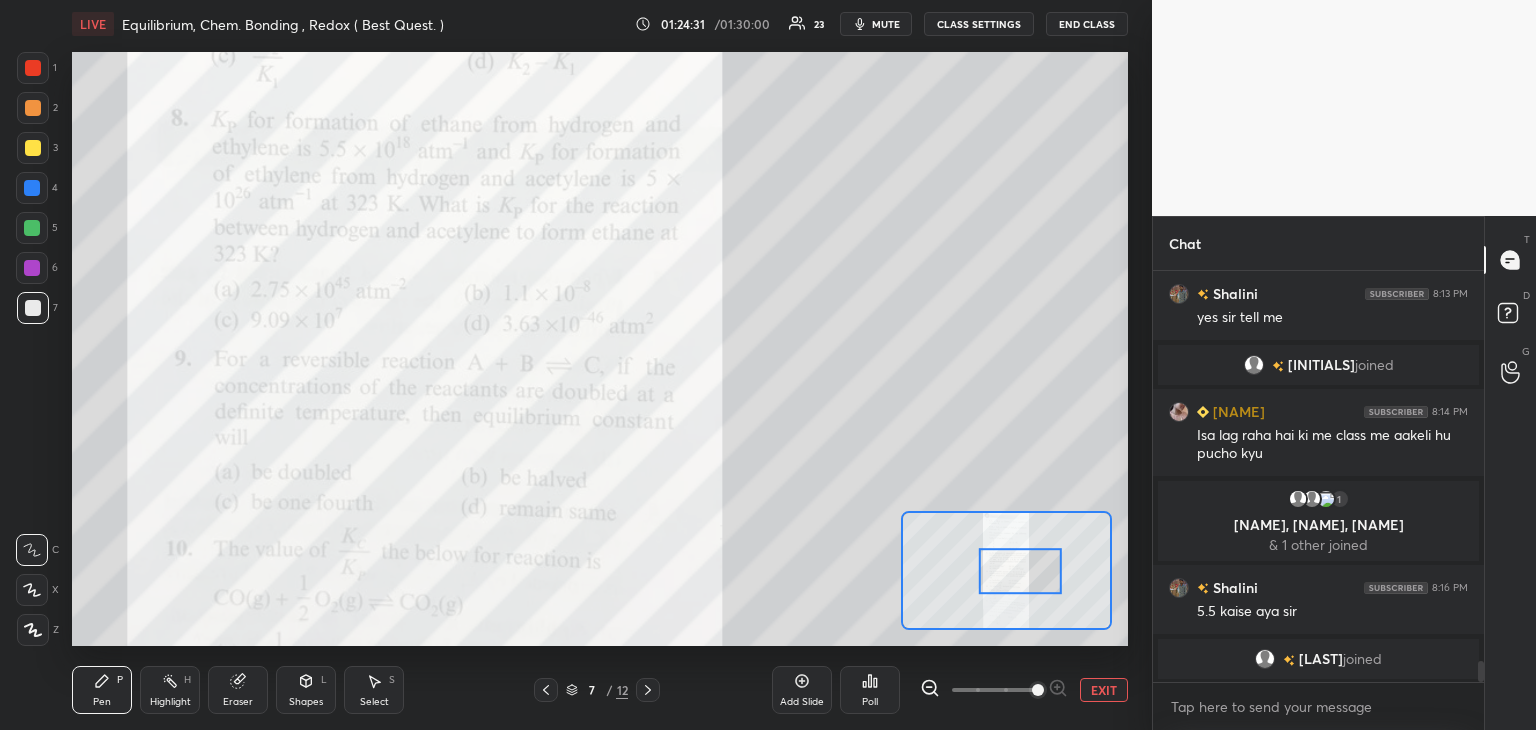 click at bounding box center (33, 108) 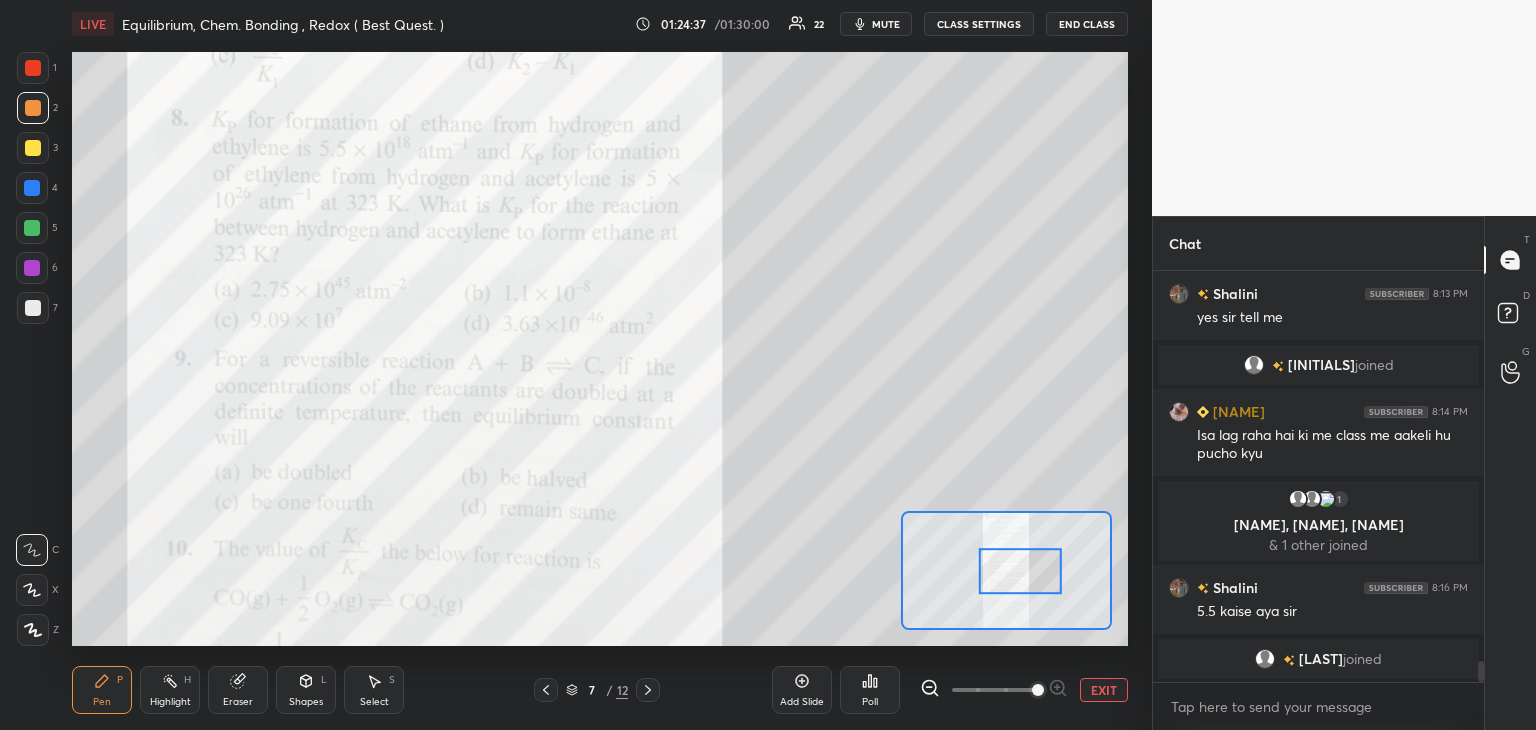 scroll, scrollTop: 7780, scrollLeft: 0, axis: vertical 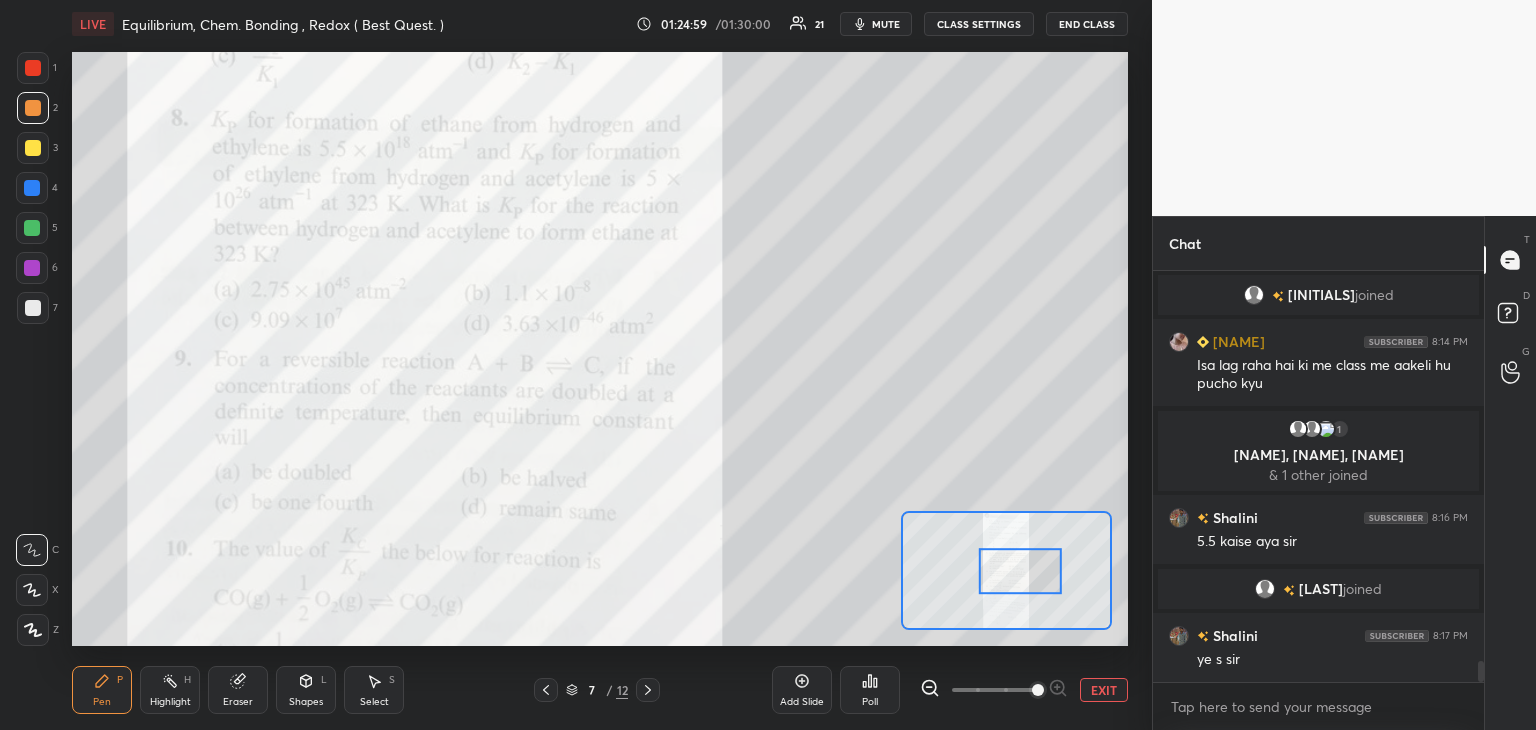 click on "mute" at bounding box center [886, 24] 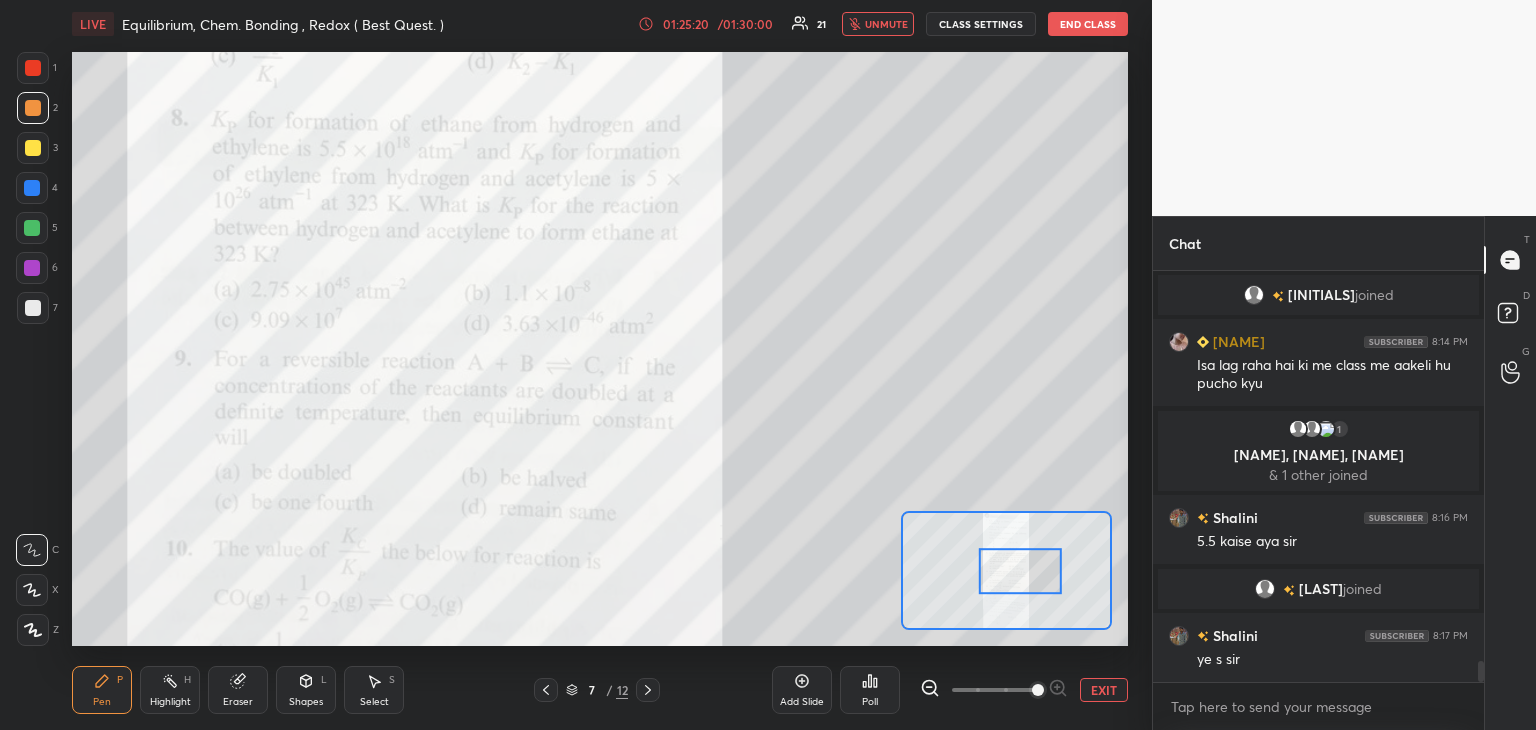 click on "unmute" at bounding box center [886, 24] 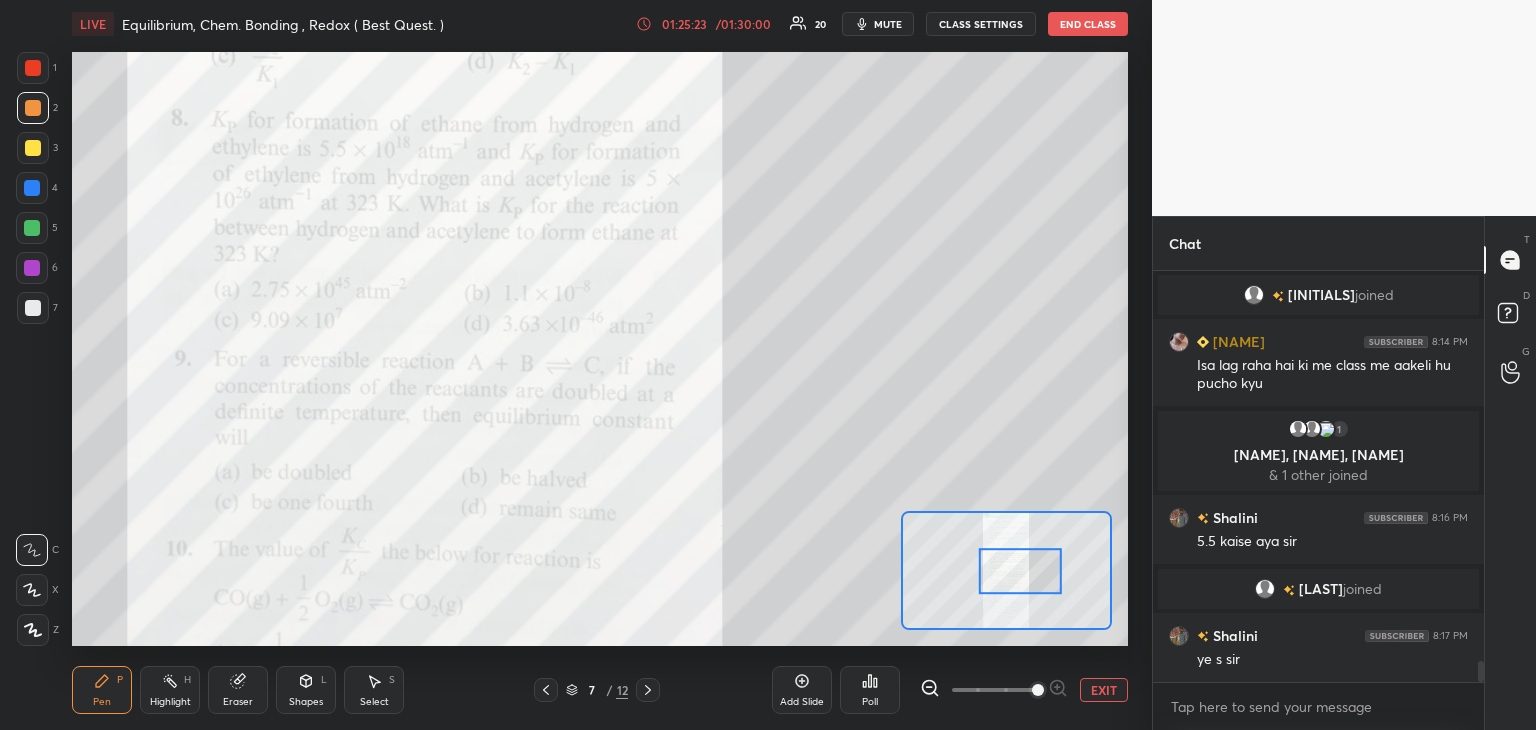 scroll, scrollTop: 7828, scrollLeft: 0, axis: vertical 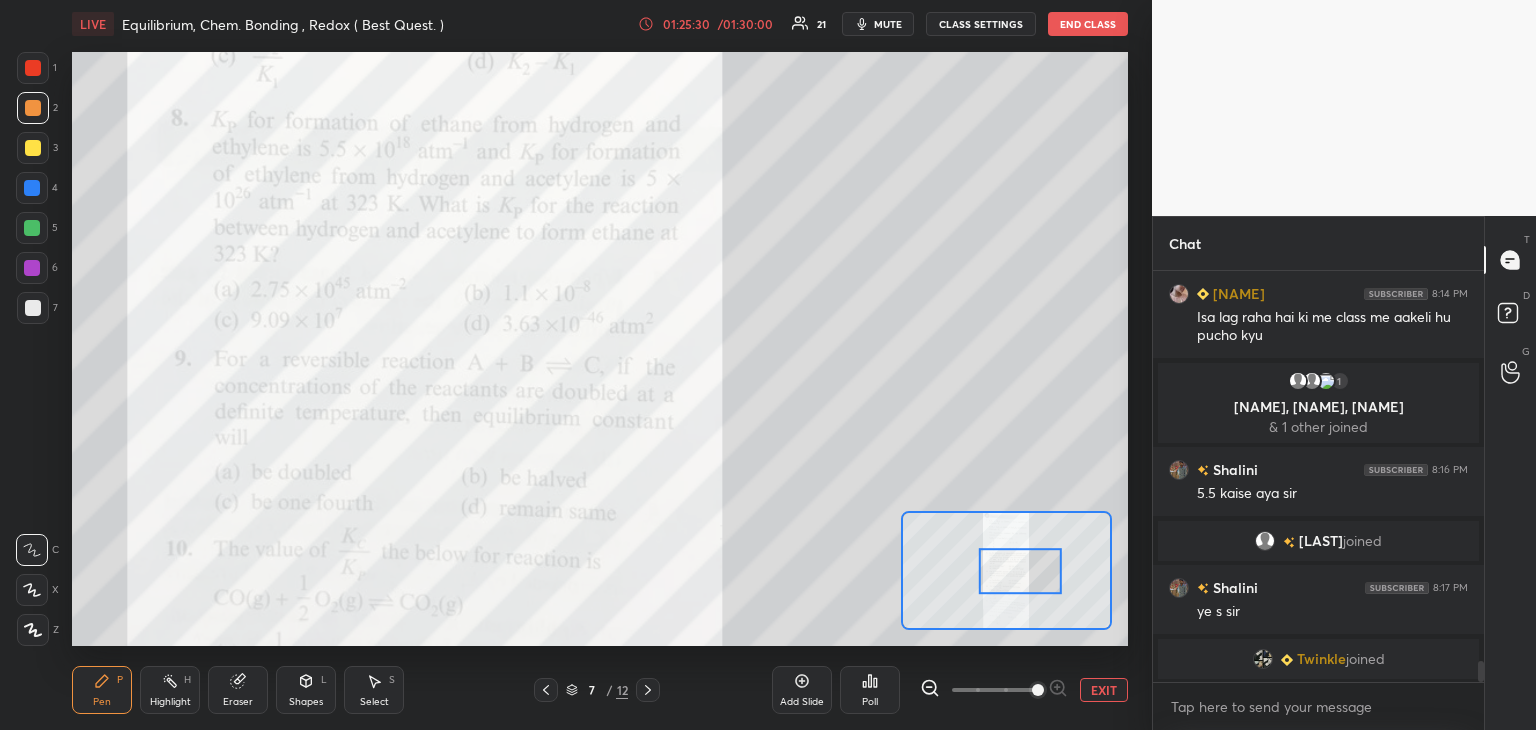 click at bounding box center [32, 188] 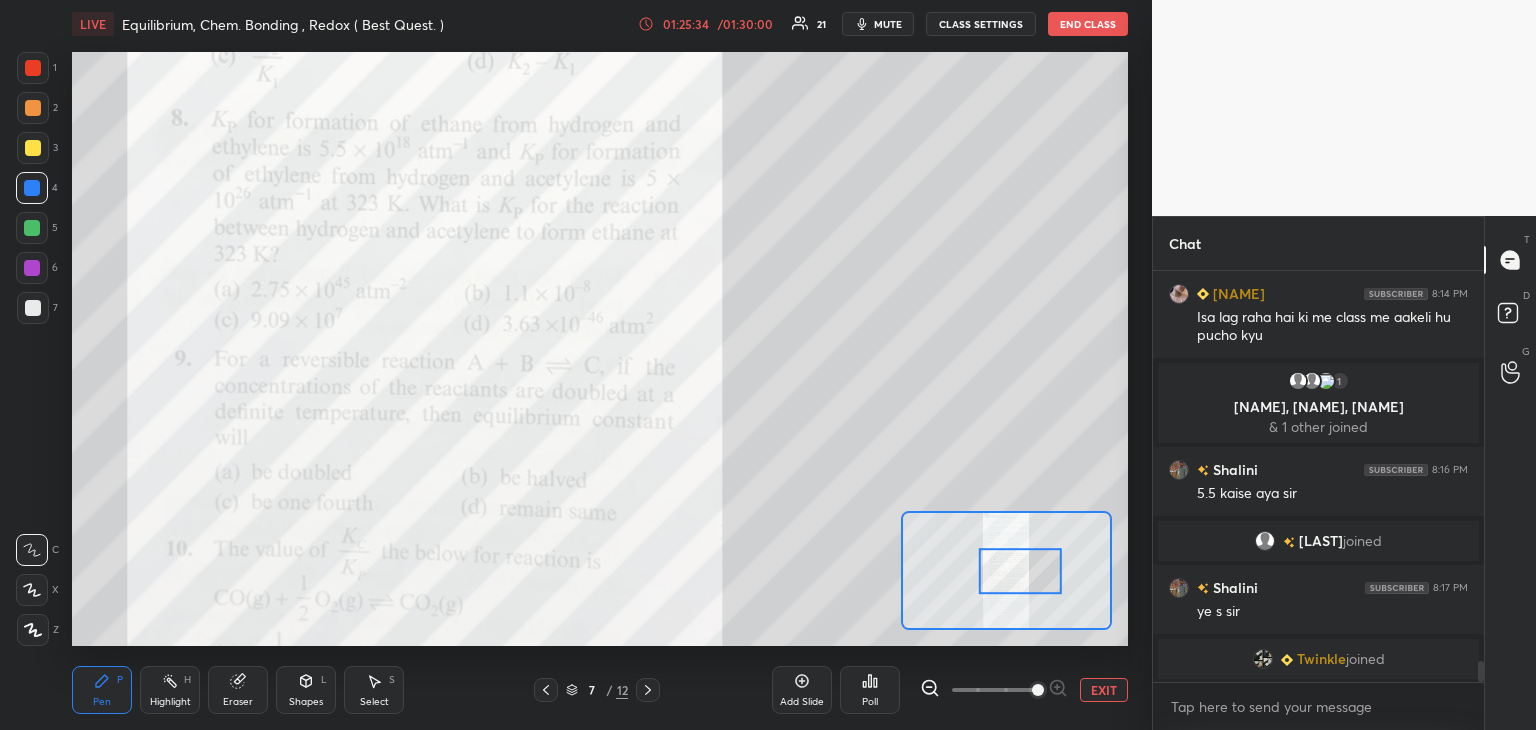 click at bounding box center [32, 268] 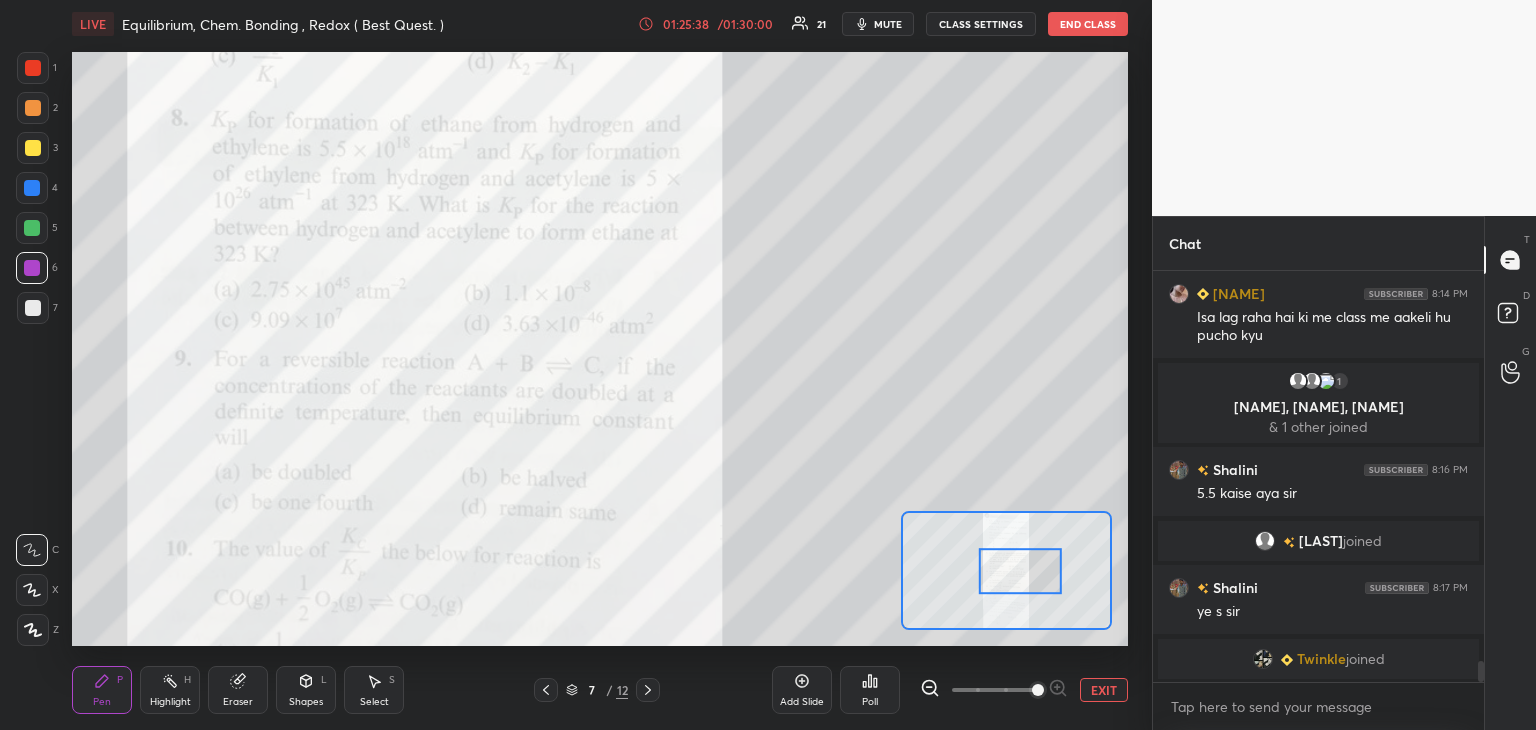 click on "mute" at bounding box center [888, 24] 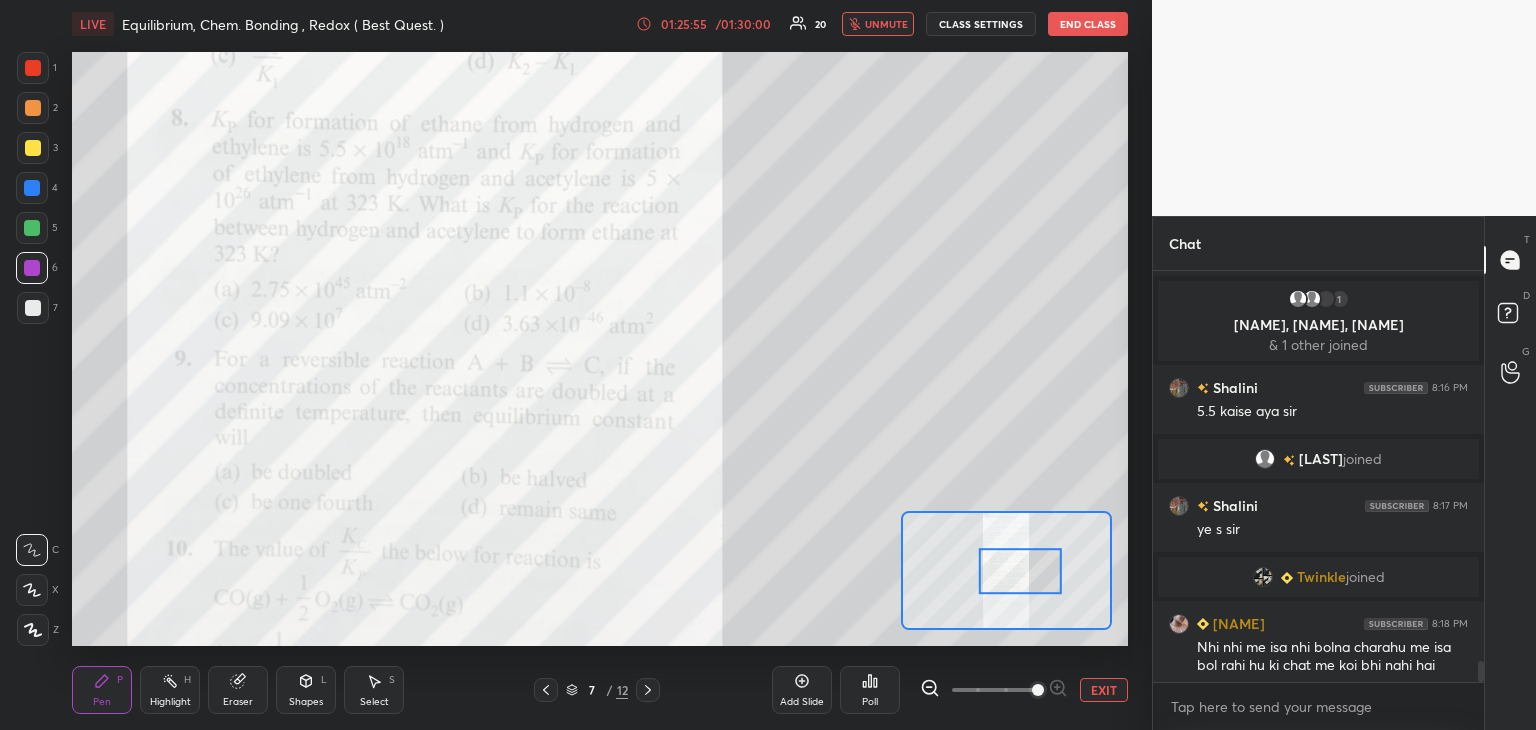scroll, scrollTop: 7834, scrollLeft: 0, axis: vertical 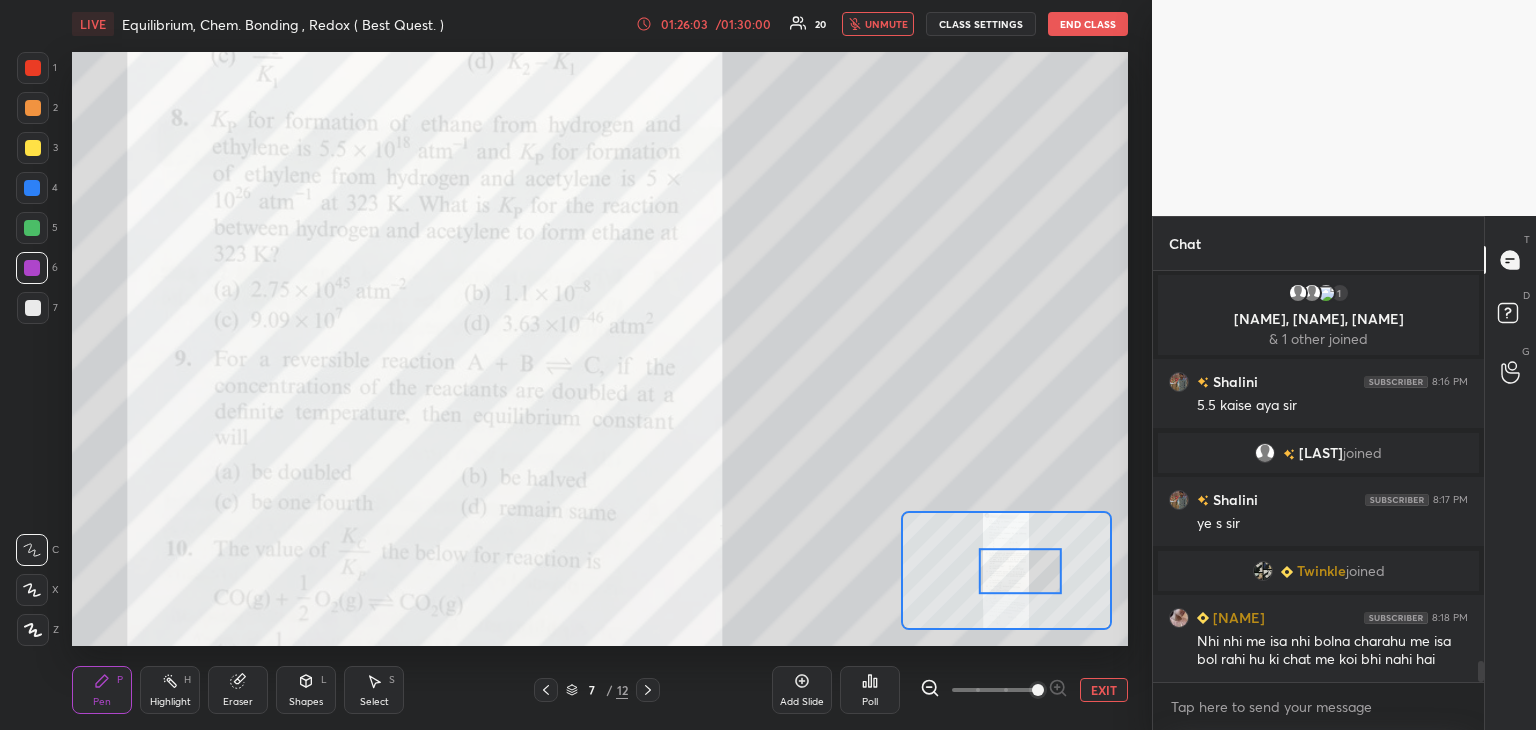 click 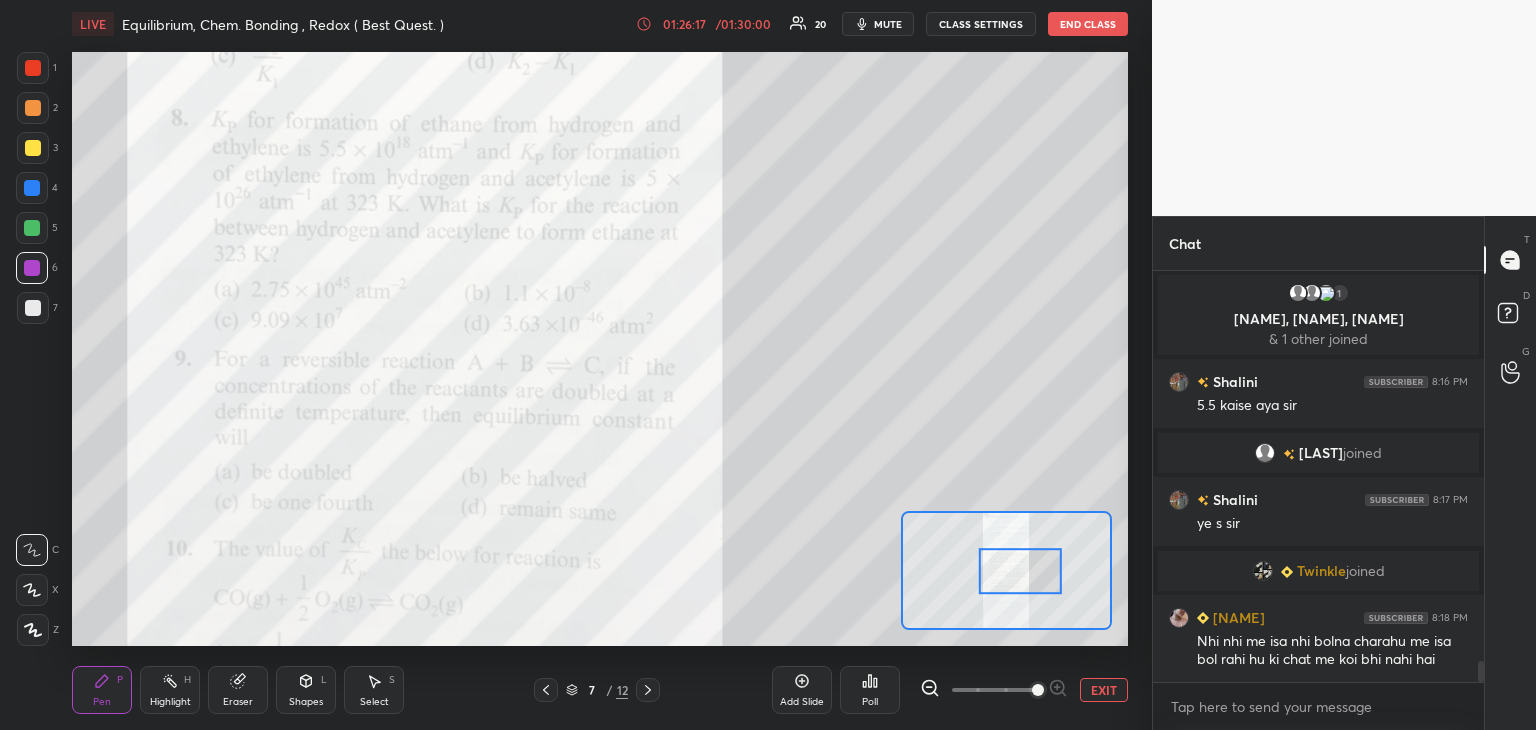 click on "mute" at bounding box center (888, 24) 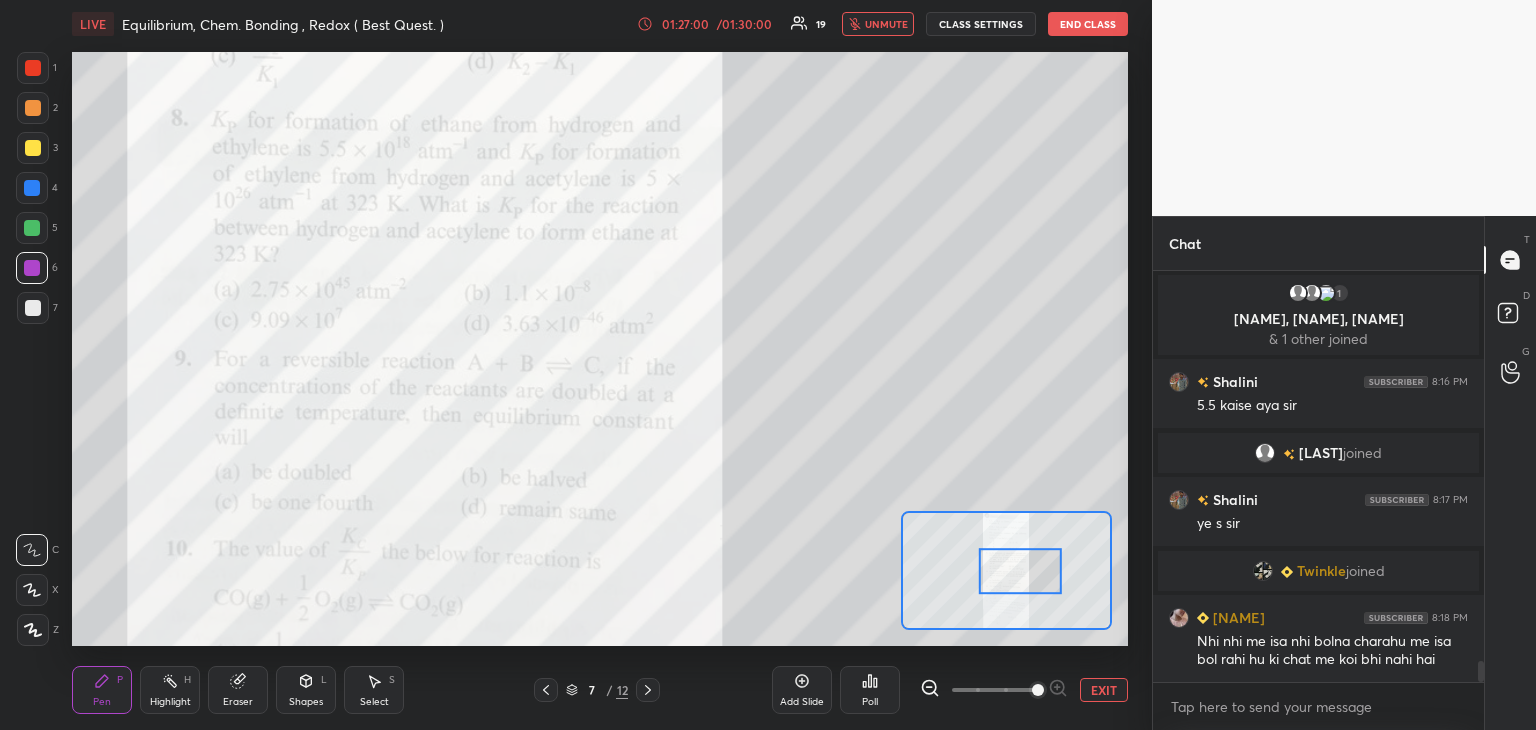 scroll, scrollTop: 7904, scrollLeft: 0, axis: vertical 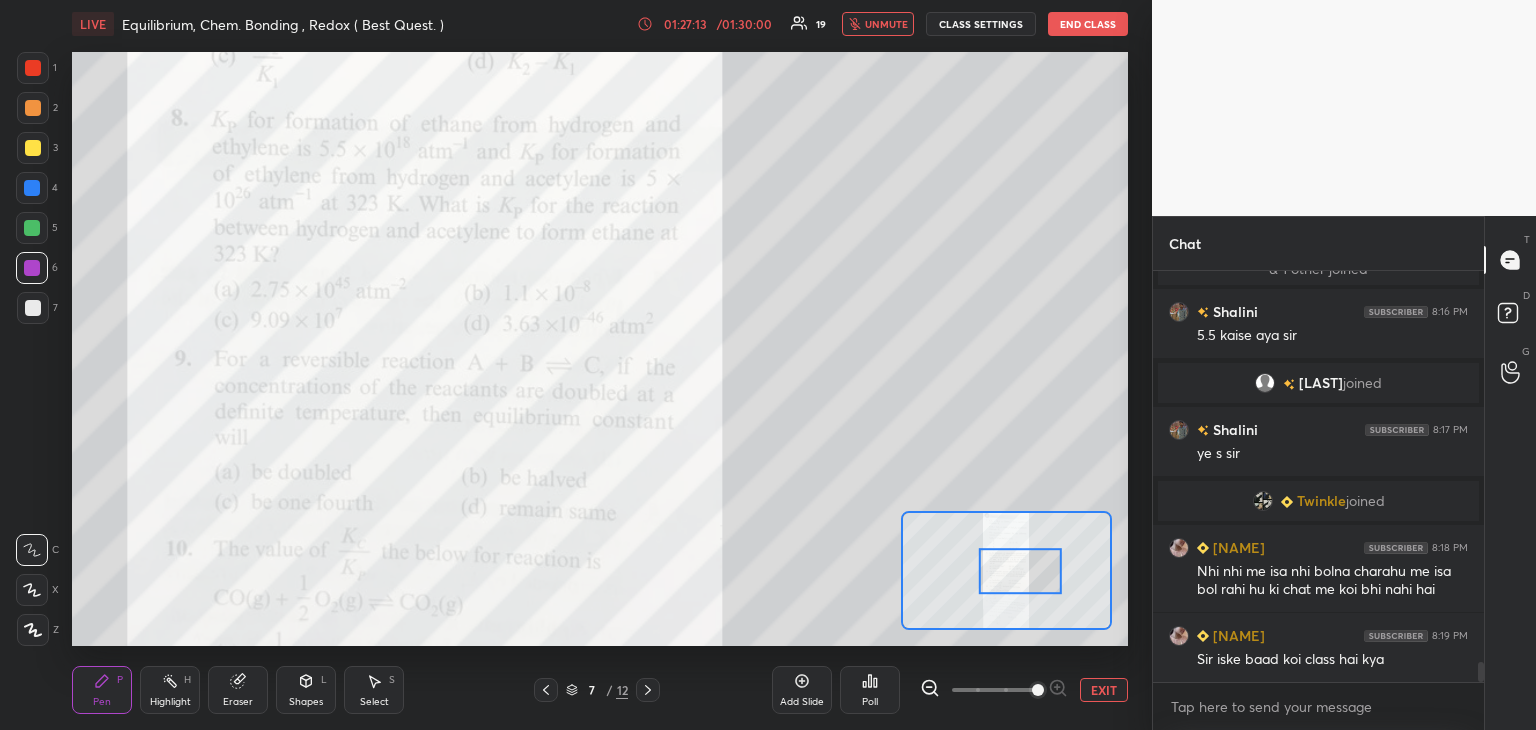 click on "unmute" at bounding box center [886, 24] 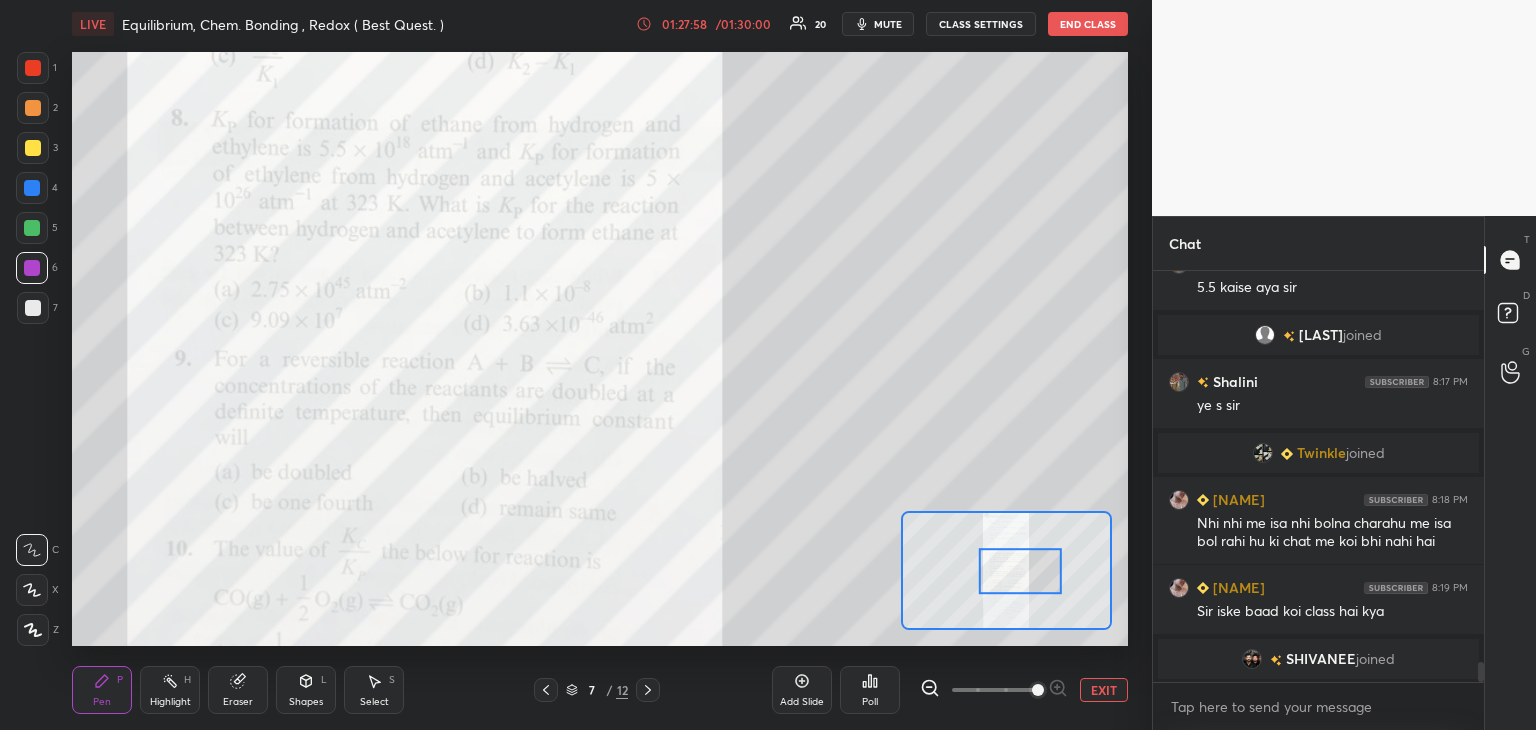 scroll, scrollTop: 7976, scrollLeft: 0, axis: vertical 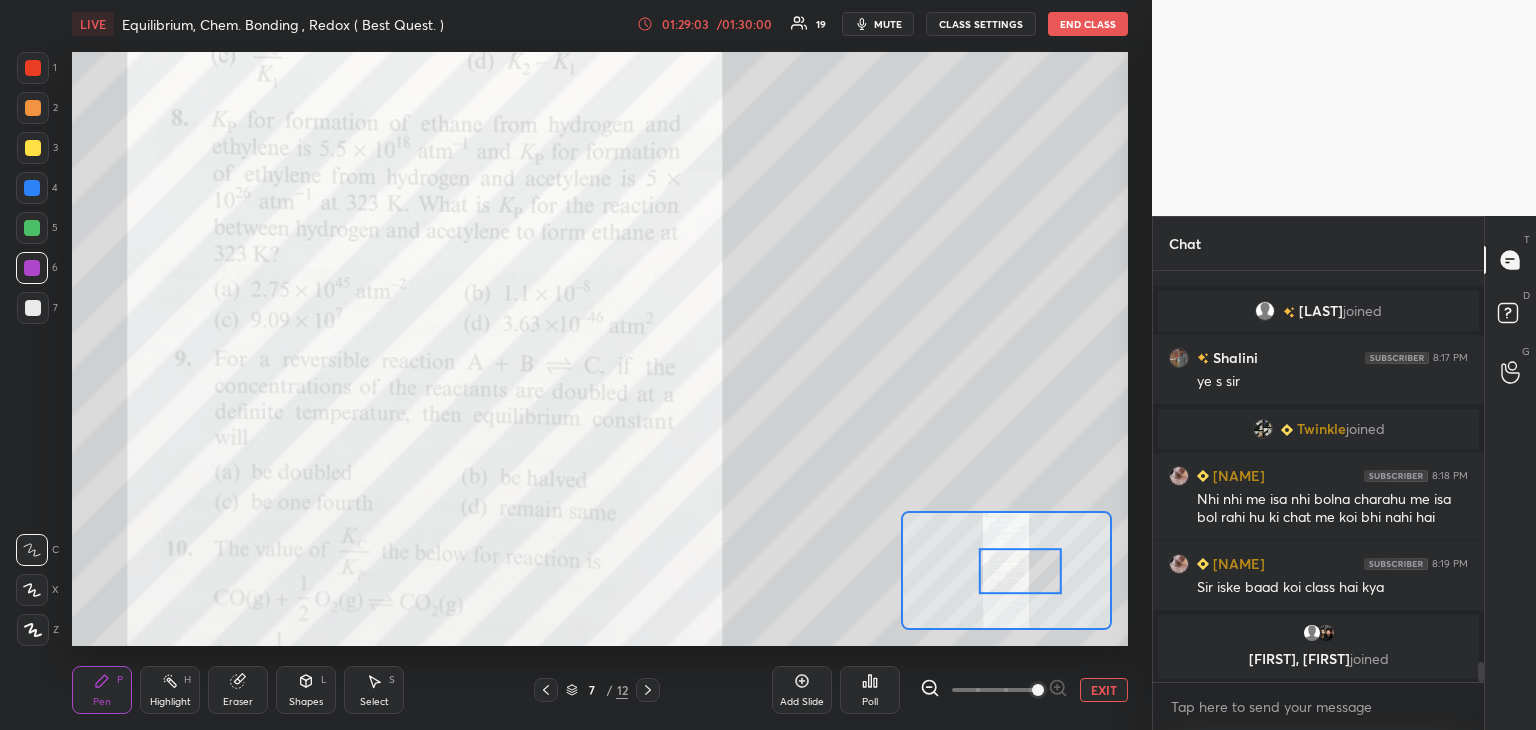 click on "EXIT" at bounding box center (1104, 690) 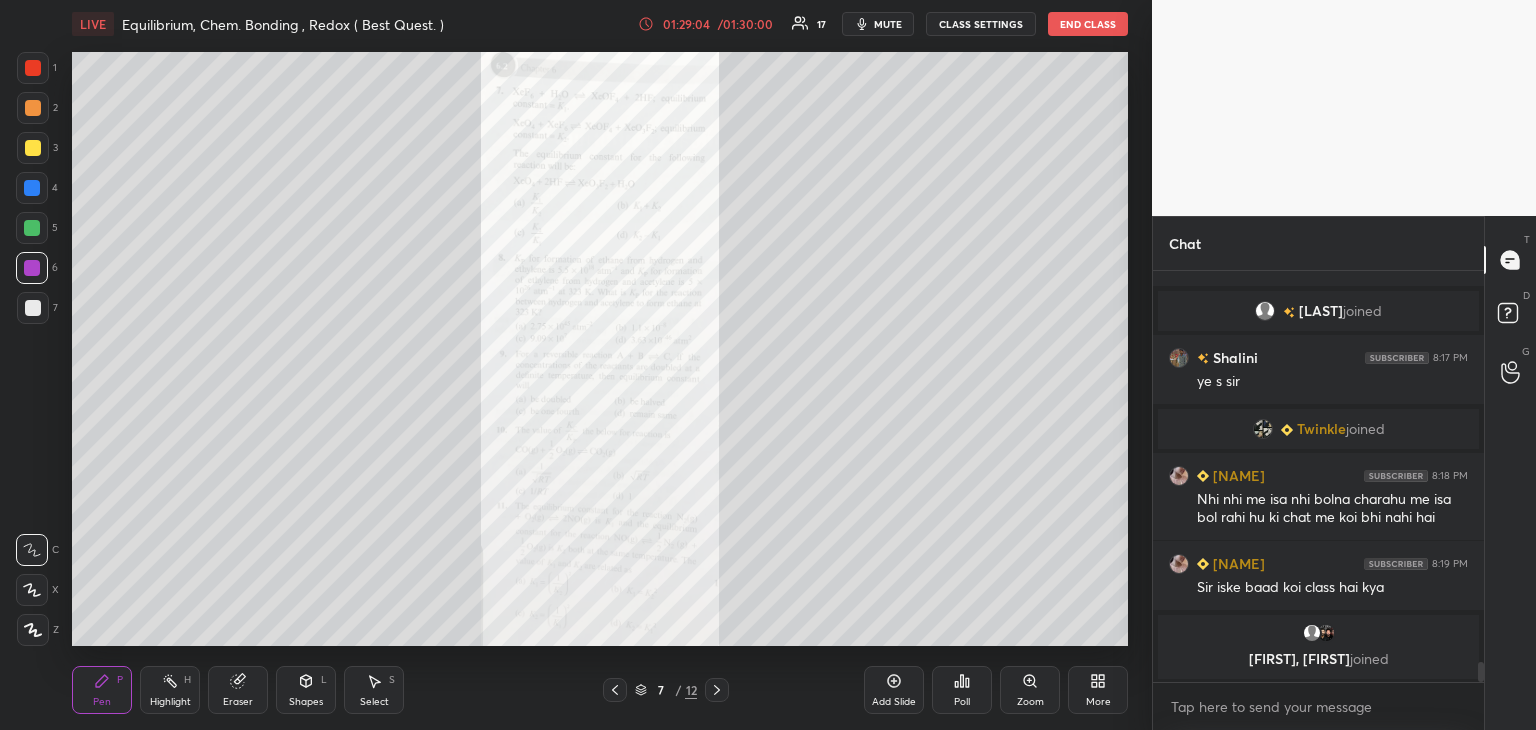 click 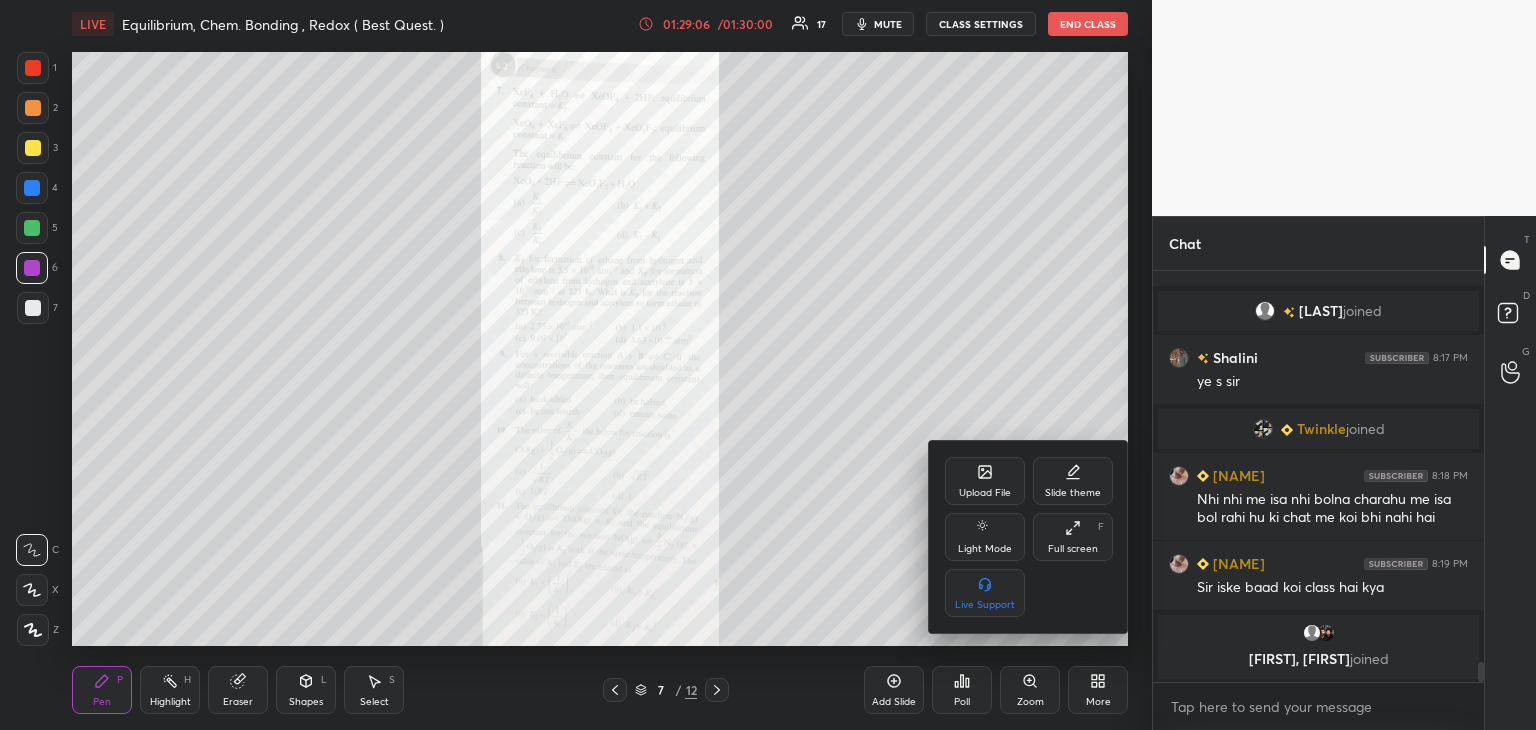 click on "Upload File" at bounding box center (985, 481) 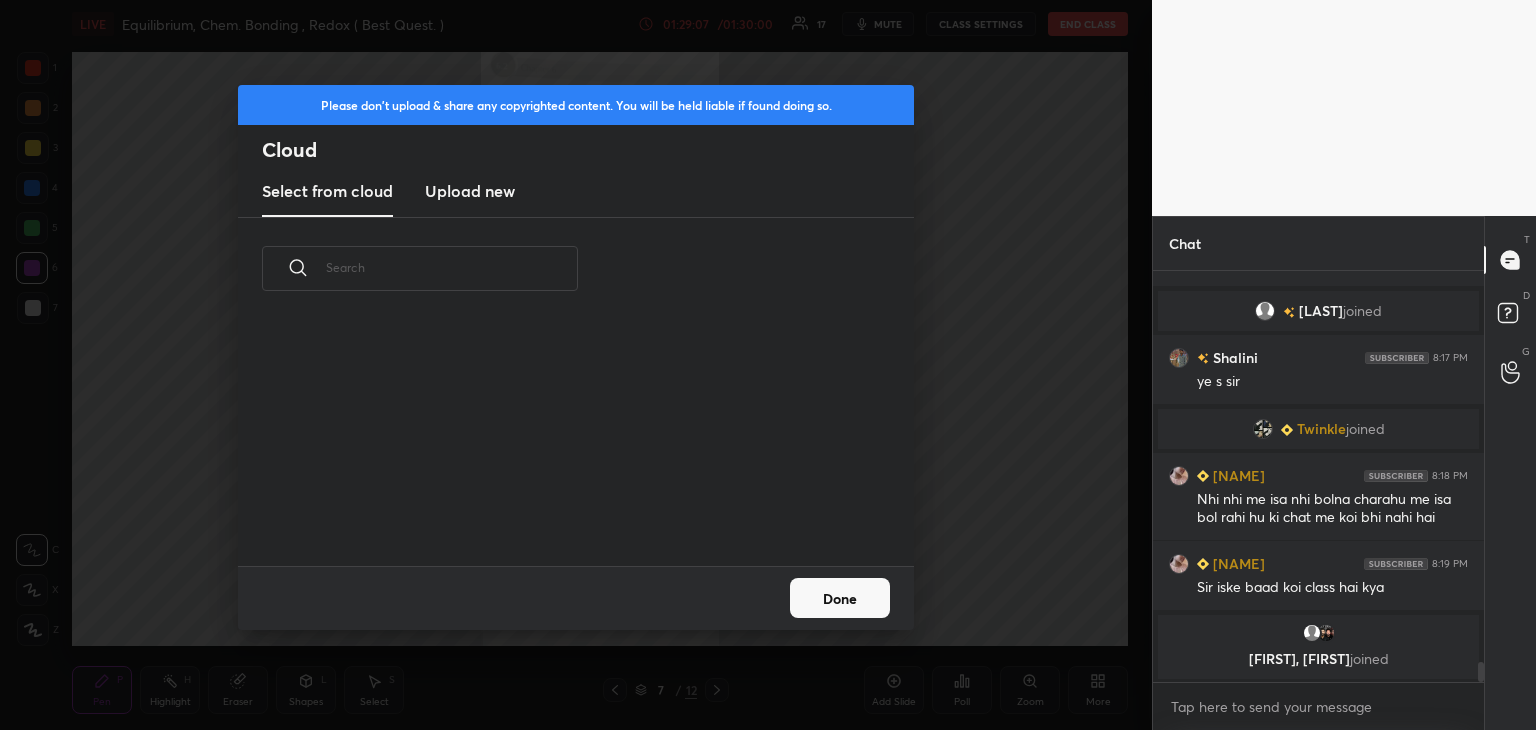 scroll, scrollTop: 5, scrollLeft: 10, axis: both 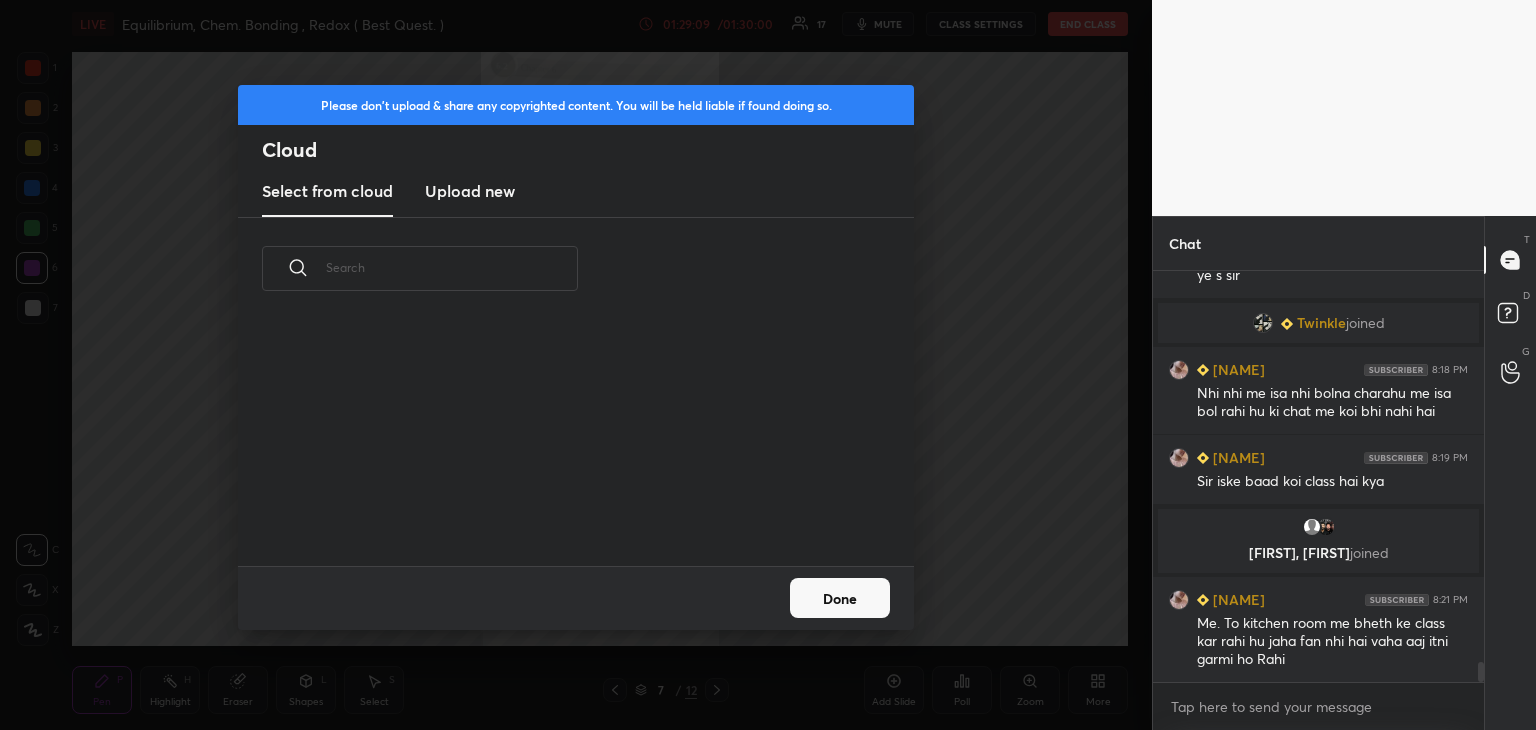 click on "Upload new" at bounding box center [470, 191] 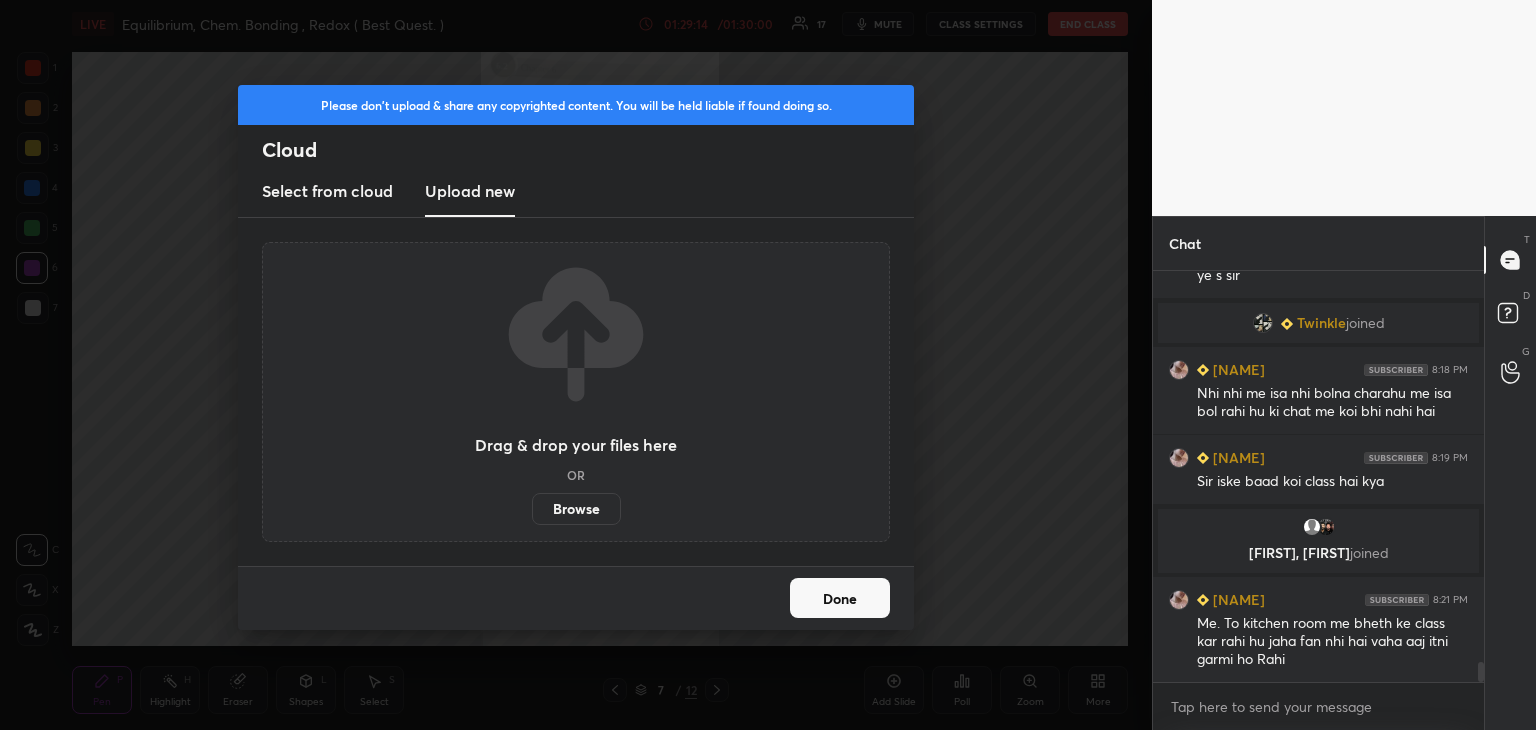 click on "Browse" at bounding box center (576, 509) 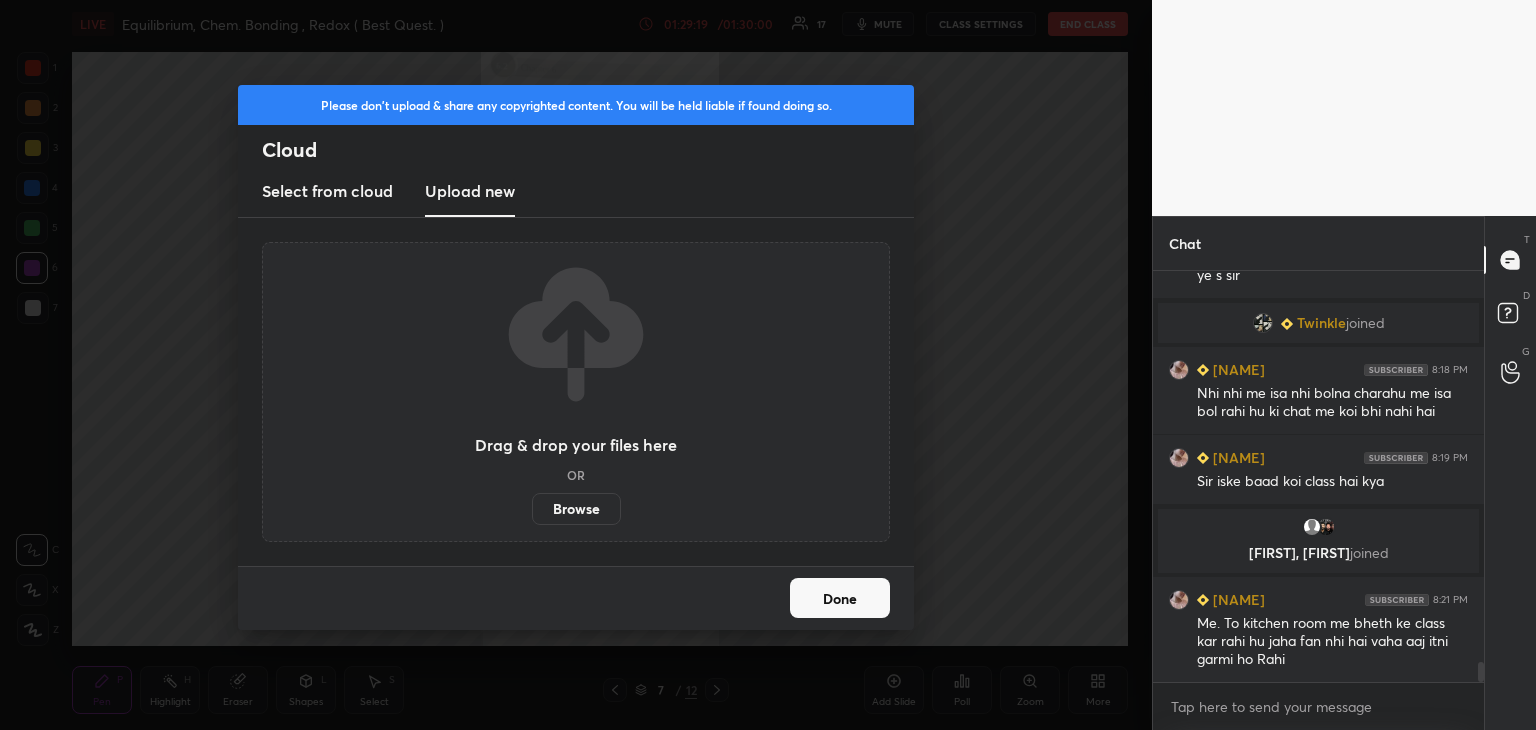scroll, scrollTop: 7982, scrollLeft: 0, axis: vertical 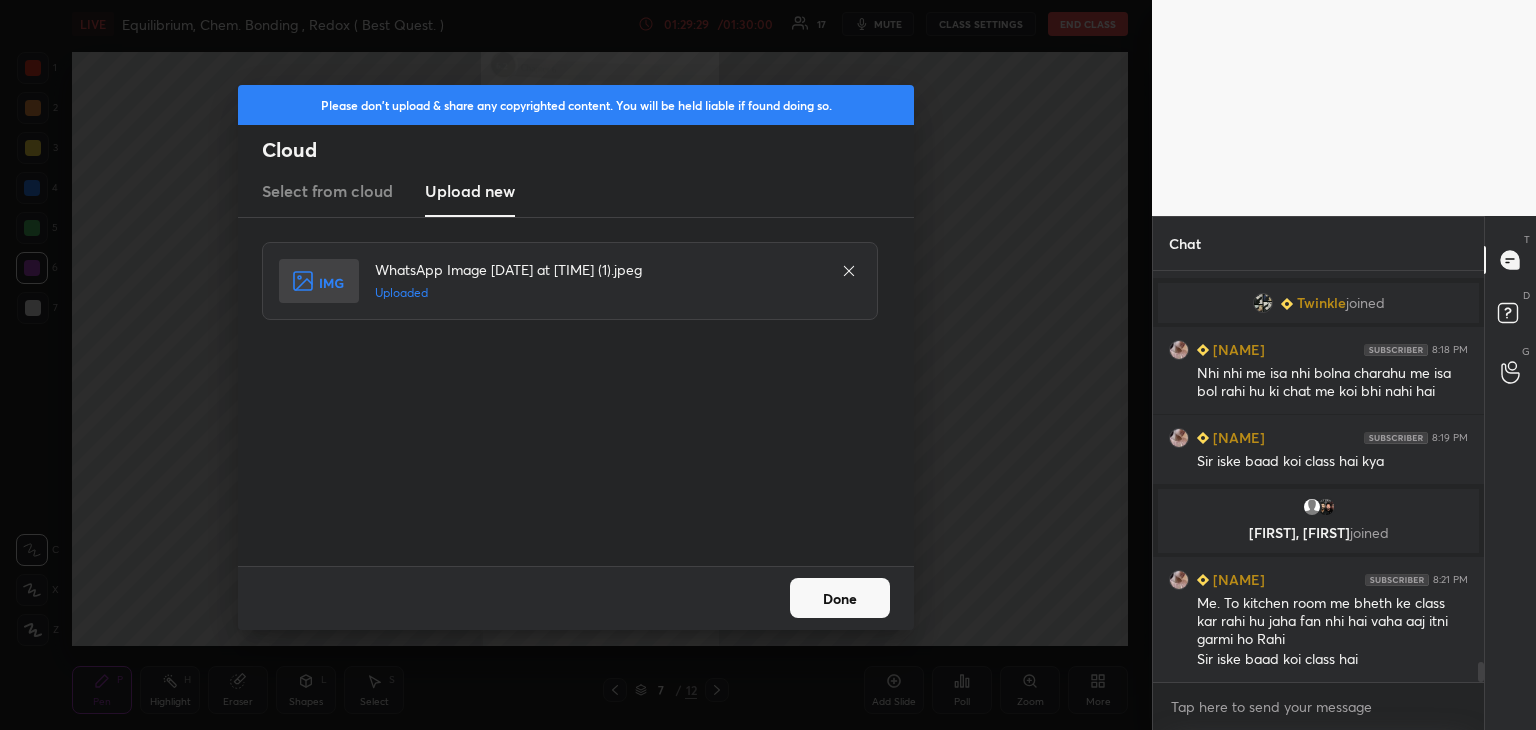click on "Done" at bounding box center (840, 598) 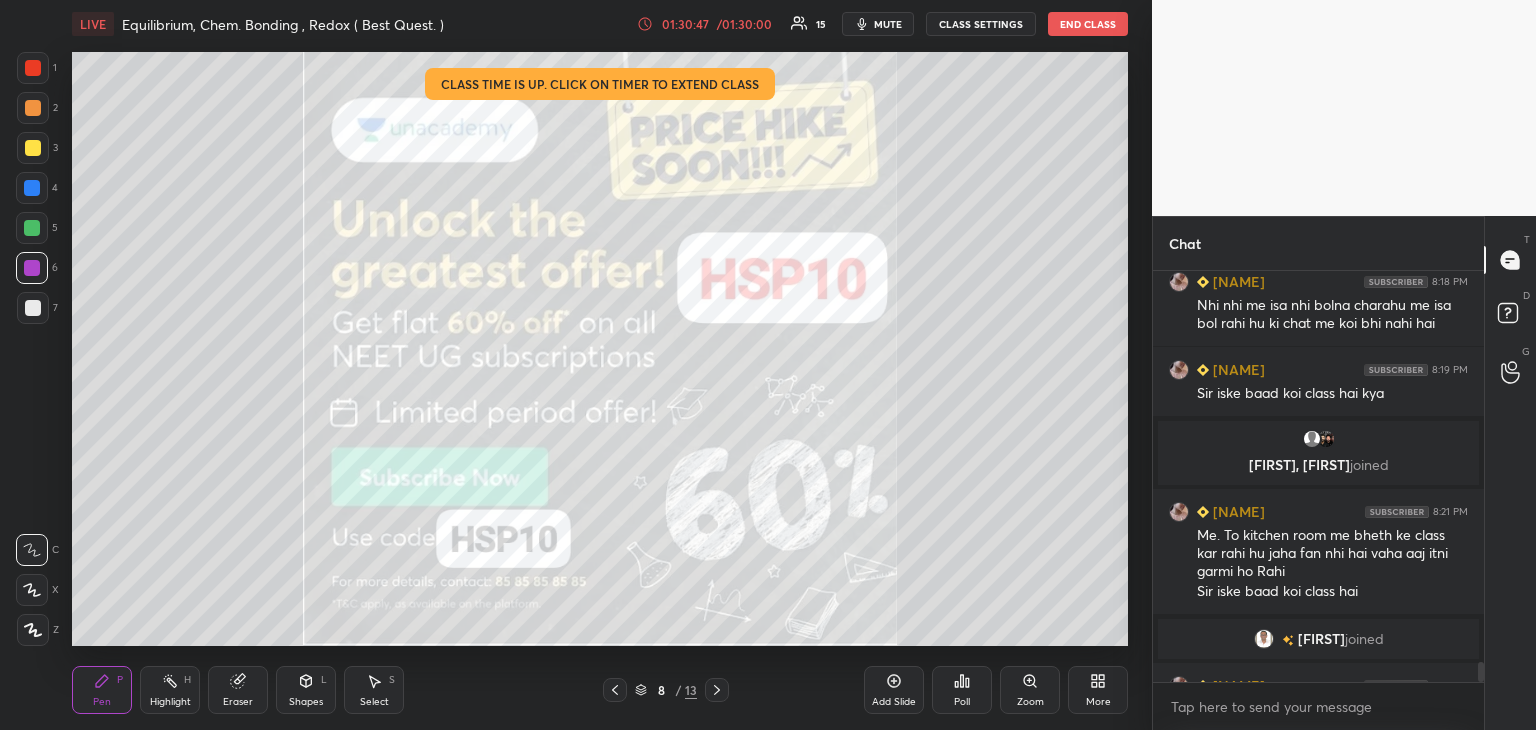 scroll, scrollTop: 8080, scrollLeft: 0, axis: vertical 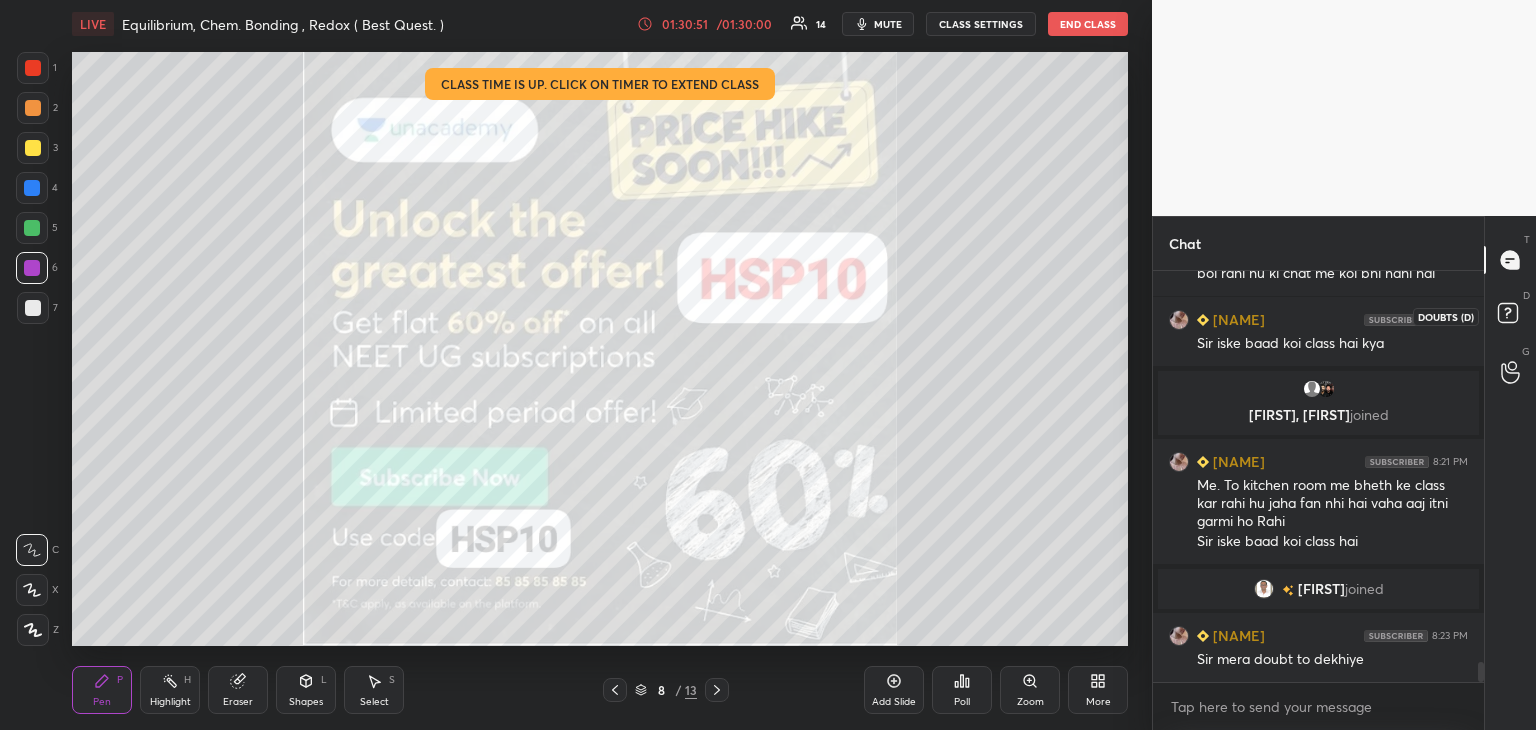 click 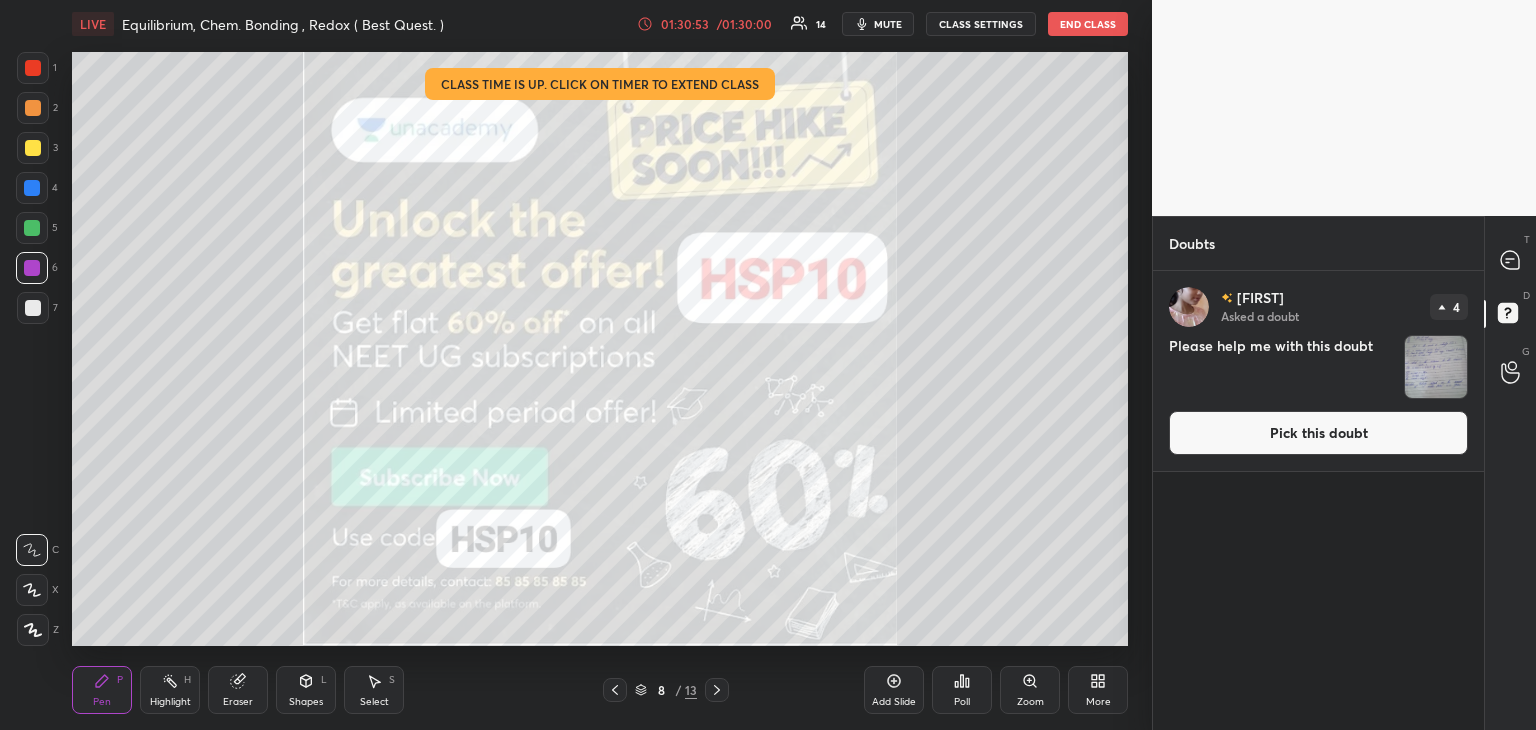 click on "Pick this doubt" at bounding box center [1318, 433] 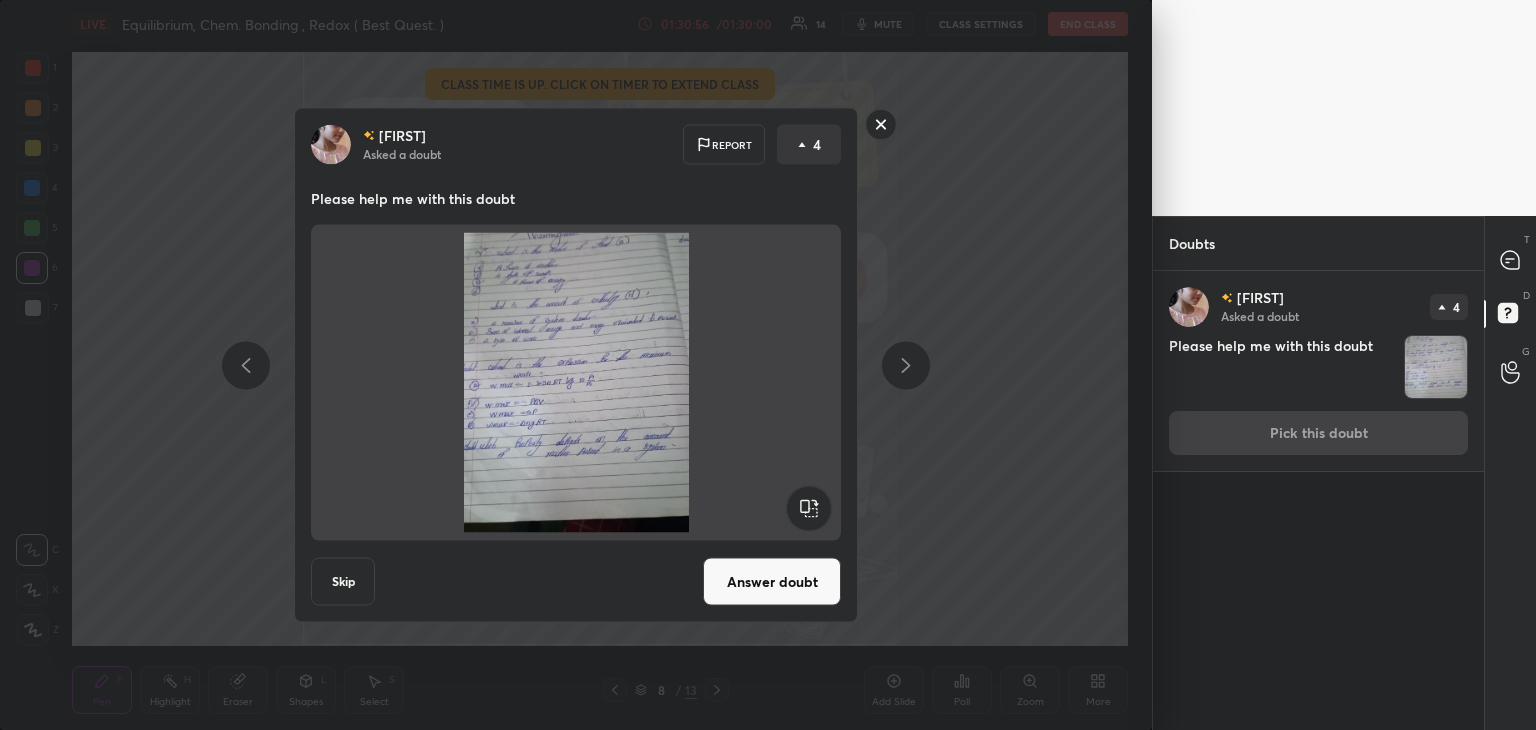 click on "Answer doubt" at bounding box center [772, 582] 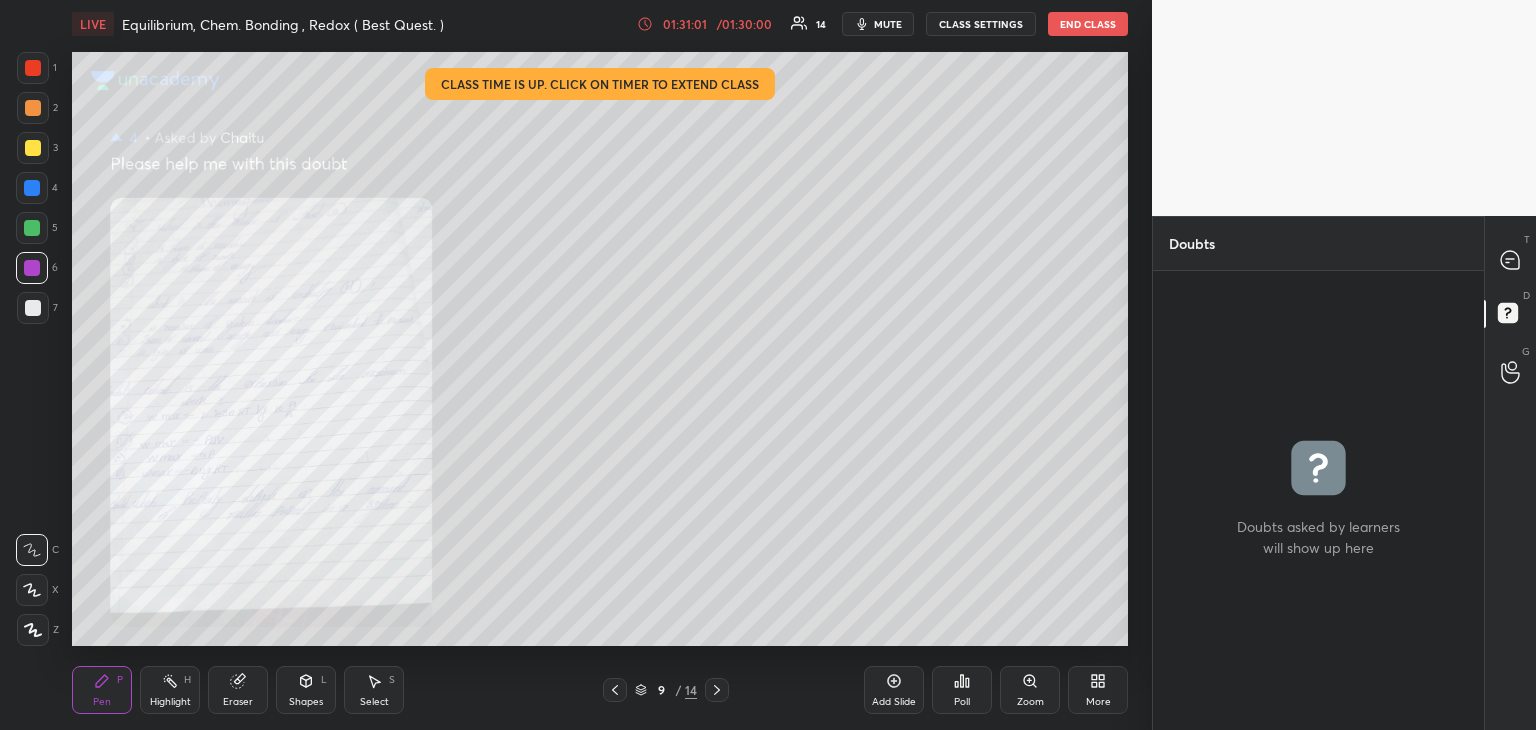 click on "Zoom" at bounding box center (1030, 690) 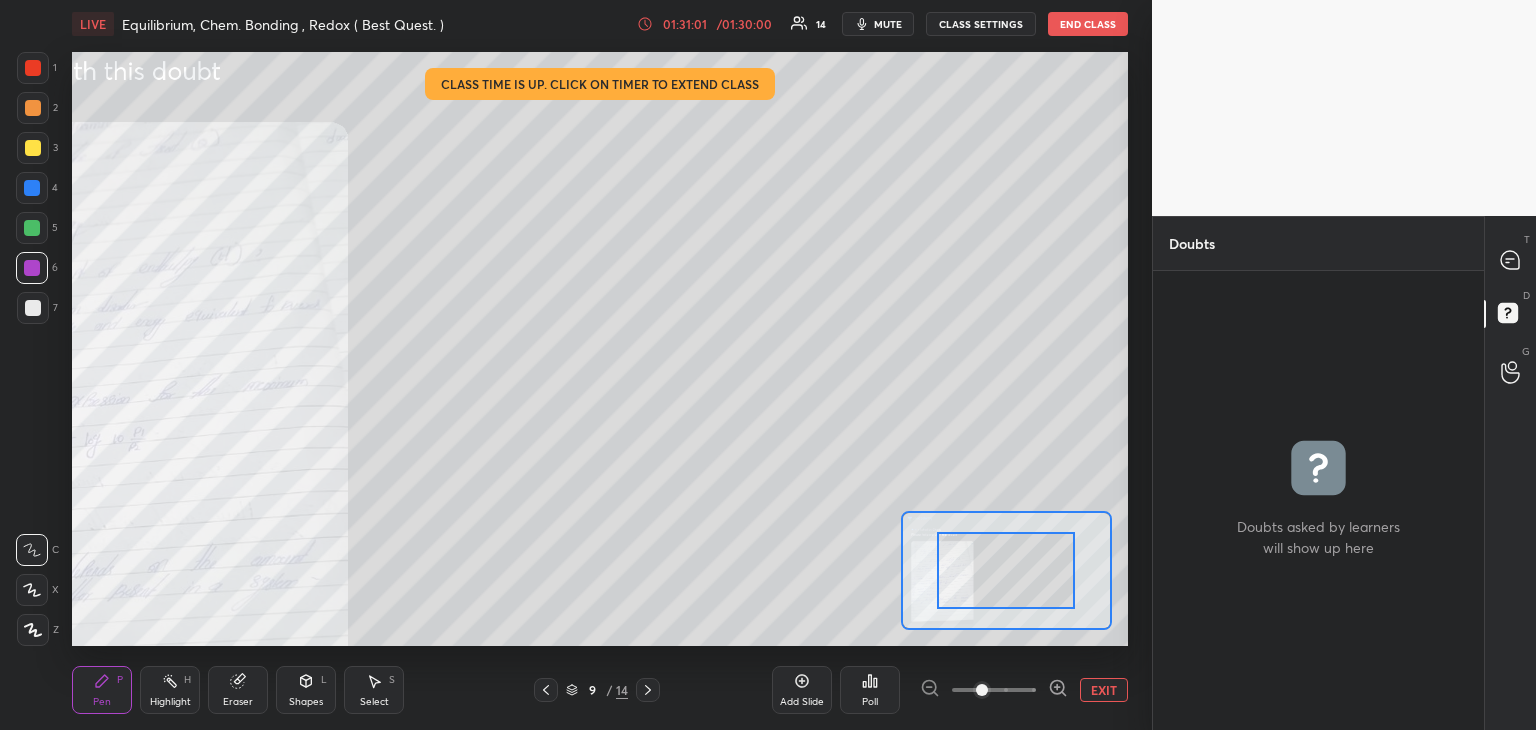 click at bounding box center [994, 690] 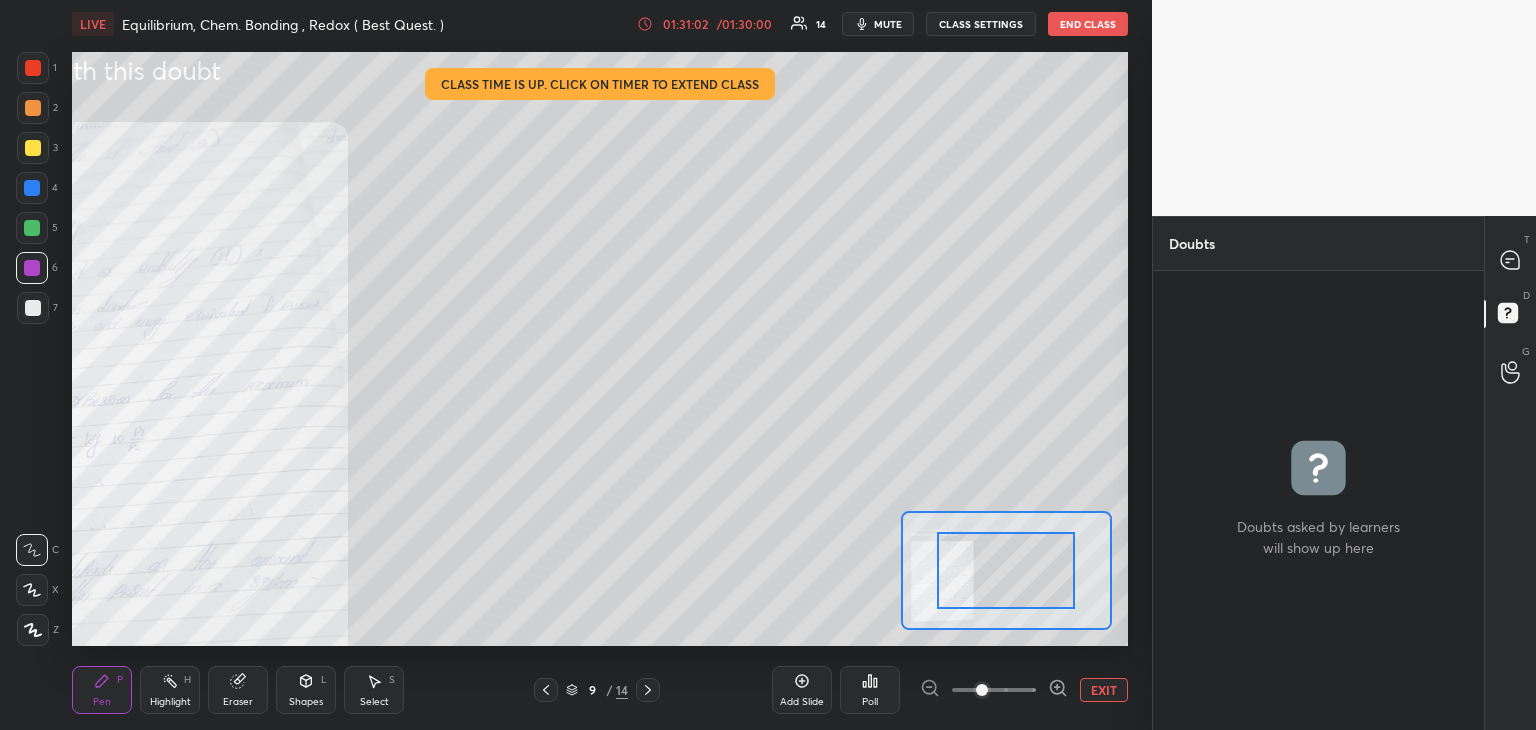 click 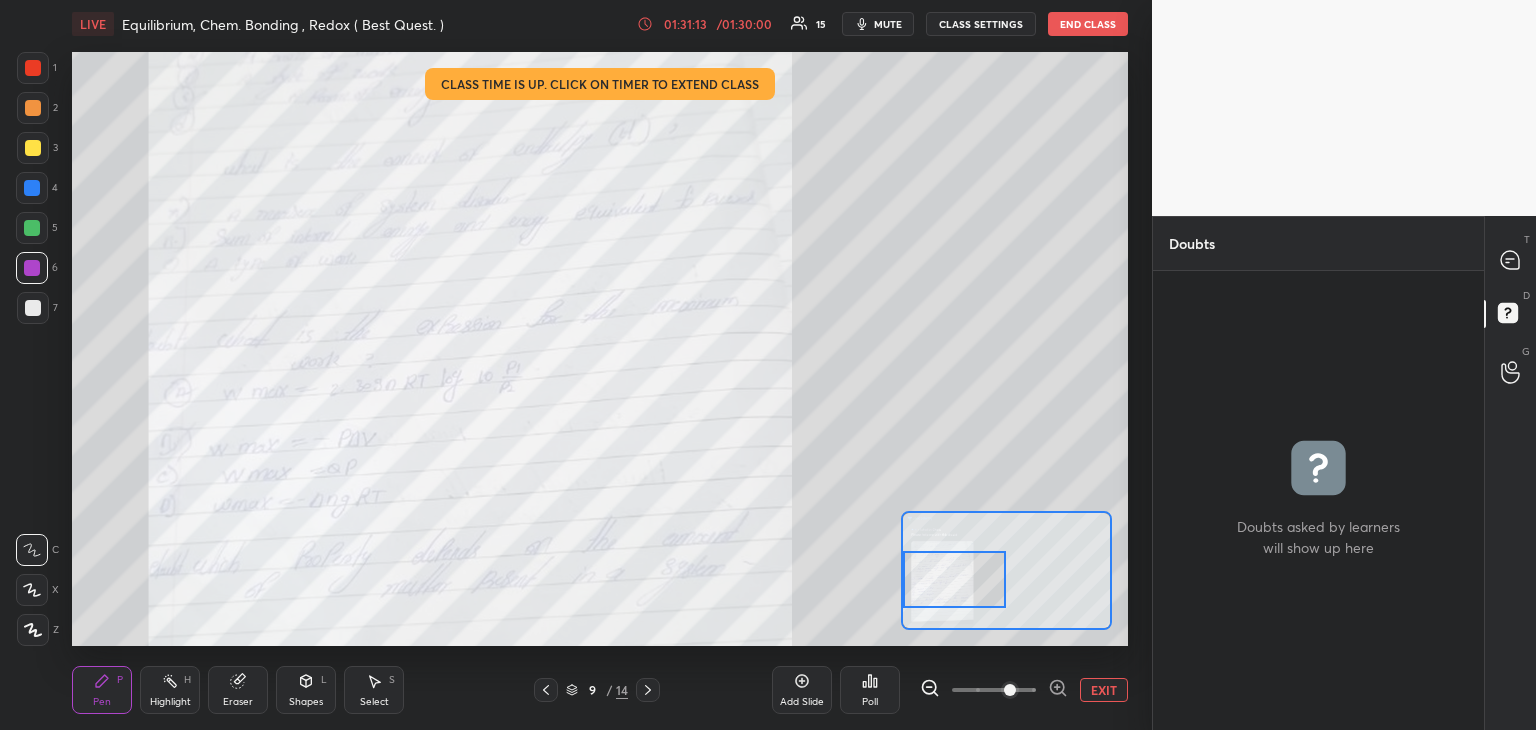 drag, startPoint x: 1010, startPoint y: 581, endPoint x: 940, endPoint y: 590, distance: 70.5762 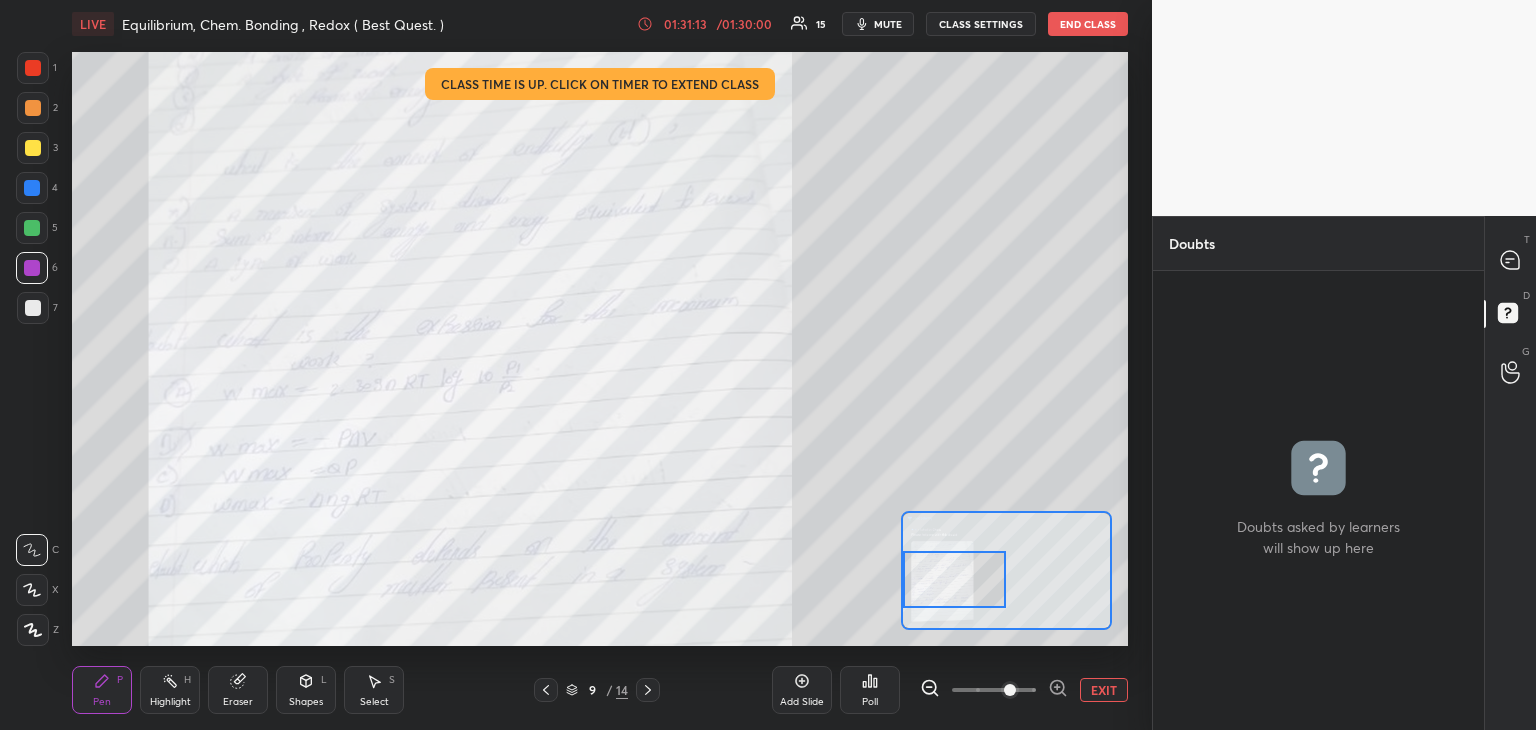 click at bounding box center (955, 579) 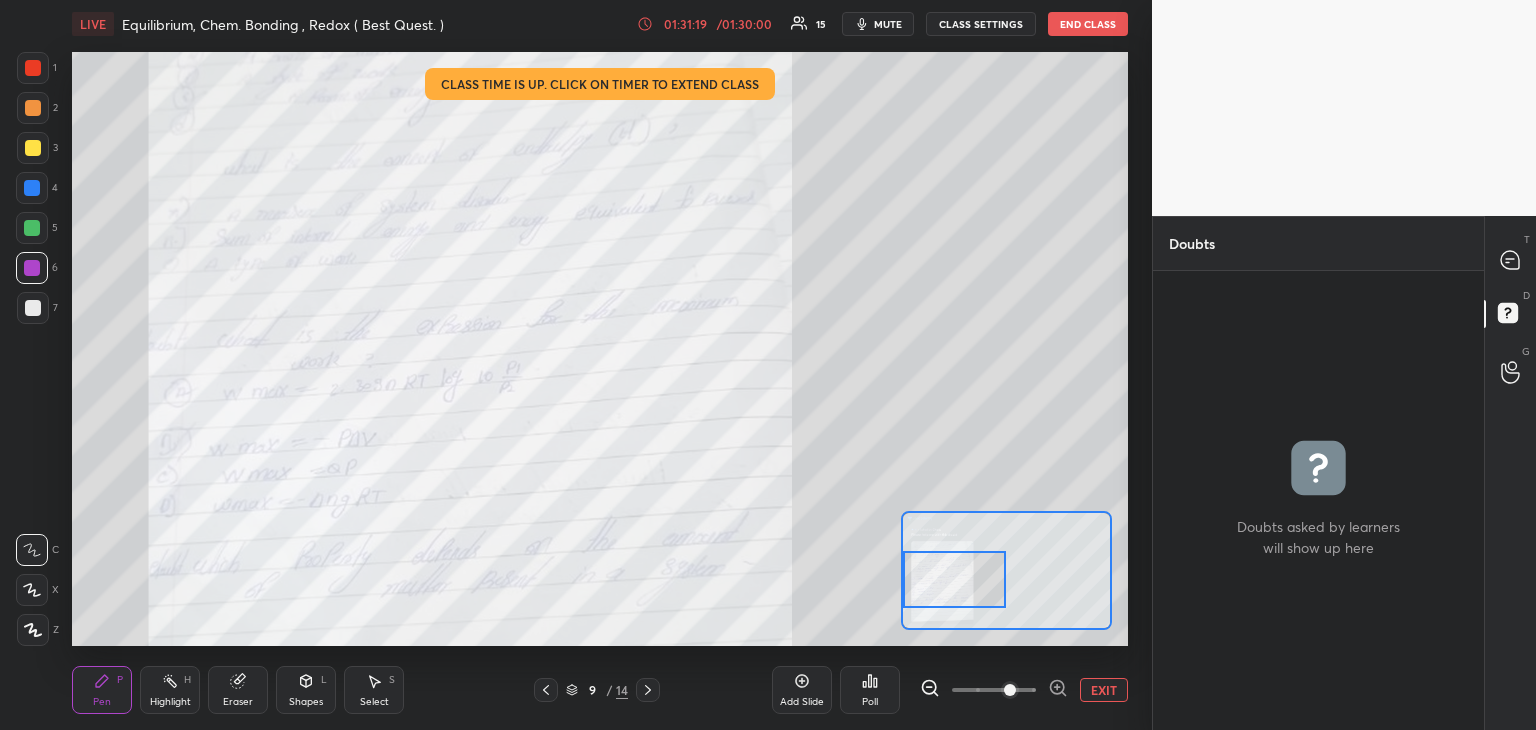 click 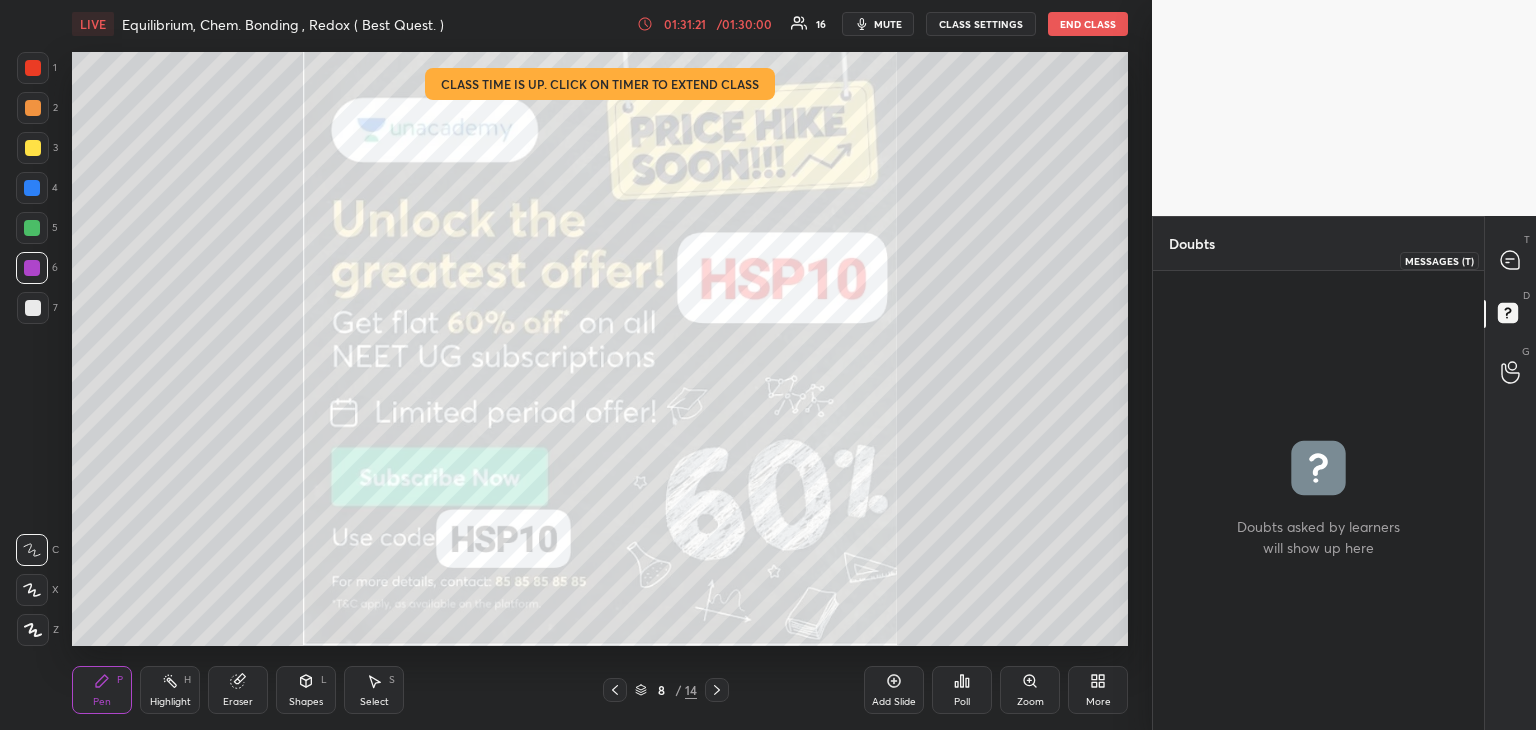click 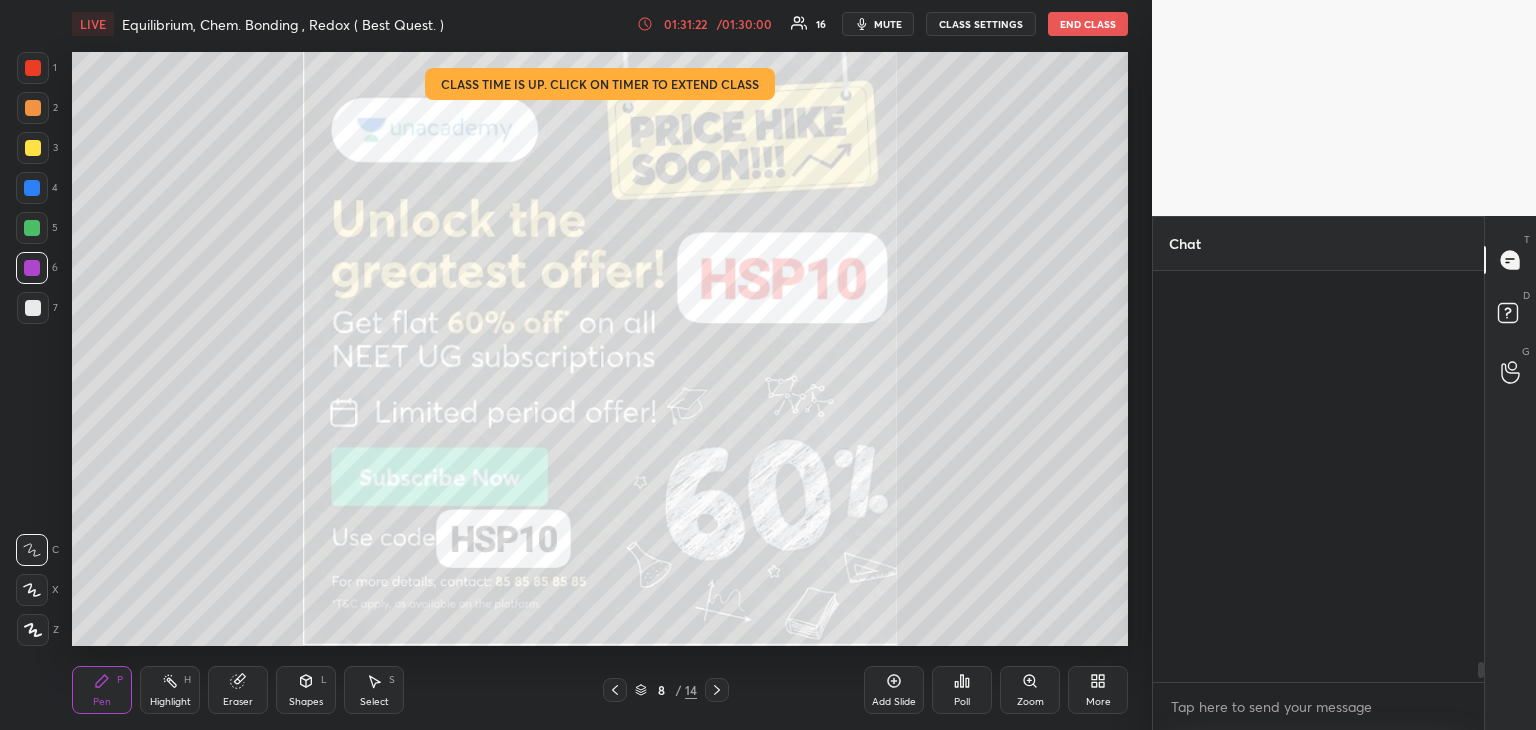 scroll, scrollTop: 8212, scrollLeft: 0, axis: vertical 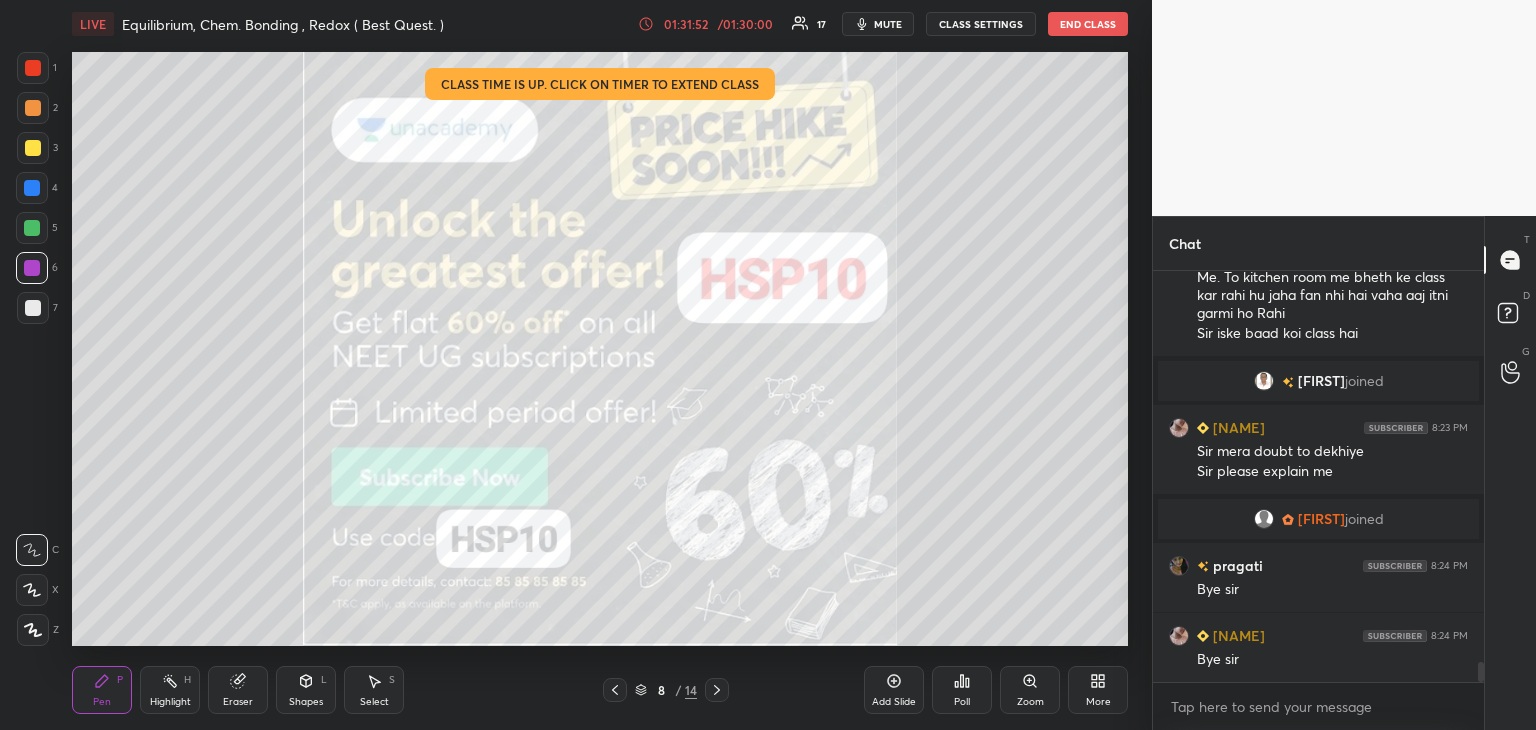 click on "End Class" at bounding box center [1088, 24] 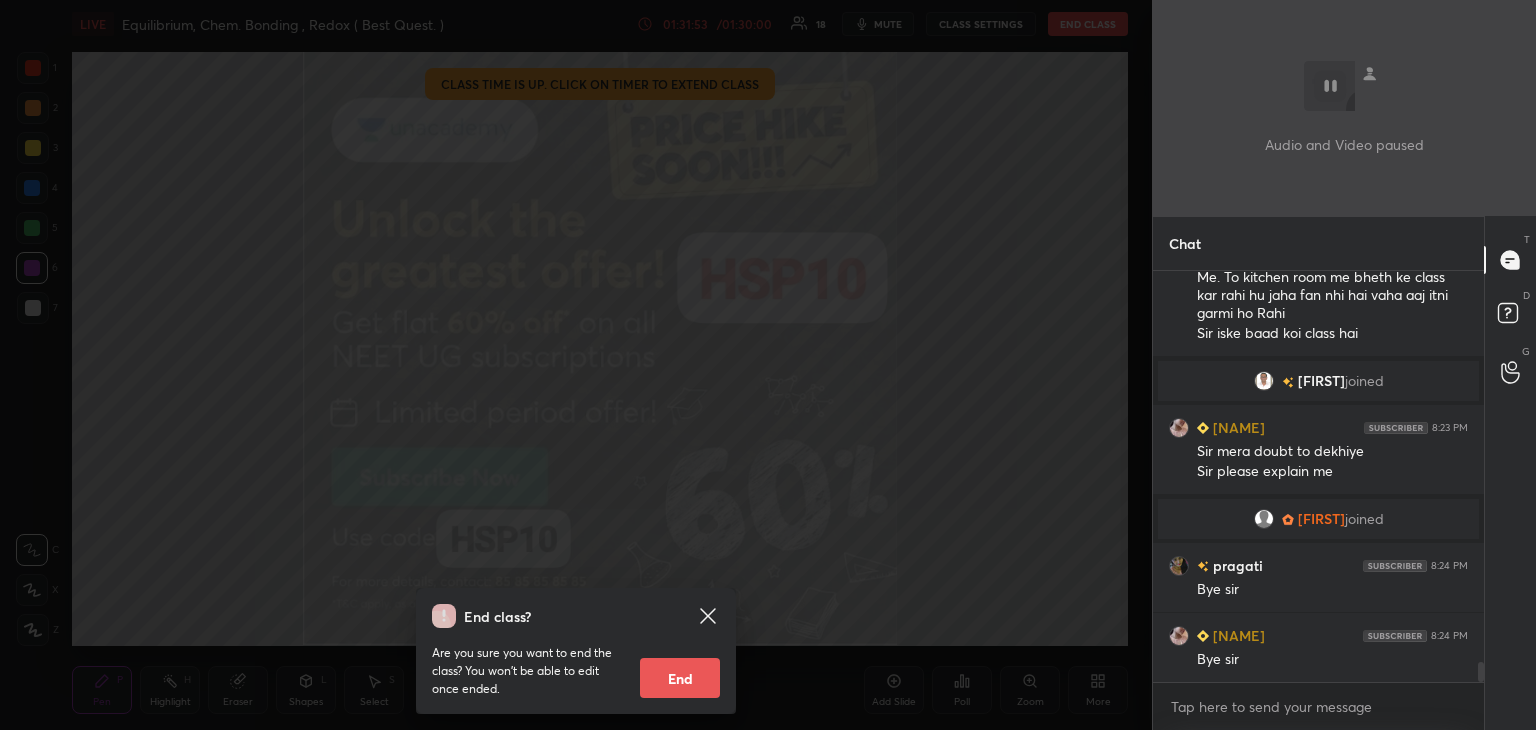 scroll, scrollTop: 8158, scrollLeft: 0, axis: vertical 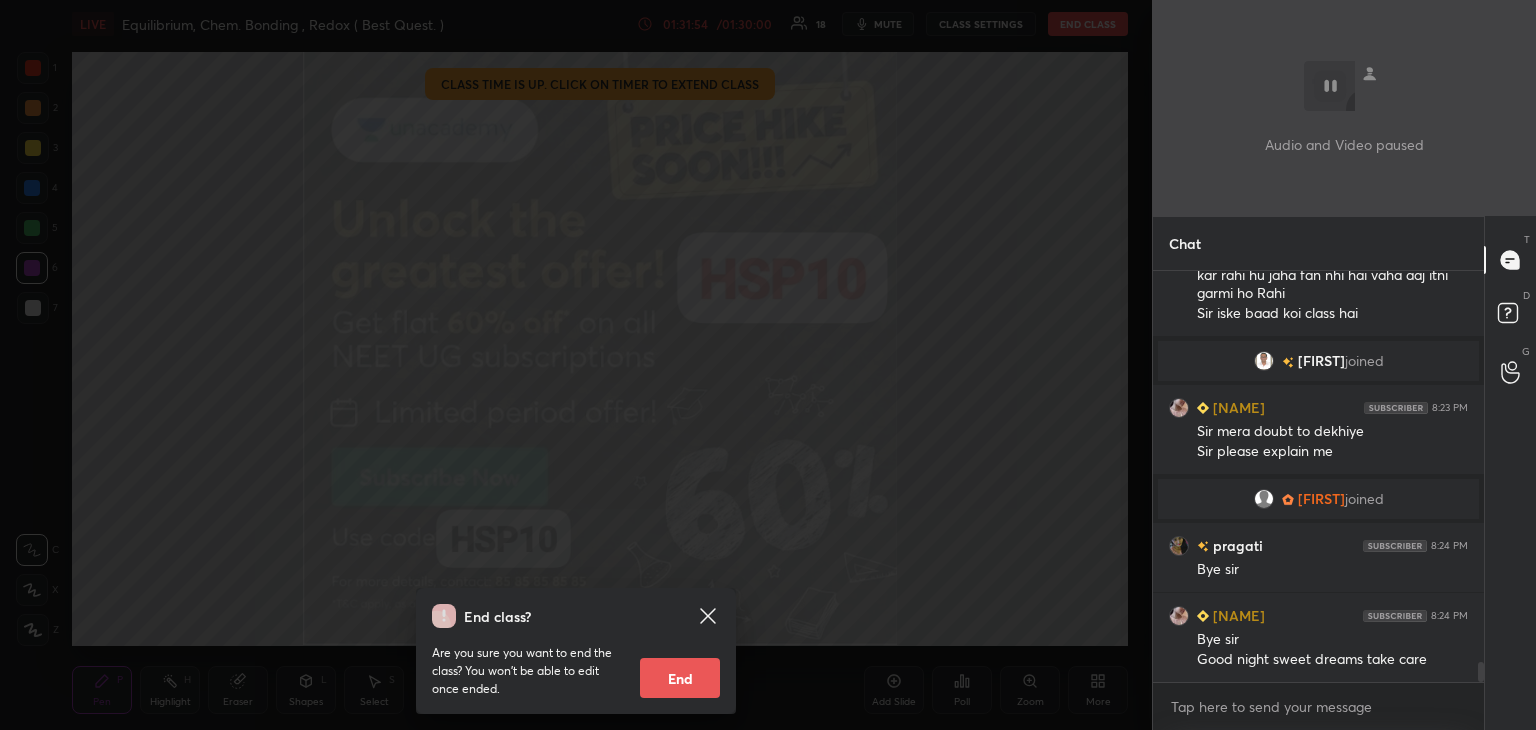 click on "End" at bounding box center [680, 678] 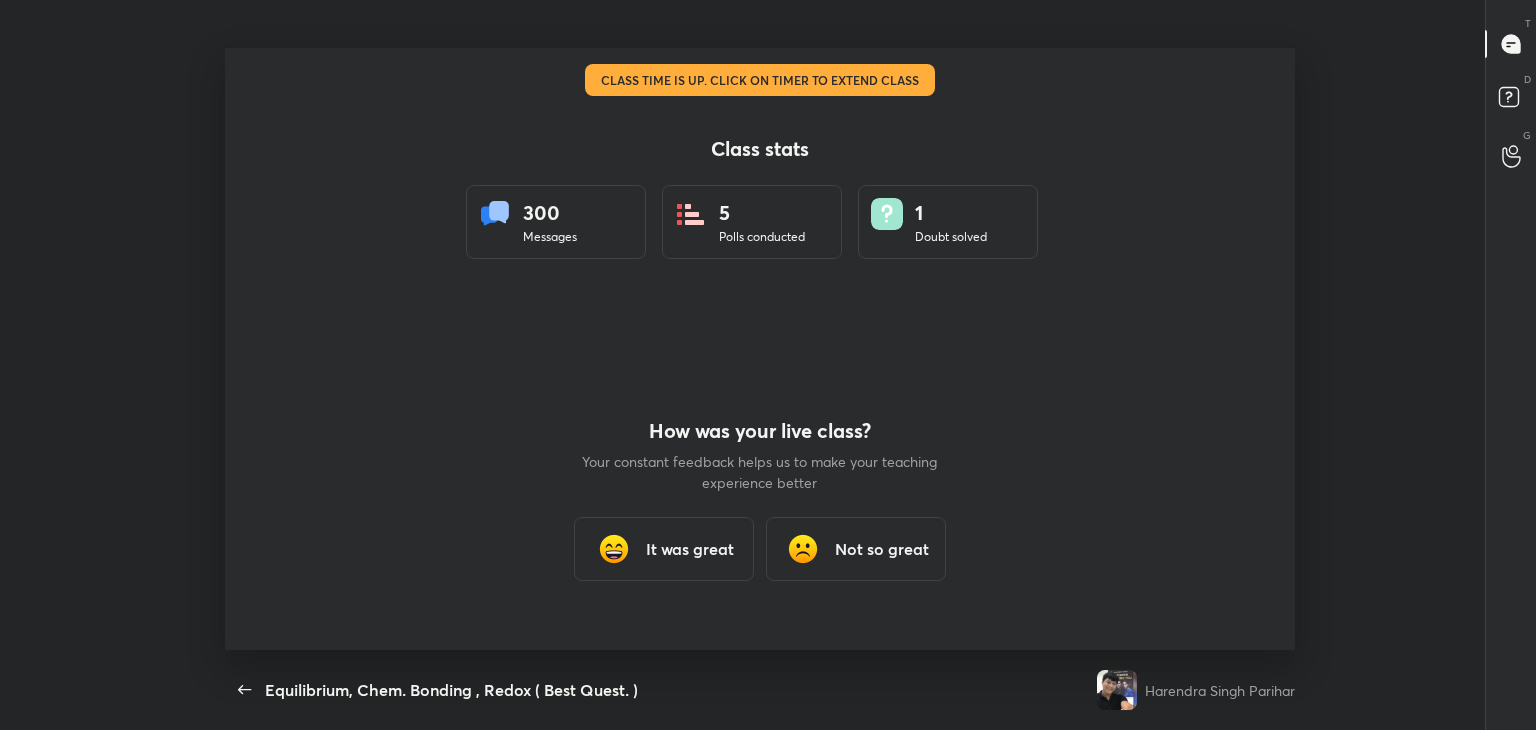 scroll, scrollTop: 99397, scrollLeft: 98739, axis: both 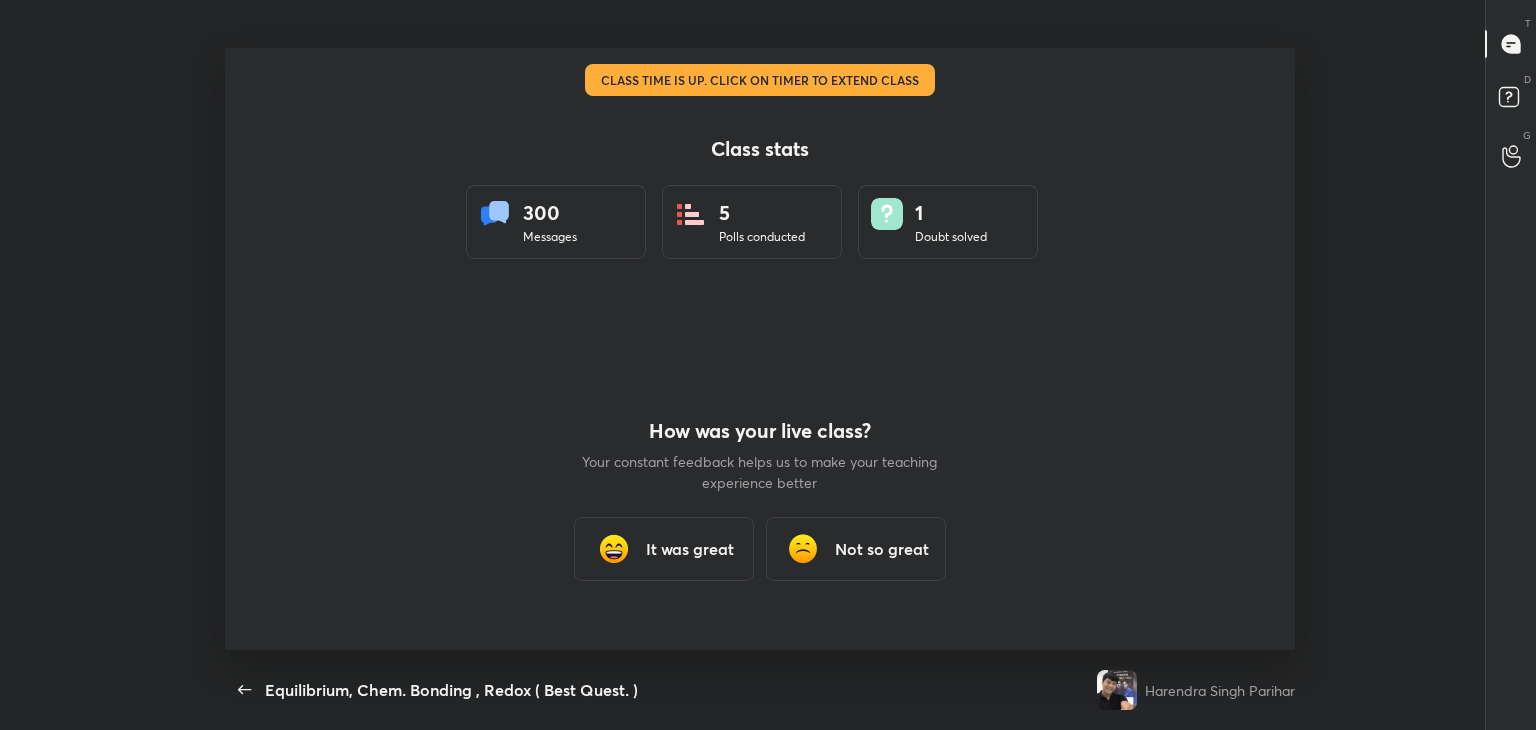 click on "It was great" at bounding box center (690, 549) 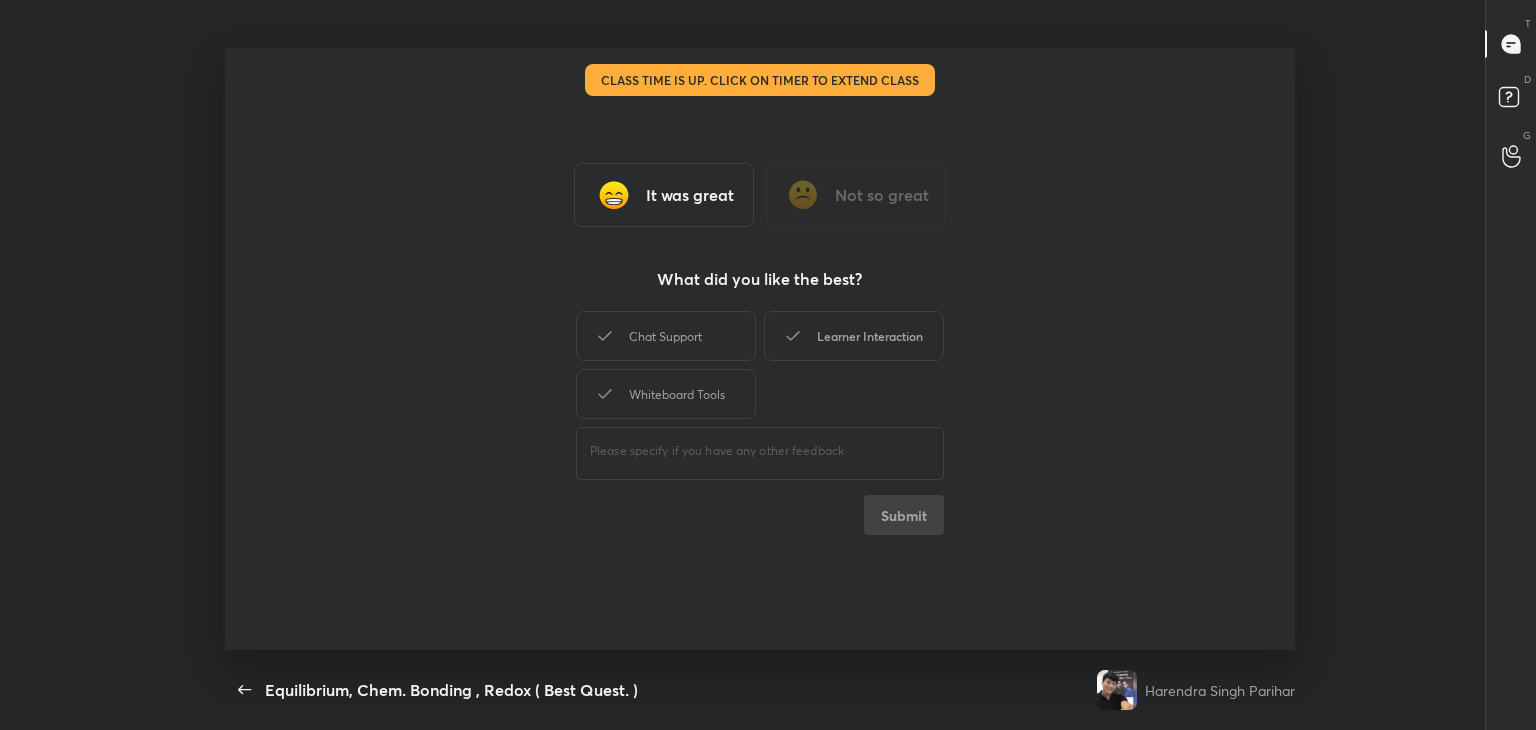 click on "Learner Interaction" at bounding box center (854, 336) 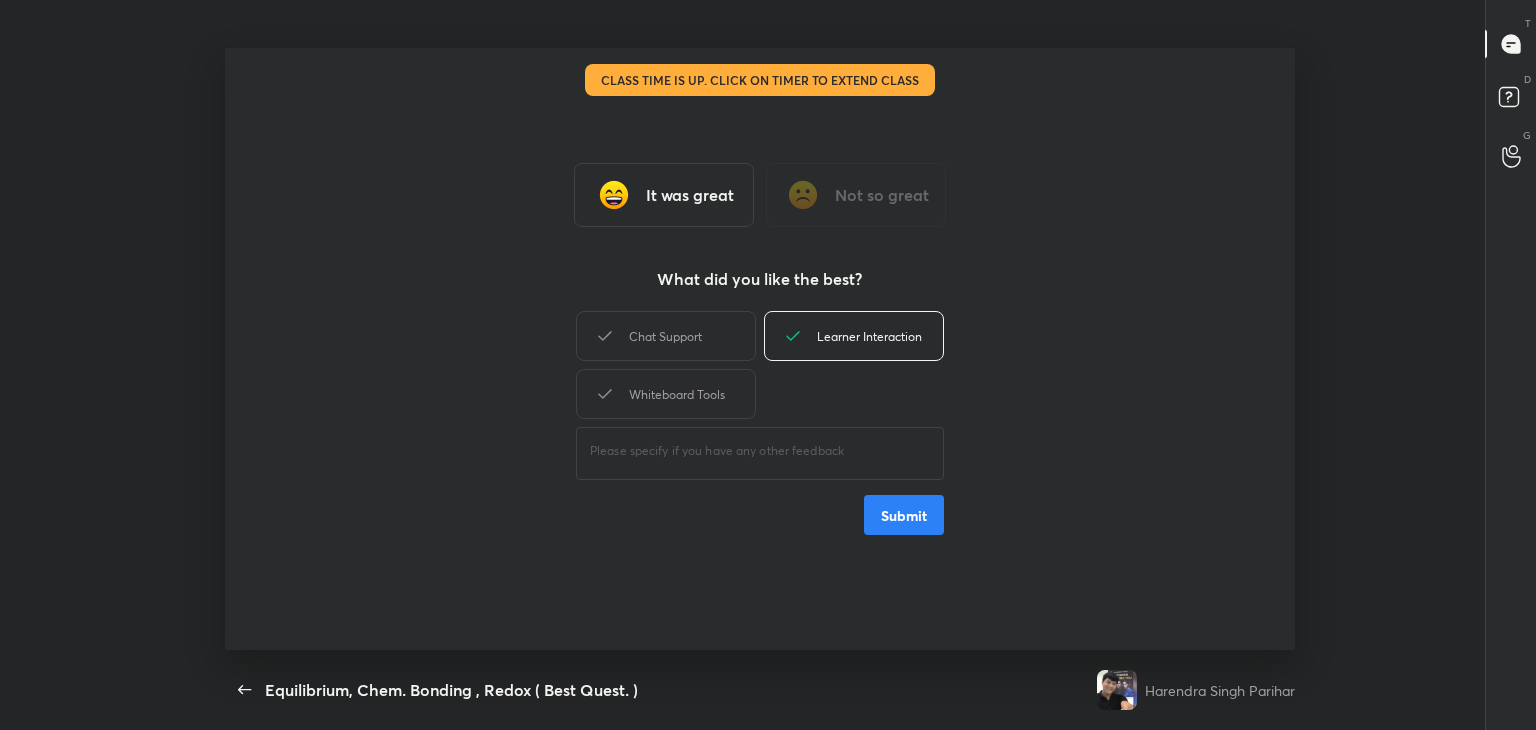 click on "Submit" at bounding box center [904, 515] 